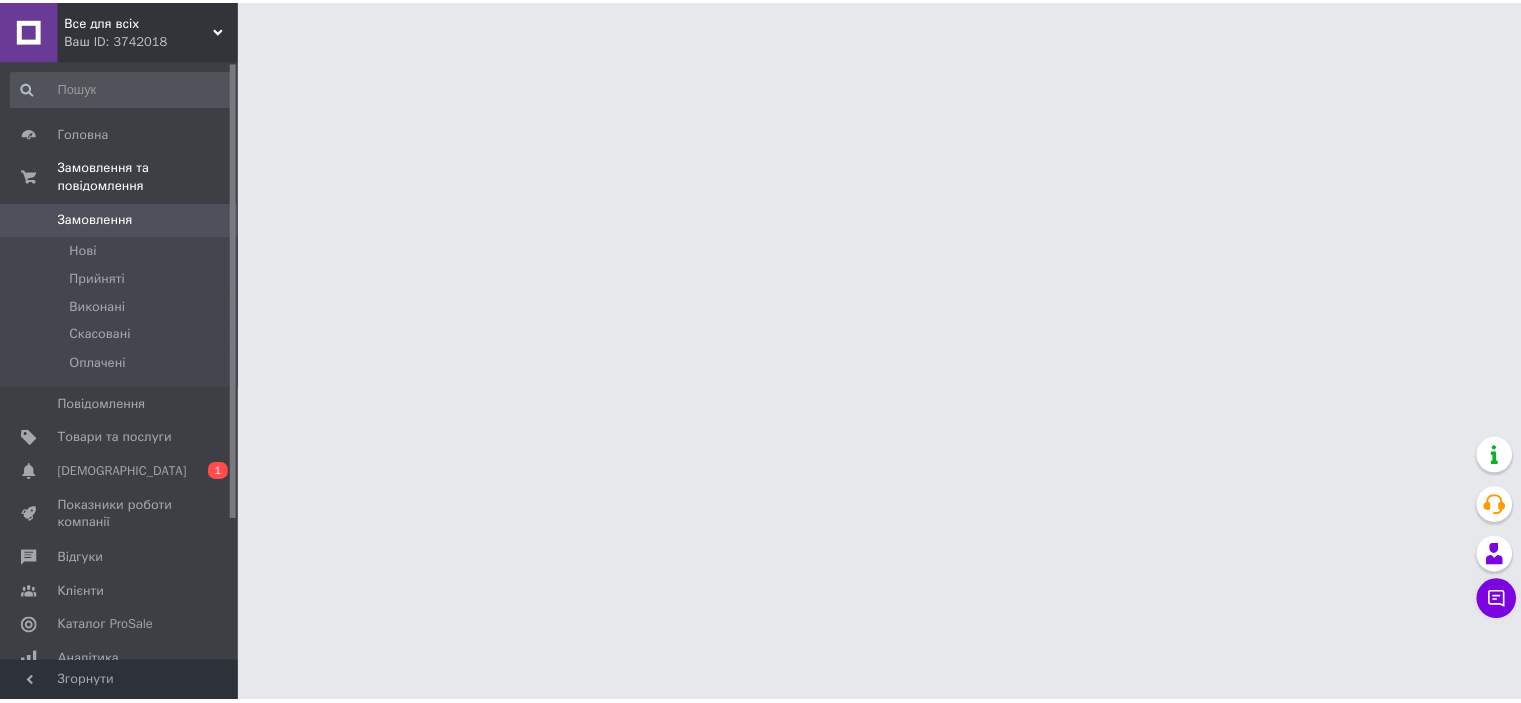 scroll, scrollTop: 0, scrollLeft: 0, axis: both 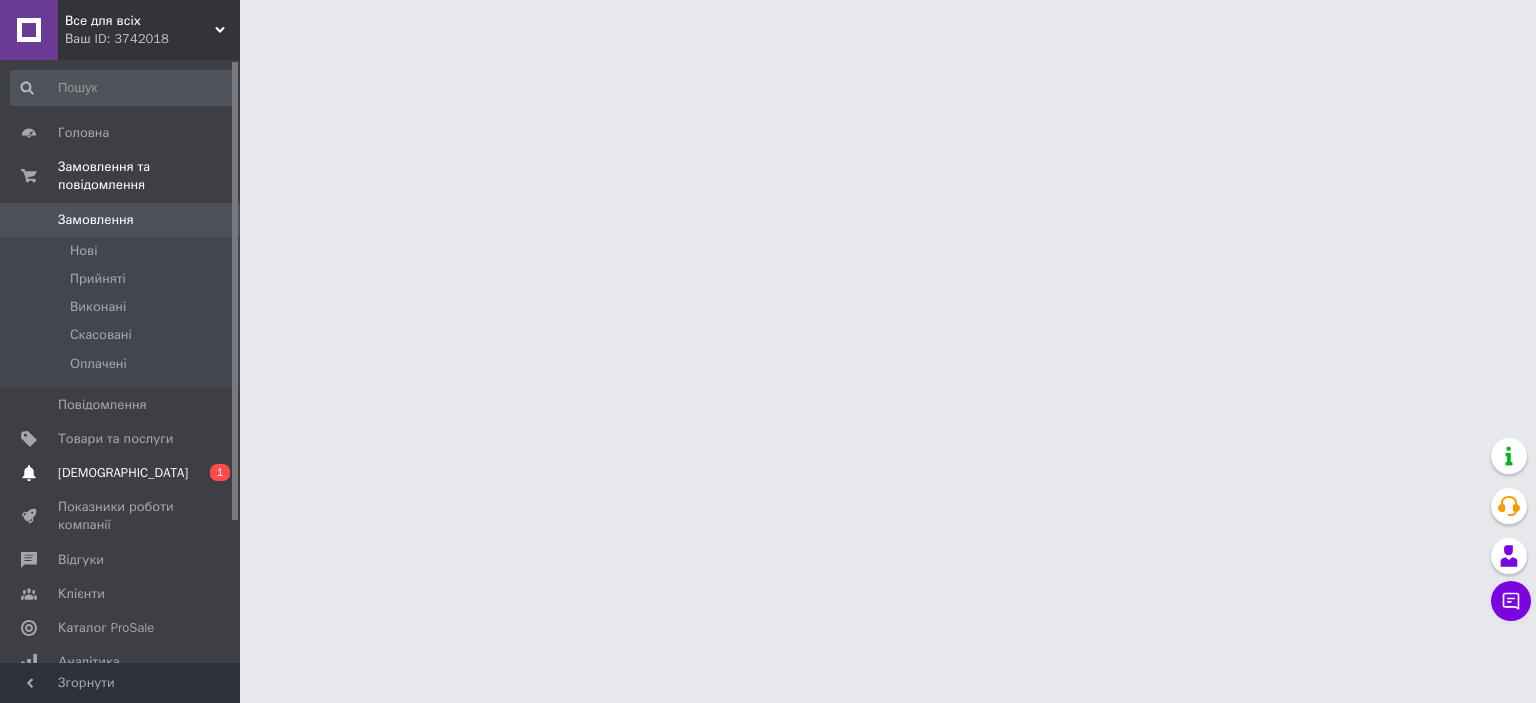 click on "[DEMOGRAPHIC_DATA]" at bounding box center [123, 473] 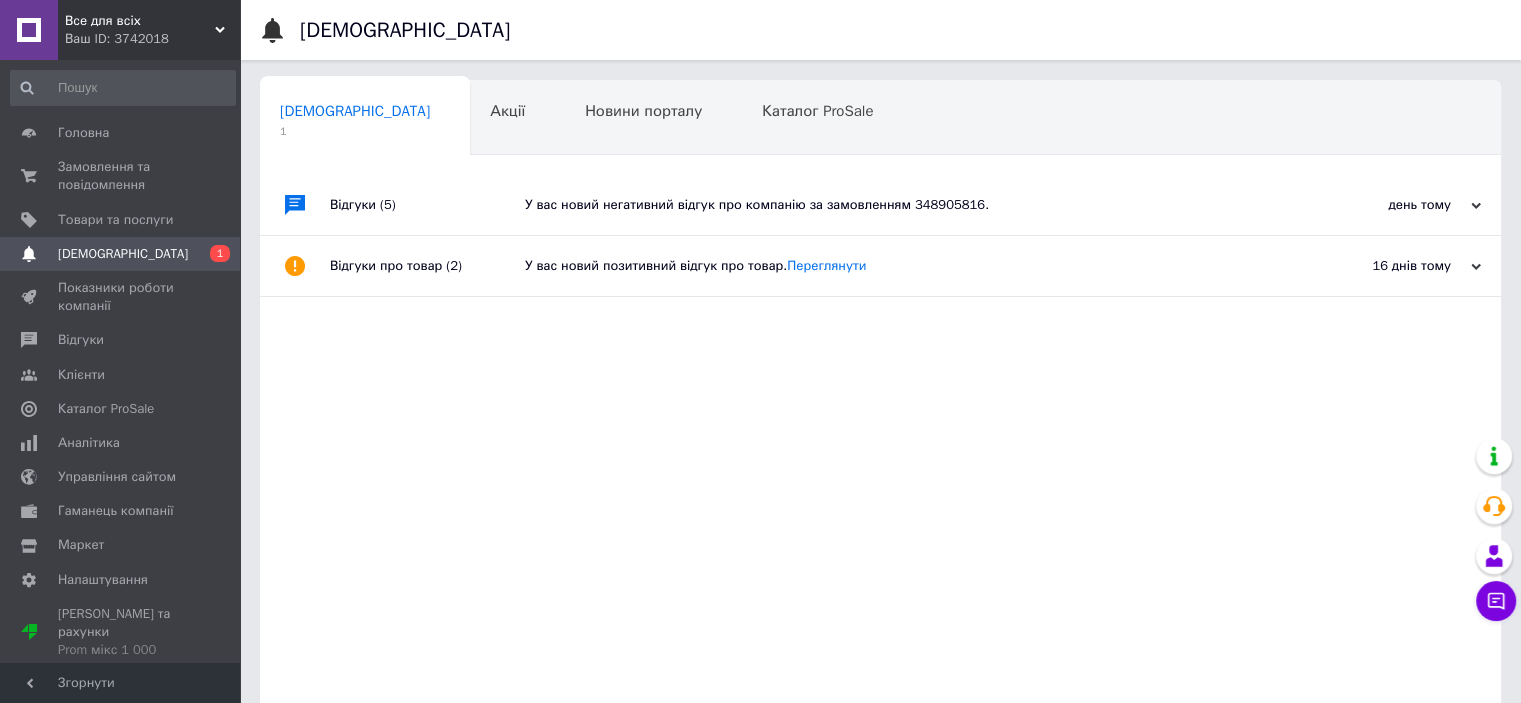 click on "У вас новий негативний відгук про компанію  за замовленням 348905816." at bounding box center (903, 205) 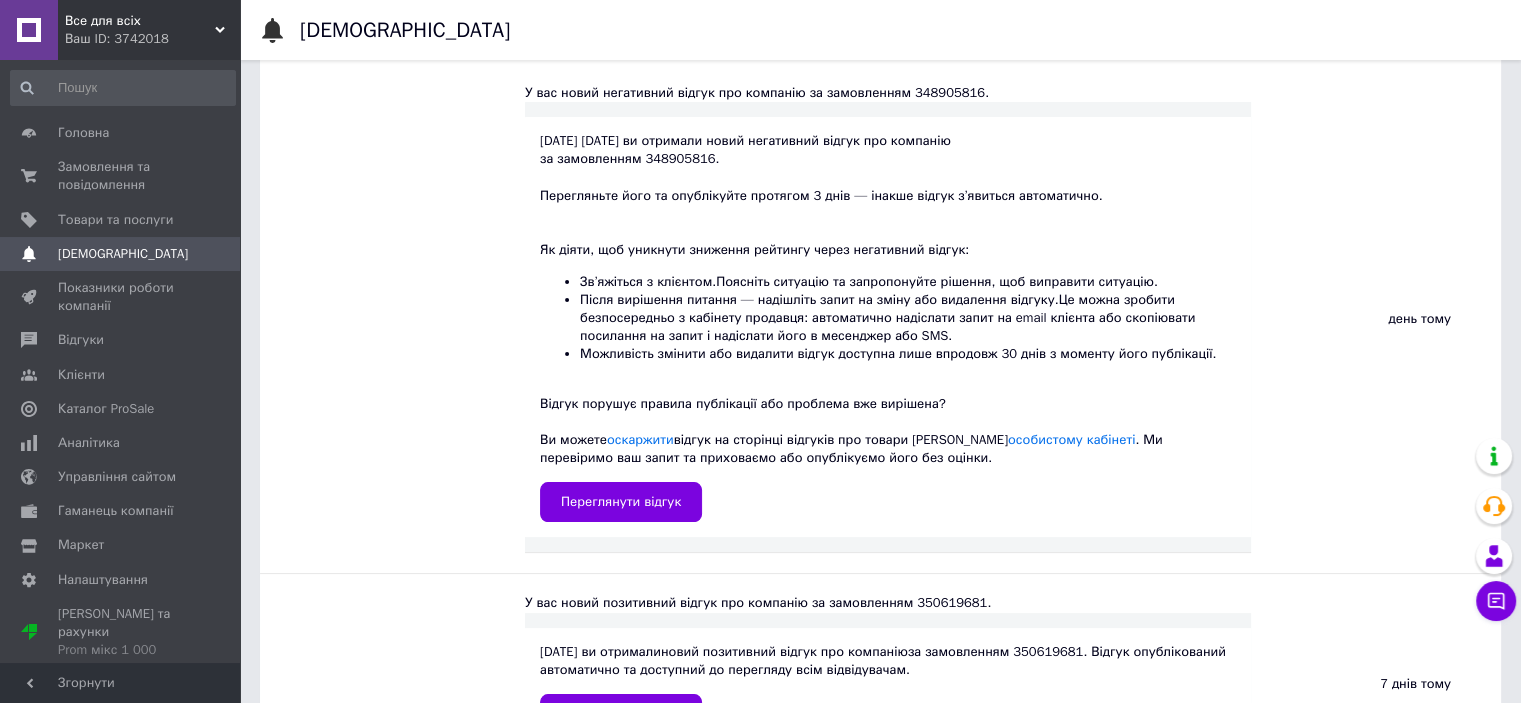 scroll, scrollTop: 100, scrollLeft: 0, axis: vertical 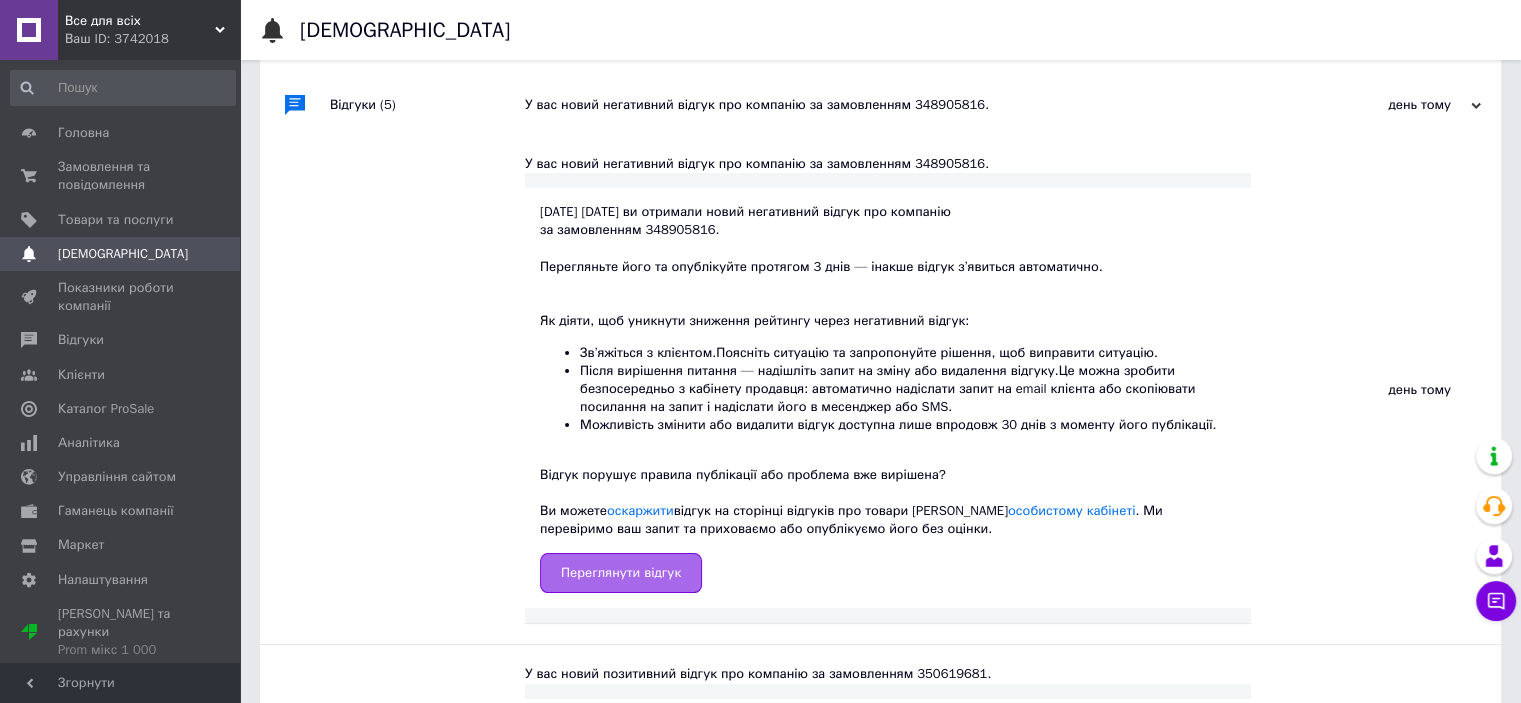click on "Переглянути відгук" at bounding box center (621, 573) 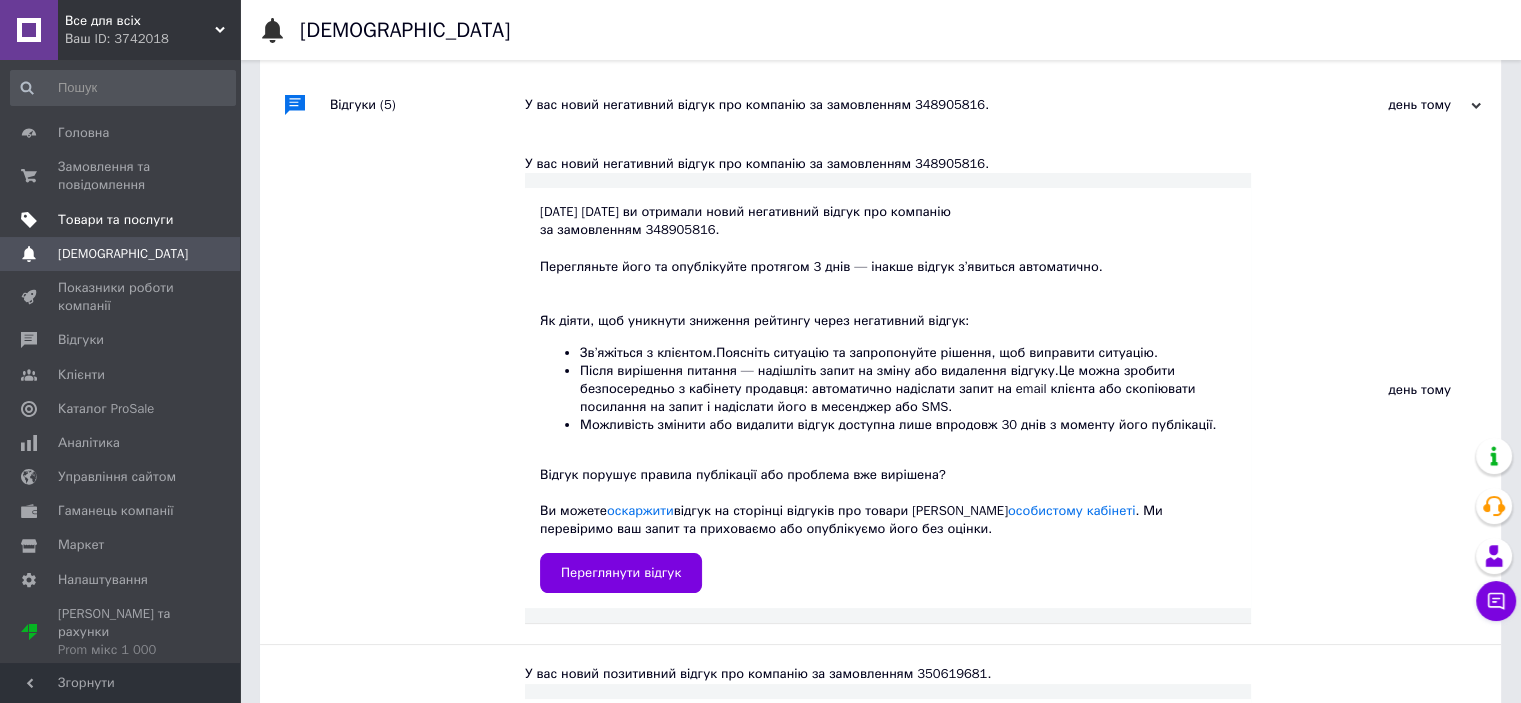 click on "Товари та послуги" at bounding box center [115, 220] 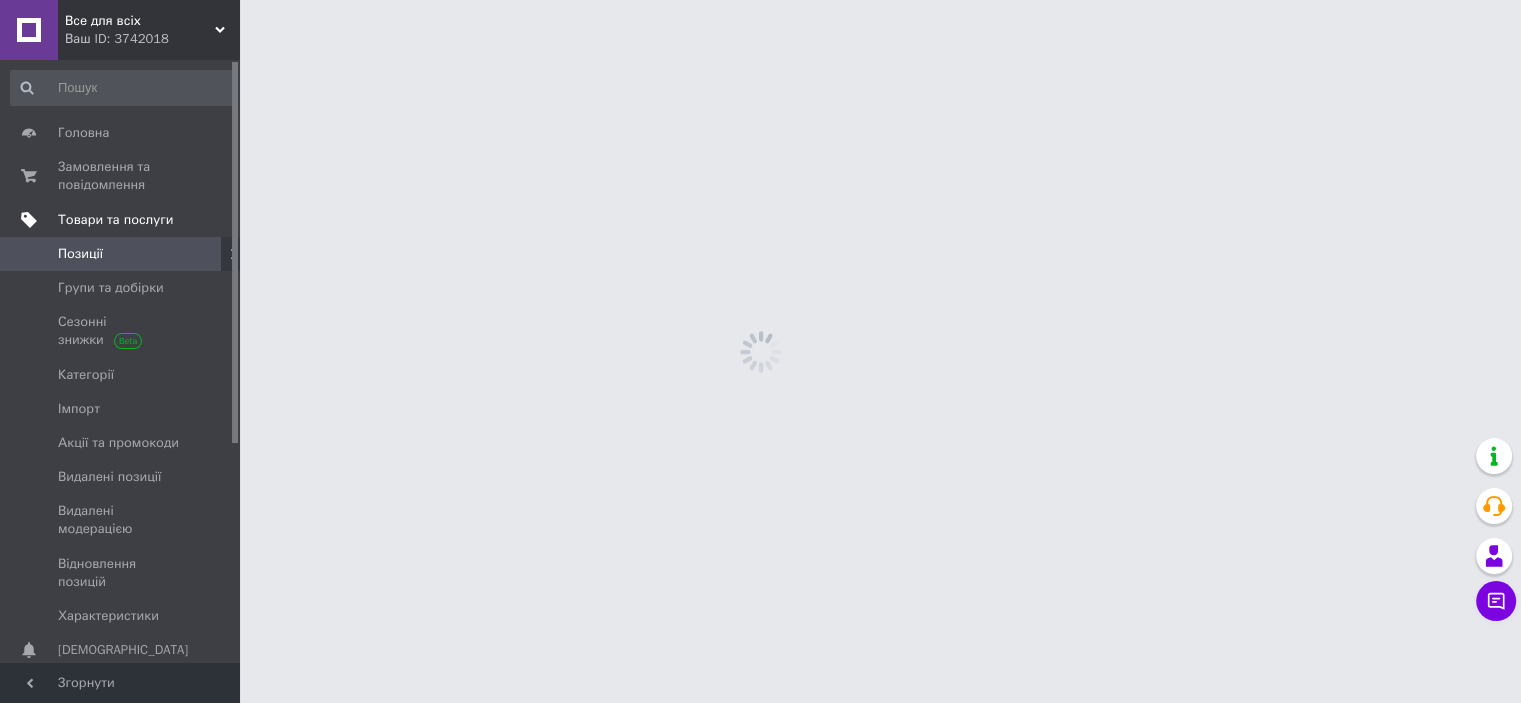 scroll, scrollTop: 0, scrollLeft: 0, axis: both 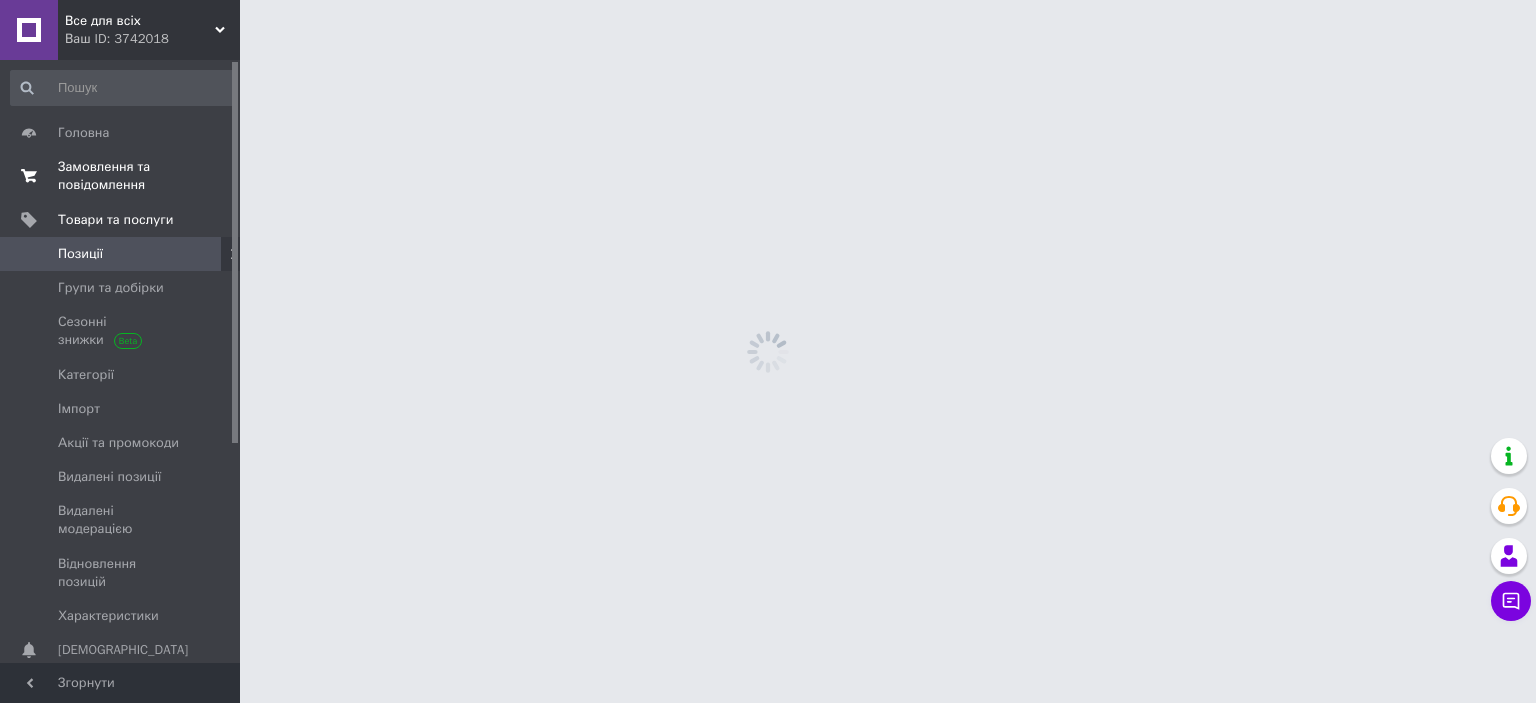 click on "Замовлення та повідомлення" at bounding box center (121, 176) 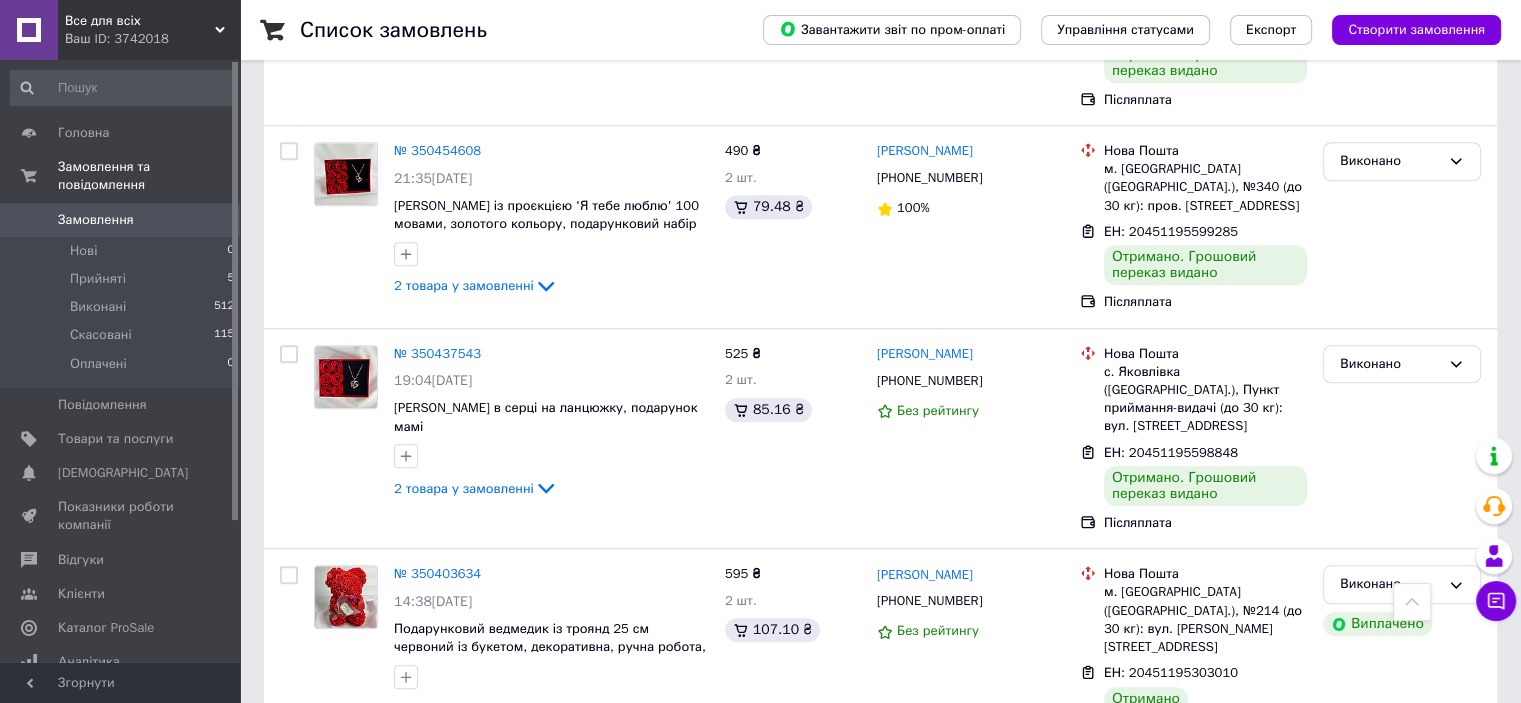 scroll, scrollTop: 1700, scrollLeft: 0, axis: vertical 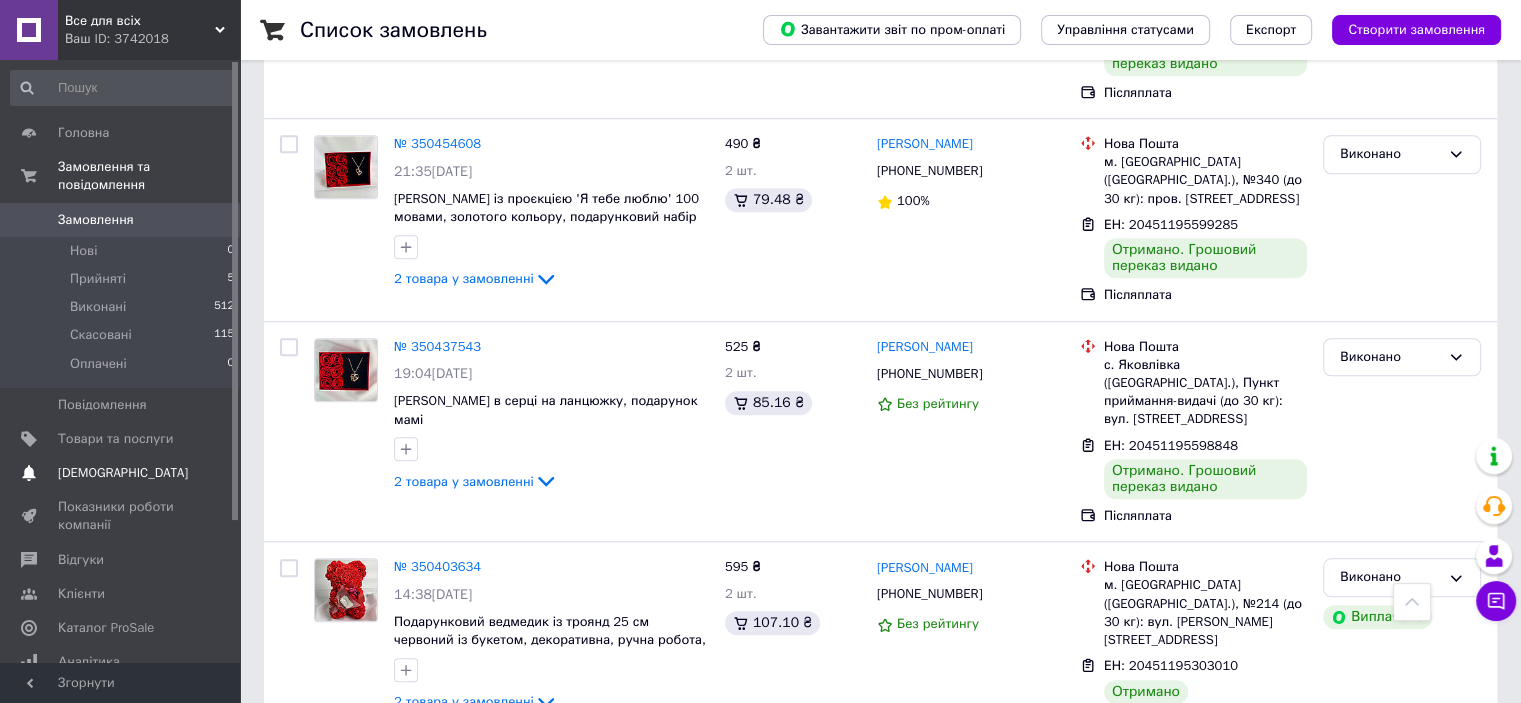 click on "[DEMOGRAPHIC_DATA]" at bounding box center (123, 473) 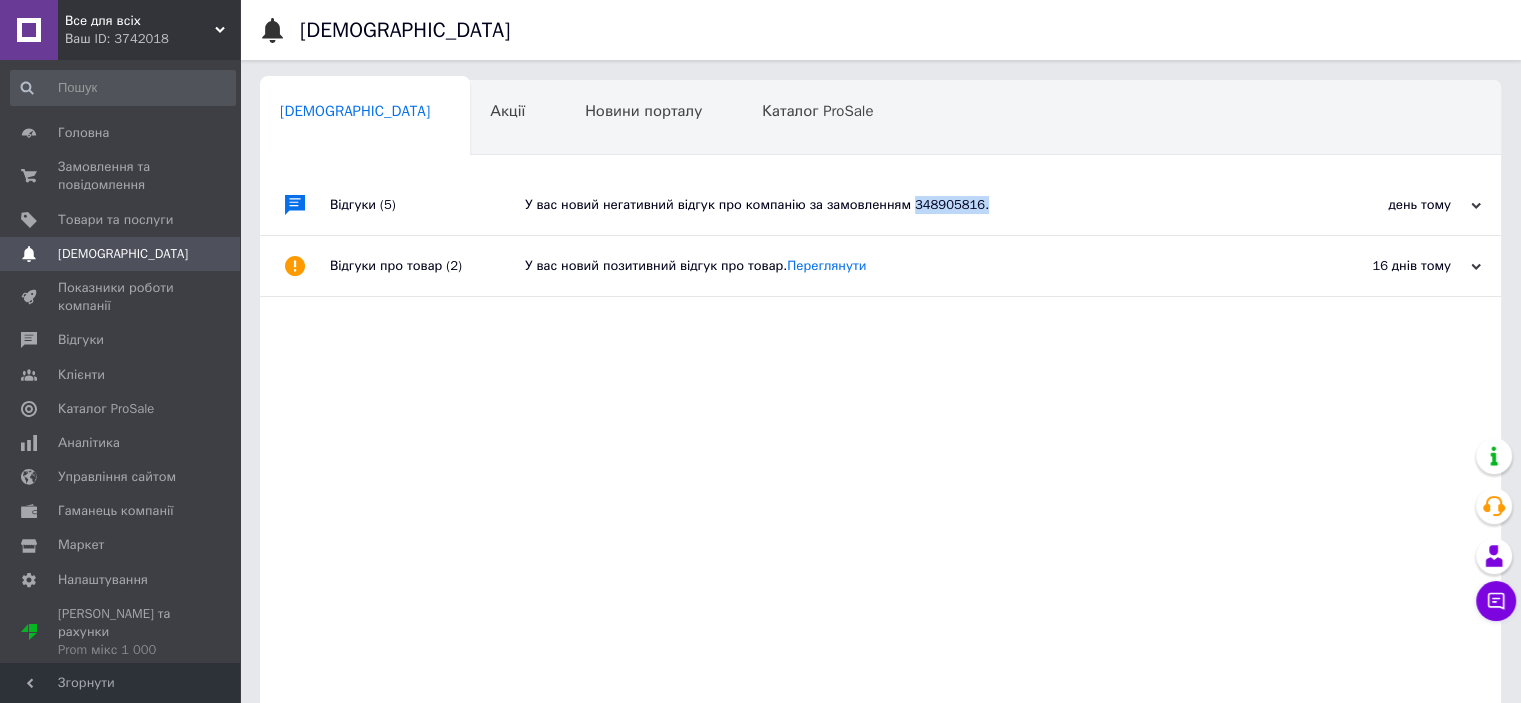 drag, startPoint x: 900, startPoint y: 204, endPoint x: 960, endPoint y: 204, distance: 60 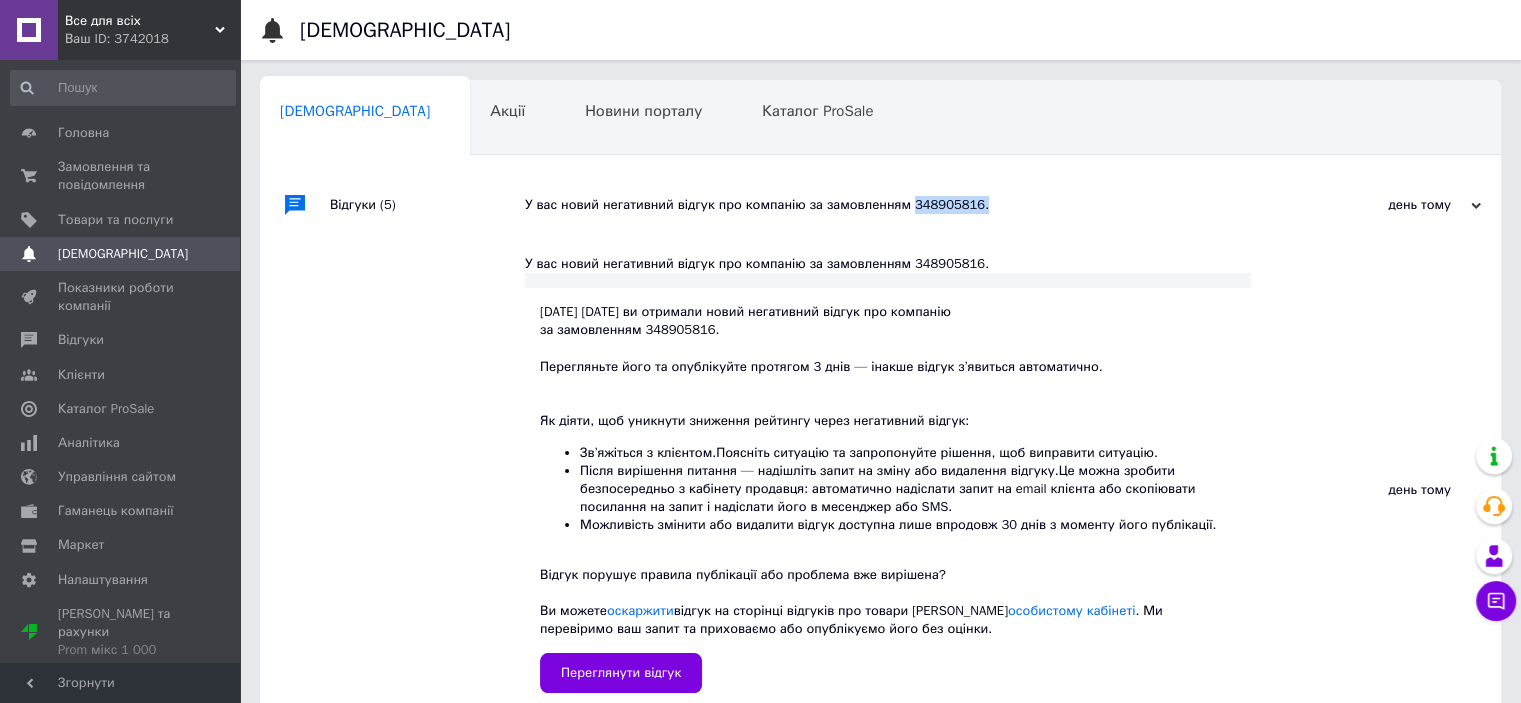 copy on "348905816." 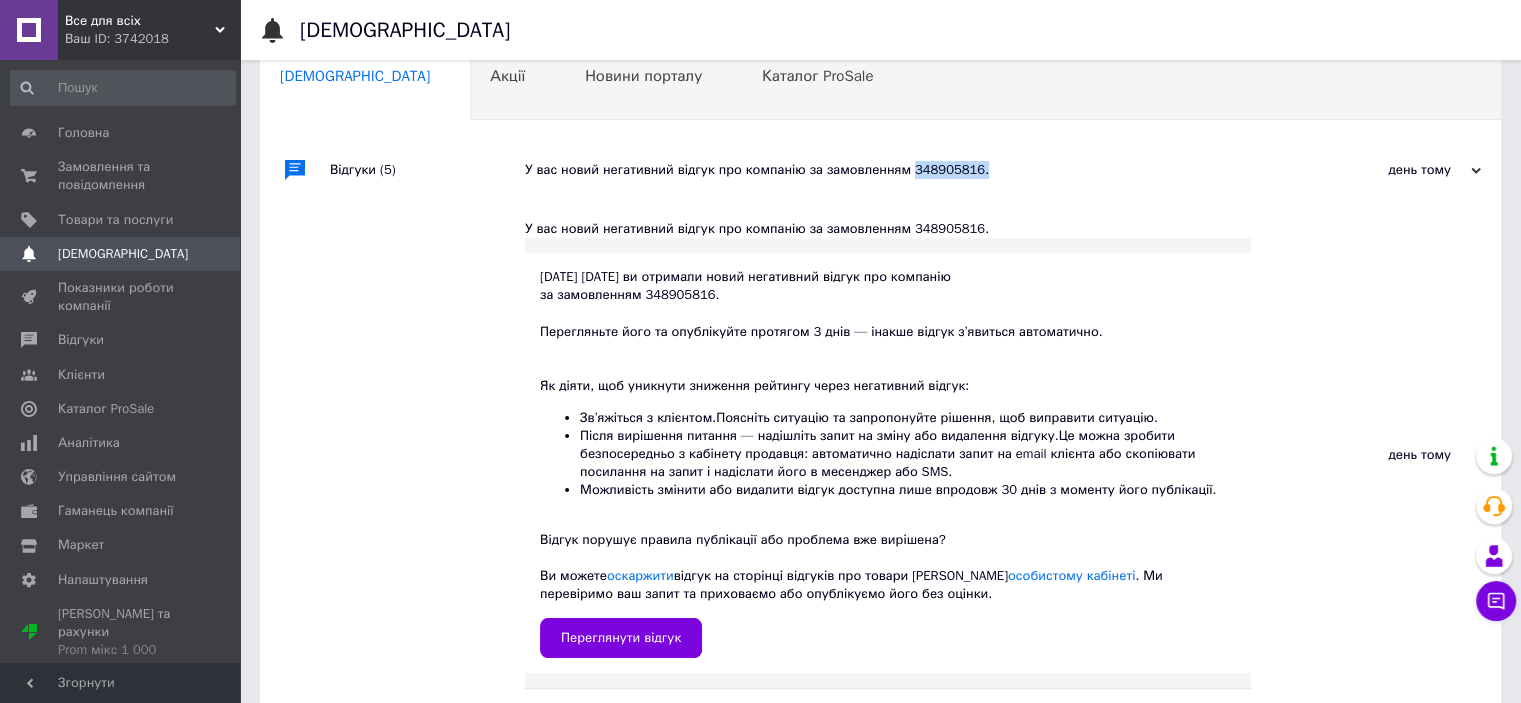 scroll, scrollTop: 0, scrollLeft: 0, axis: both 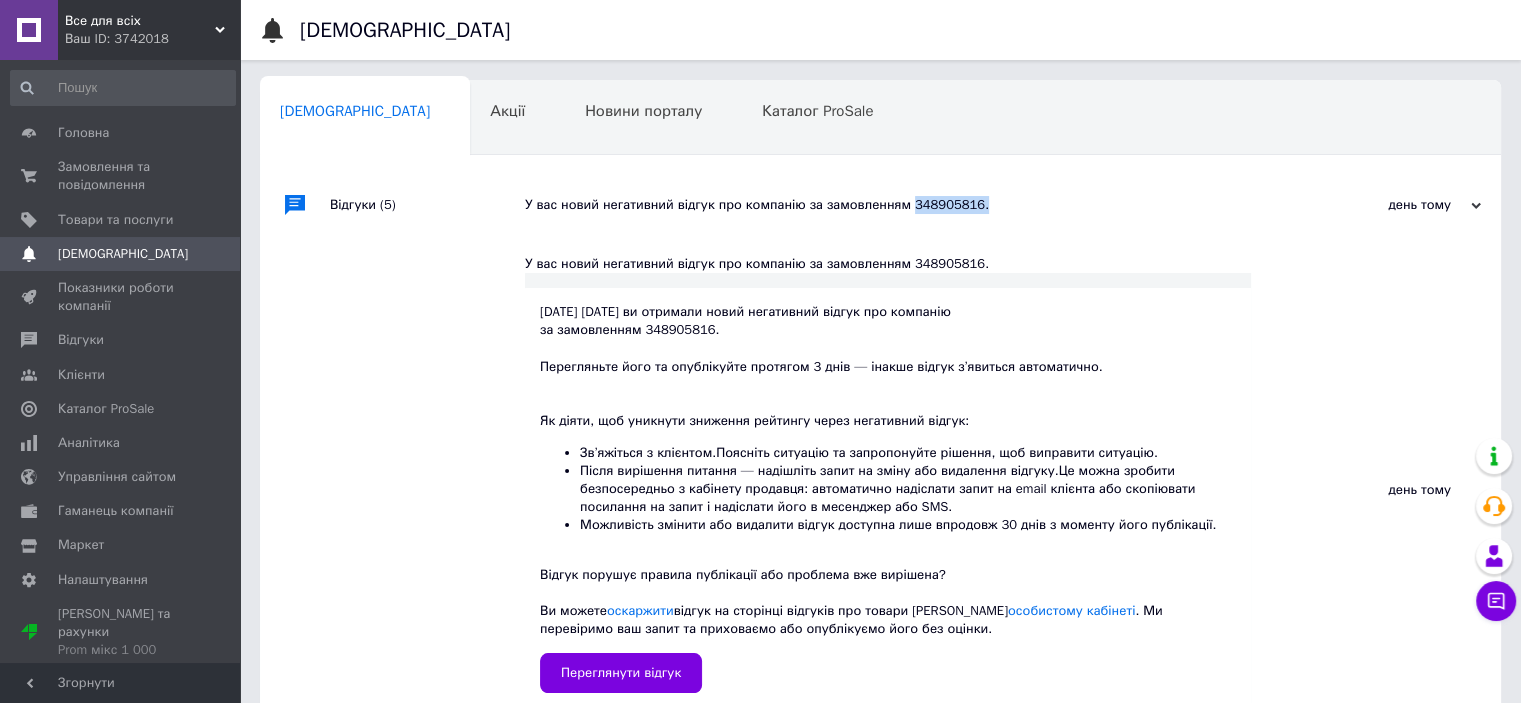 click on "Сповіщення 0" at bounding box center (123, 254) 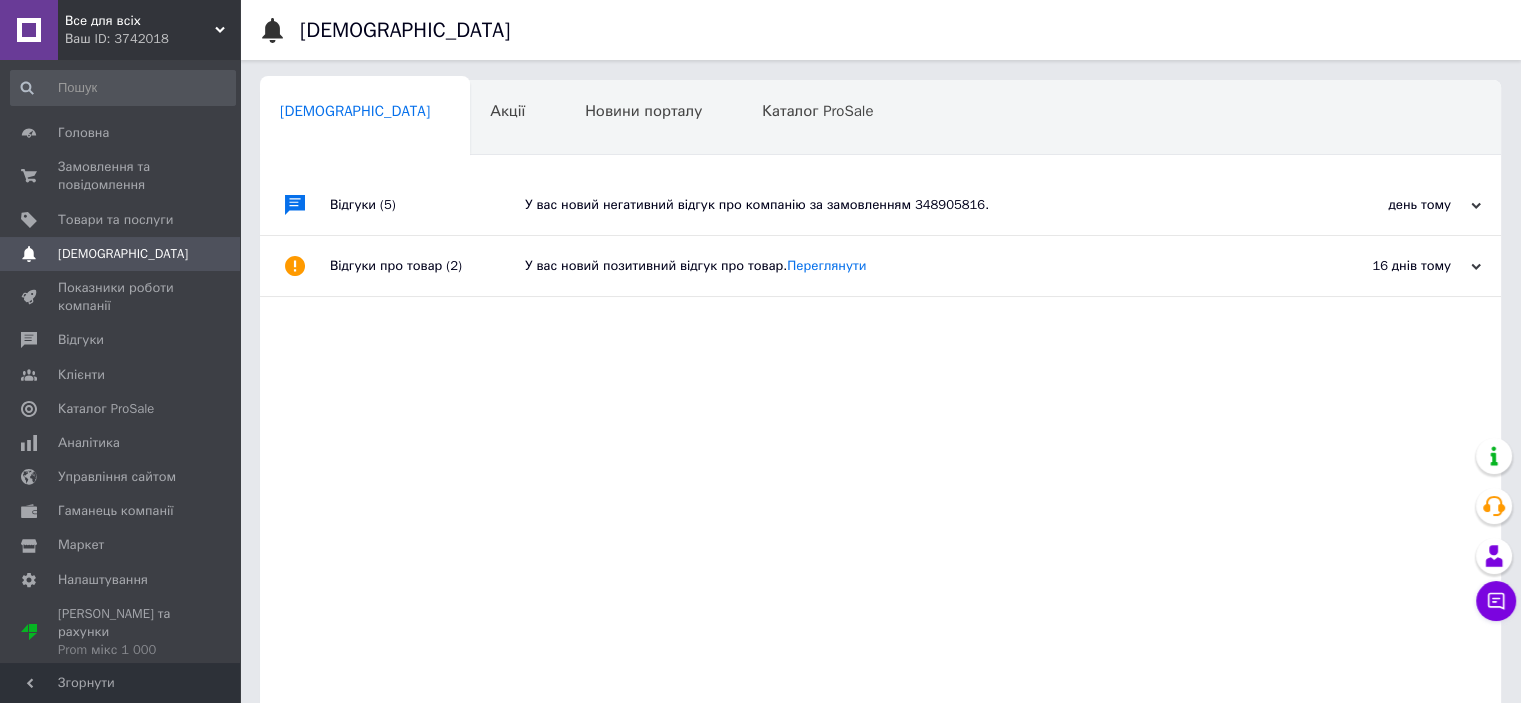 click on "У вас новий негативний відгук про компанію  за замовленням 348905816." at bounding box center (903, 205) 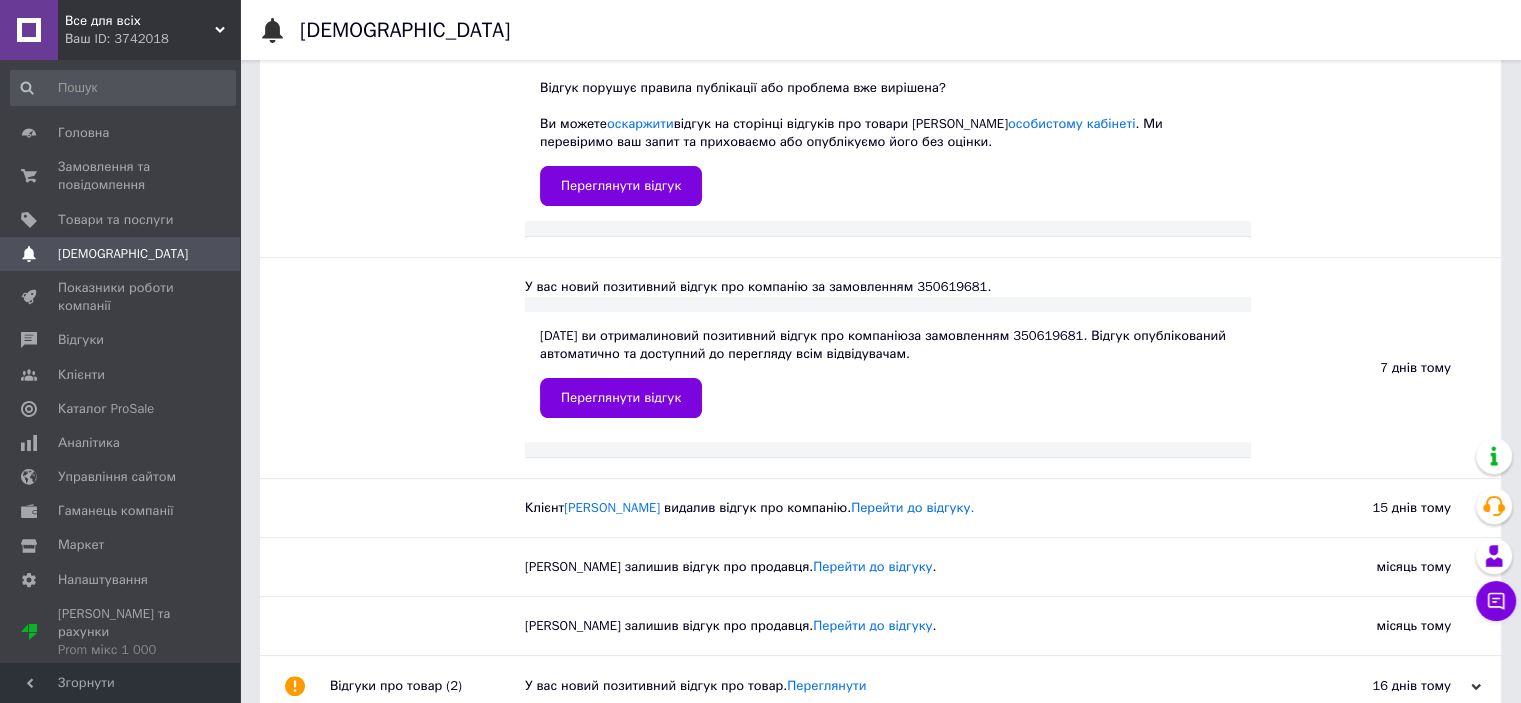 scroll, scrollTop: 500, scrollLeft: 0, axis: vertical 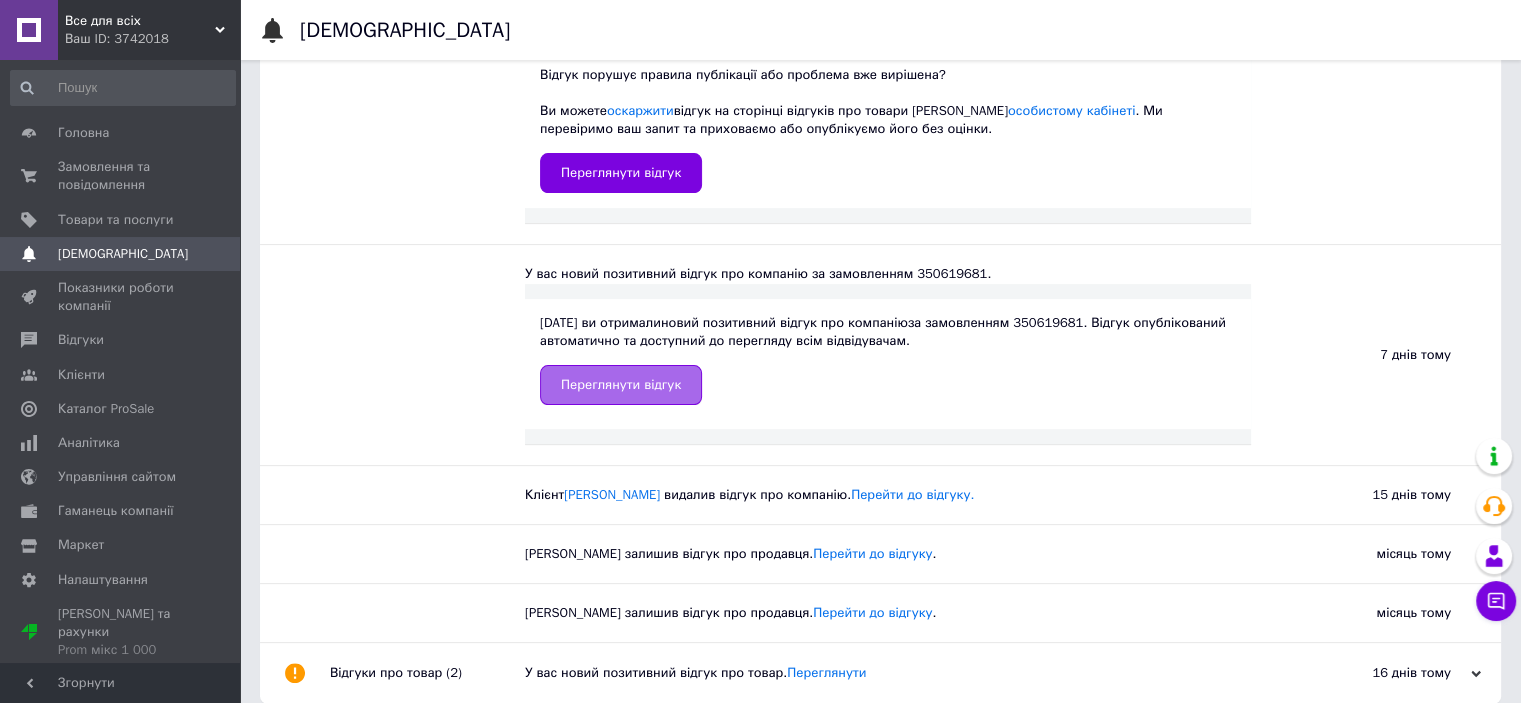 click on "Переглянути відгук" at bounding box center [621, 385] 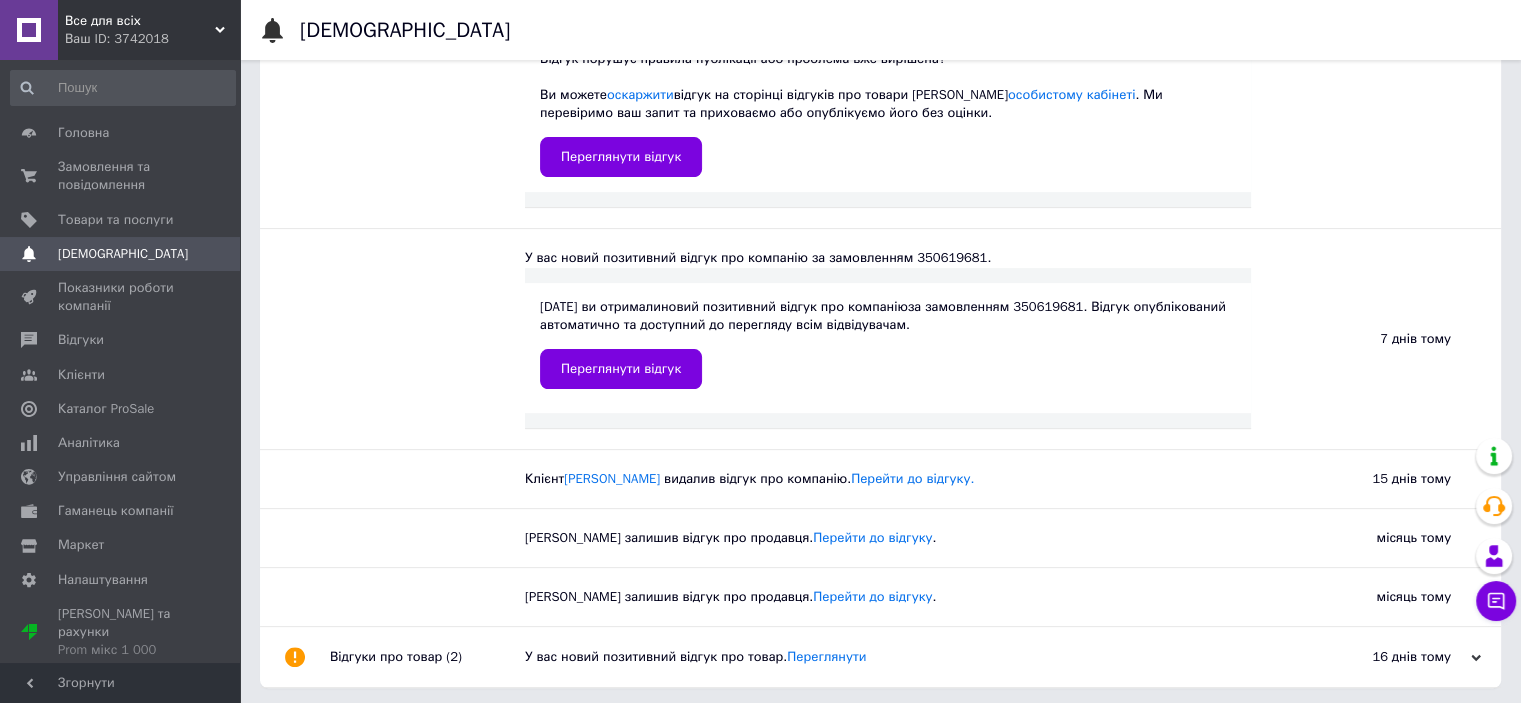 scroll, scrollTop: 520, scrollLeft: 0, axis: vertical 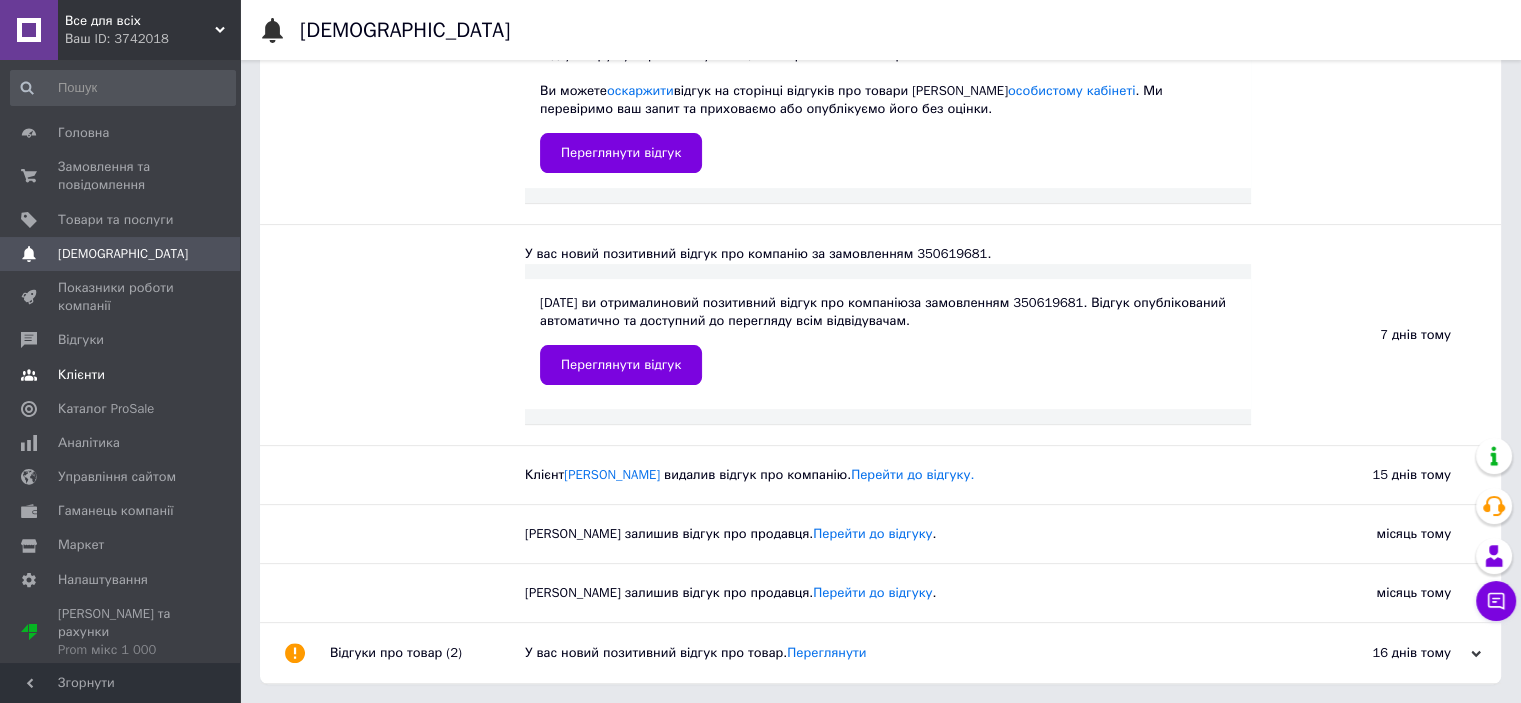 click on "Клієнти" at bounding box center [81, 375] 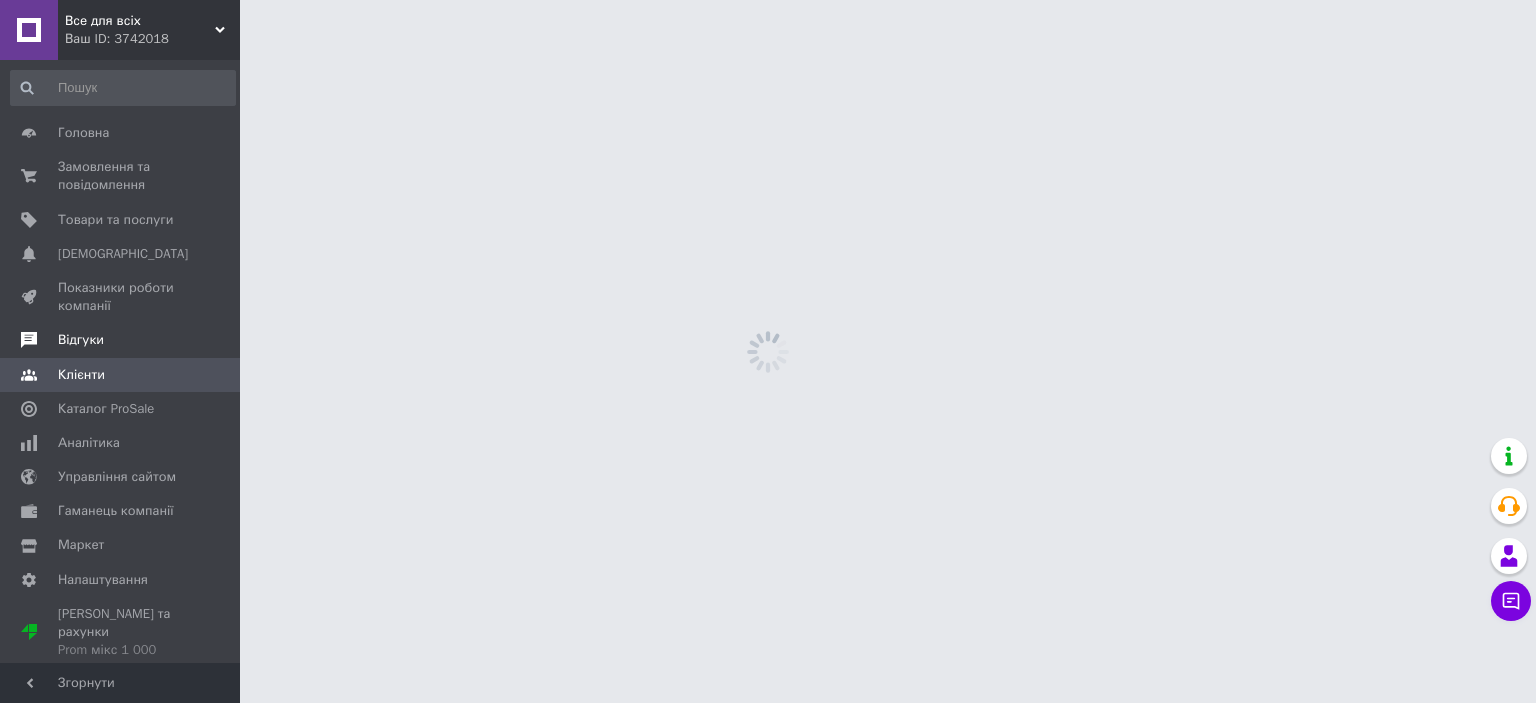 click on "Відгуки" at bounding box center (81, 340) 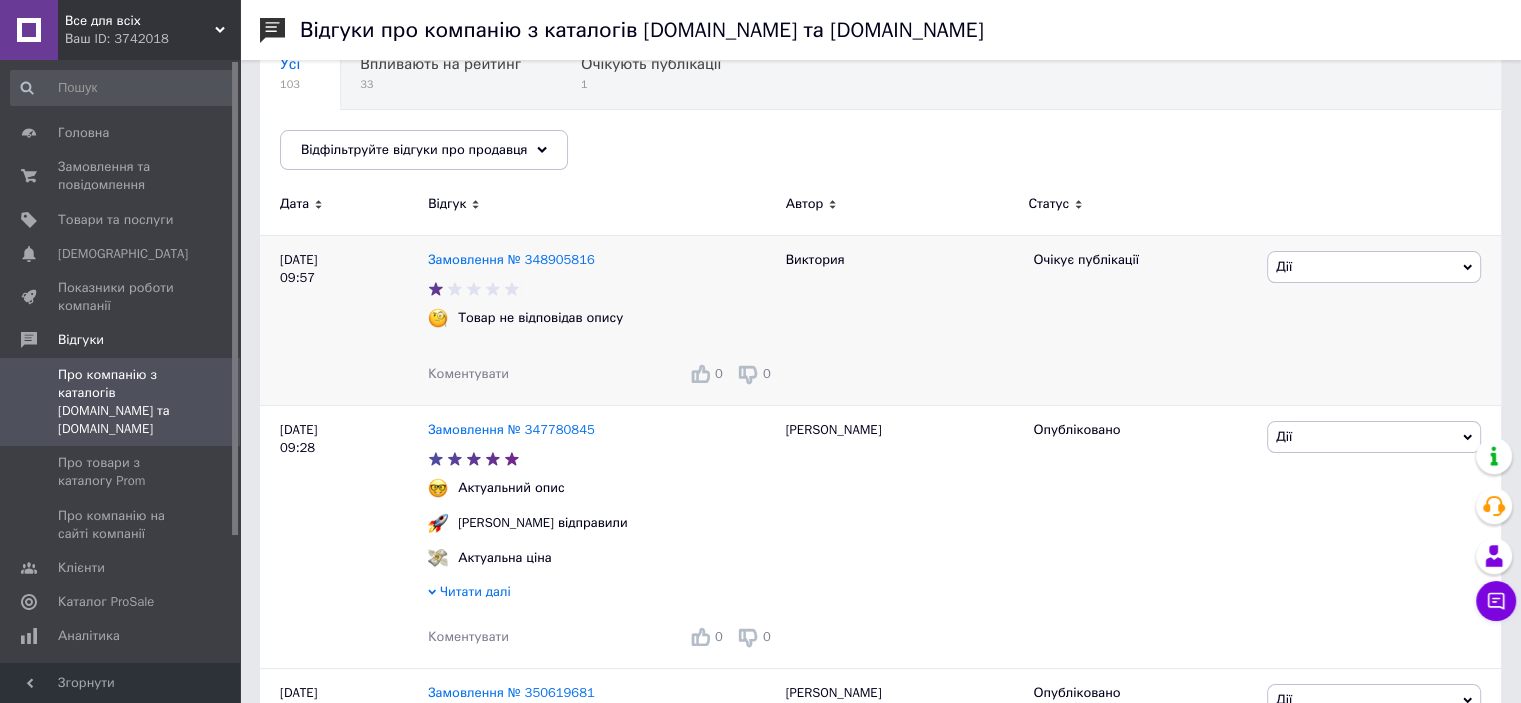 scroll, scrollTop: 200, scrollLeft: 0, axis: vertical 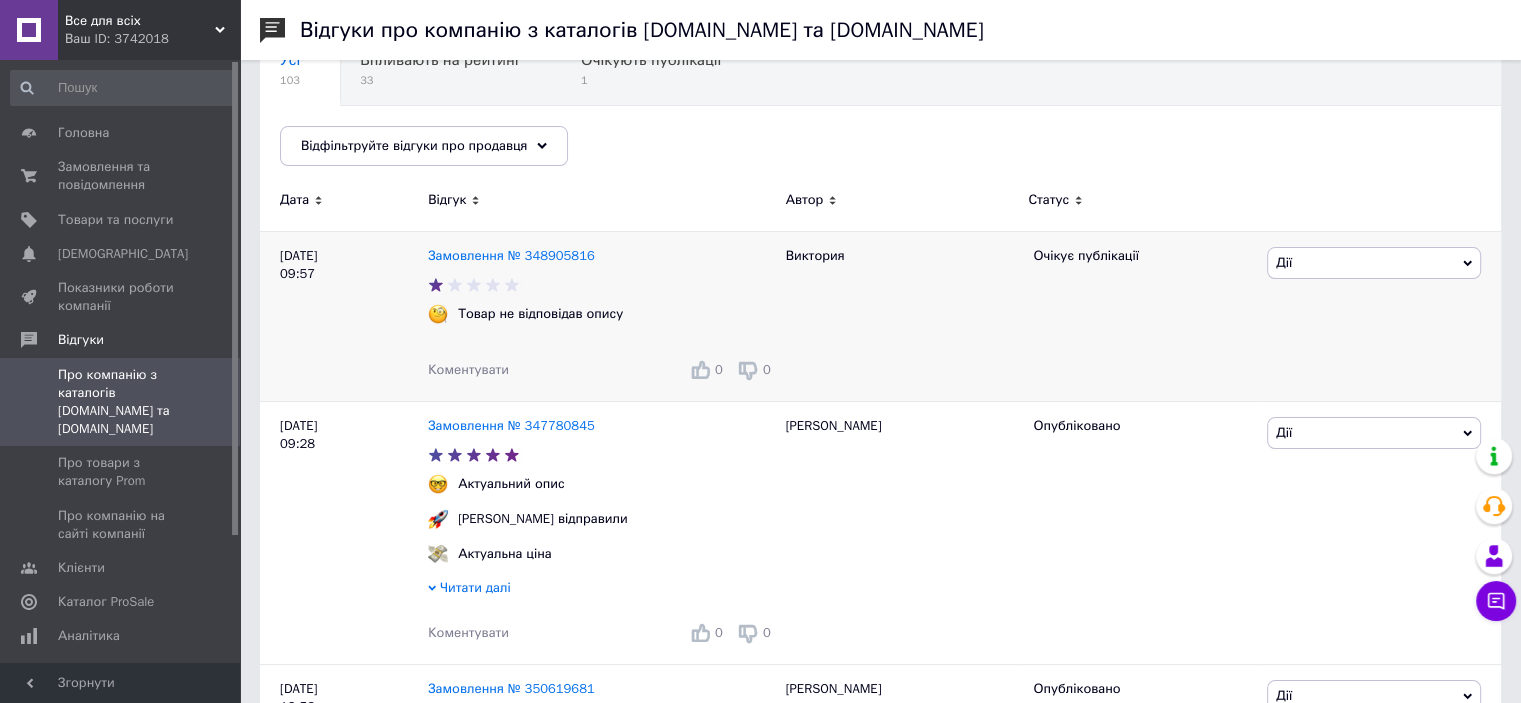 click on "Очікує публікації" at bounding box center (1142, 256) 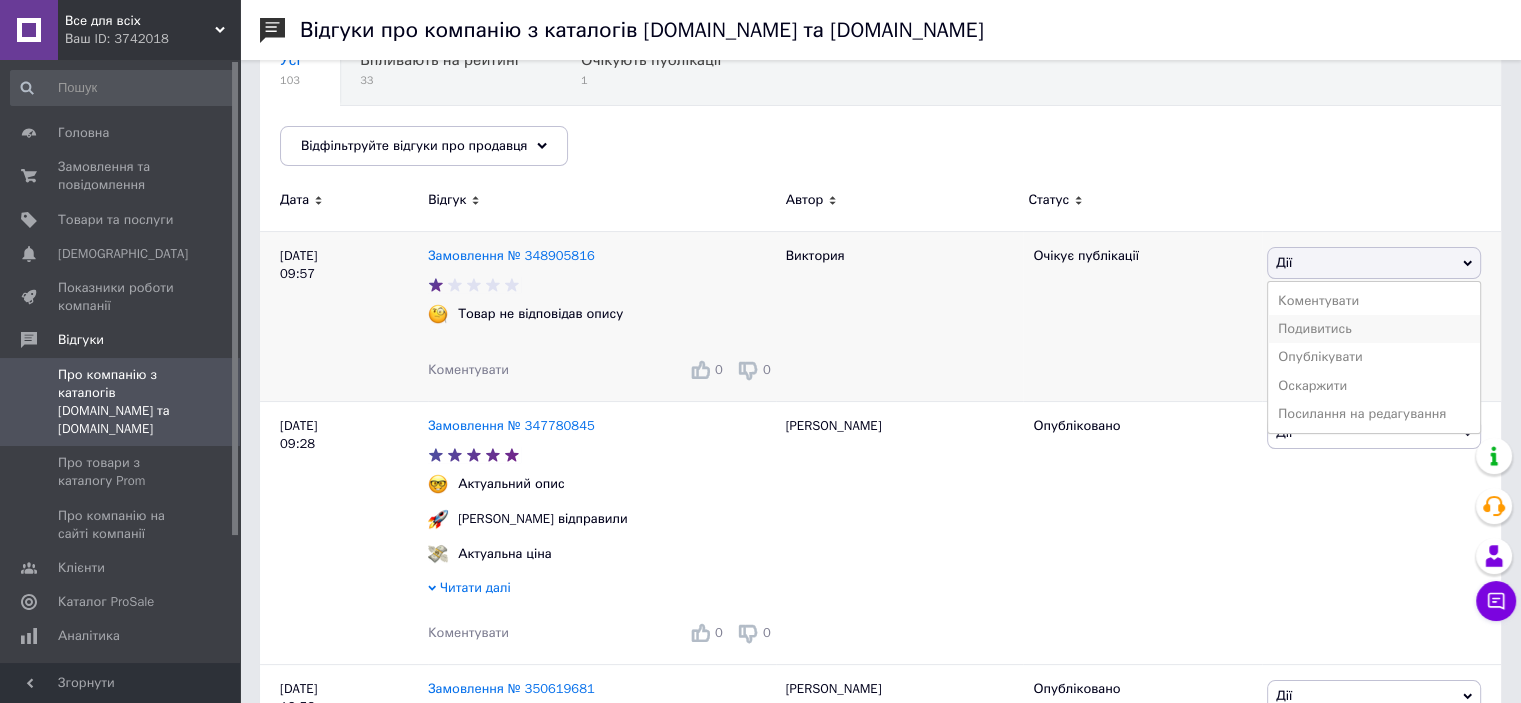 click on "Подивитись" at bounding box center [1374, 329] 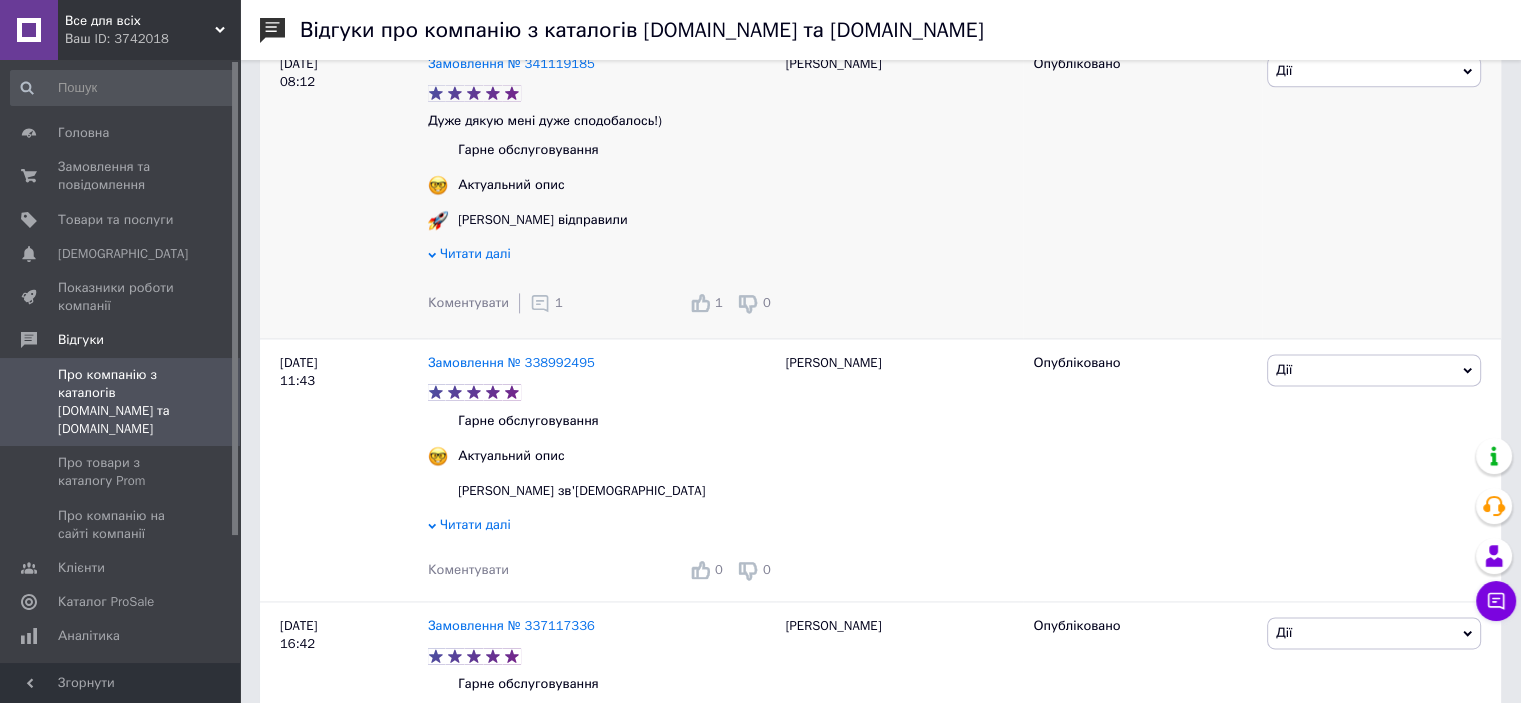 scroll, scrollTop: 2700, scrollLeft: 0, axis: vertical 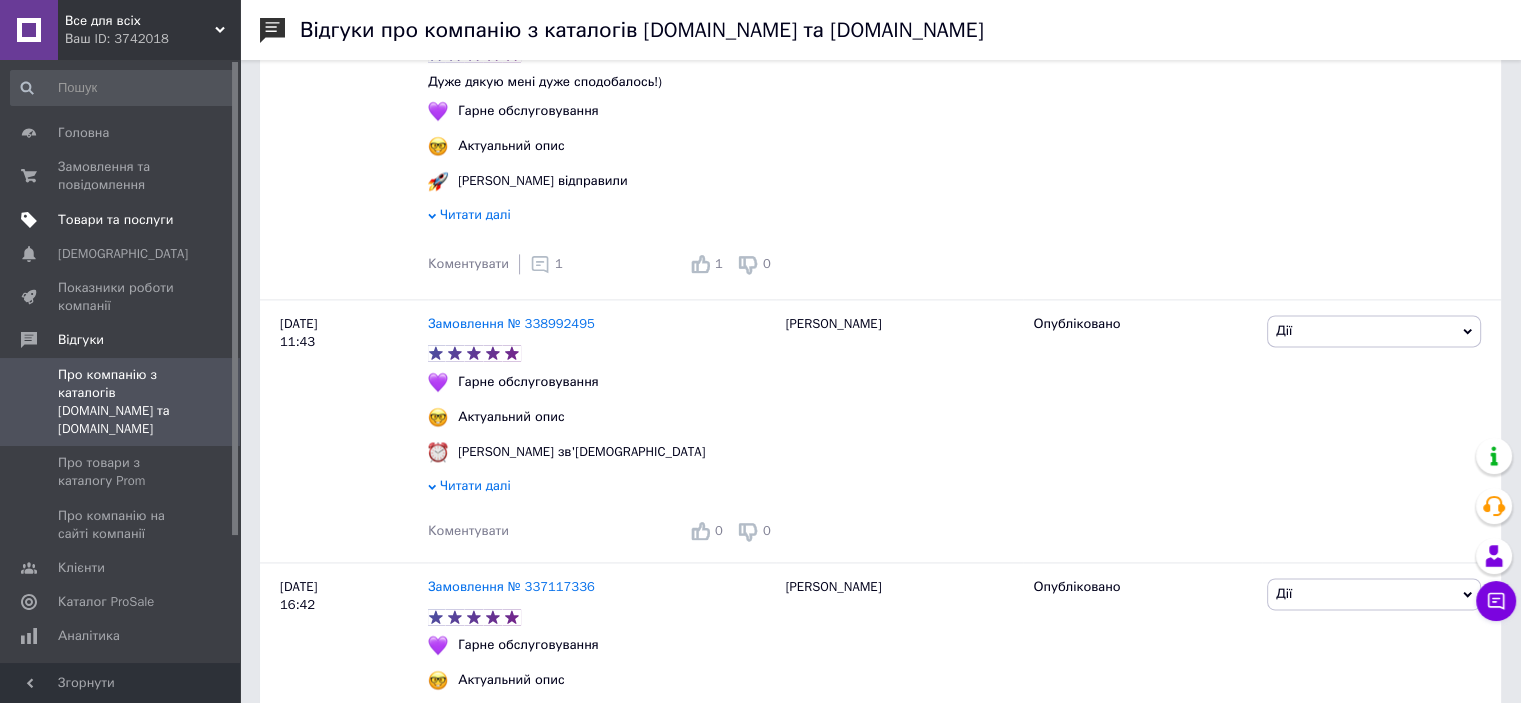 click on "Товари та послуги" at bounding box center [115, 220] 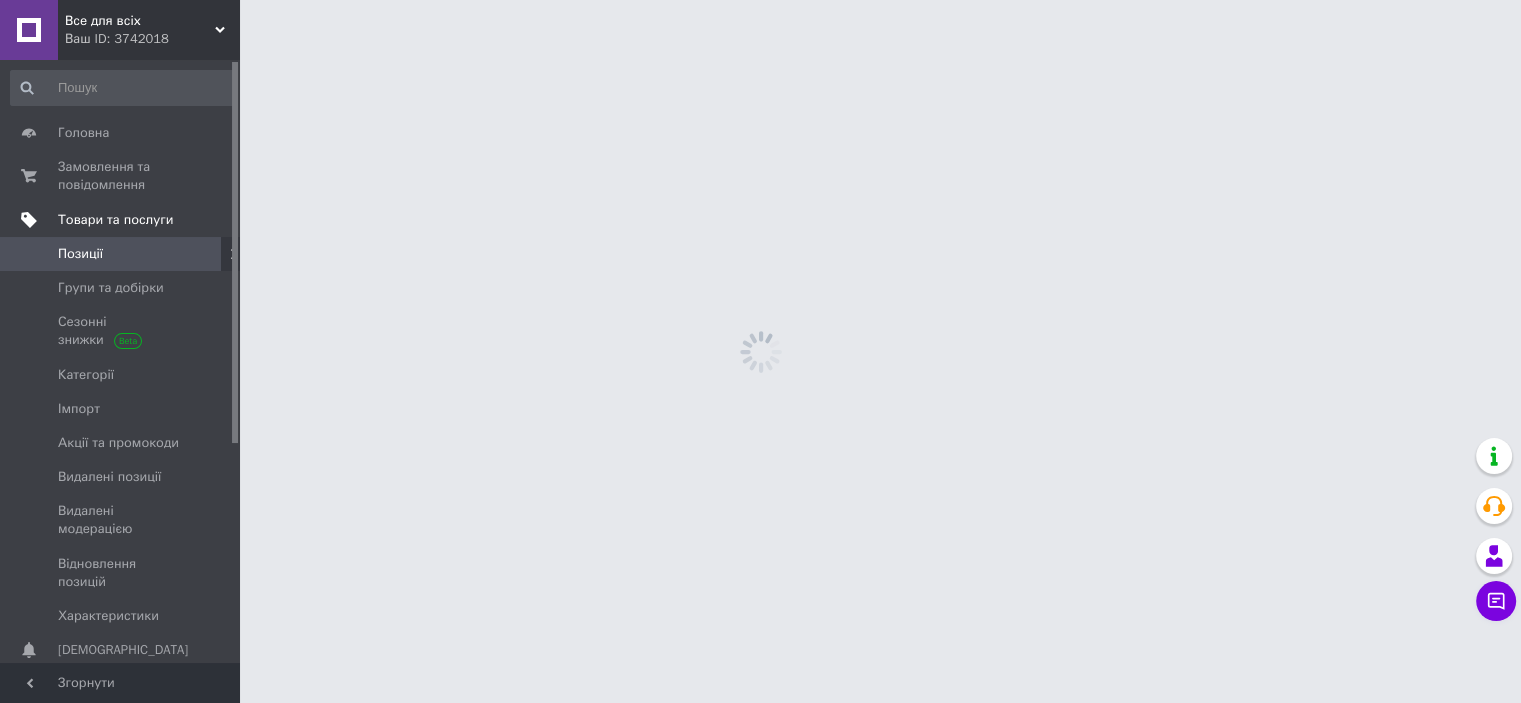 scroll, scrollTop: 0, scrollLeft: 0, axis: both 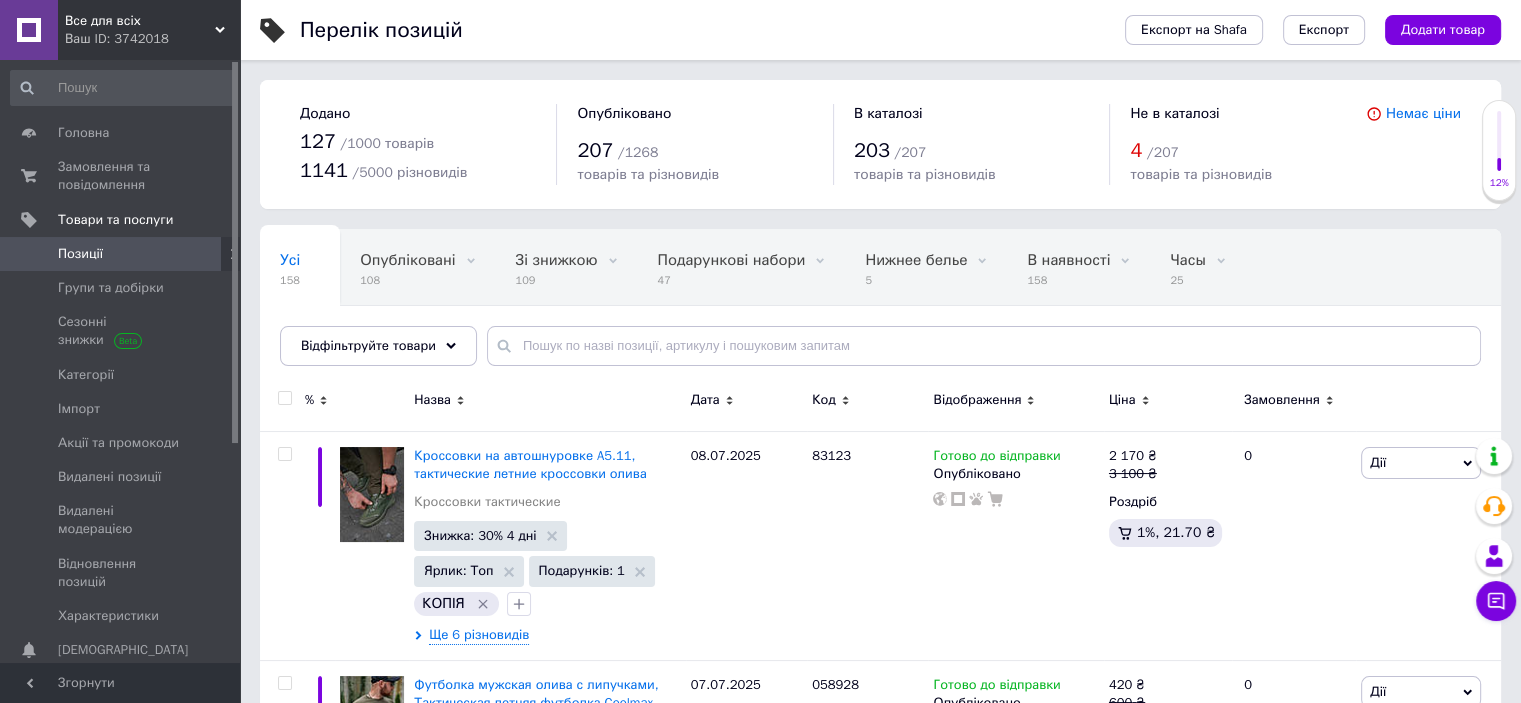 click on "Позиції" at bounding box center [121, 254] 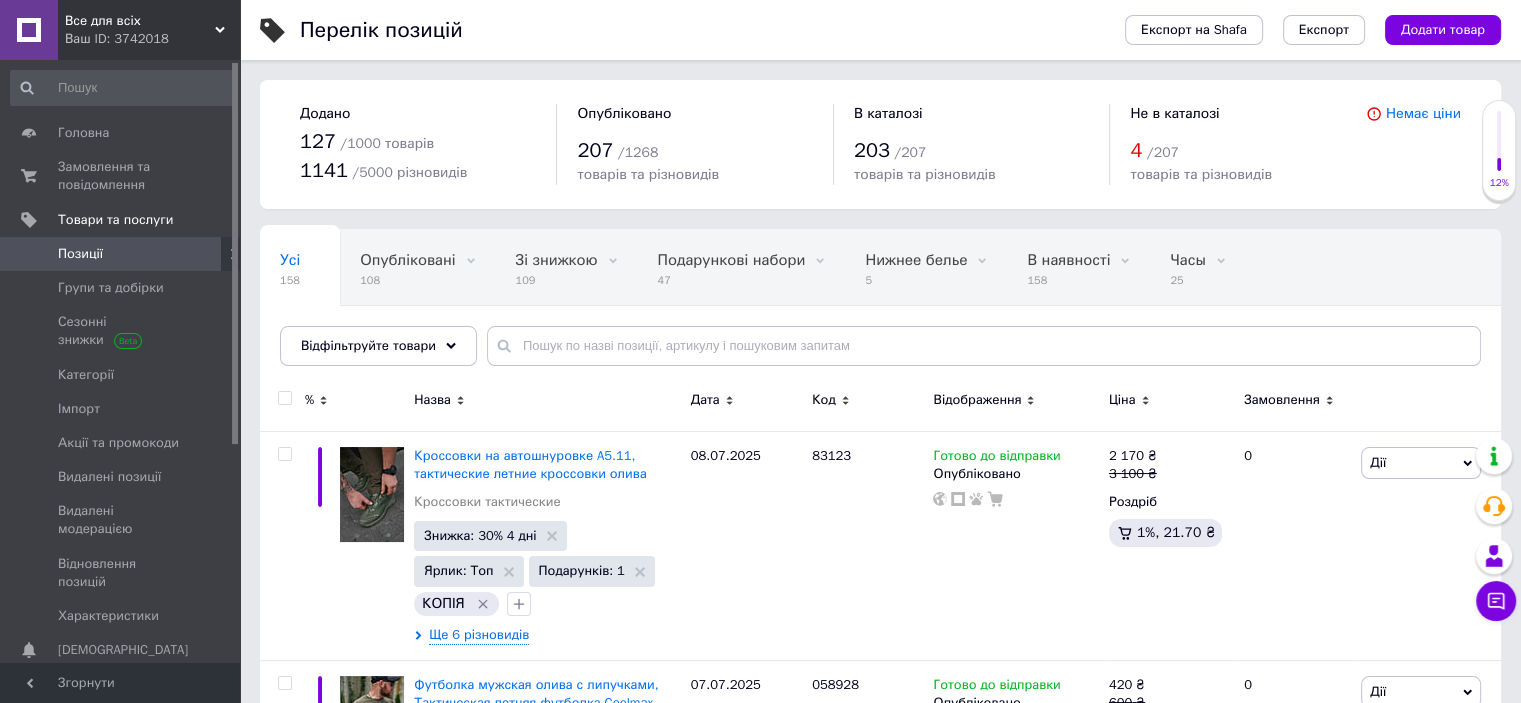 scroll, scrollTop: 5, scrollLeft: 0, axis: vertical 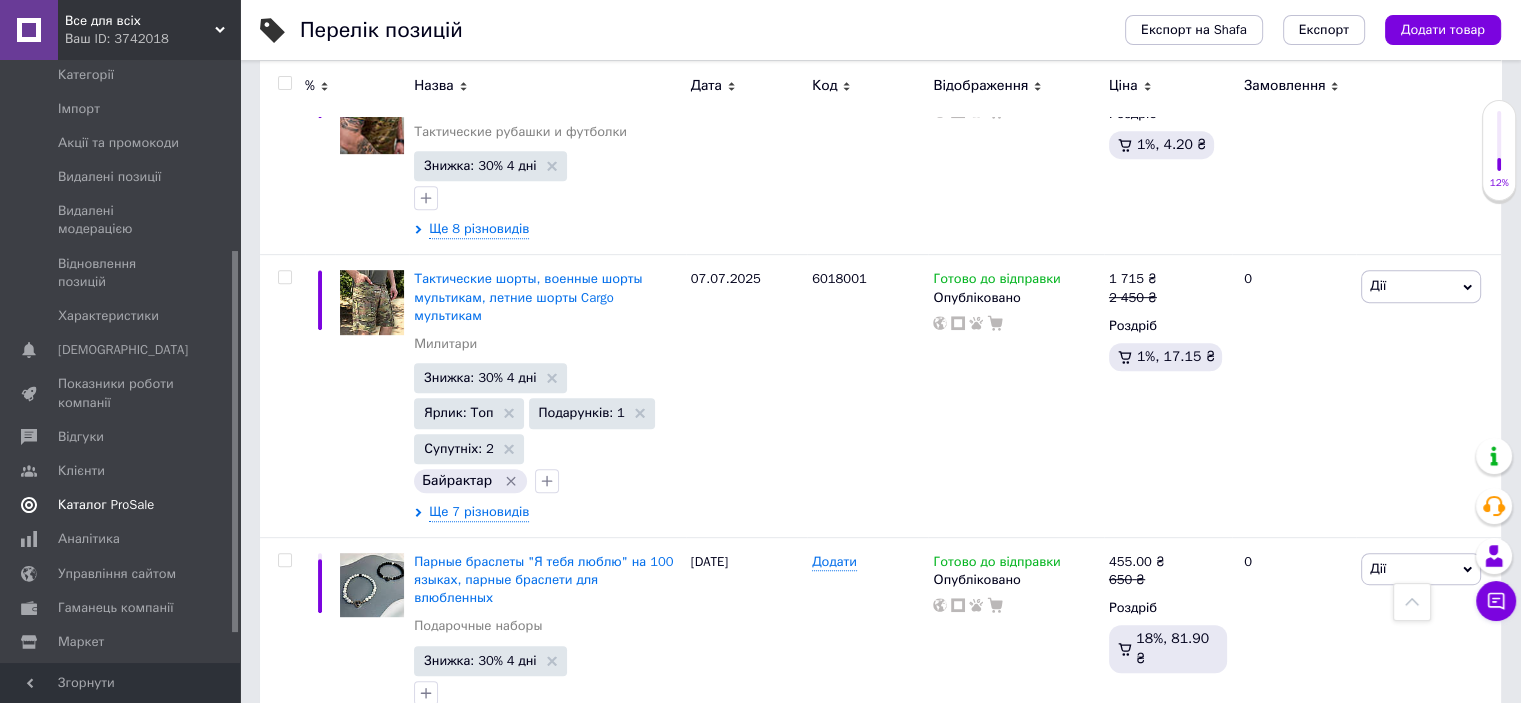 click on "Каталог ProSale" at bounding box center (123, 505) 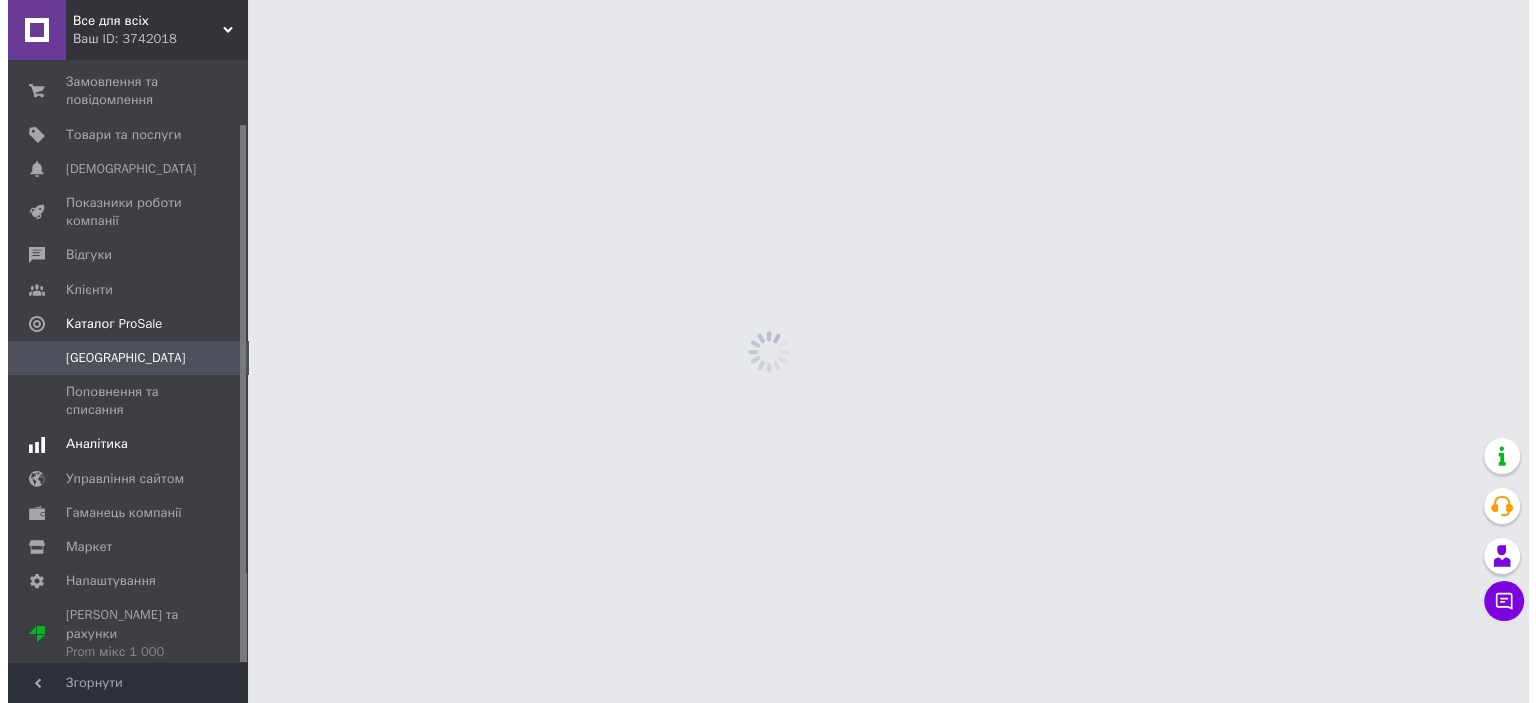 scroll, scrollTop: 0, scrollLeft: 0, axis: both 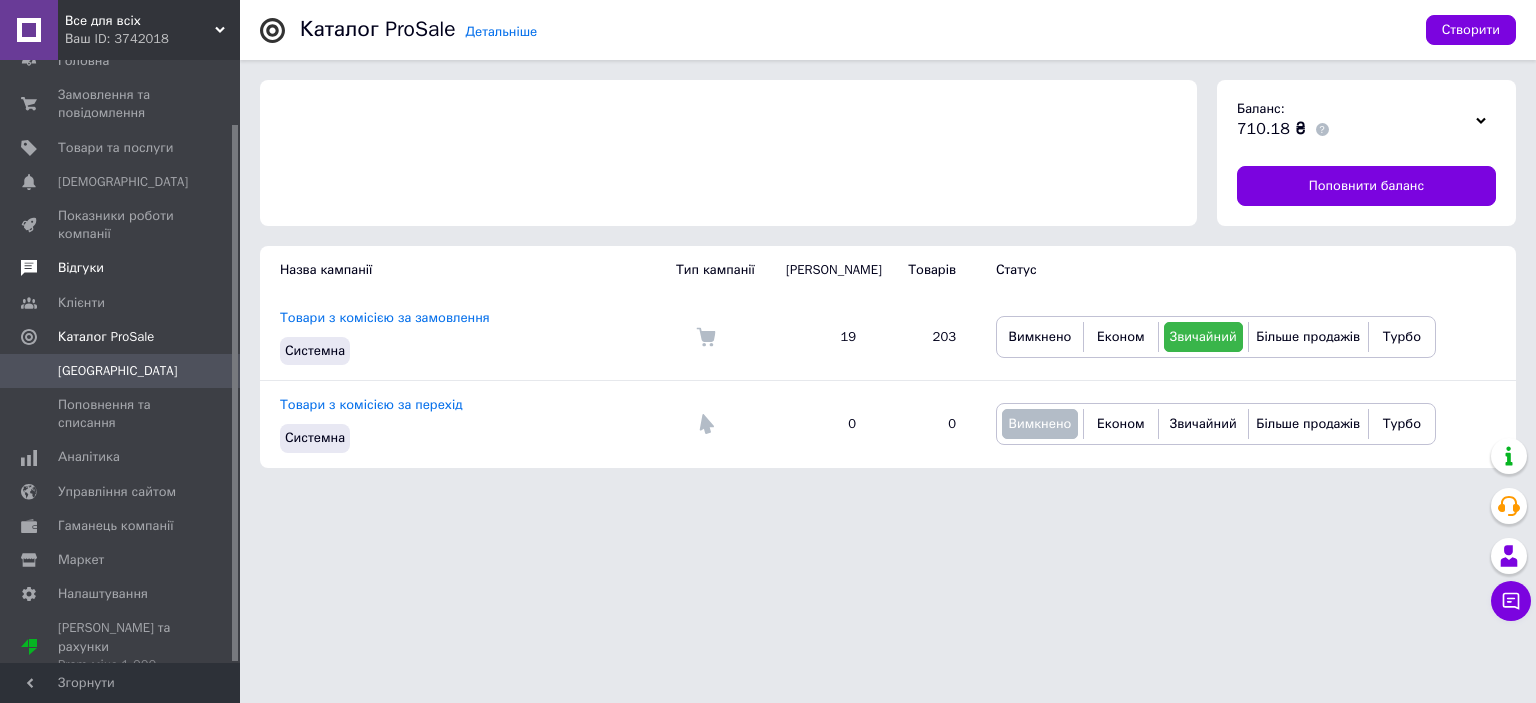 click on "Відгуки" at bounding box center (123, 268) 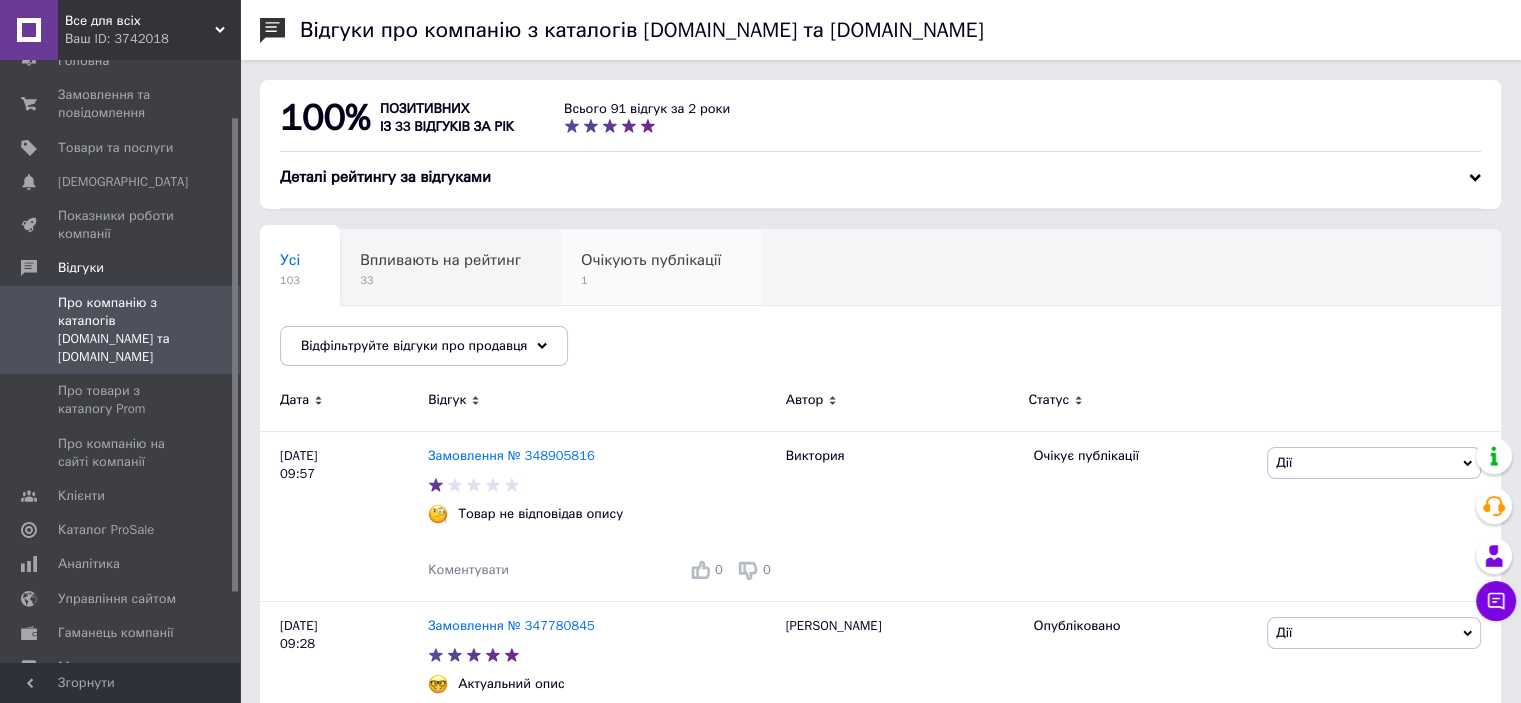 click on "1" at bounding box center (651, 280) 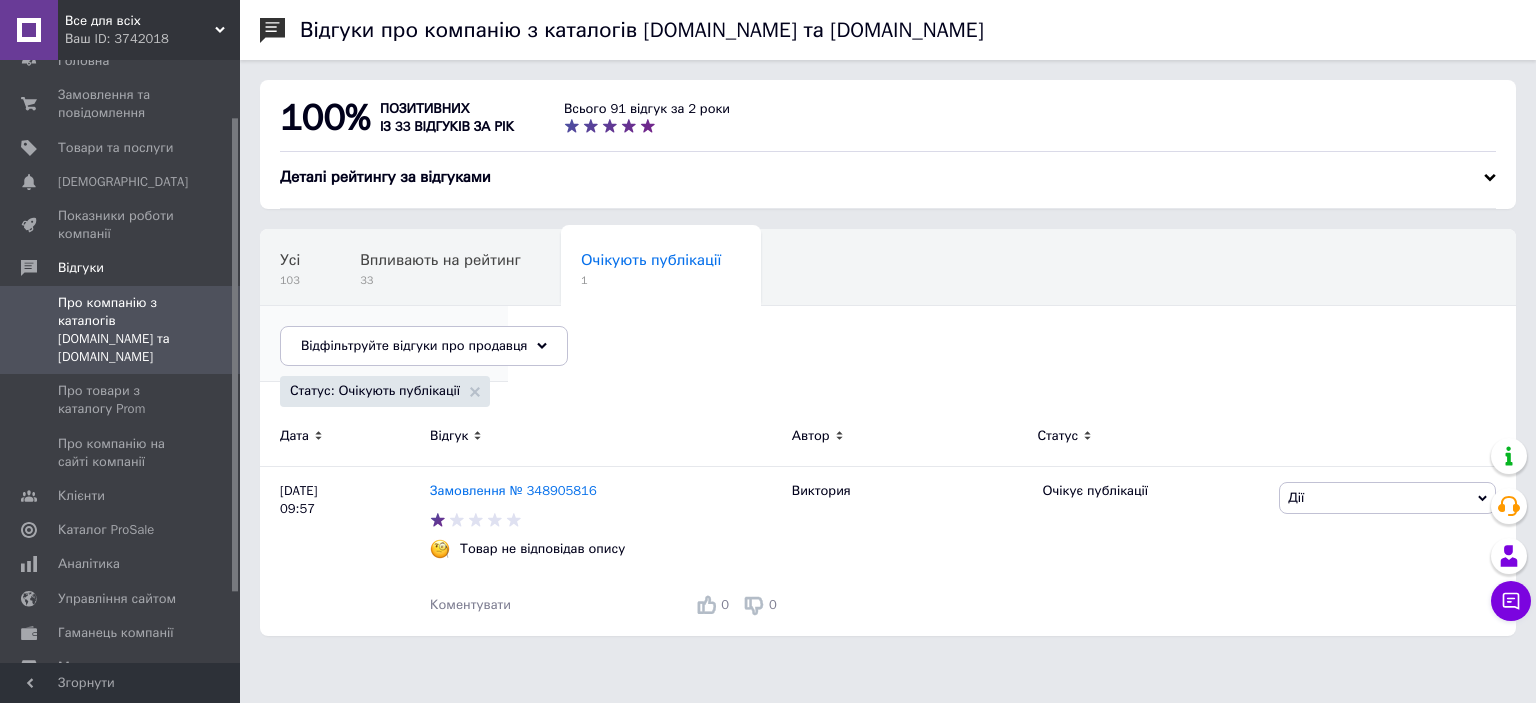 click on "87" at bounding box center [374, 356] 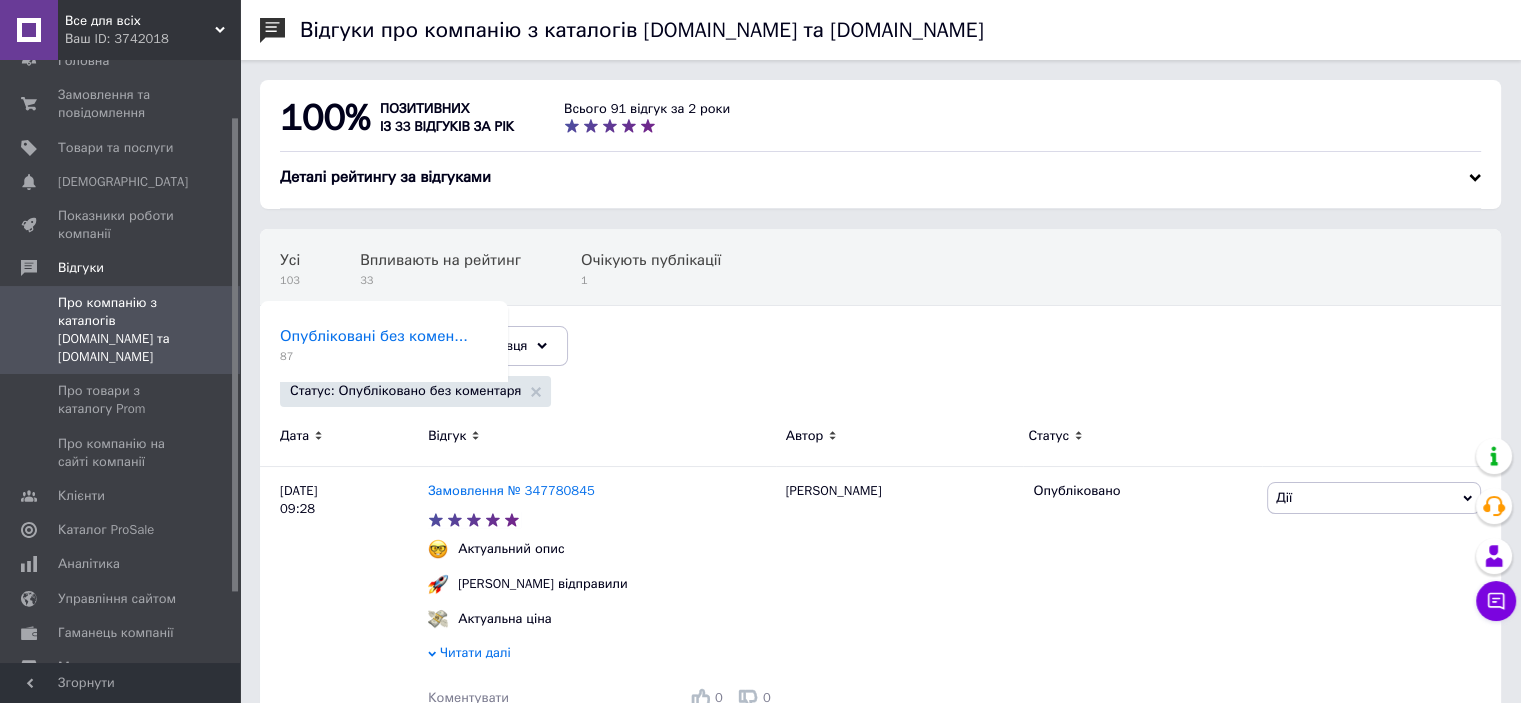 click on "1" at bounding box center (651, 280) 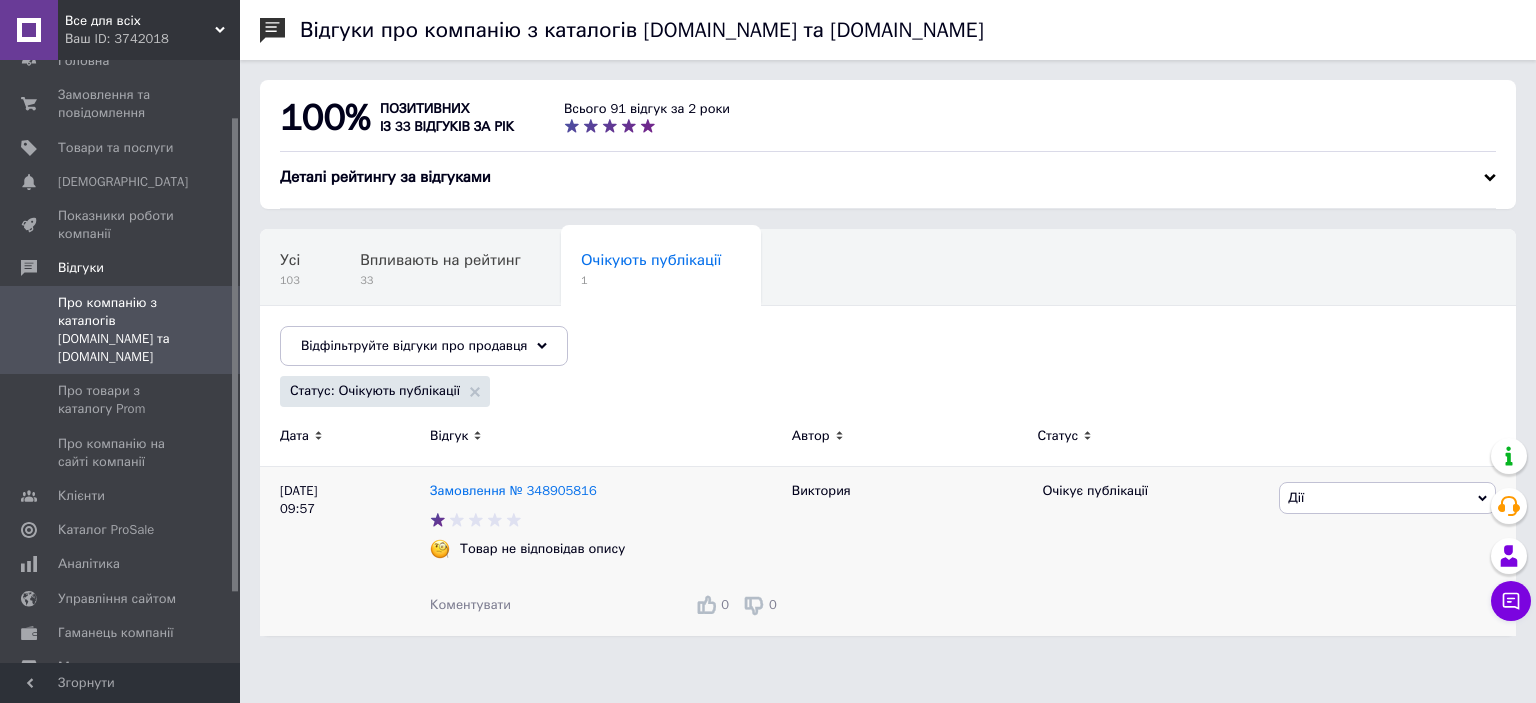 click on "Дії" at bounding box center [1387, 498] 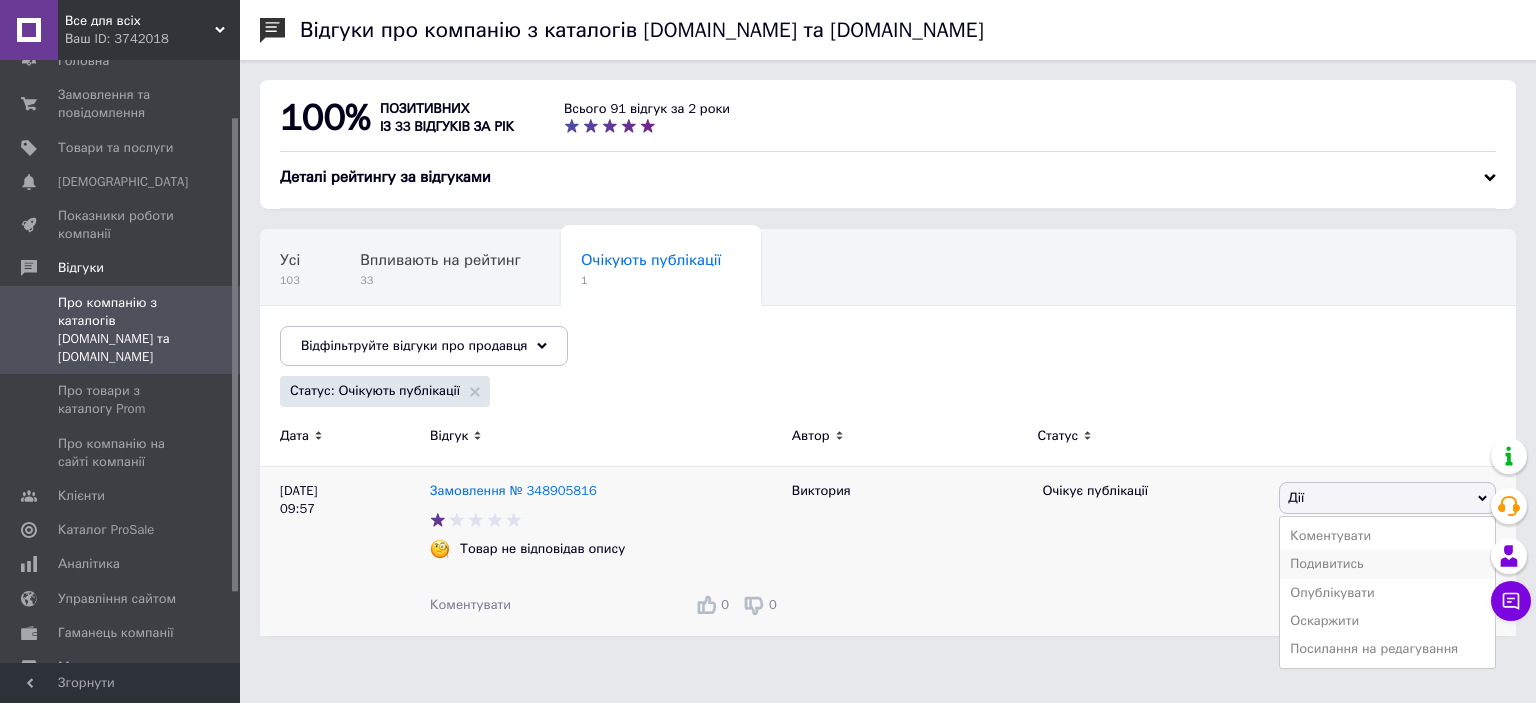 click on "Подивитись" at bounding box center (1387, 564) 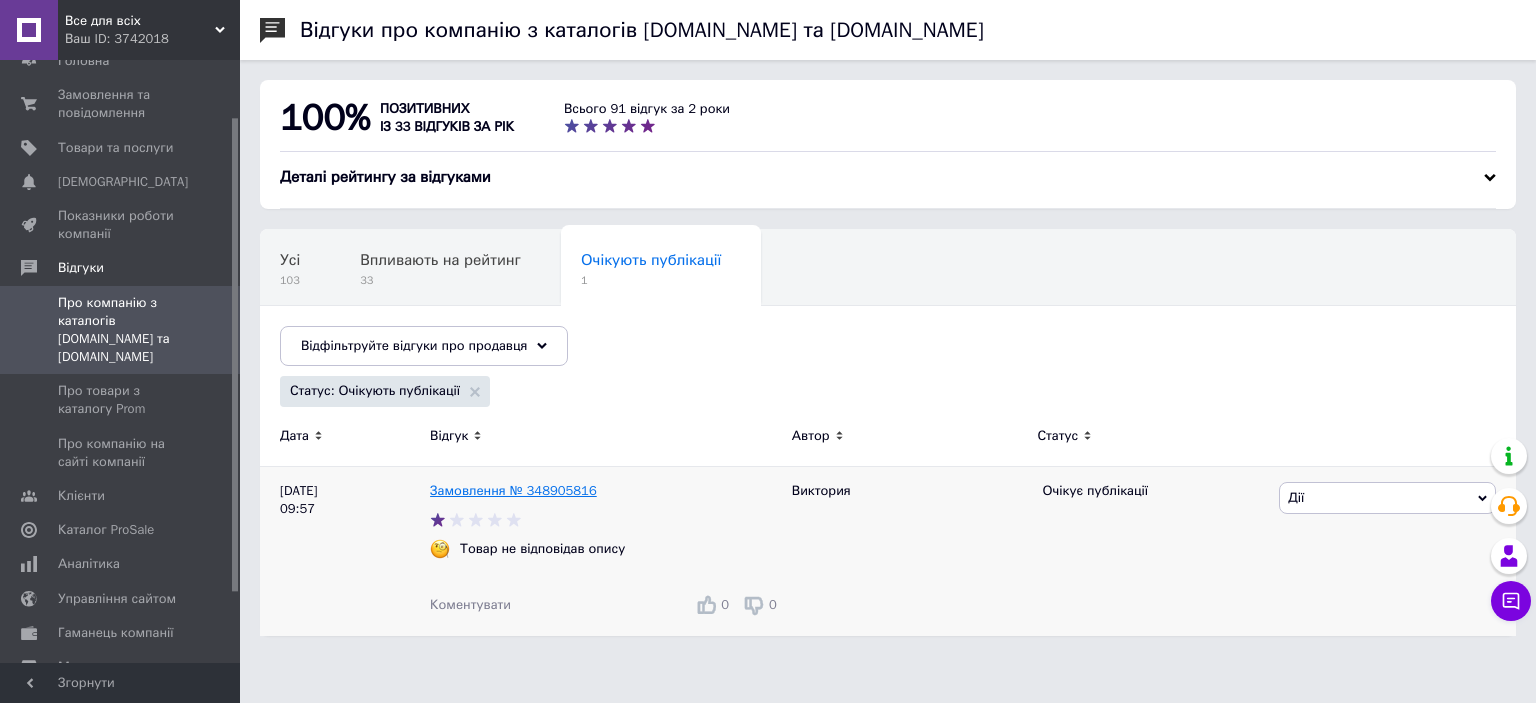 click on "Замовлення № 348905816" at bounding box center [513, 490] 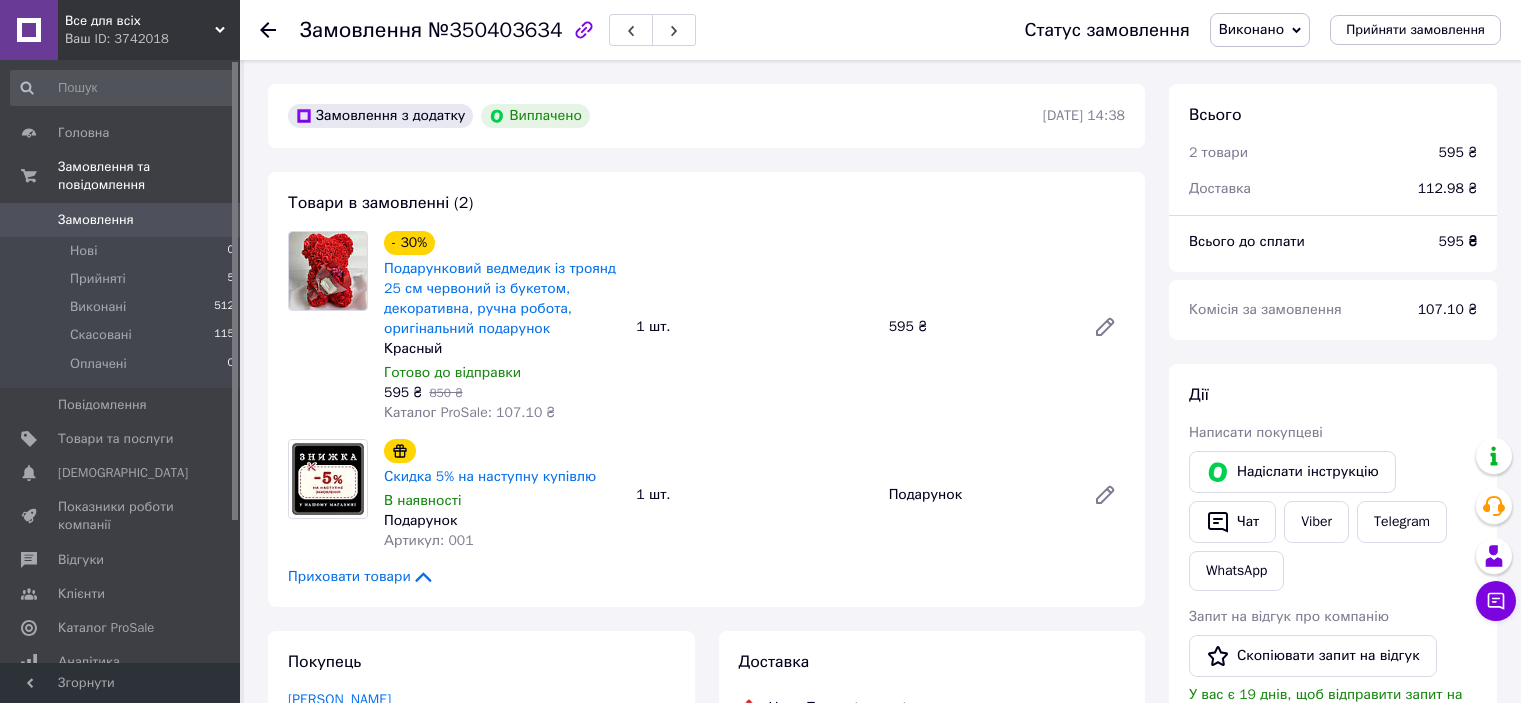 scroll, scrollTop: 0, scrollLeft: 0, axis: both 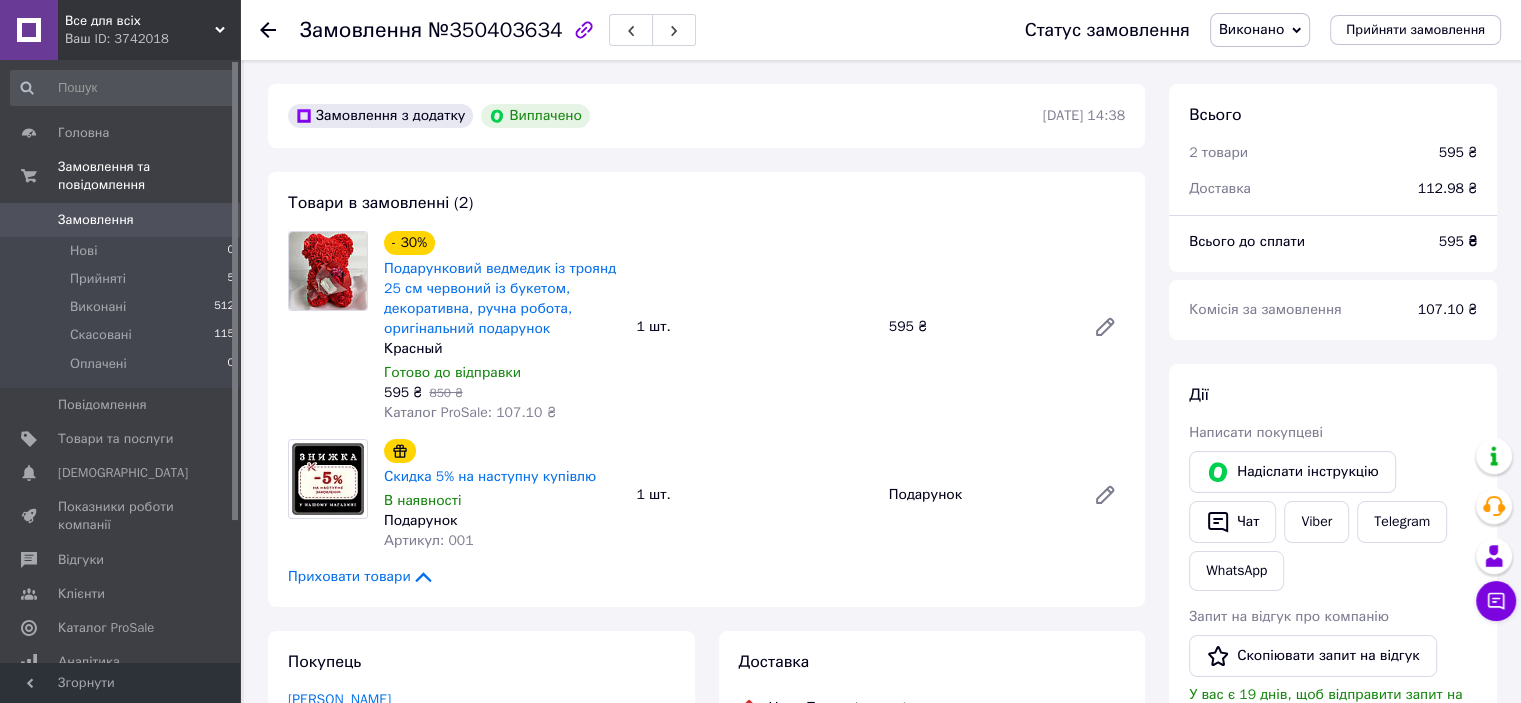 click at bounding box center (280, 30) 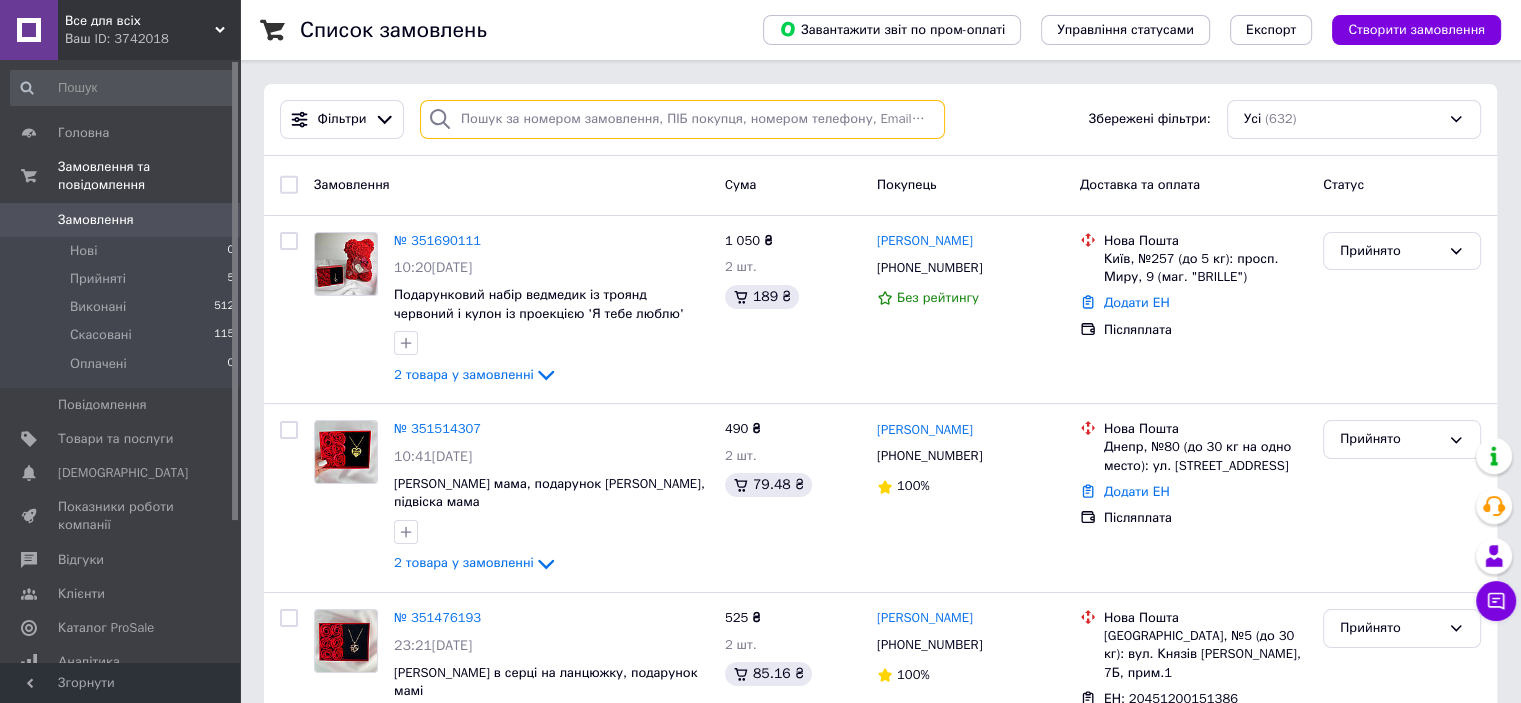 click at bounding box center [682, 119] 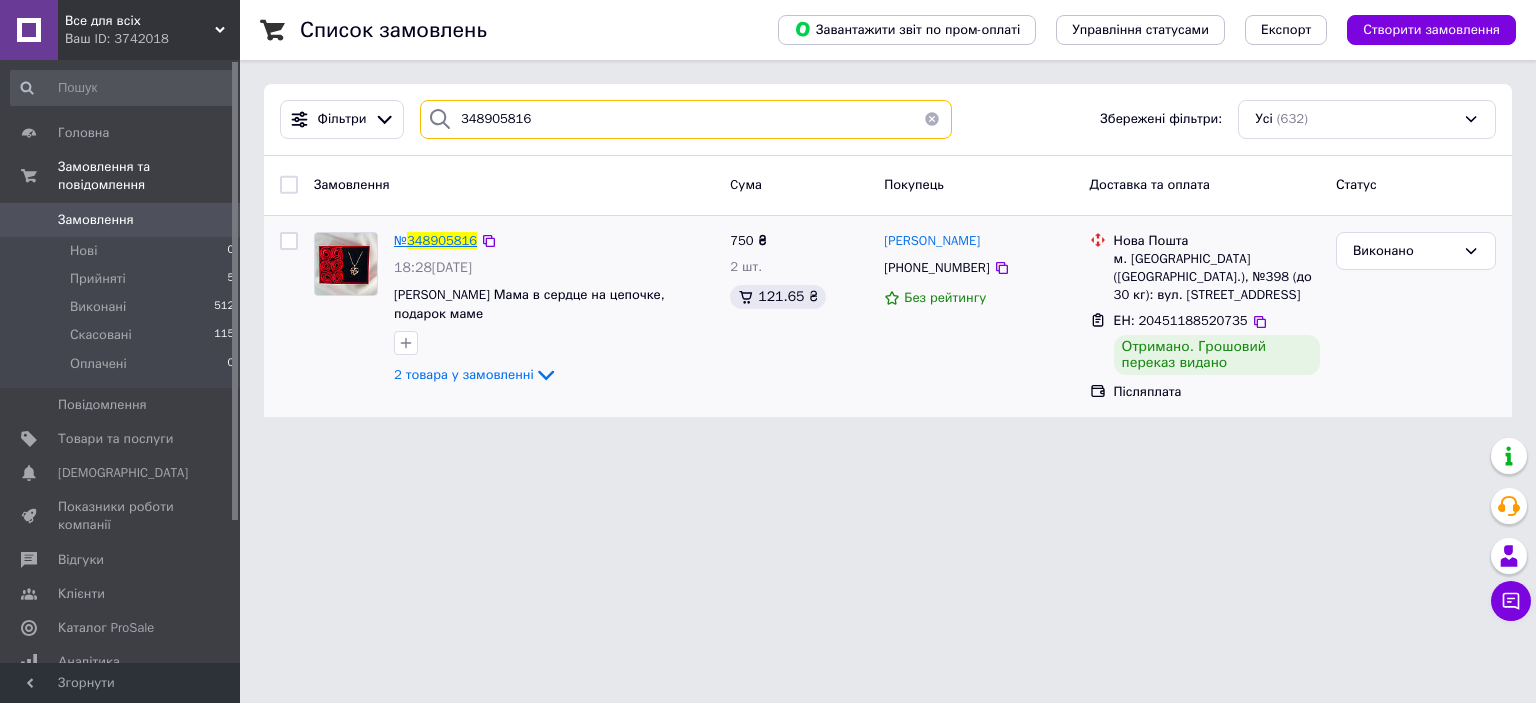 type on "348905816" 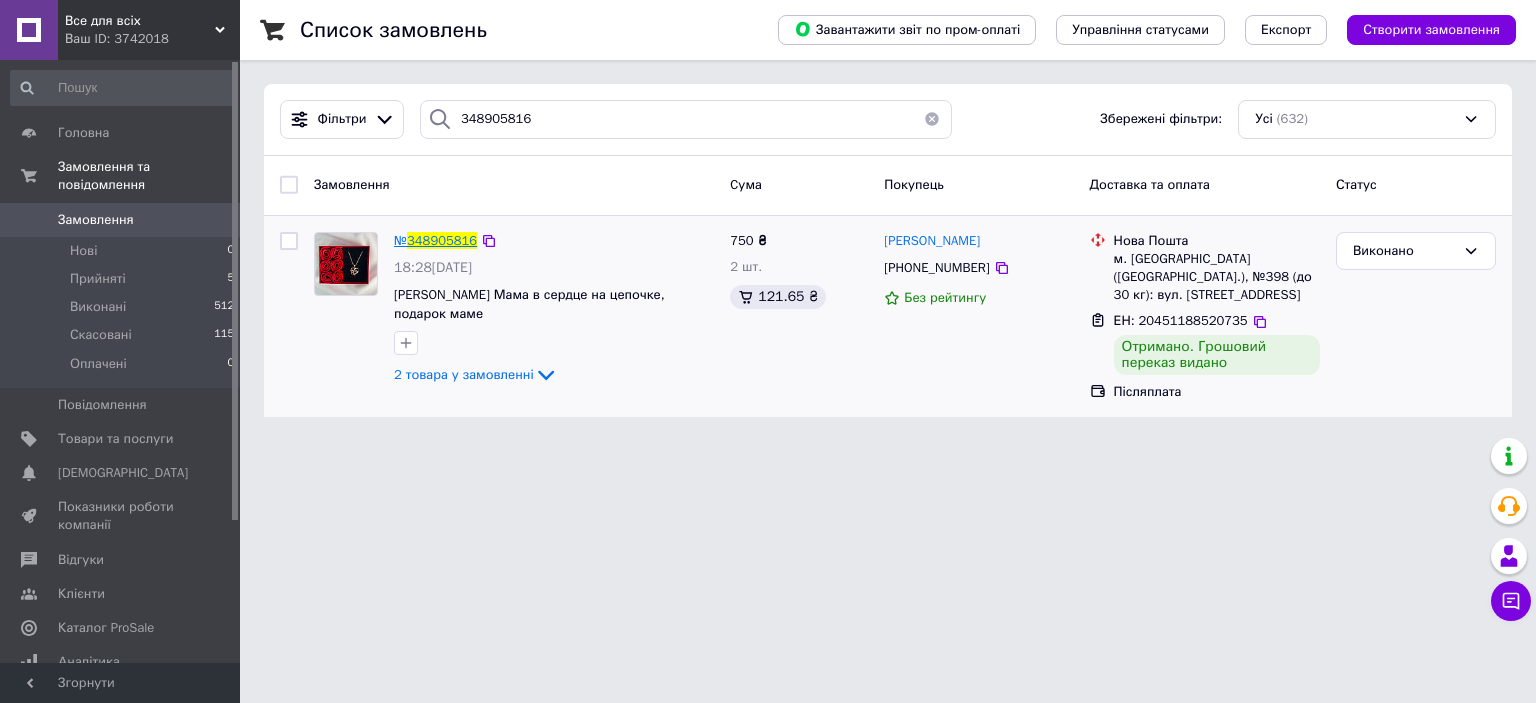 click on "348905816" at bounding box center (442, 240) 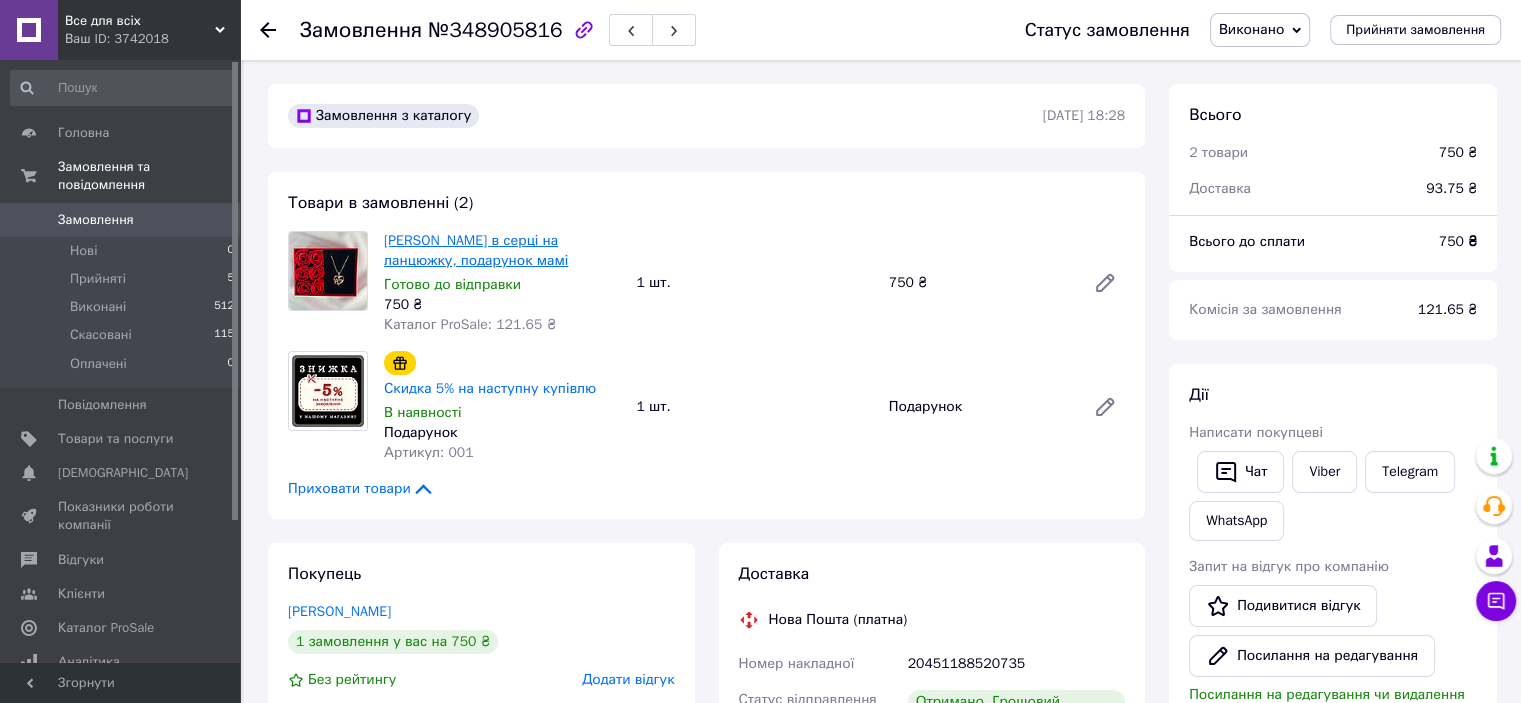 click on "[PERSON_NAME] в серці на ланцюжку, подарунок мамі" at bounding box center [476, 250] 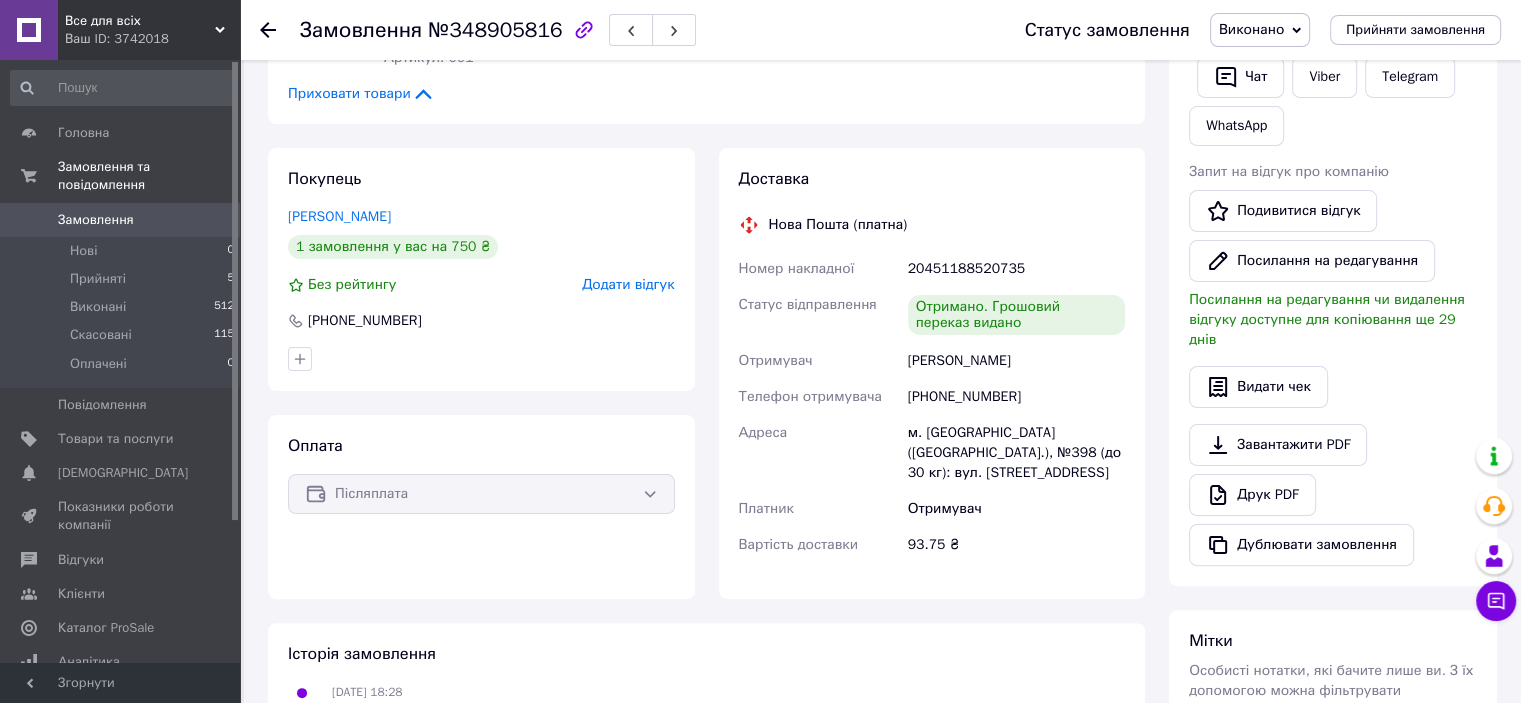 scroll, scrollTop: 400, scrollLeft: 0, axis: vertical 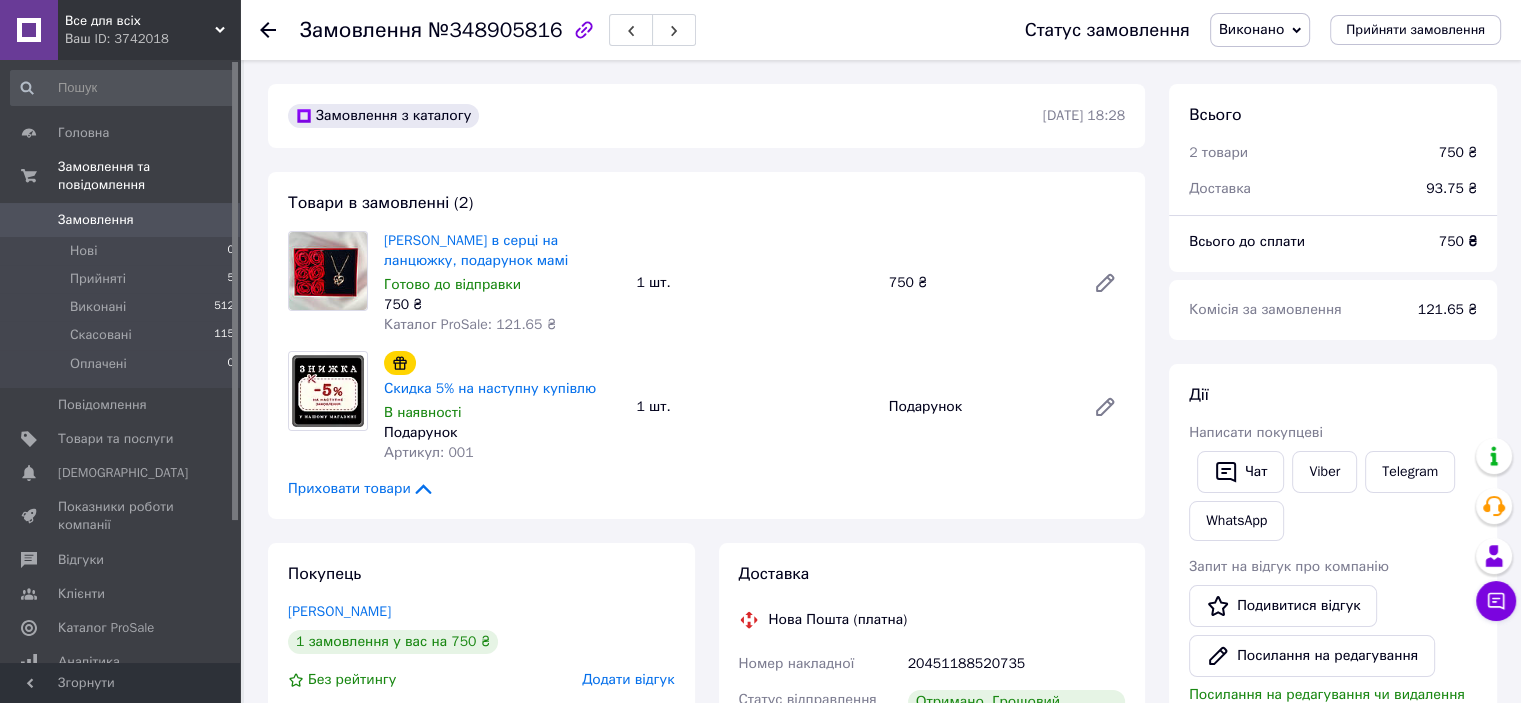 click on "Замовлення" at bounding box center (96, 220) 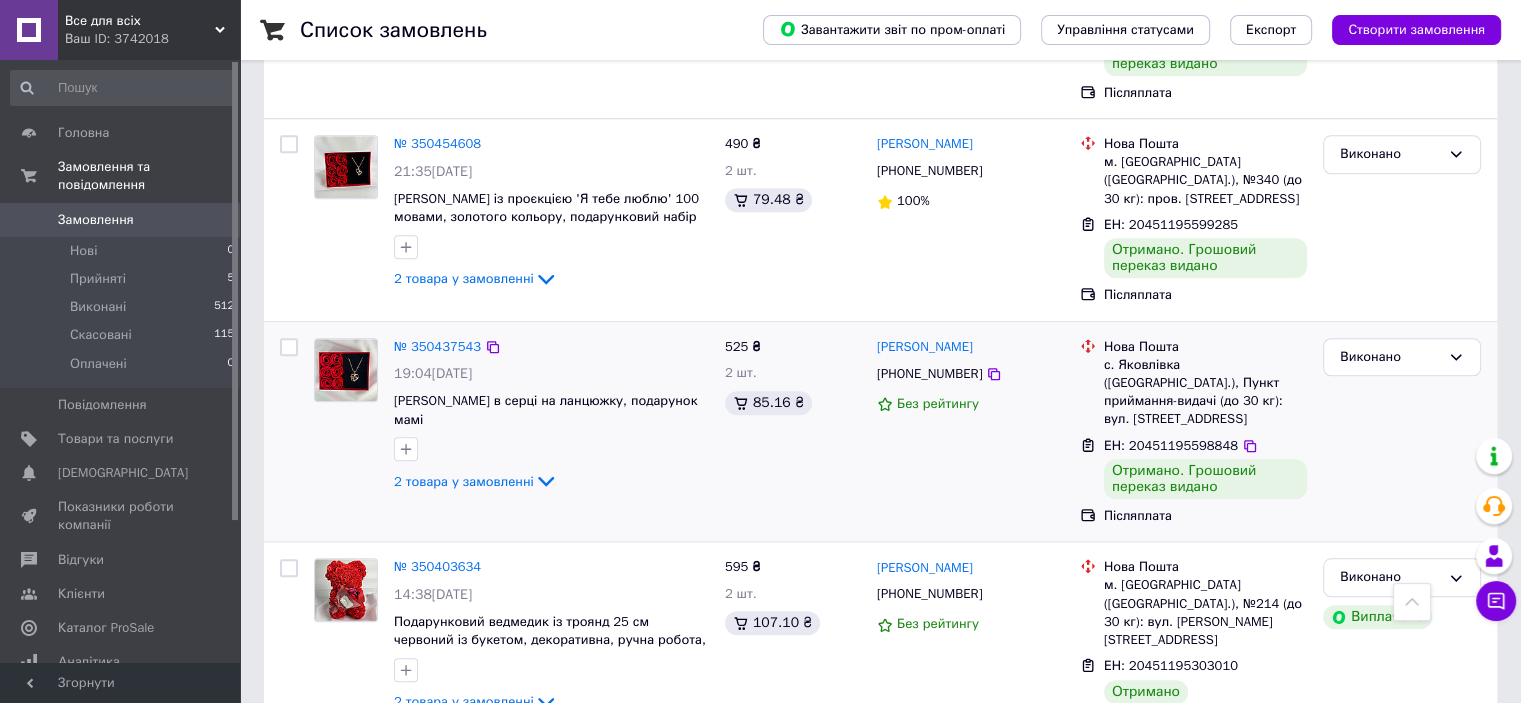 scroll, scrollTop: 1900, scrollLeft: 0, axis: vertical 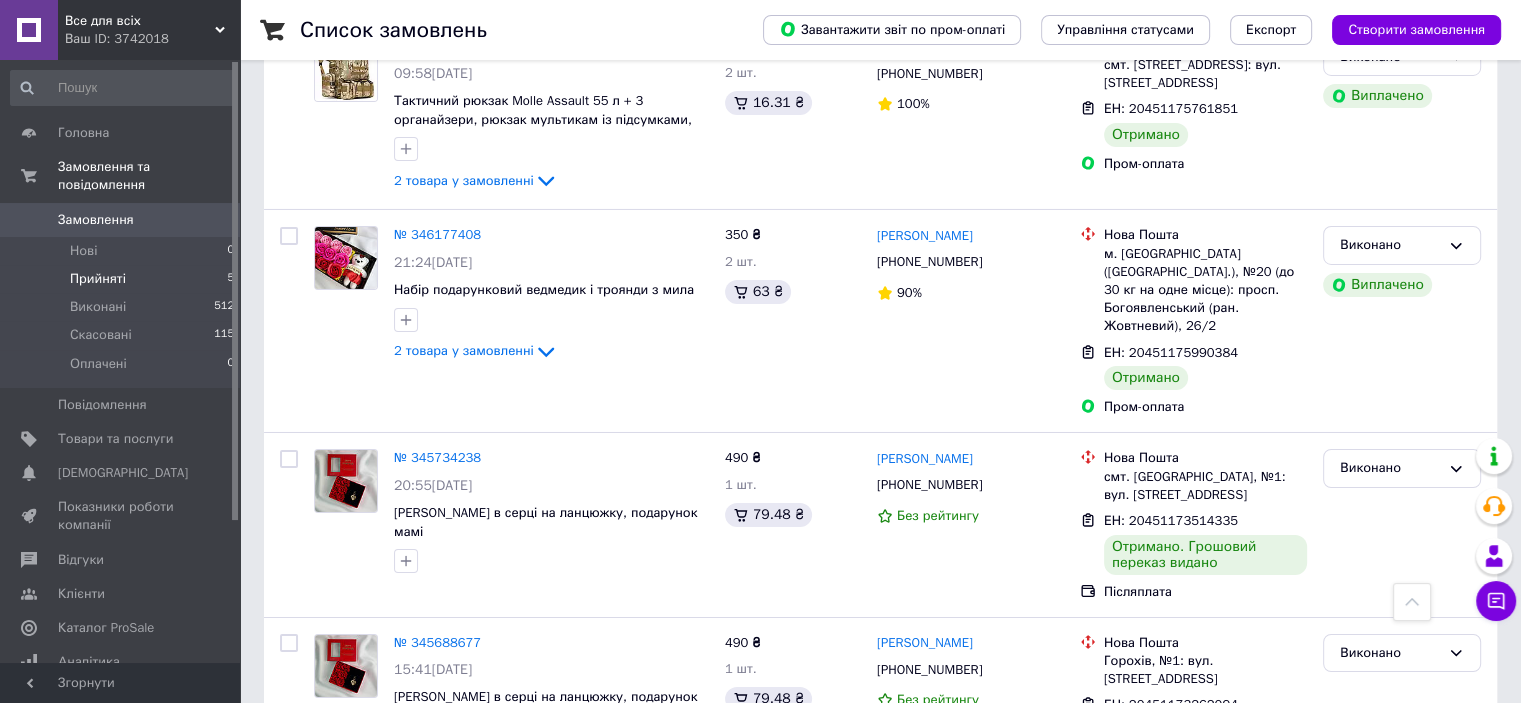 click on "Прийняті 5" at bounding box center [123, 279] 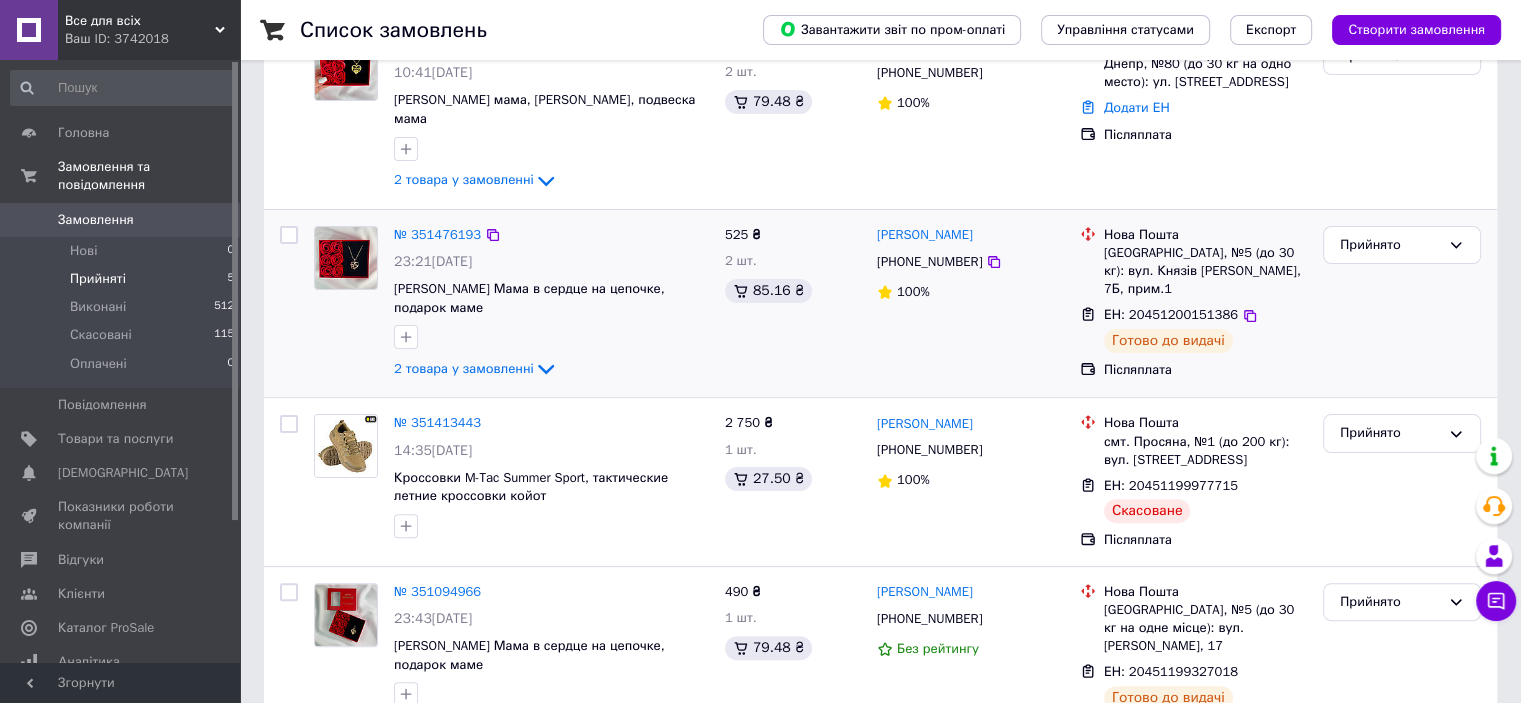 scroll, scrollTop: 487, scrollLeft: 0, axis: vertical 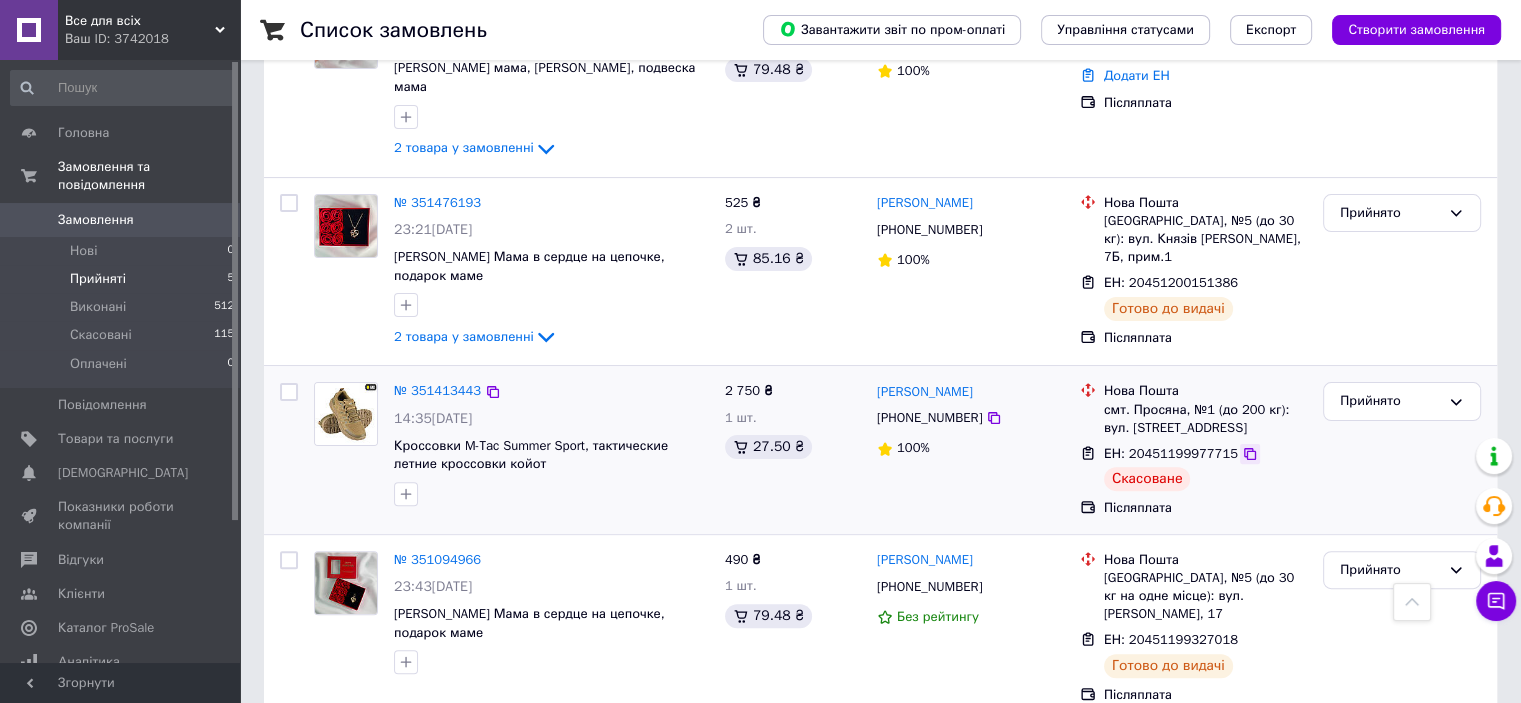 click 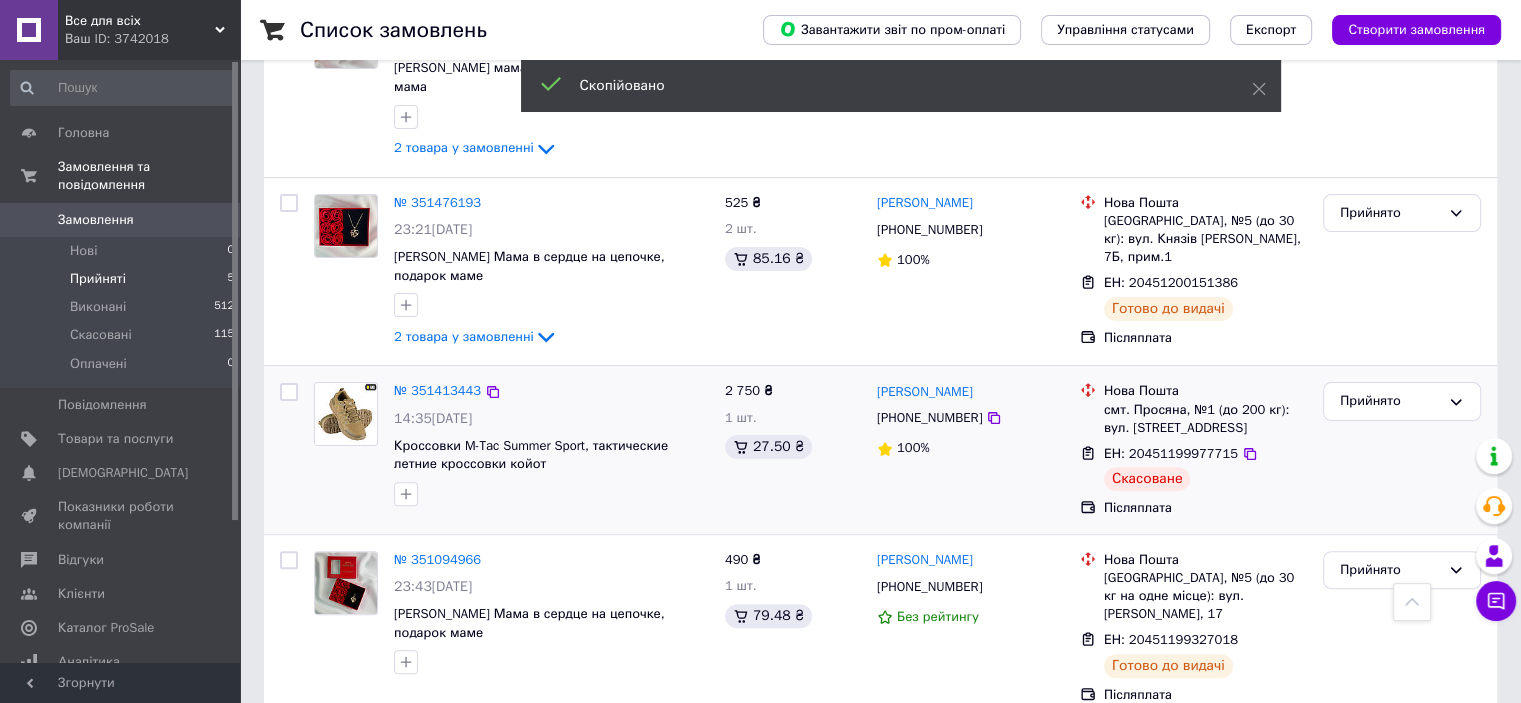 click on "Скасоване" at bounding box center (1147, 479) 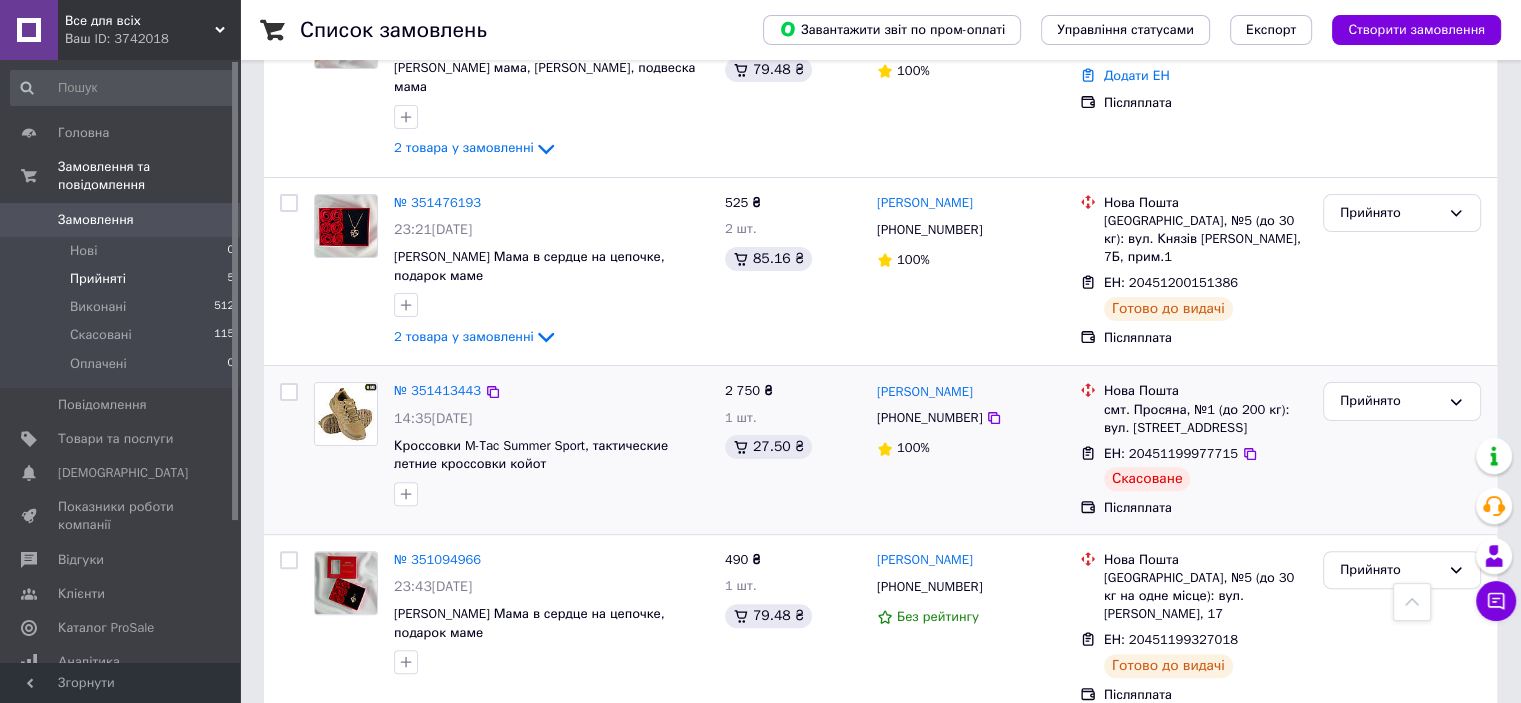 click on "ЕН: 20451199977715" at bounding box center (1171, 453) 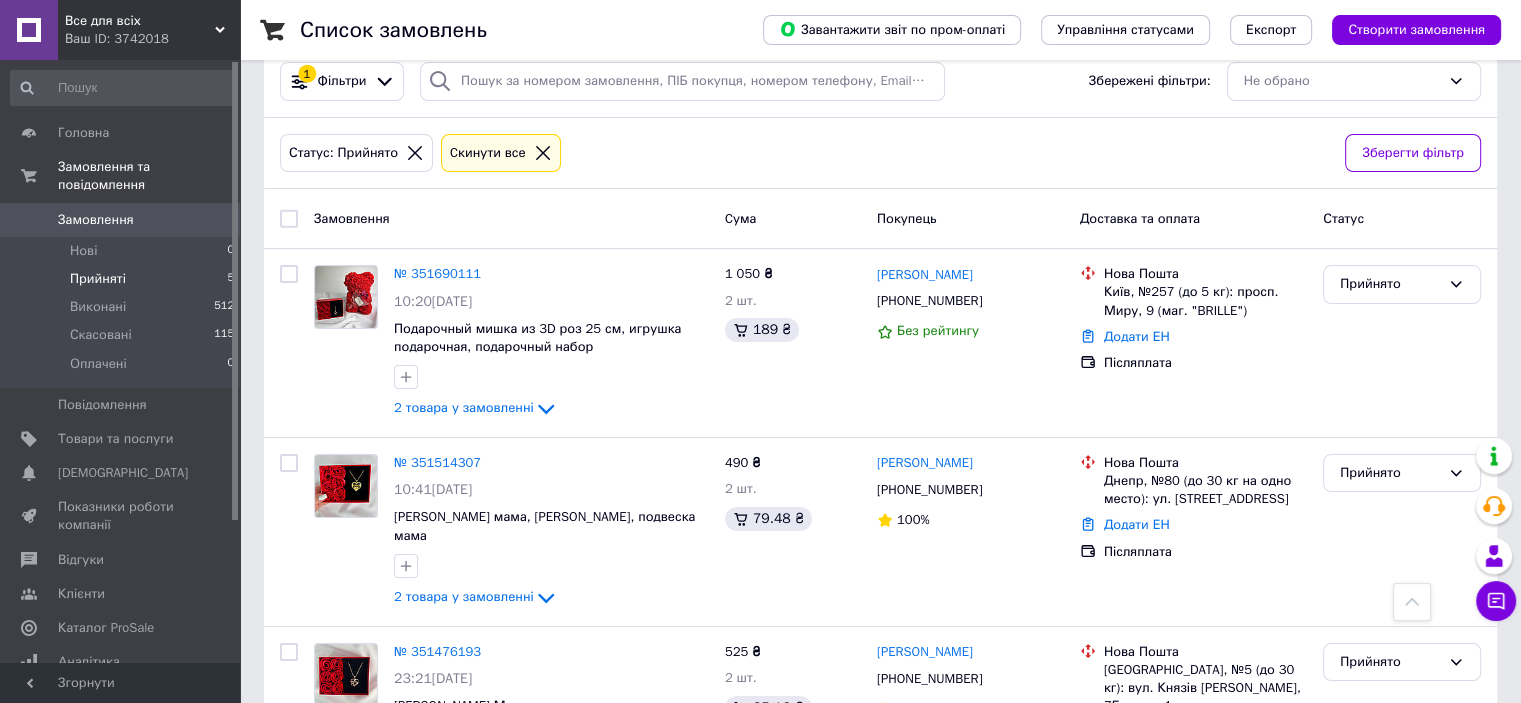 scroll, scrollTop: 0, scrollLeft: 0, axis: both 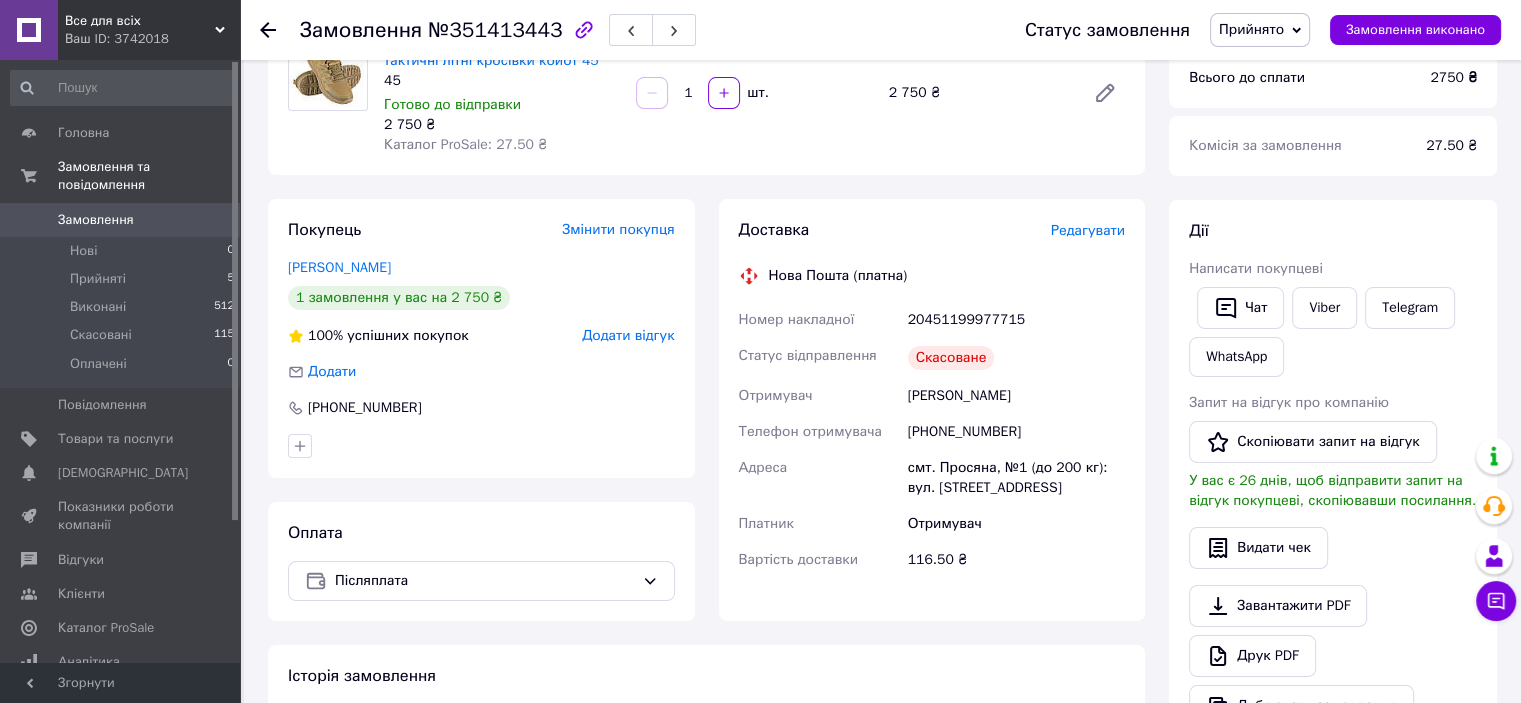 click on "Редагувати" at bounding box center [1088, 230] 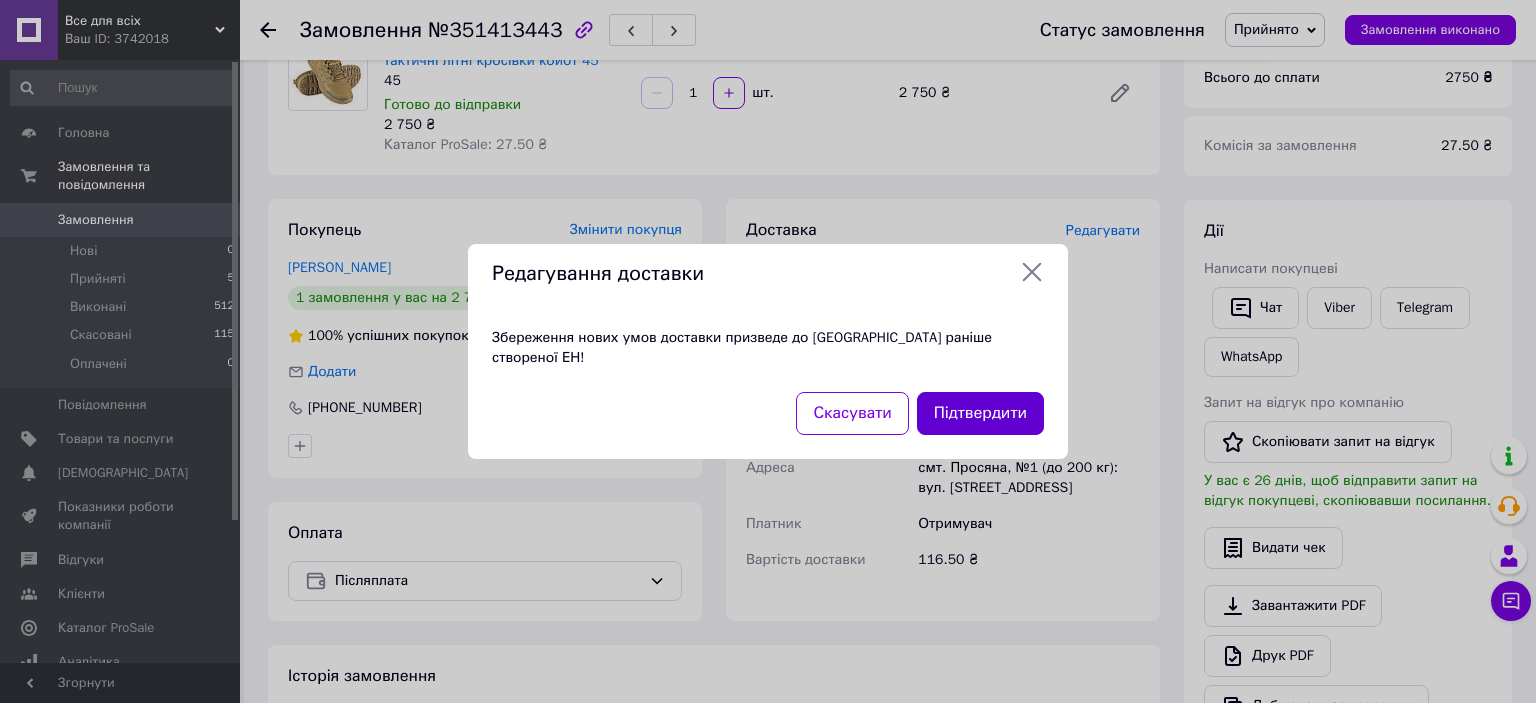 click on "Підтвердити" at bounding box center [980, 413] 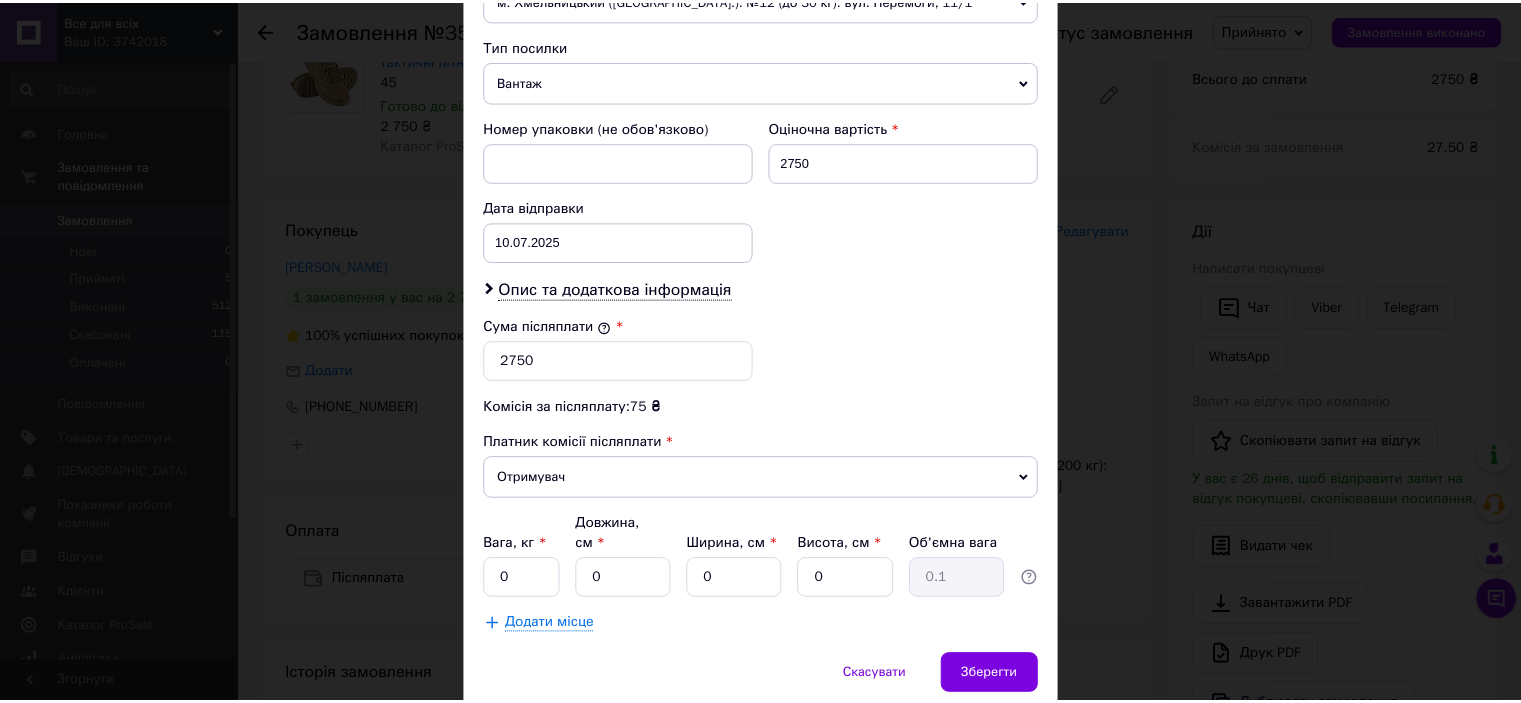 scroll, scrollTop: 816, scrollLeft: 0, axis: vertical 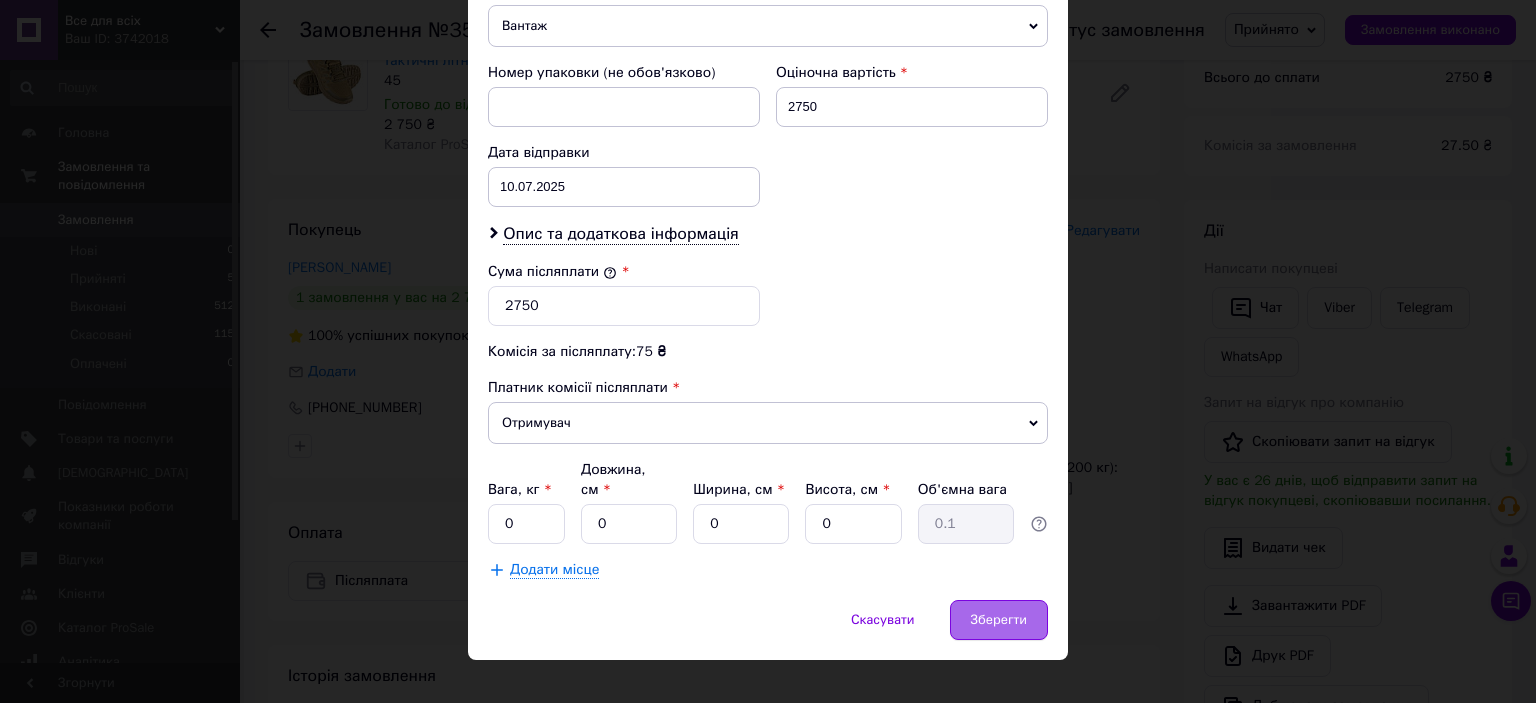 click on "Зберегти" at bounding box center (999, 620) 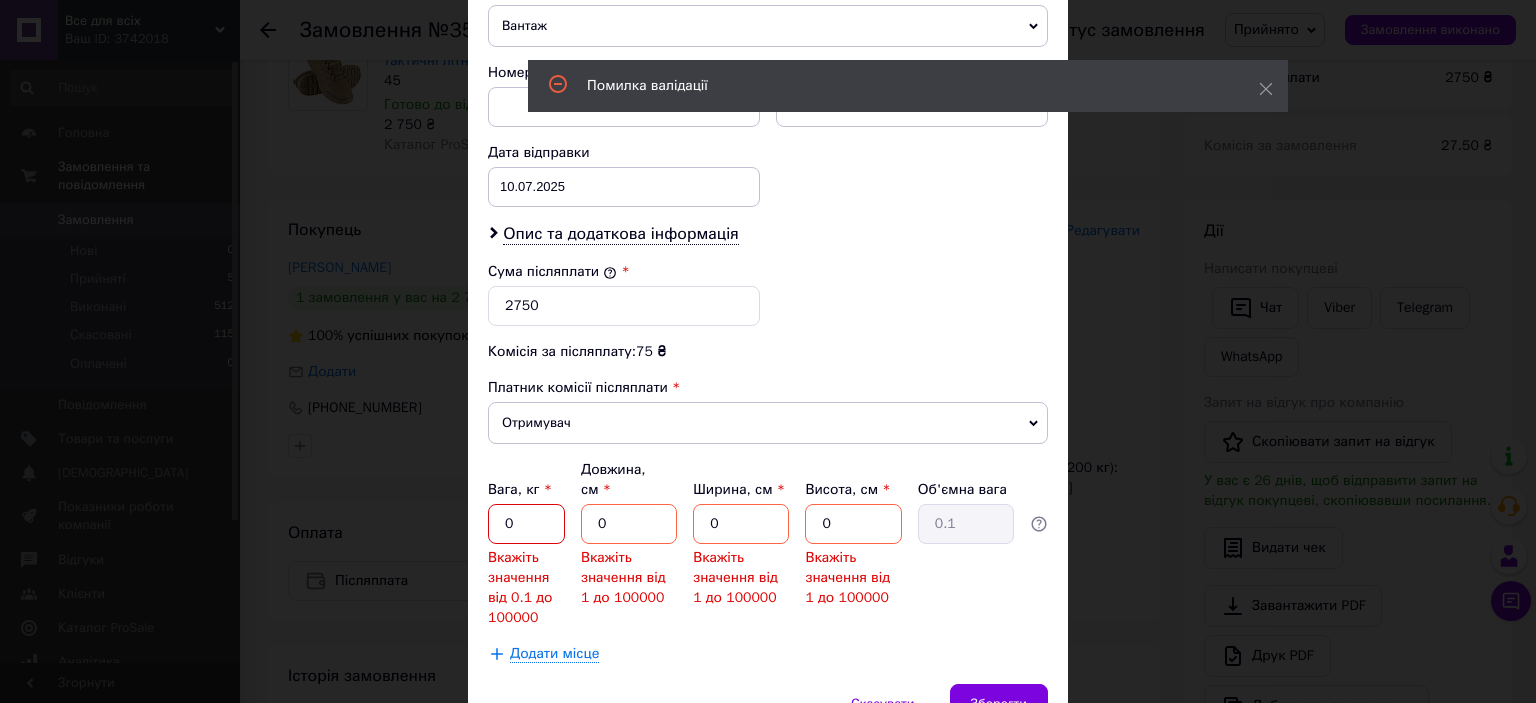 click on "0" at bounding box center (526, 524) 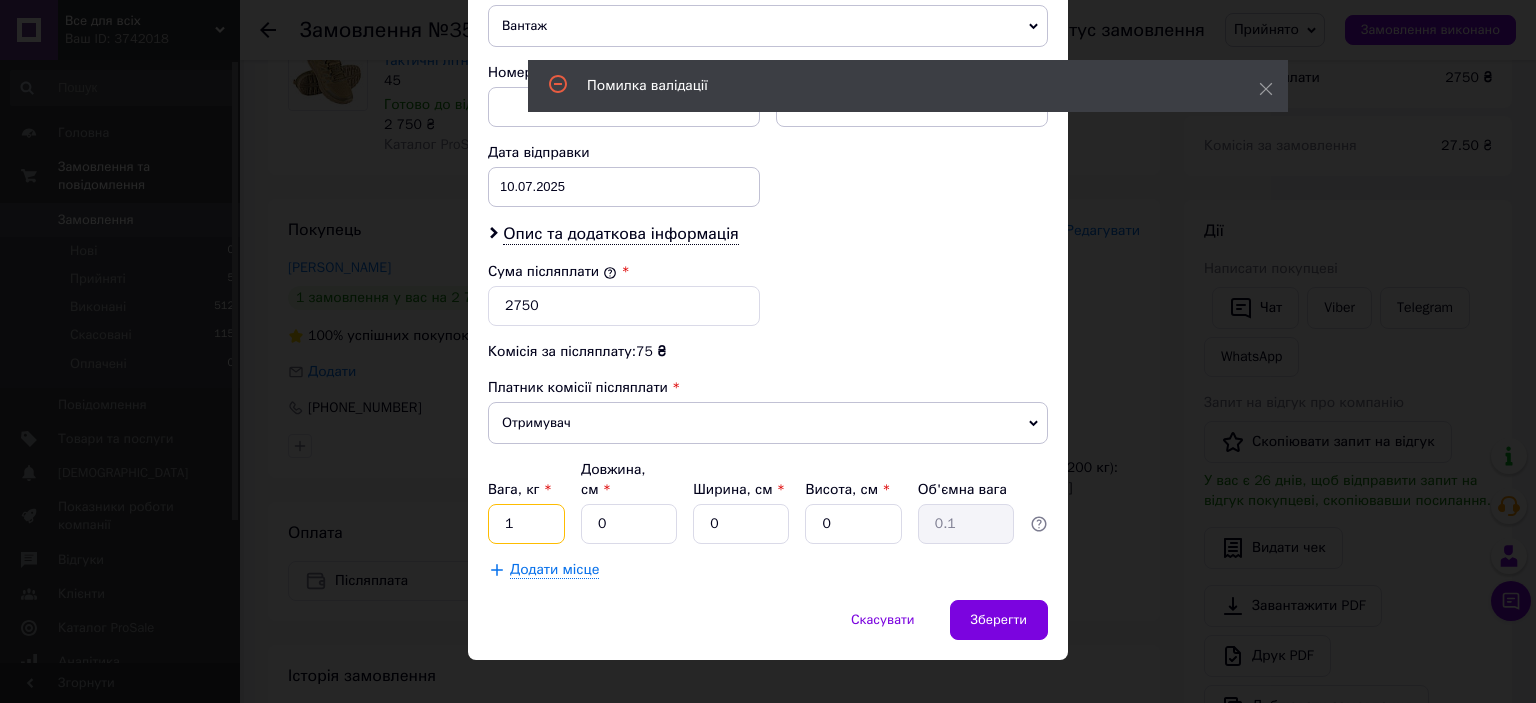 type on "1" 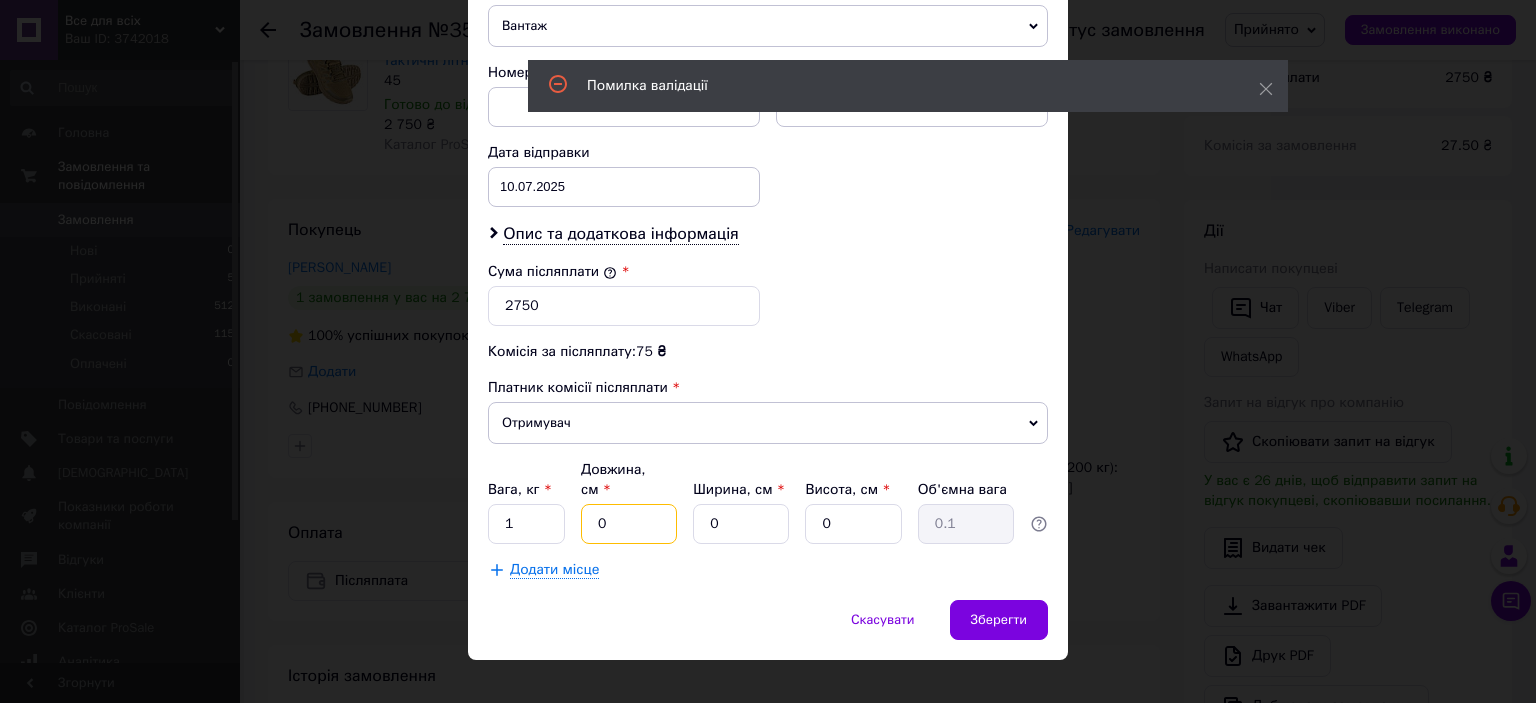 click on "0" at bounding box center [629, 524] 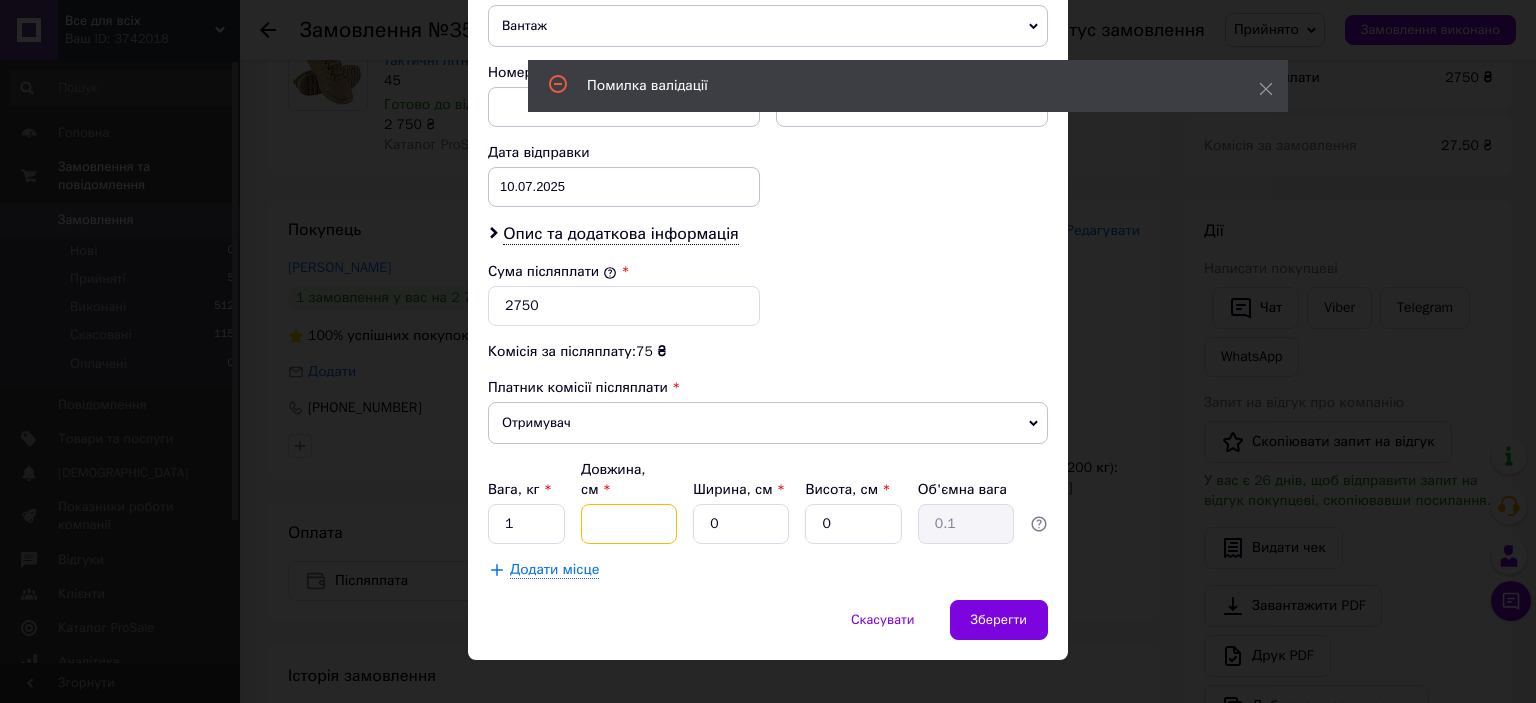 type 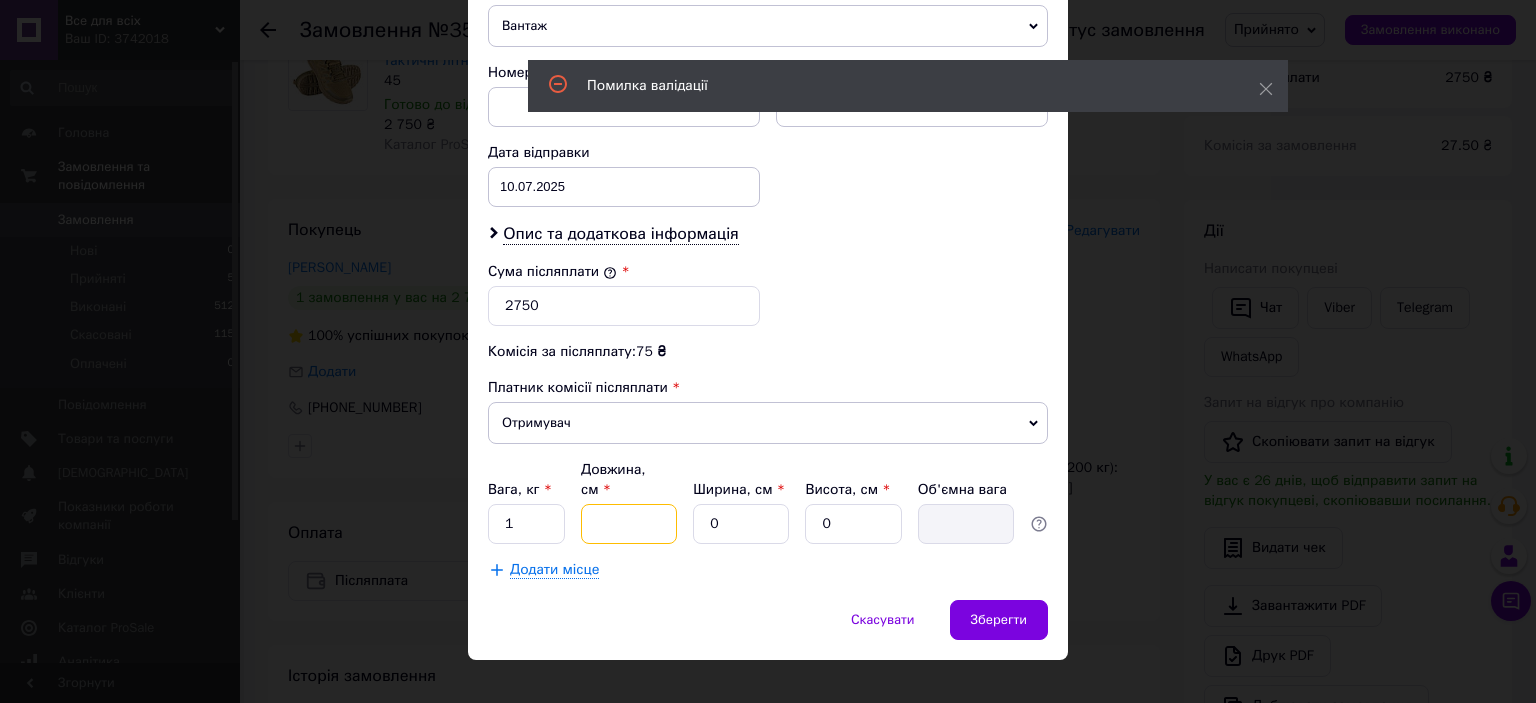 type on "3" 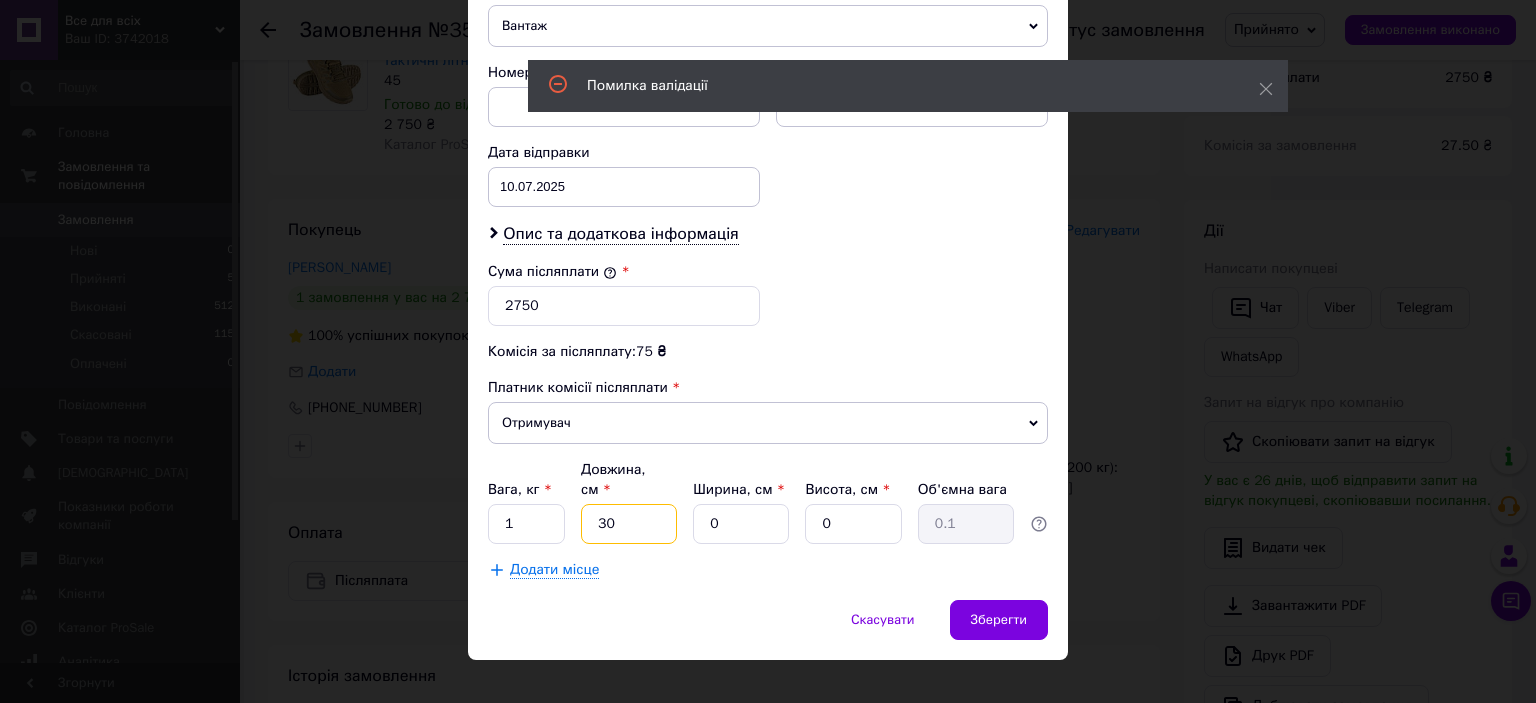 type on "30" 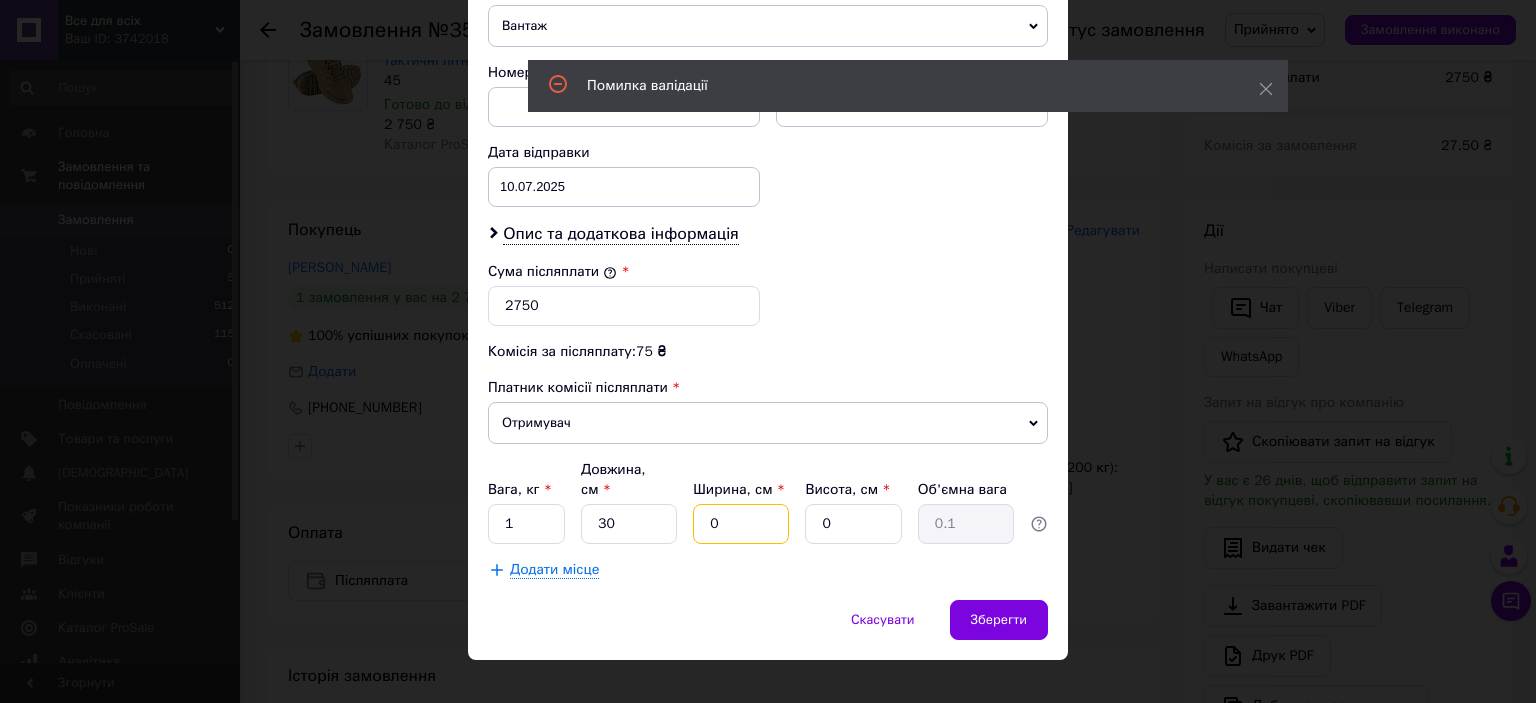 drag, startPoint x: 720, startPoint y: 495, endPoint x: 696, endPoint y: 499, distance: 24.33105 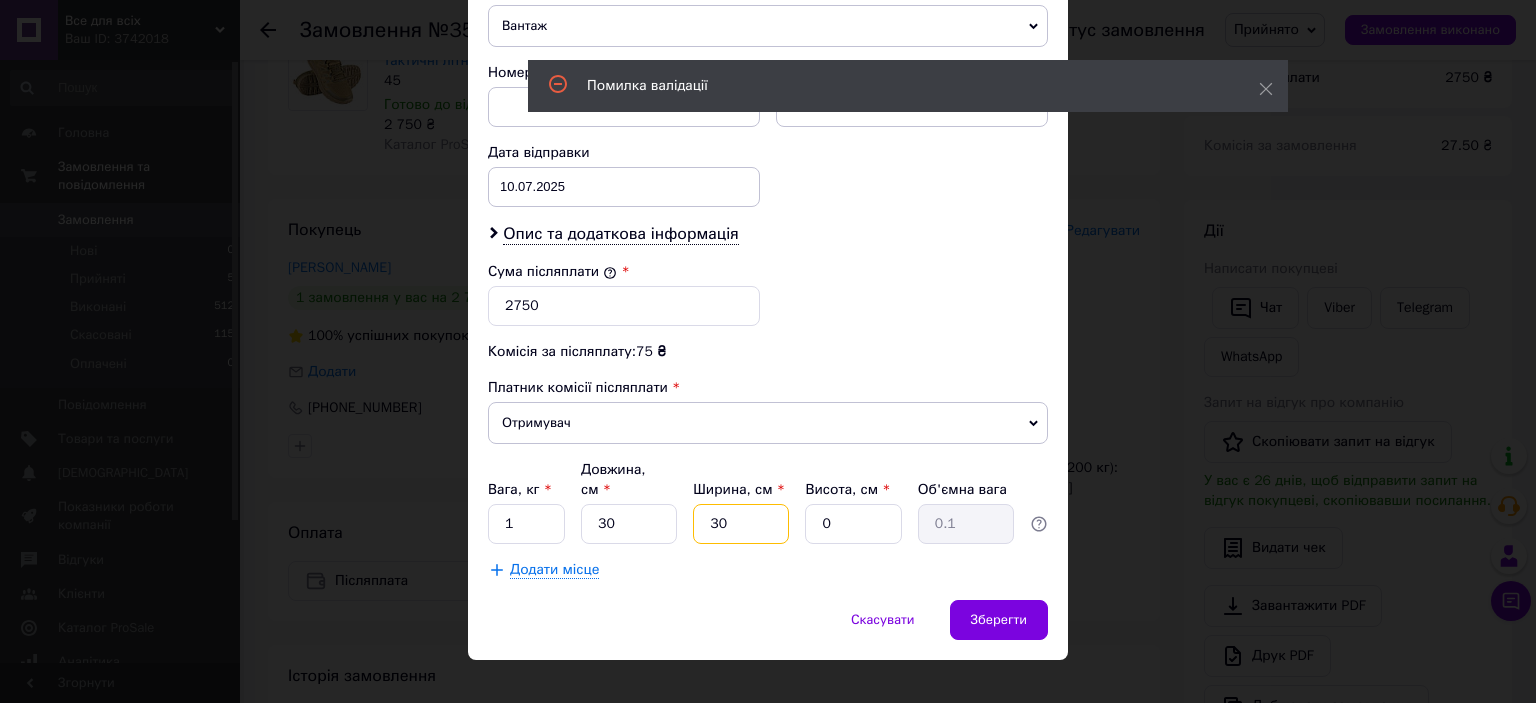 type on "30" 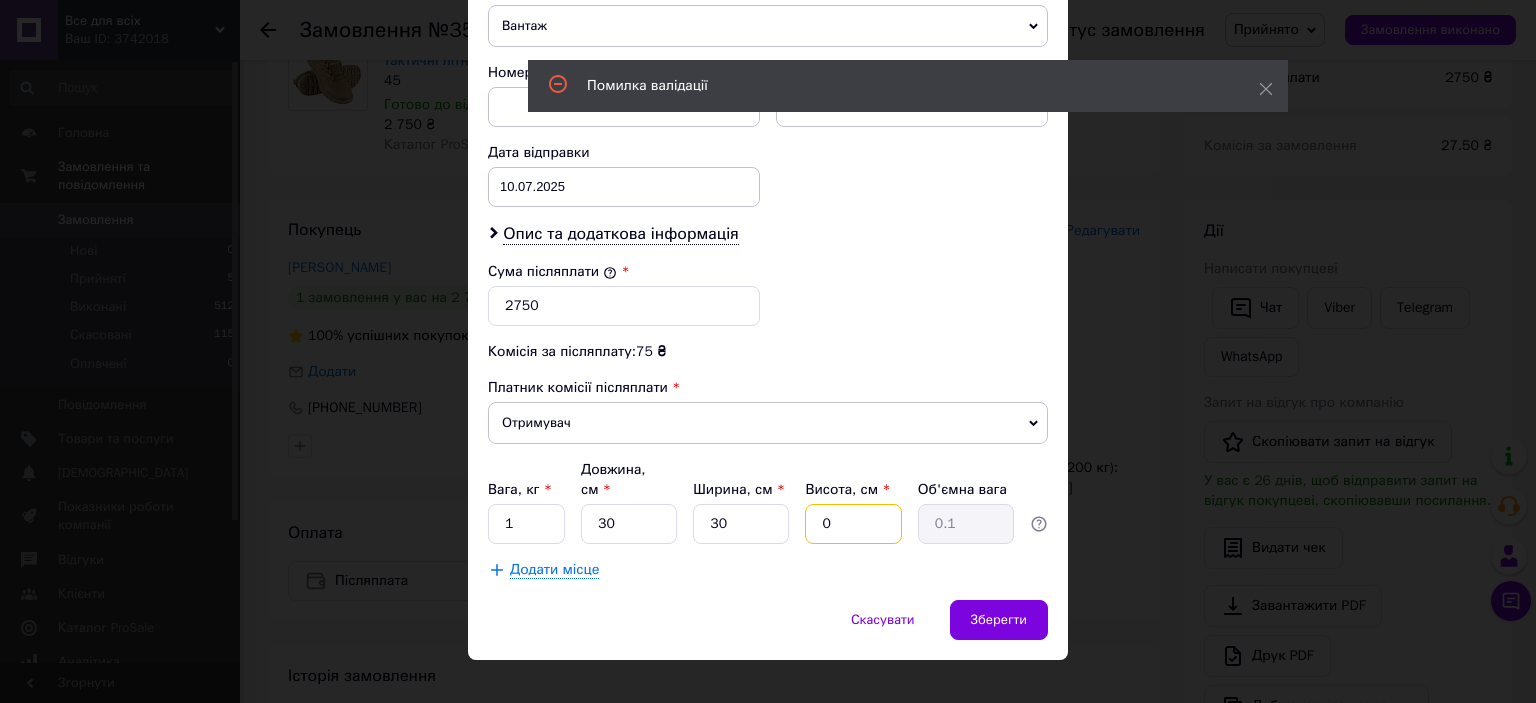 drag, startPoint x: 846, startPoint y: 497, endPoint x: 819, endPoint y: 495, distance: 27.073973 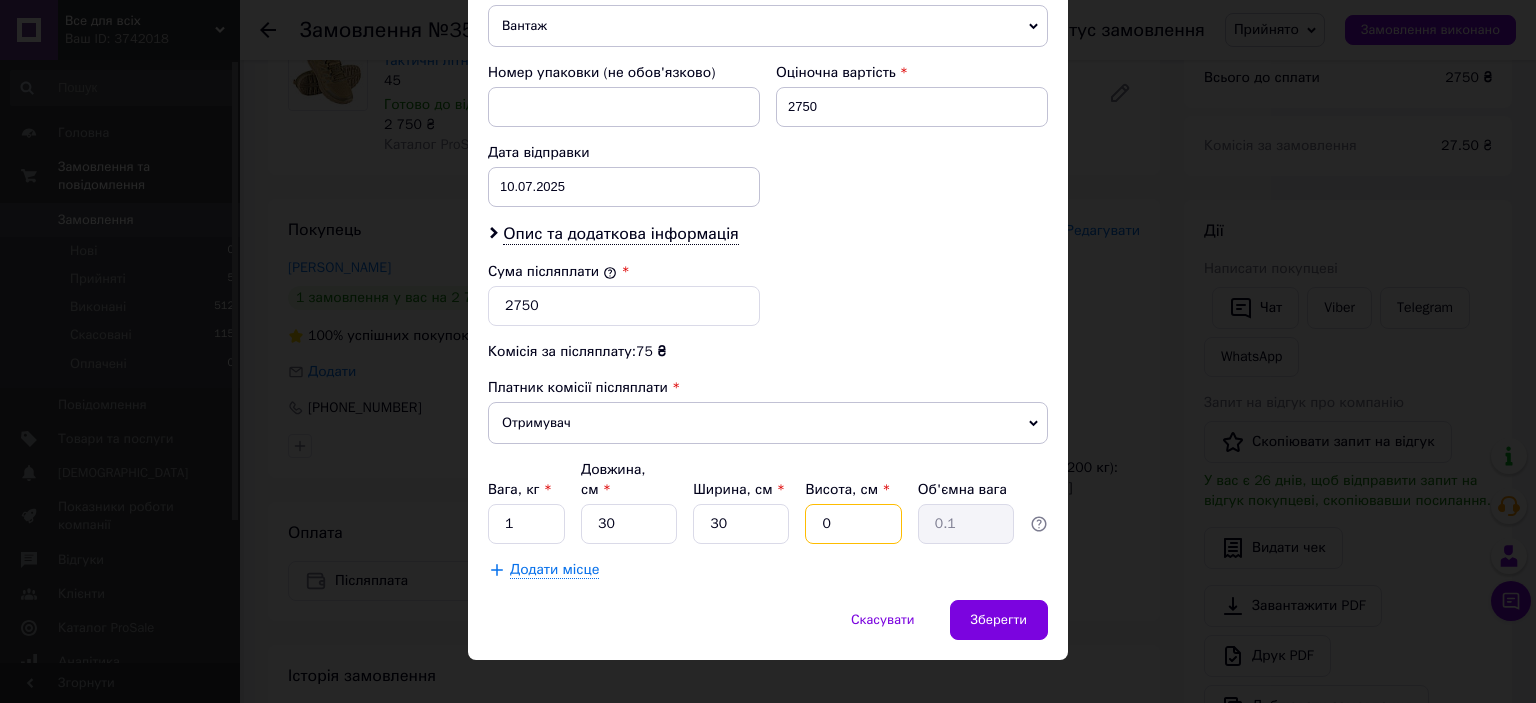 type on "2" 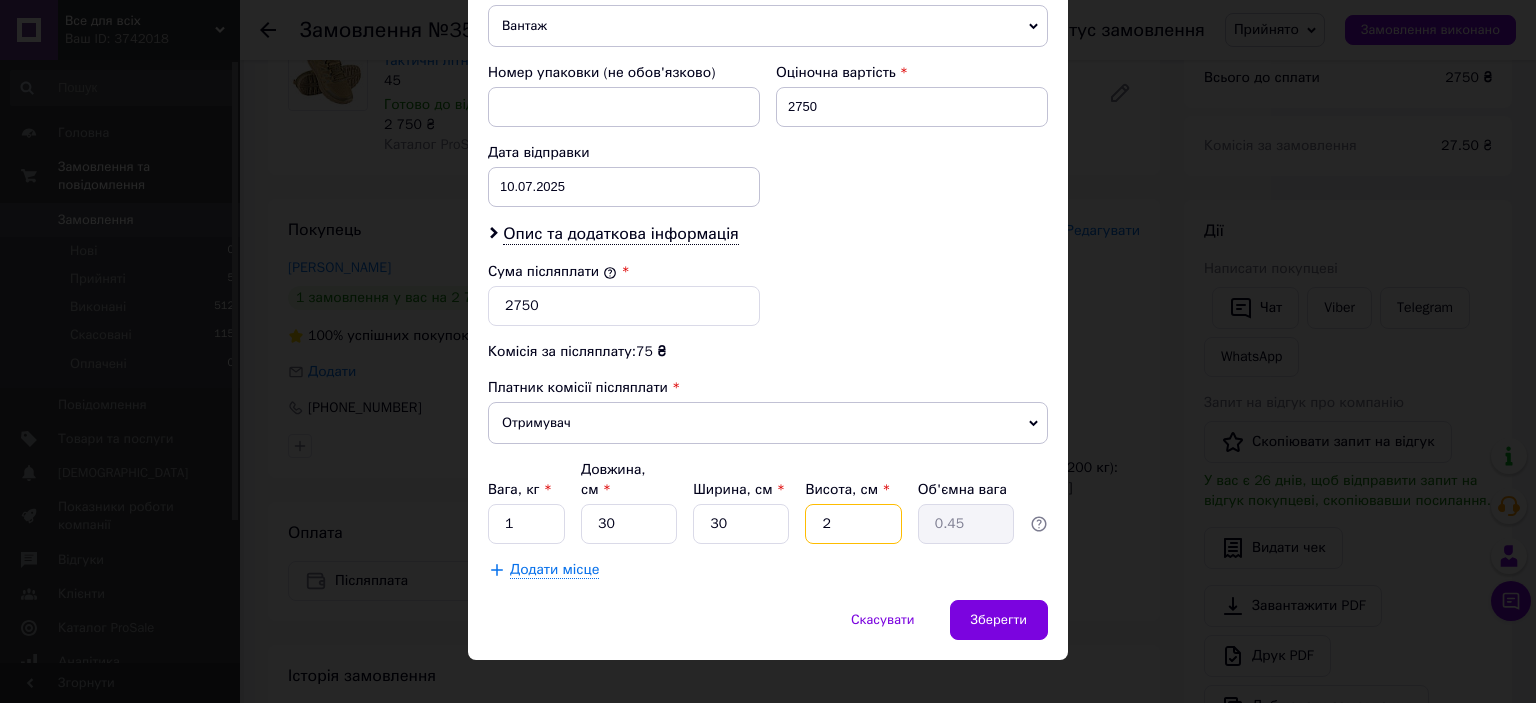 type on "20" 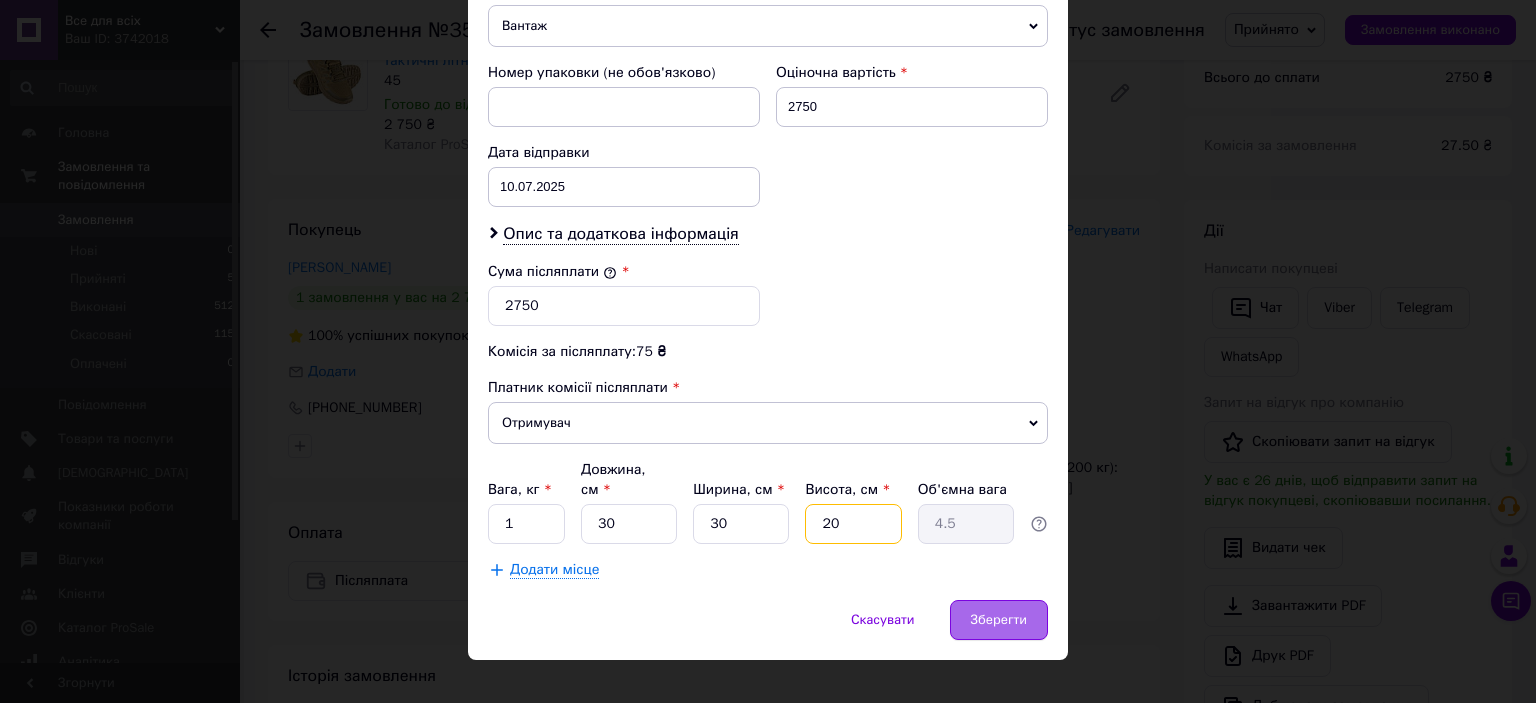 type on "20" 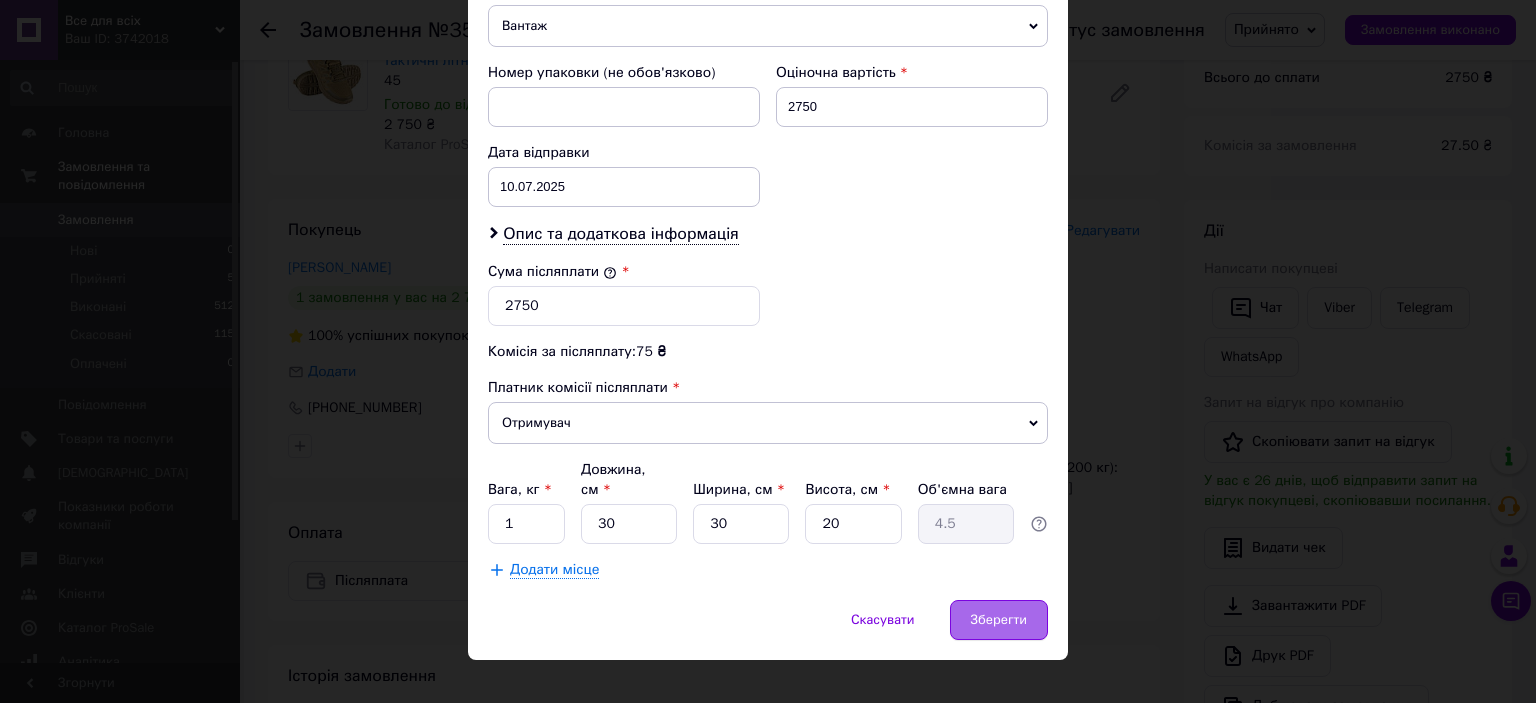 click on "Зберегти" at bounding box center [999, 620] 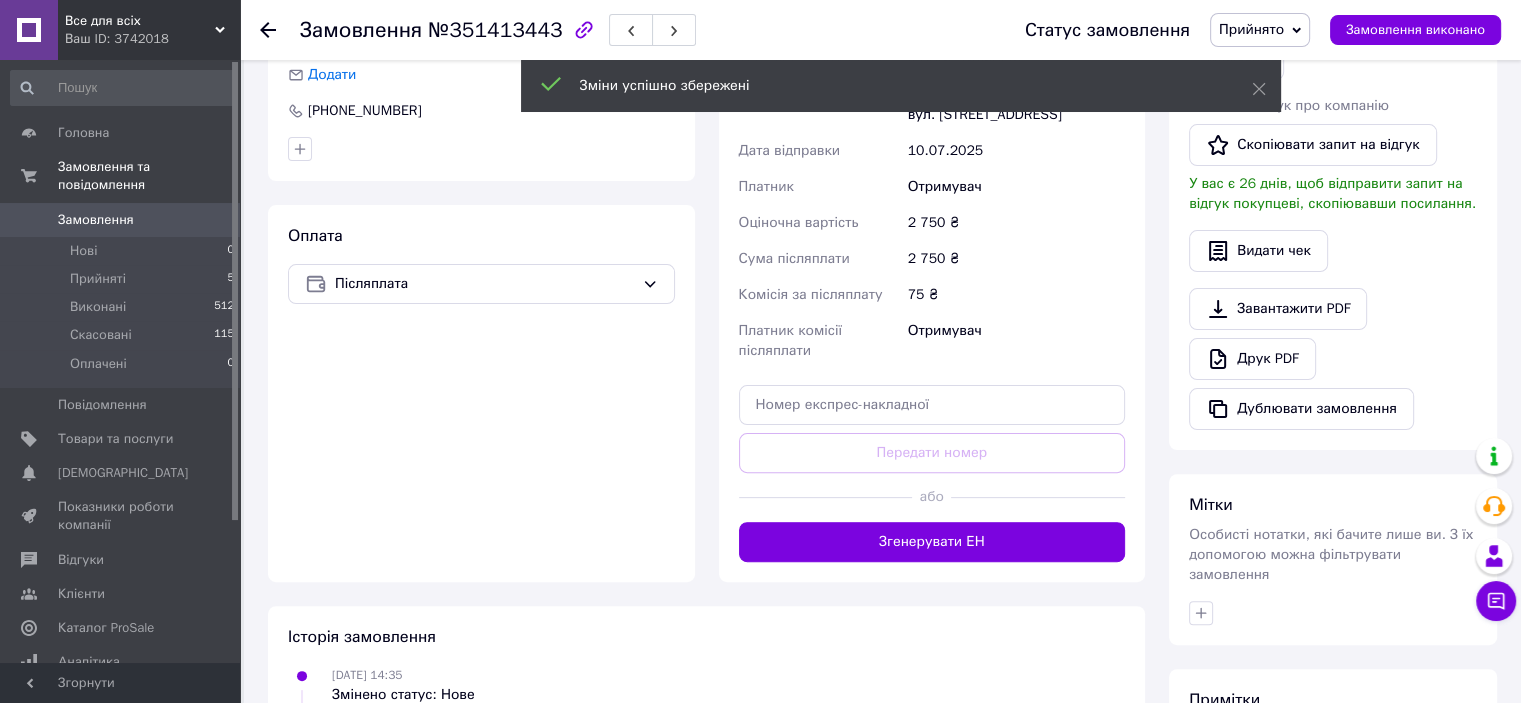 scroll, scrollTop: 500, scrollLeft: 0, axis: vertical 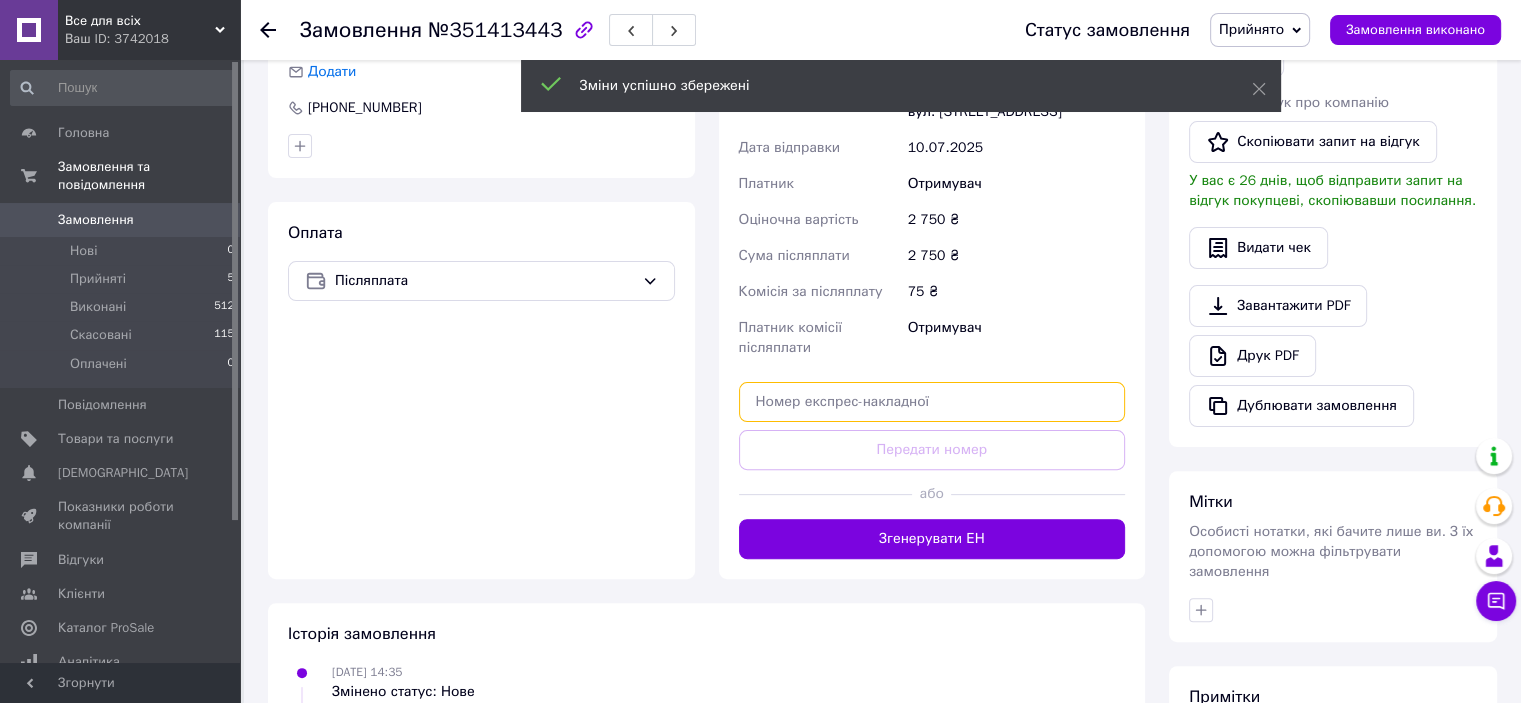 click at bounding box center [932, 402] 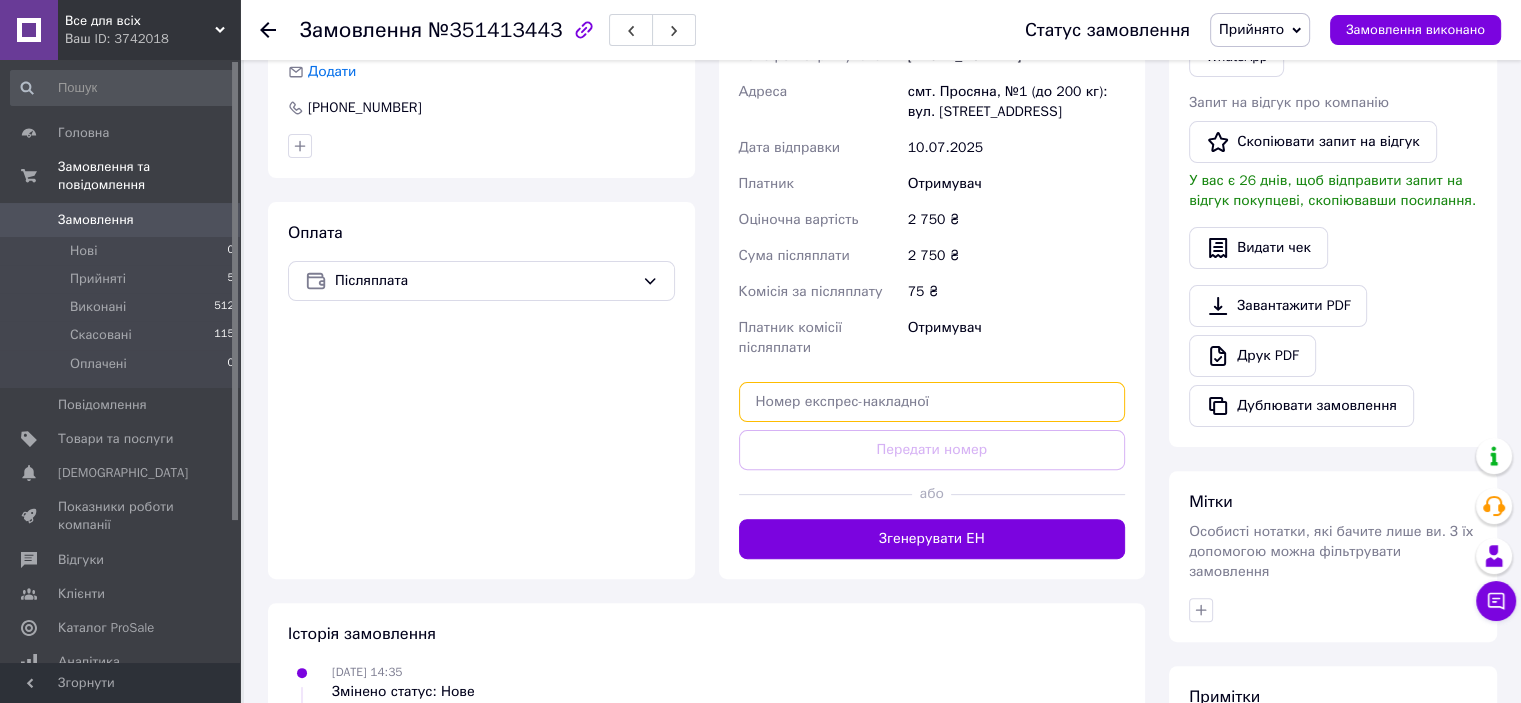 paste on "20451199977715" 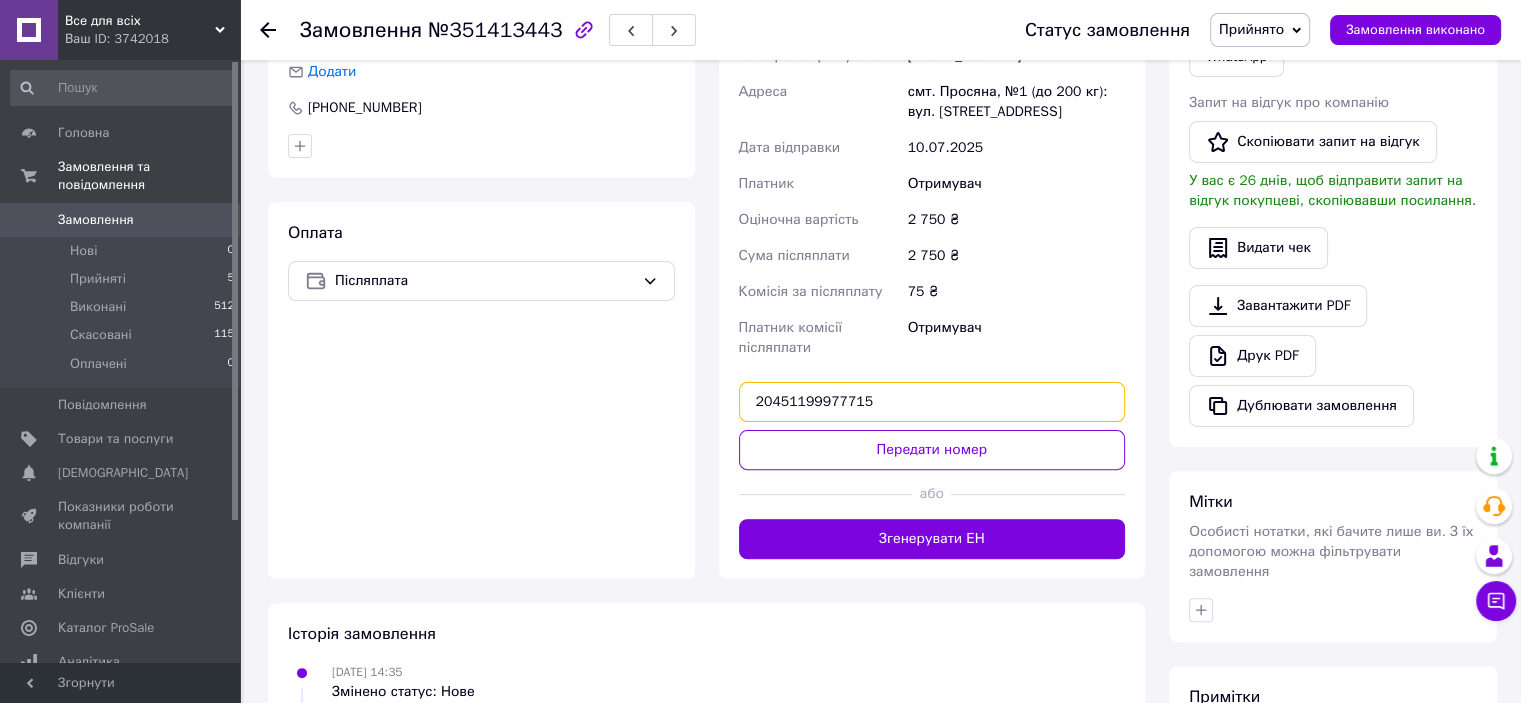 type on "20451199977715" 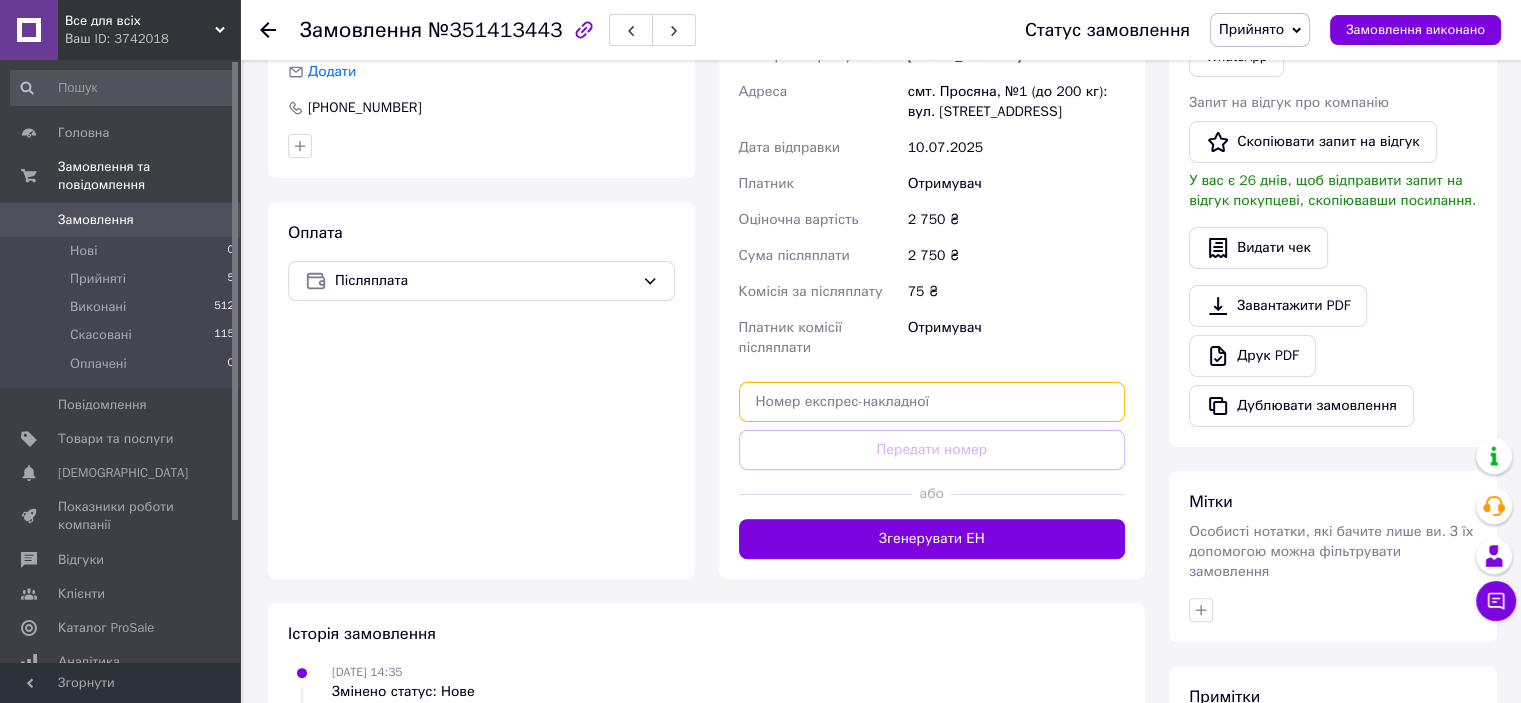 drag, startPoint x: 884, startPoint y: 399, endPoint x: 840, endPoint y: 409, distance: 45.122055 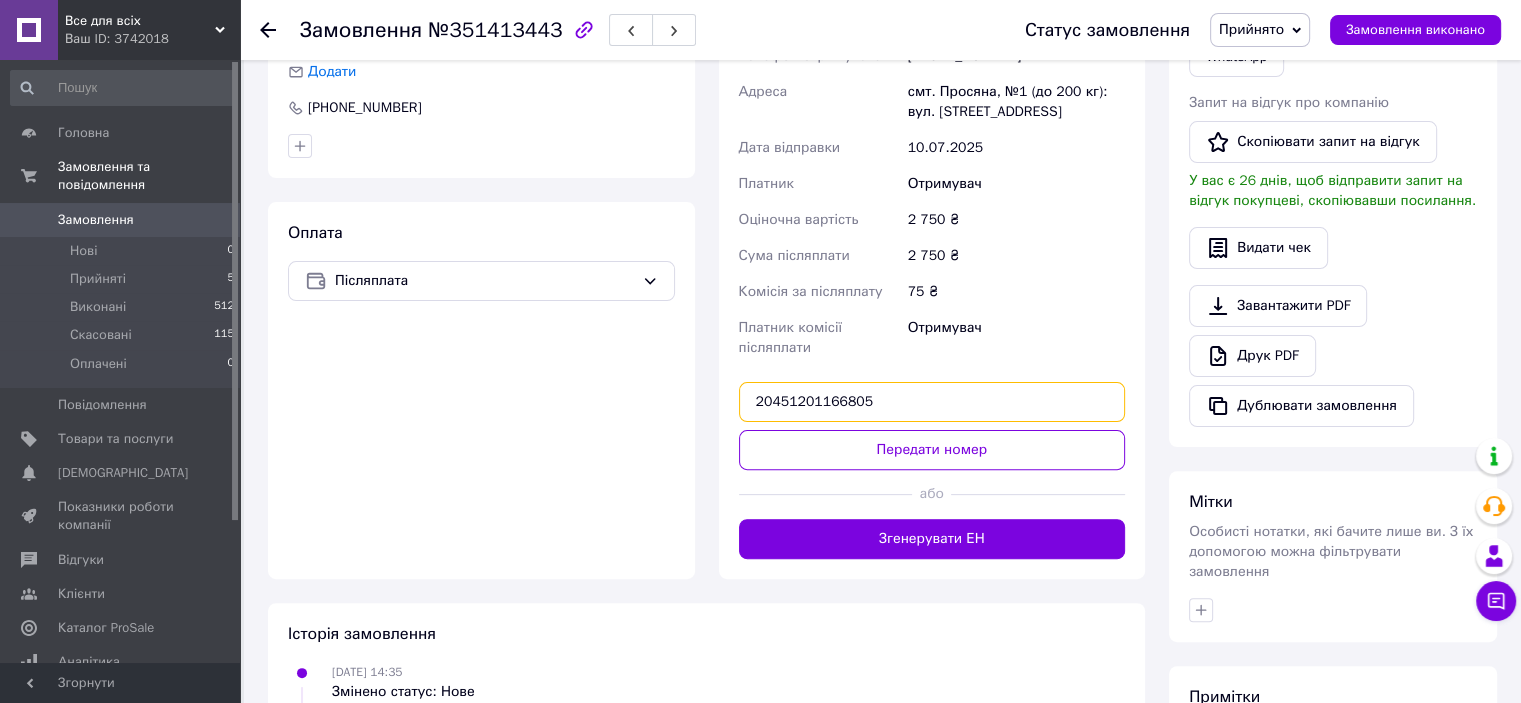 type on "20451201166805" 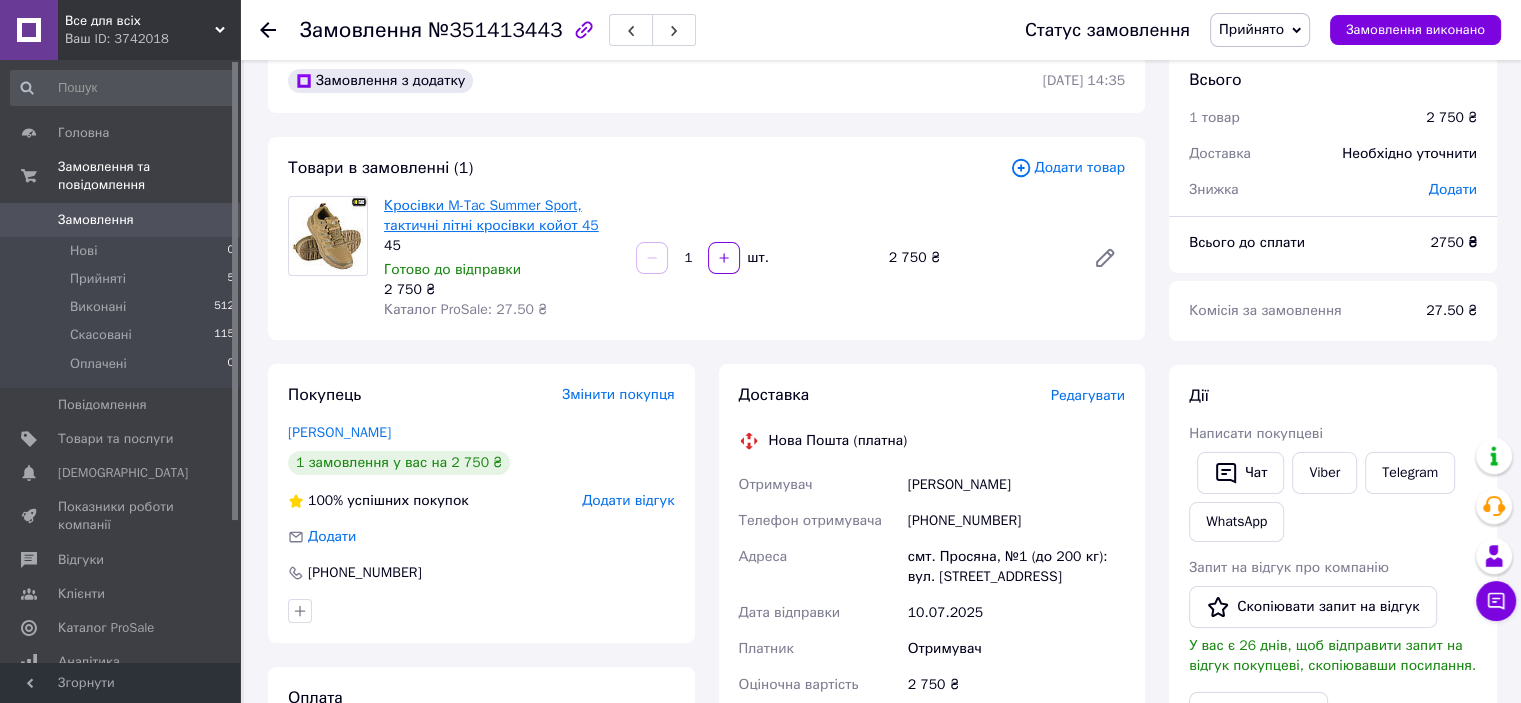 scroll, scrollTop: 0, scrollLeft: 0, axis: both 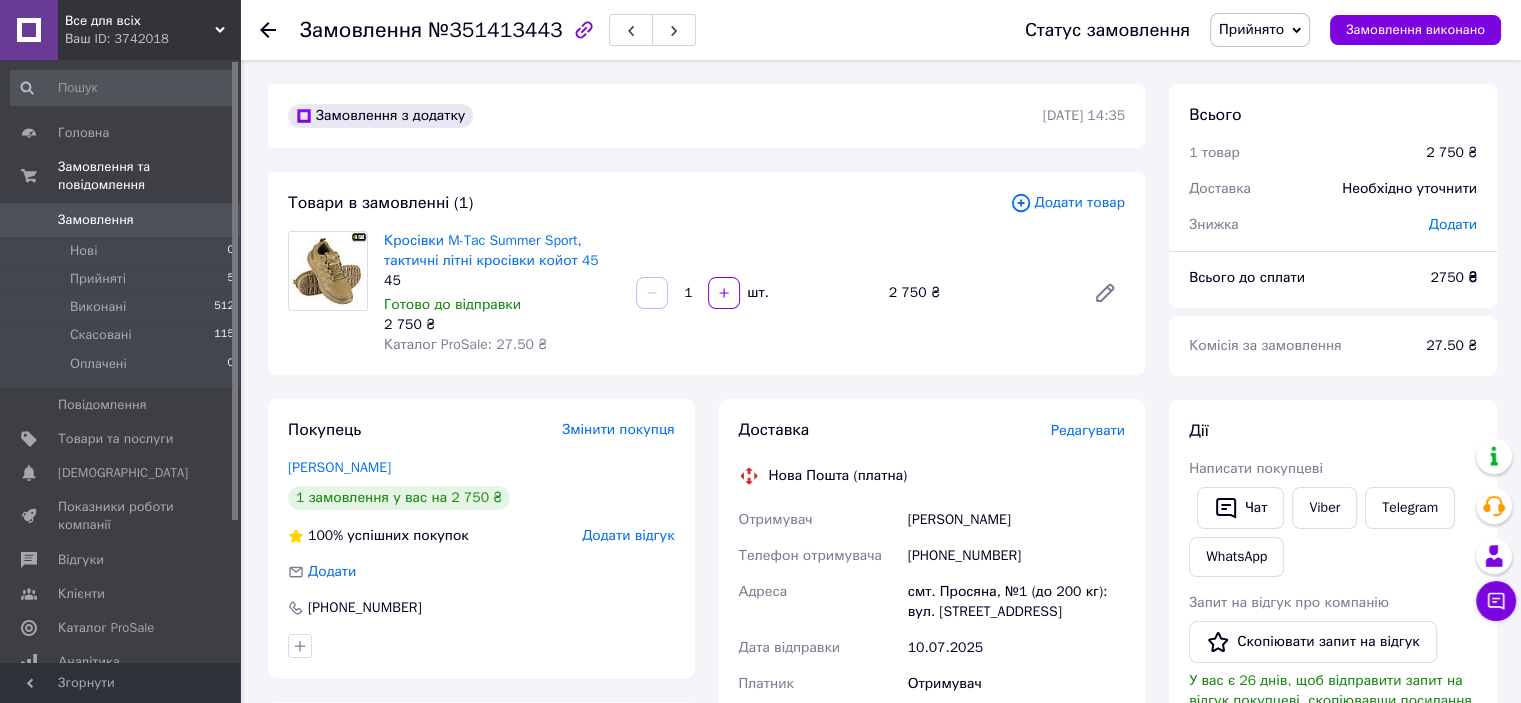 click on "Замовлення" at bounding box center (96, 220) 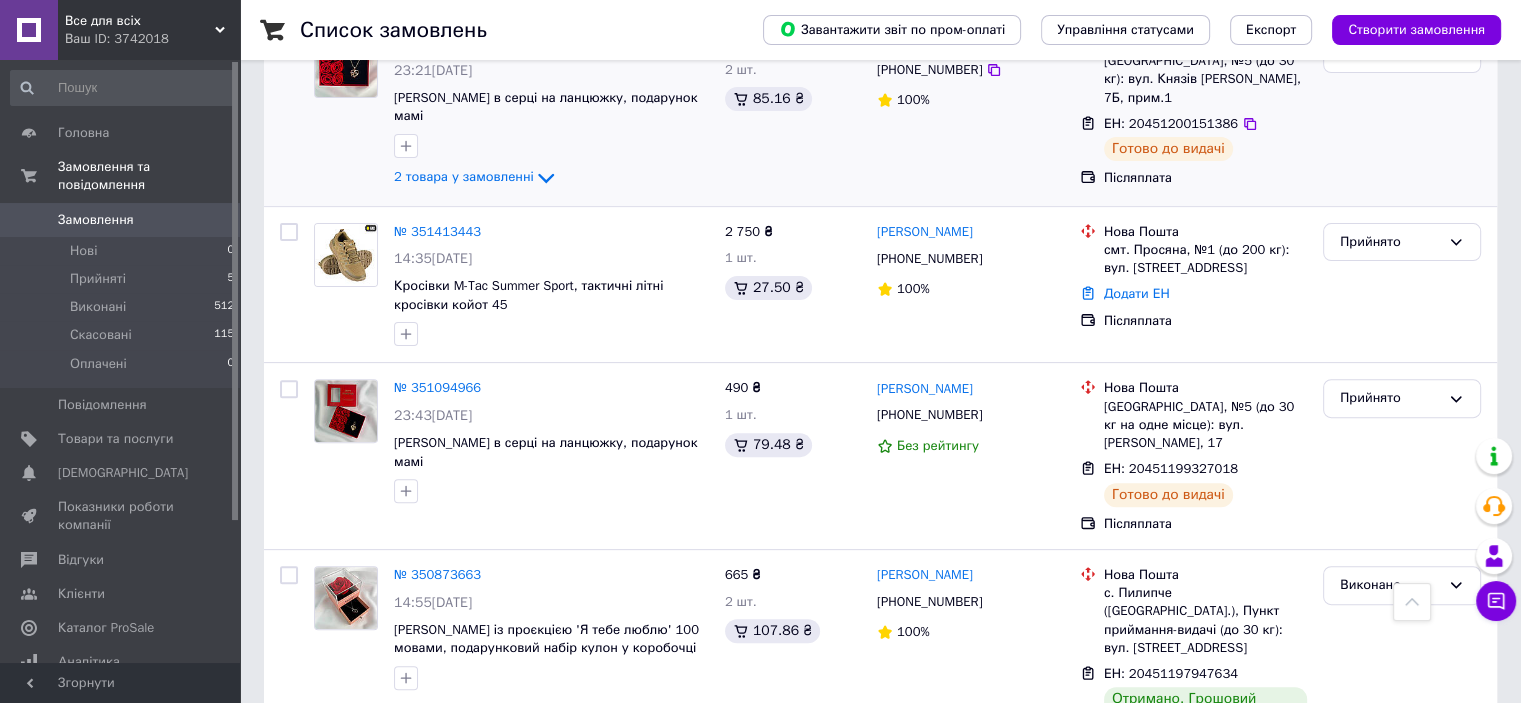 scroll, scrollTop: 600, scrollLeft: 0, axis: vertical 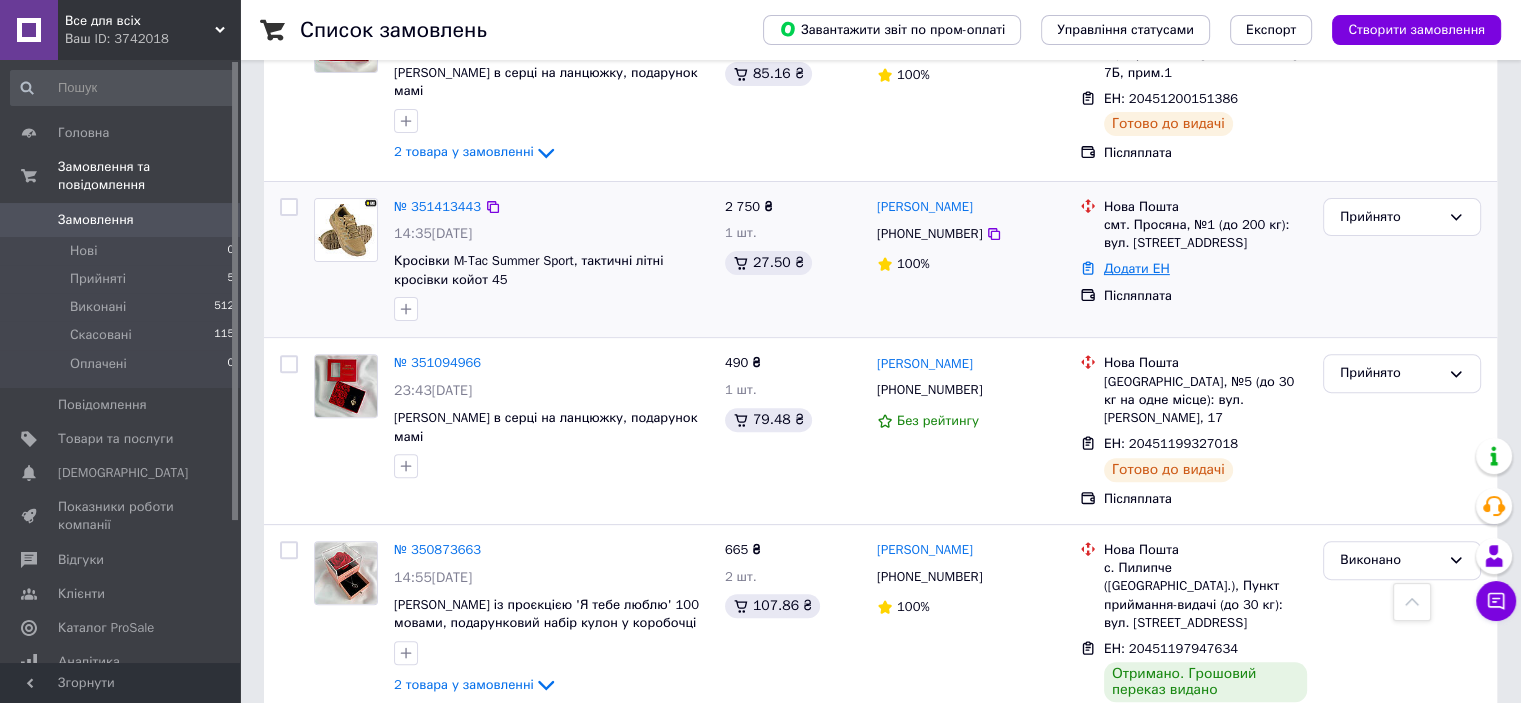 click on "Додати ЕН" at bounding box center (1137, 268) 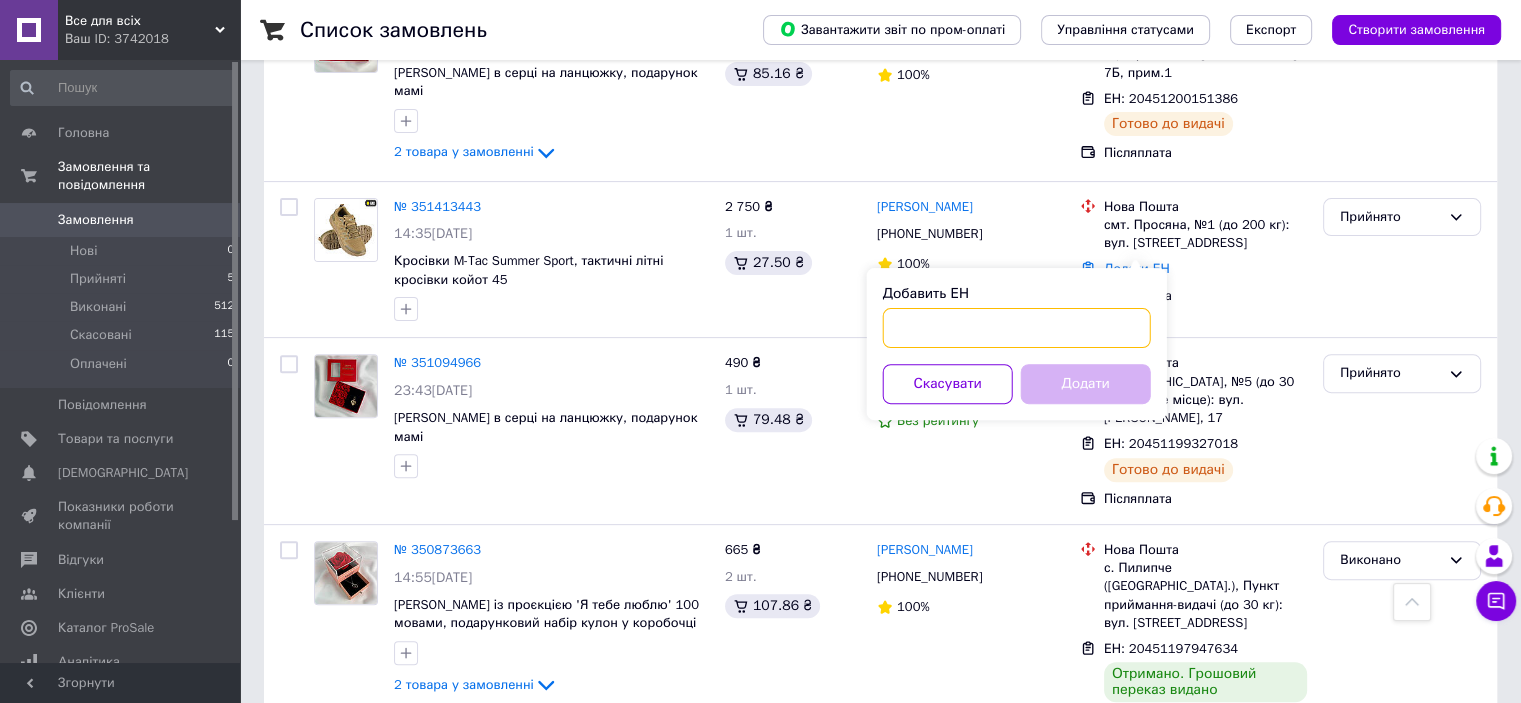 click on "Добавить ЕН" at bounding box center (1017, 328) 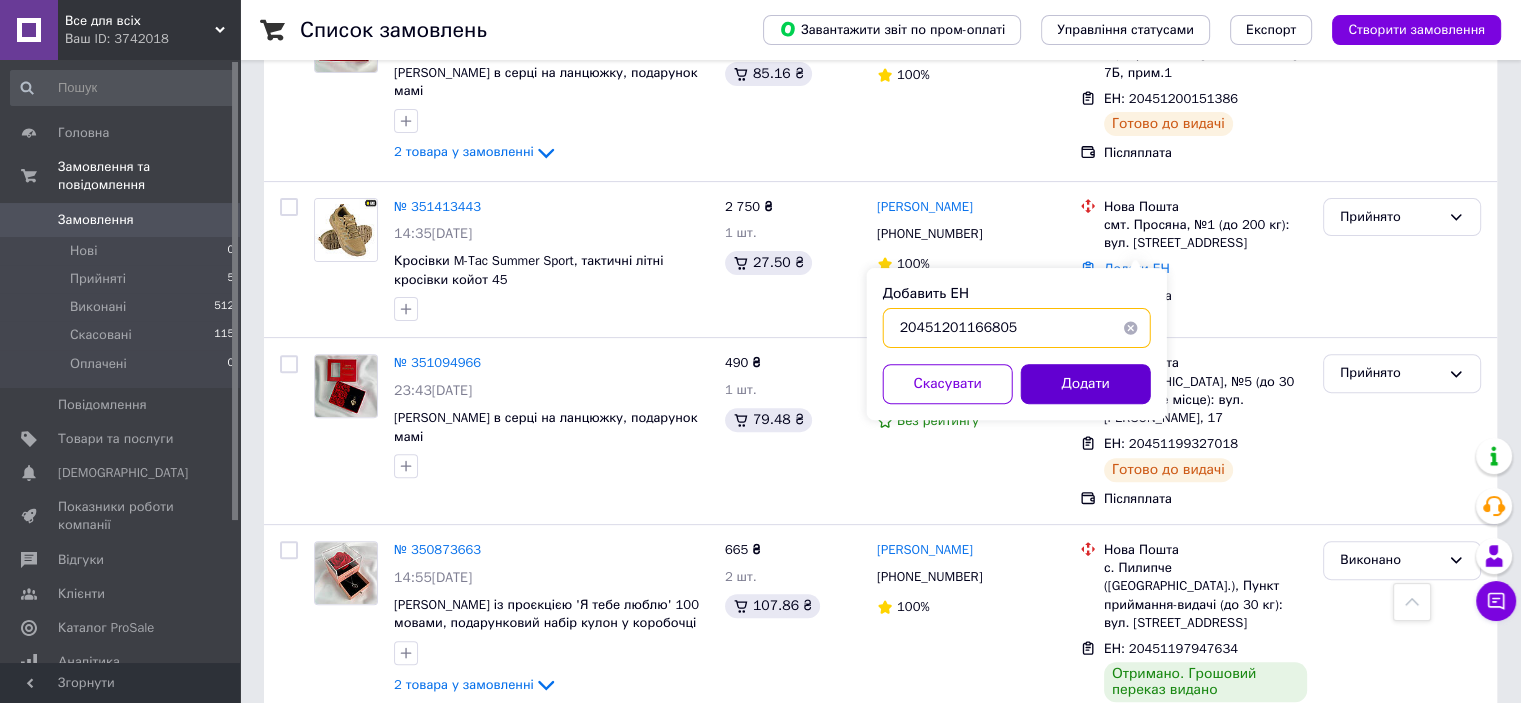 type on "20451201166805" 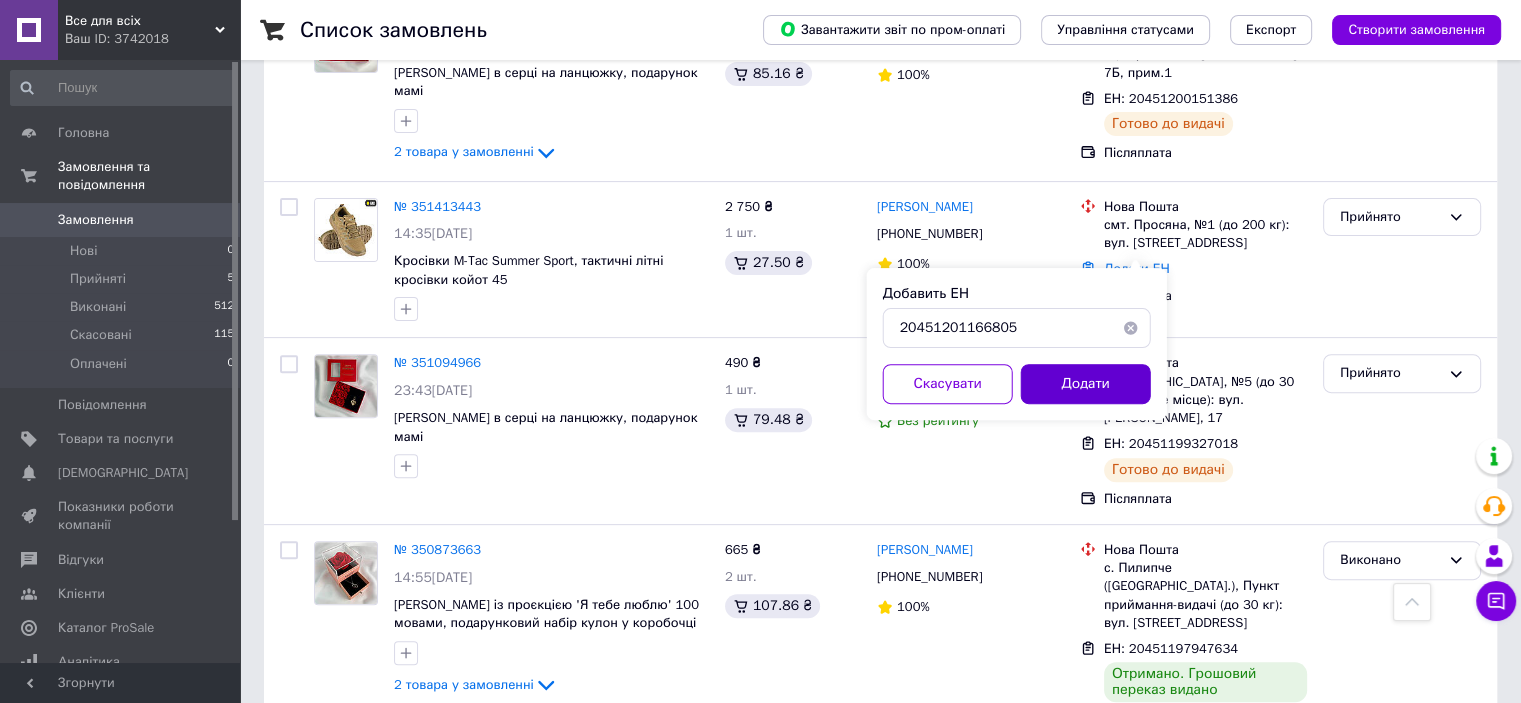 click on "Додати" at bounding box center (1086, 384) 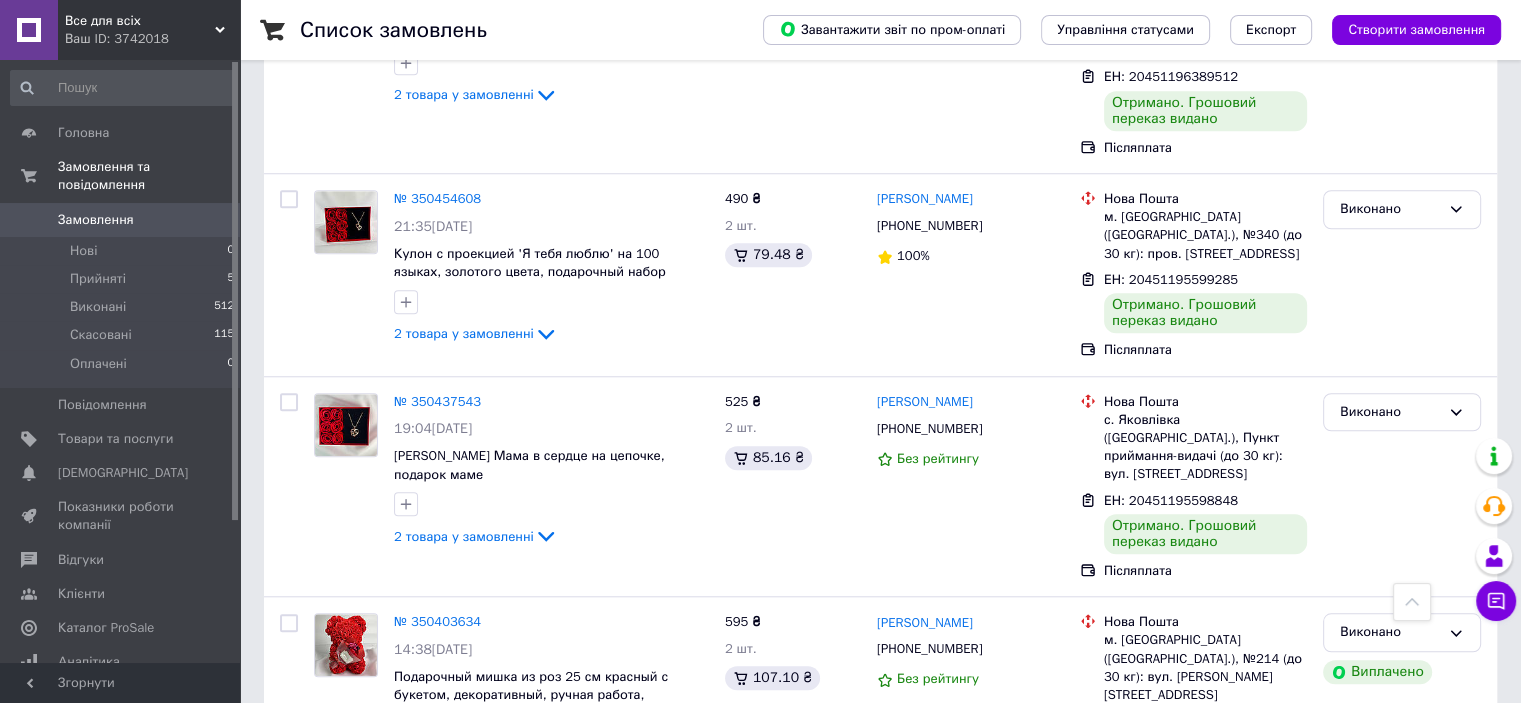 scroll, scrollTop: 1800, scrollLeft: 0, axis: vertical 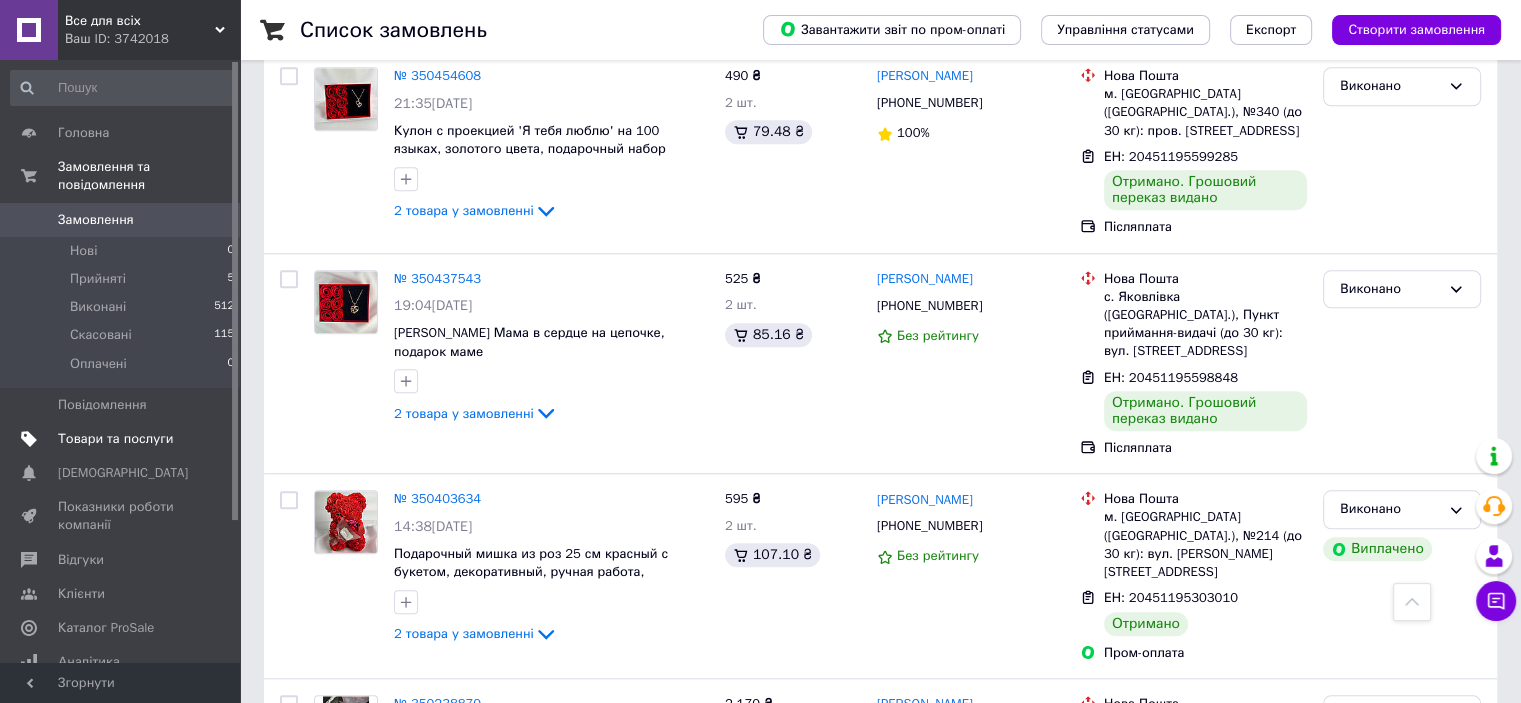 click on "Товари та послуги" at bounding box center [115, 439] 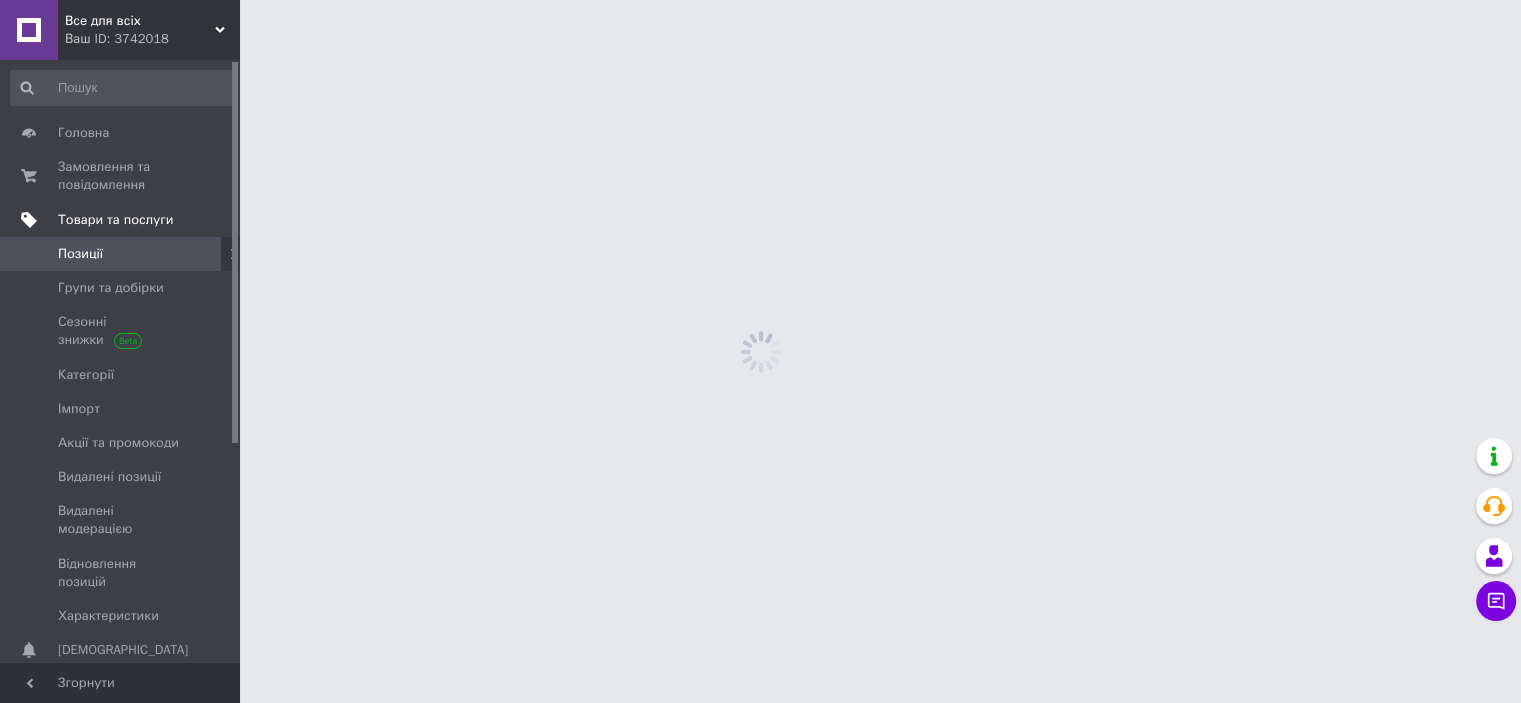 scroll, scrollTop: 0, scrollLeft: 0, axis: both 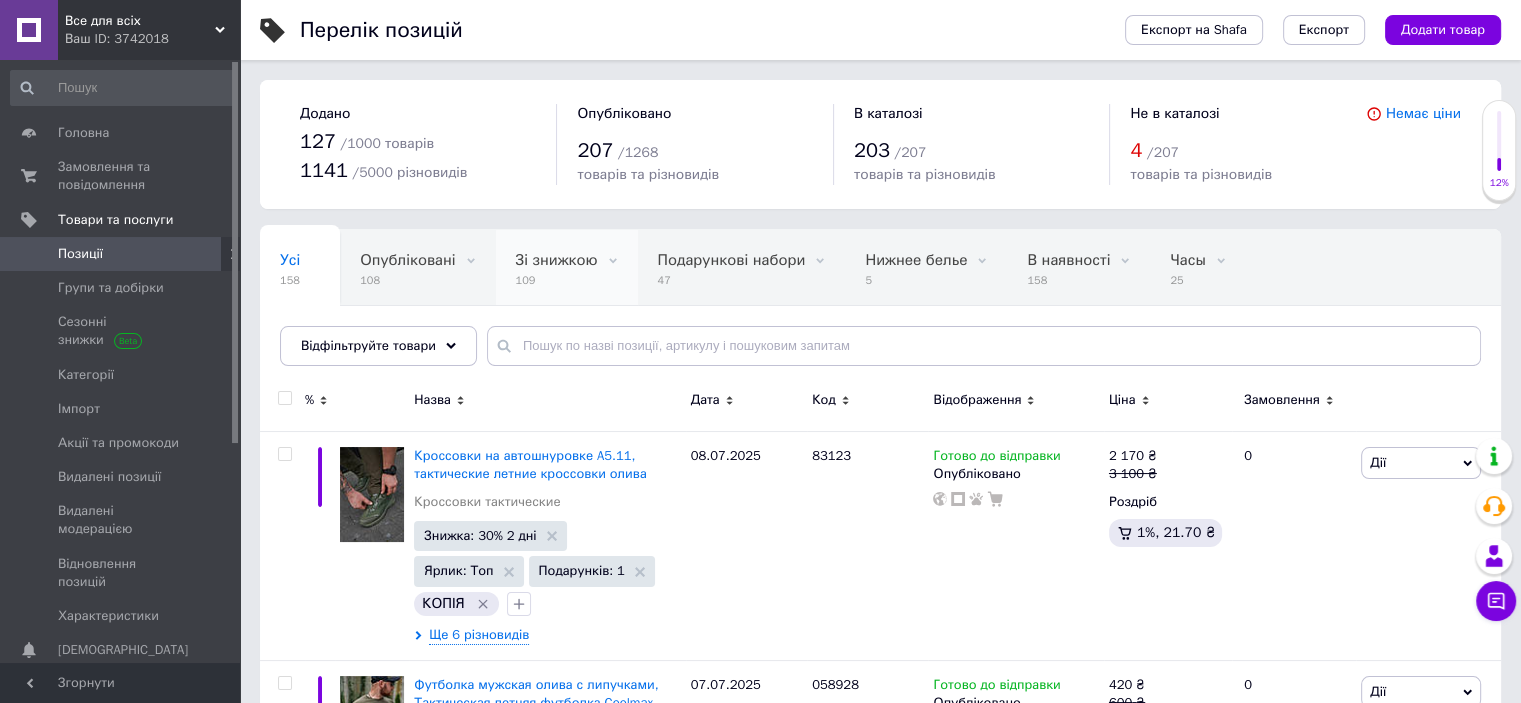 click on "109" at bounding box center (557, 280) 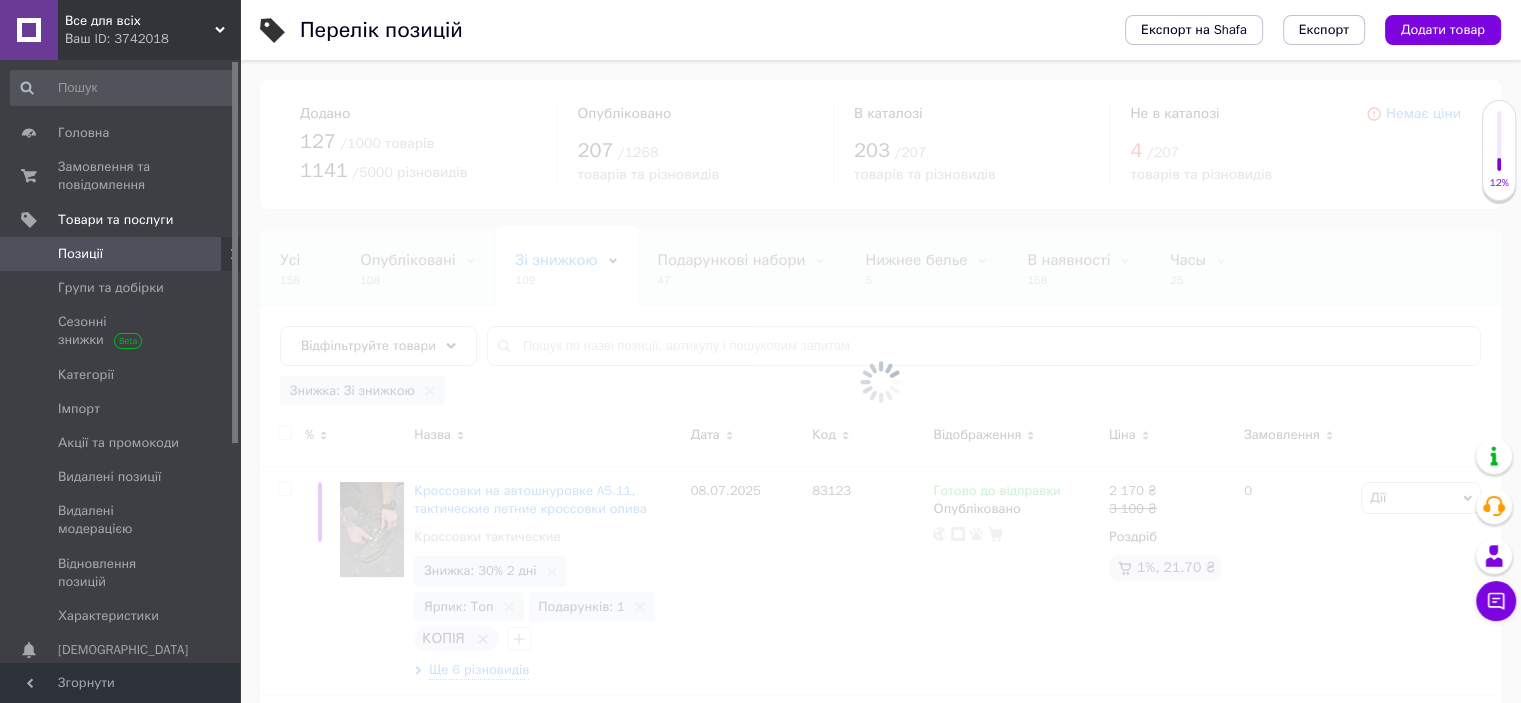 scroll, scrollTop: 0, scrollLeft: 20, axis: horizontal 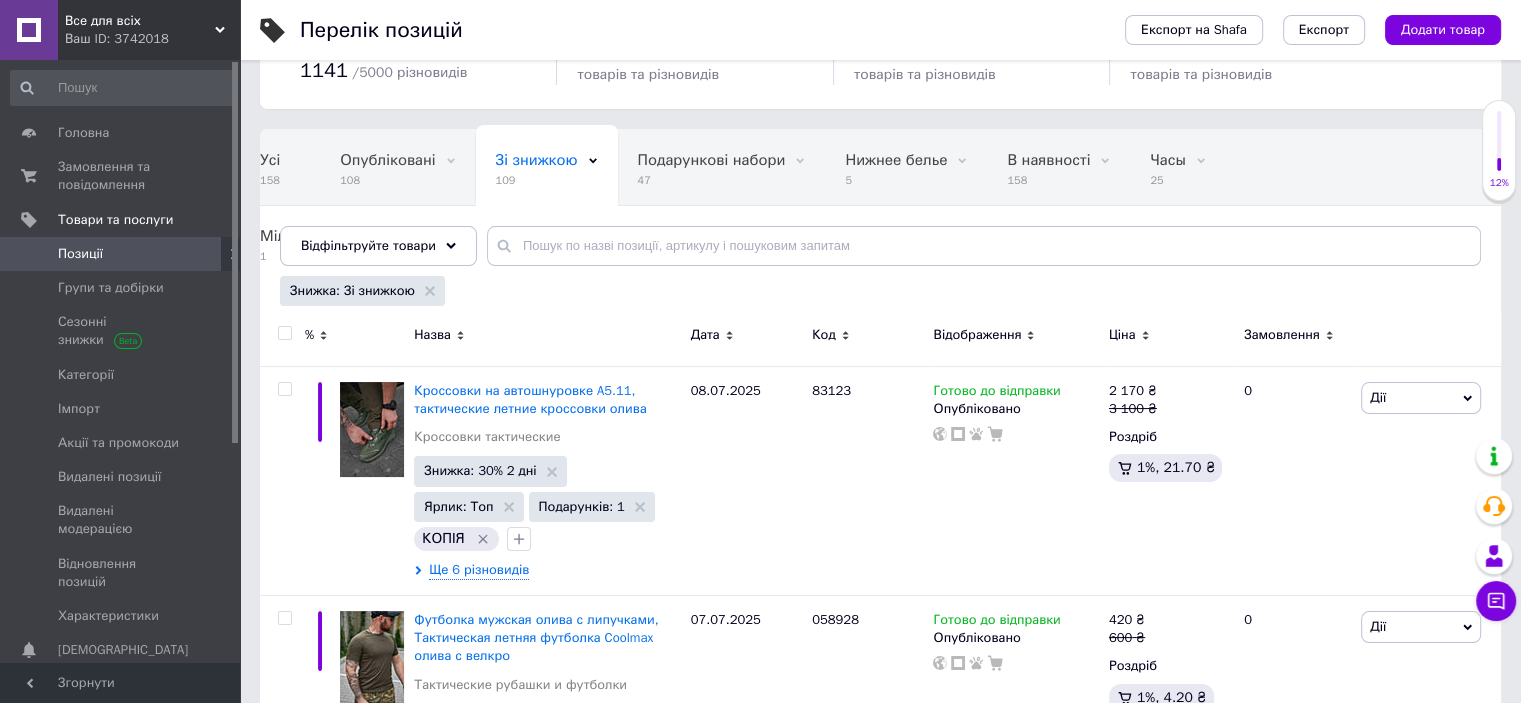 click at bounding box center (284, 333) 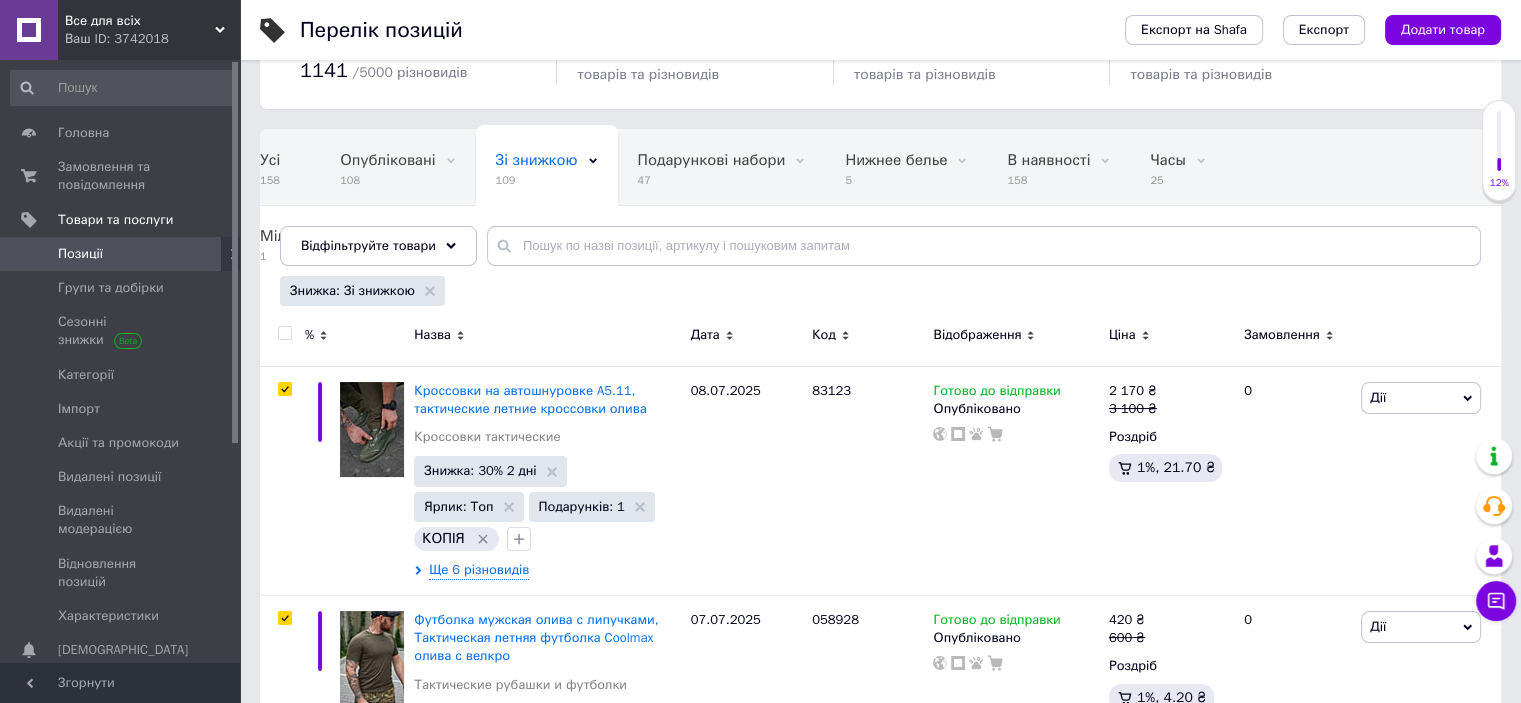 checkbox on "true" 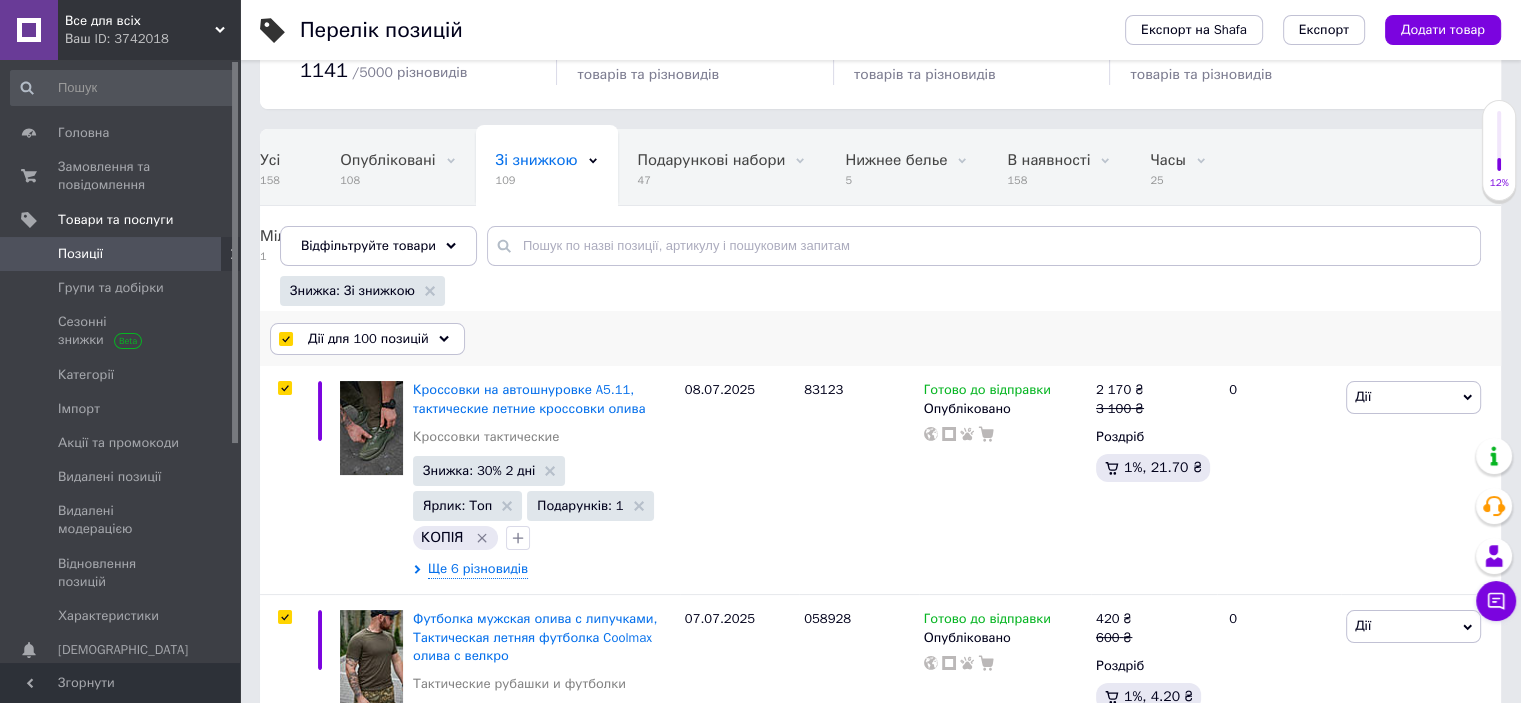 click on "Дії для 100 позицій" at bounding box center (368, 339) 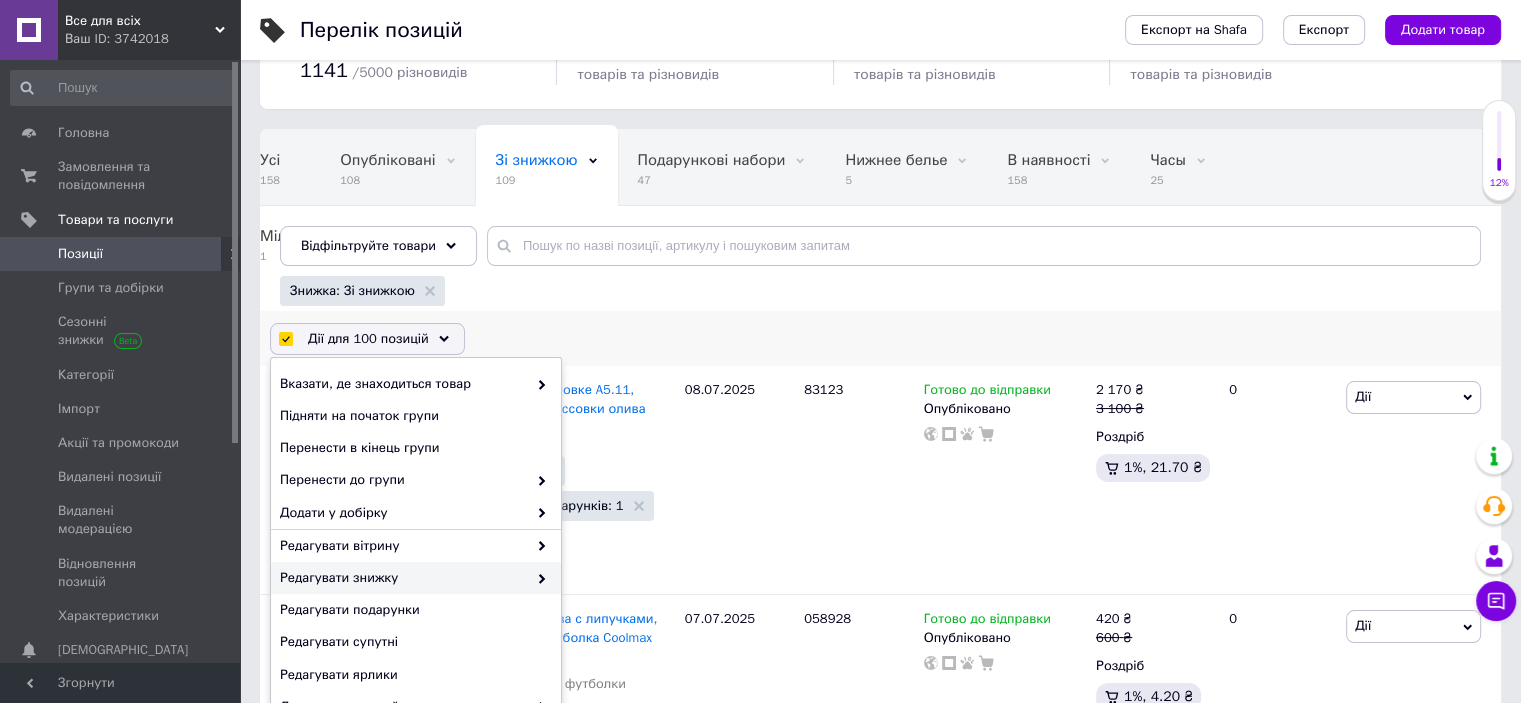 click on "Редагувати знижку" at bounding box center [403, 578] 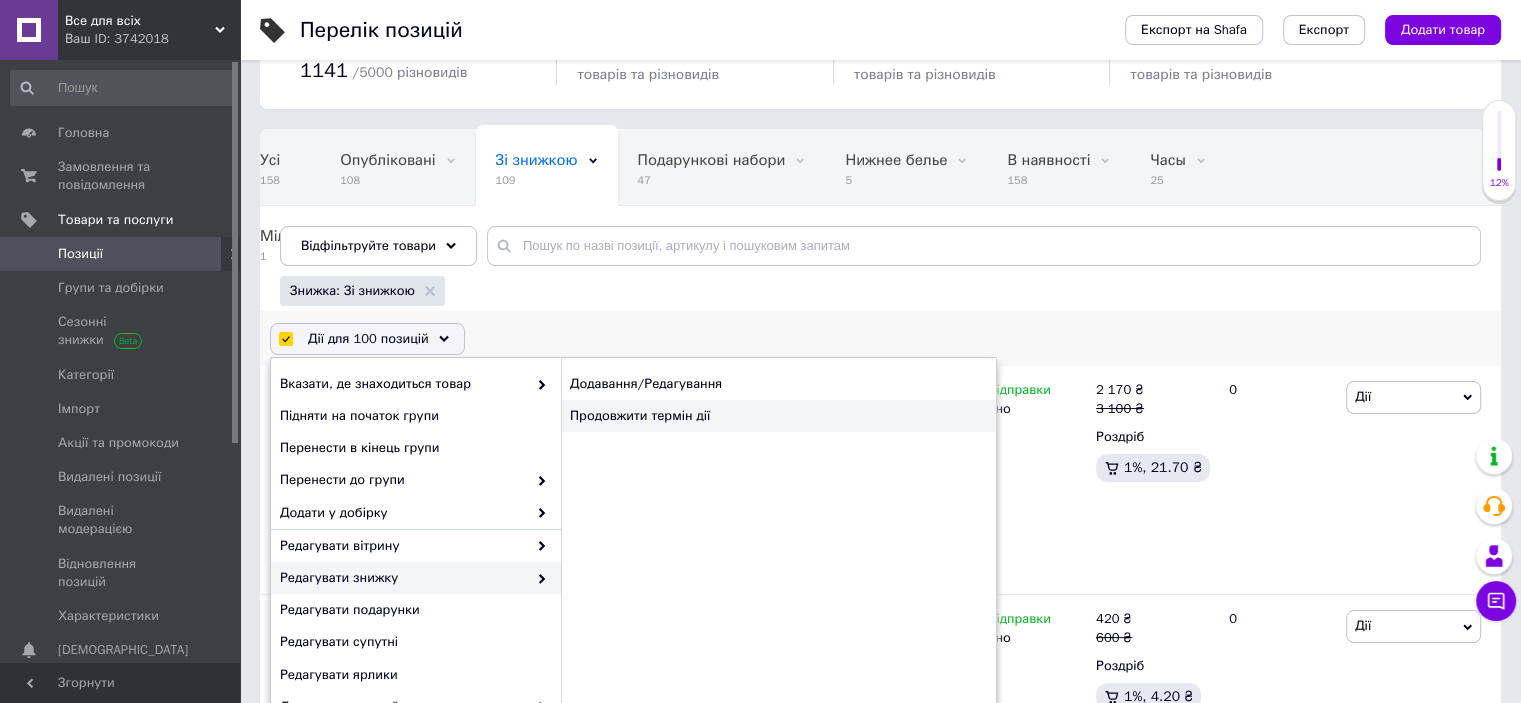 click on "Продовжити термін дії" at bounding box center [778, 416] 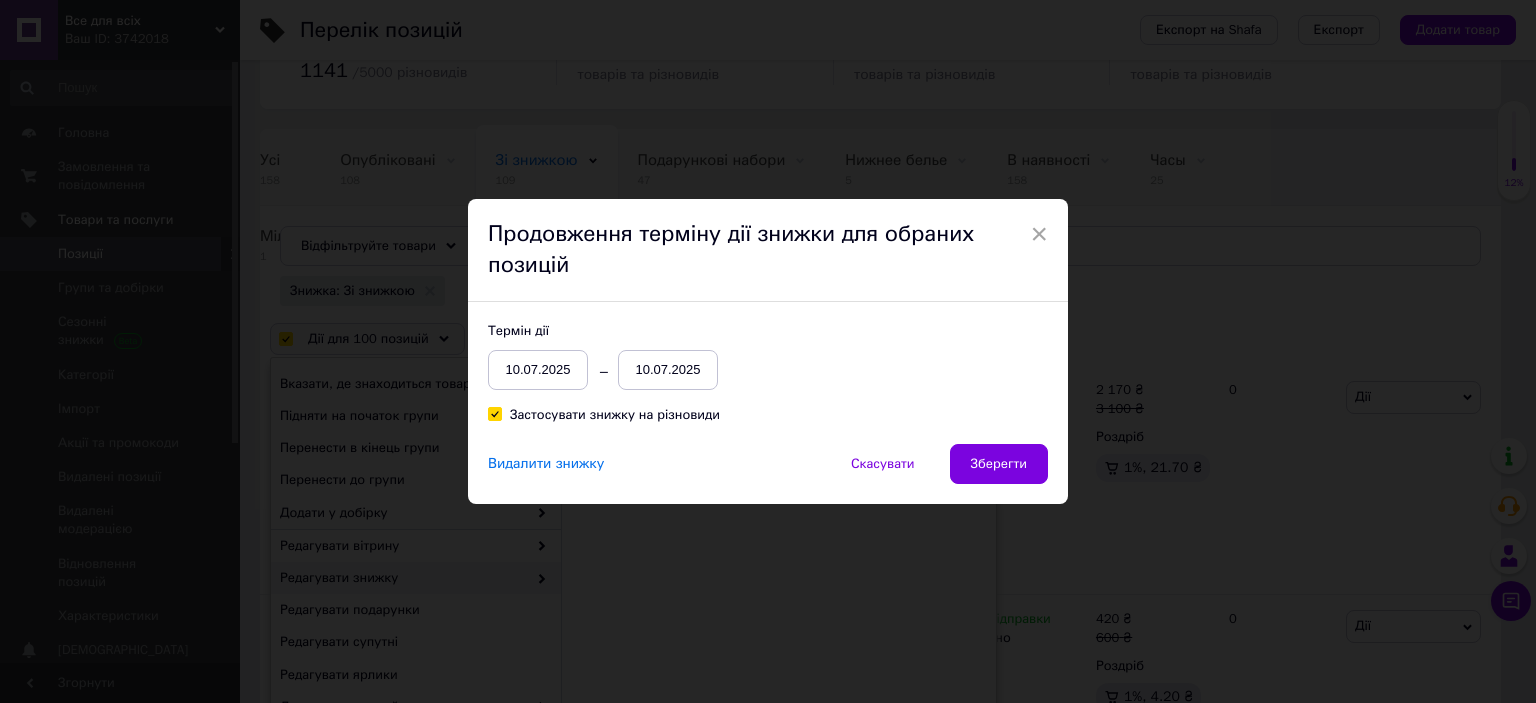 click on "10.07.2025" at bounding box center (668, 370) 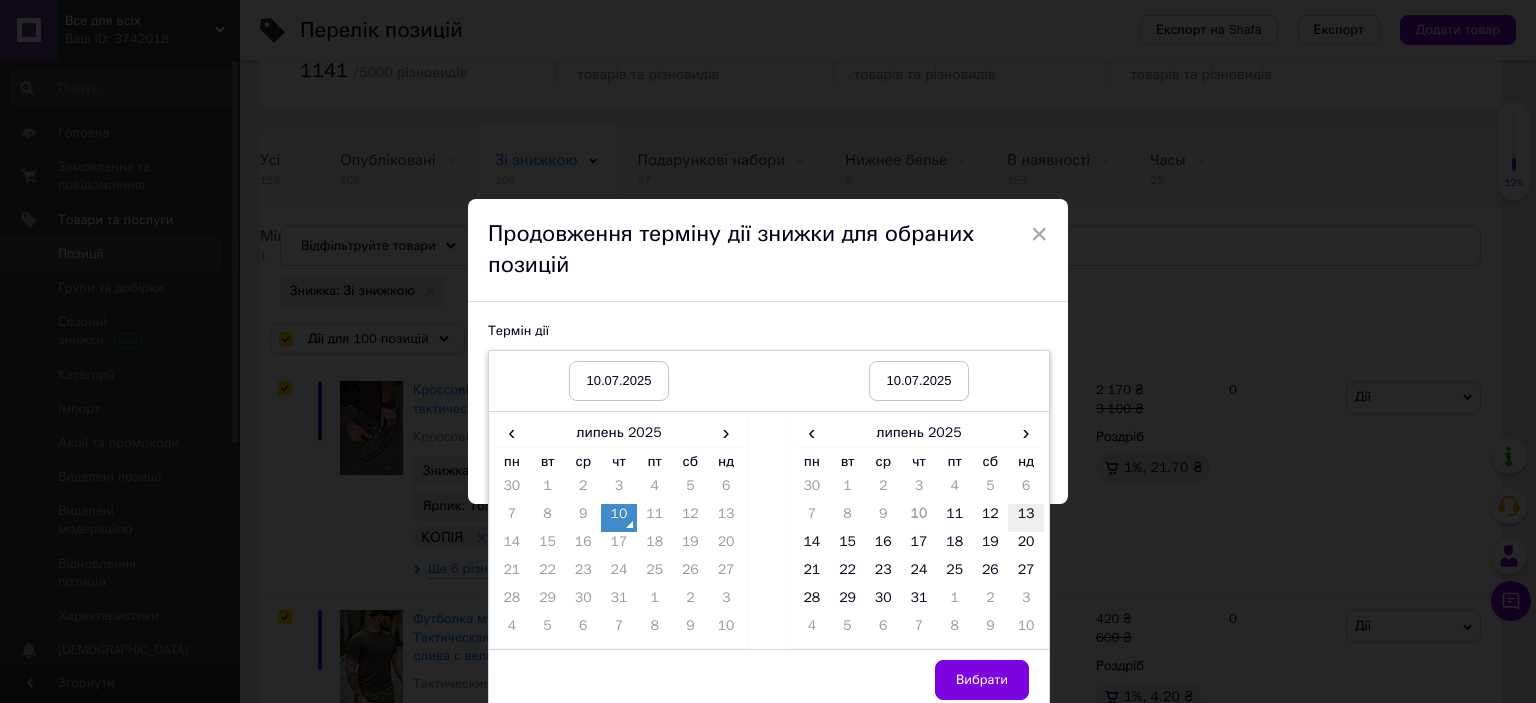 click on "13" at bounding box center [1026, 518] 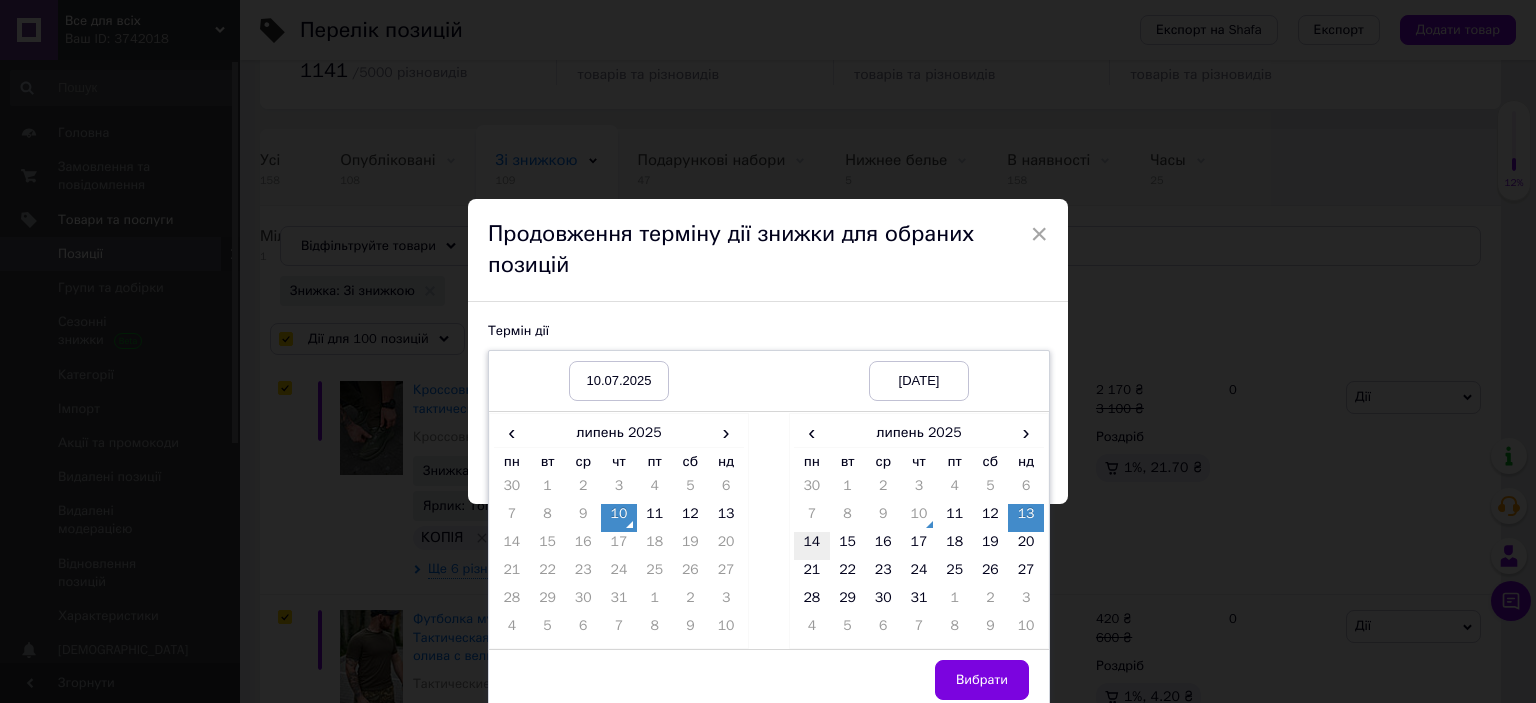 click on "14" at bounding box center (812, 546) 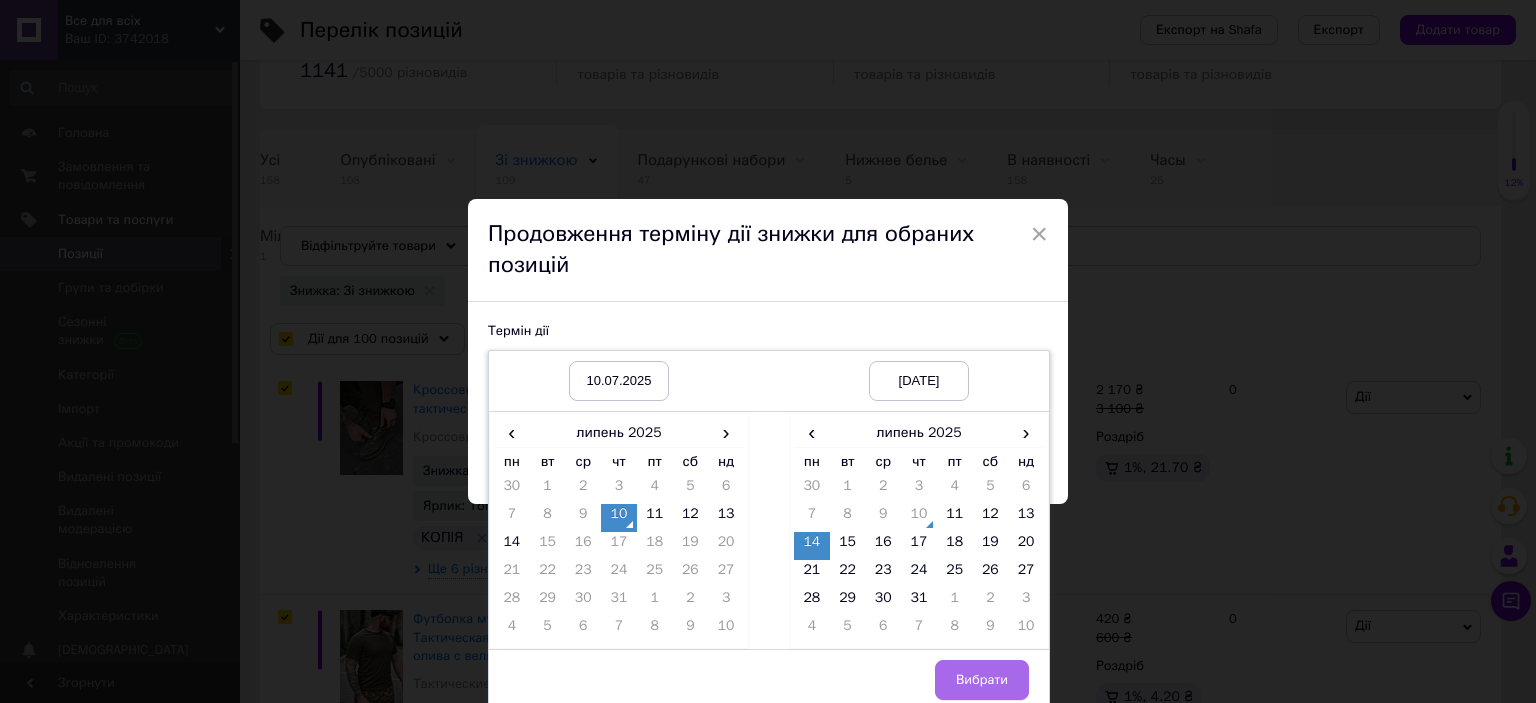 click on "Вибрати" at bounding box center [982, 680] 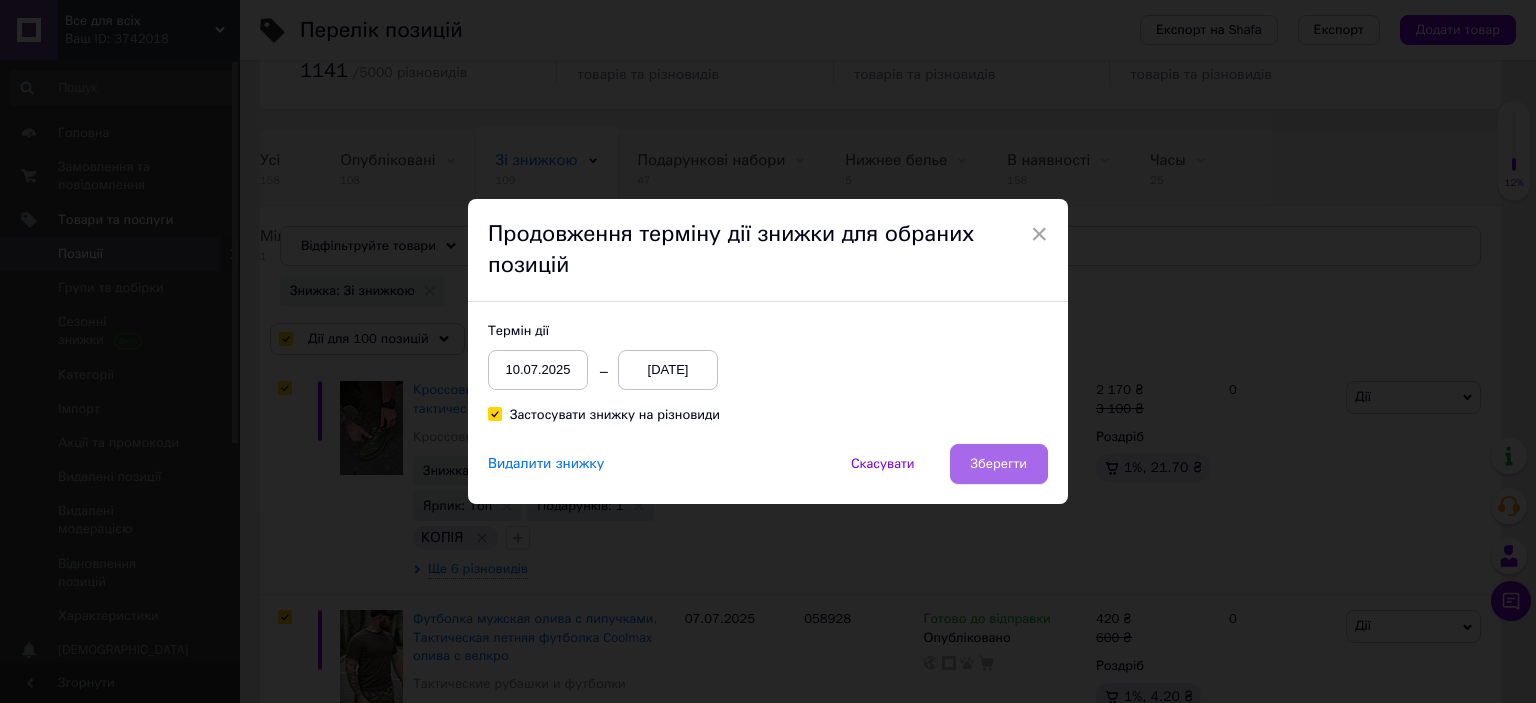 click on "Зберегти" at bounding box center (999, 464) 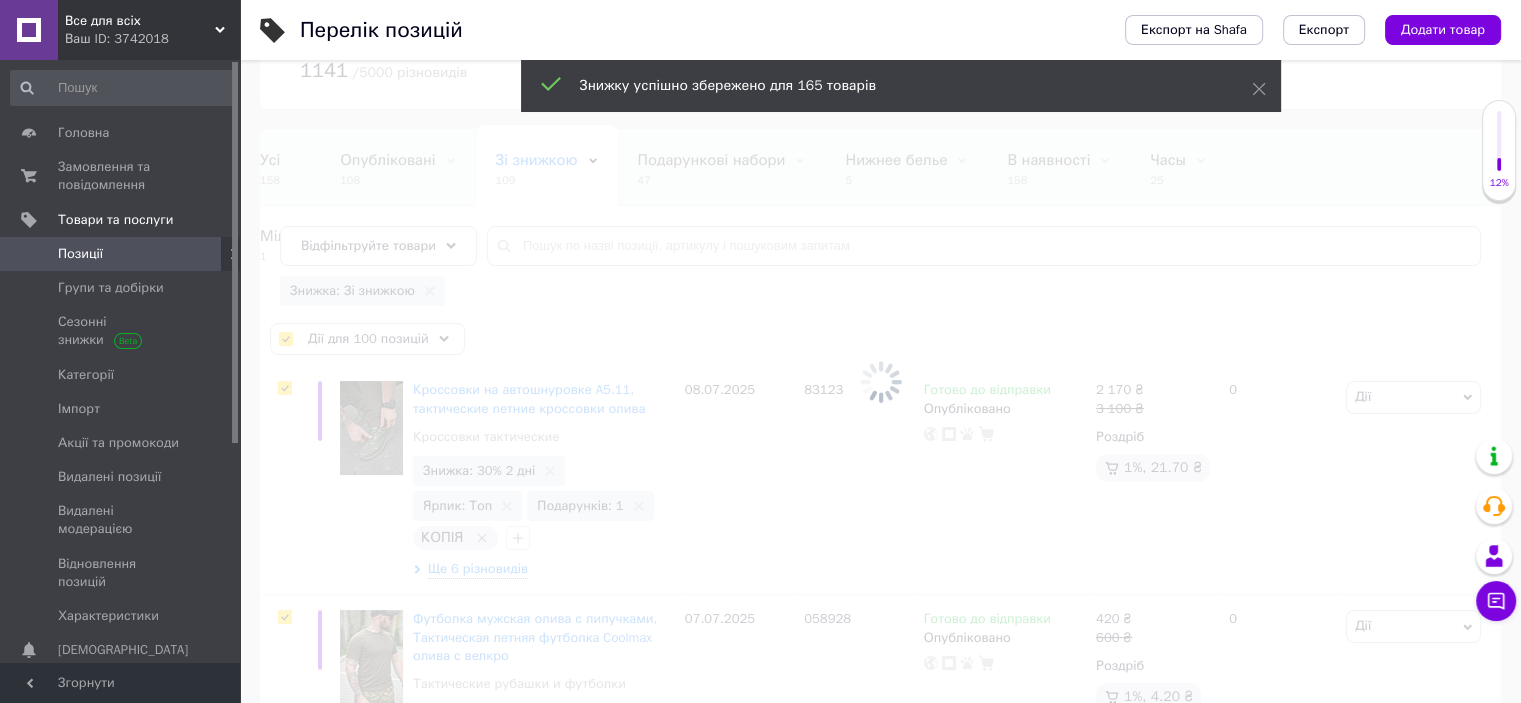 scroll, scrollTop: 0, scrollLeft: 5, axis: horizontal 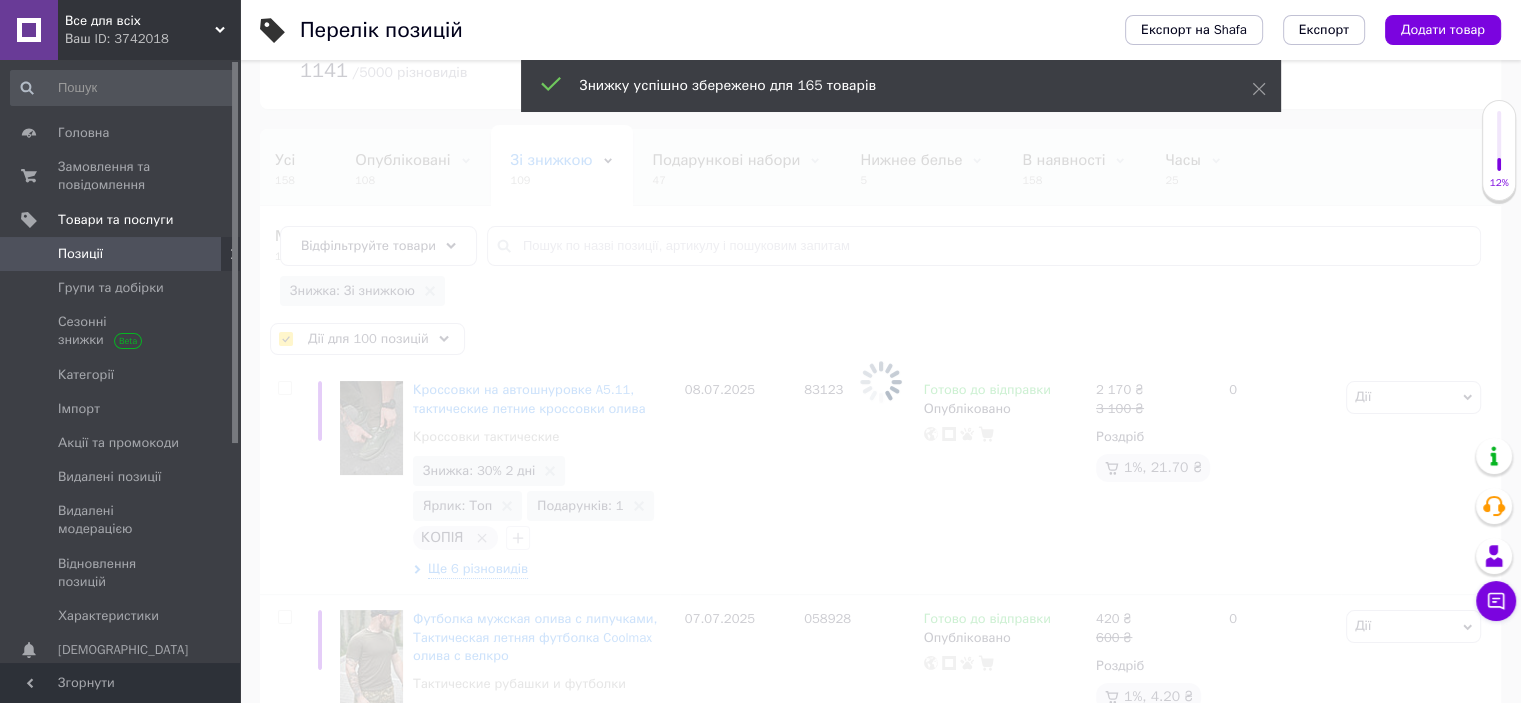 checkbox on "false" 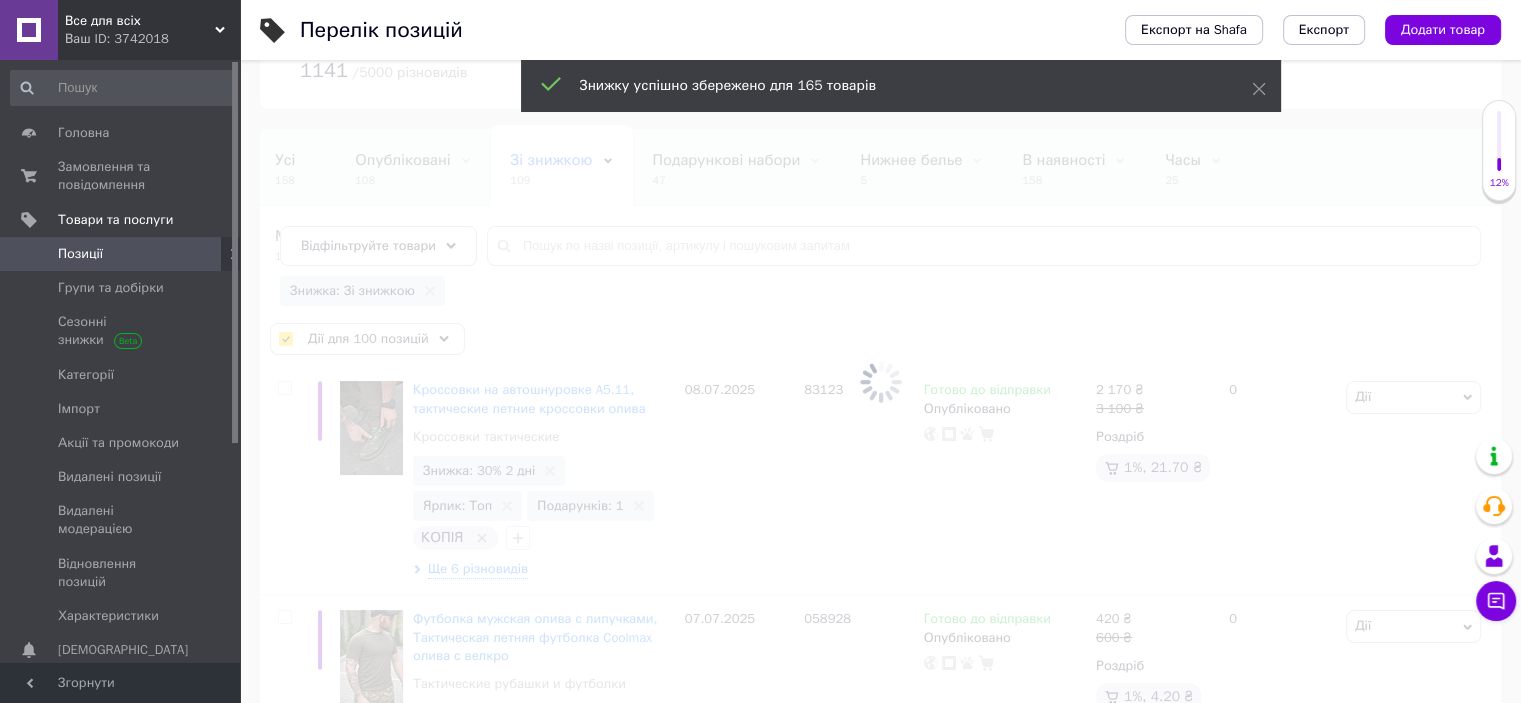 checkbox on "false" 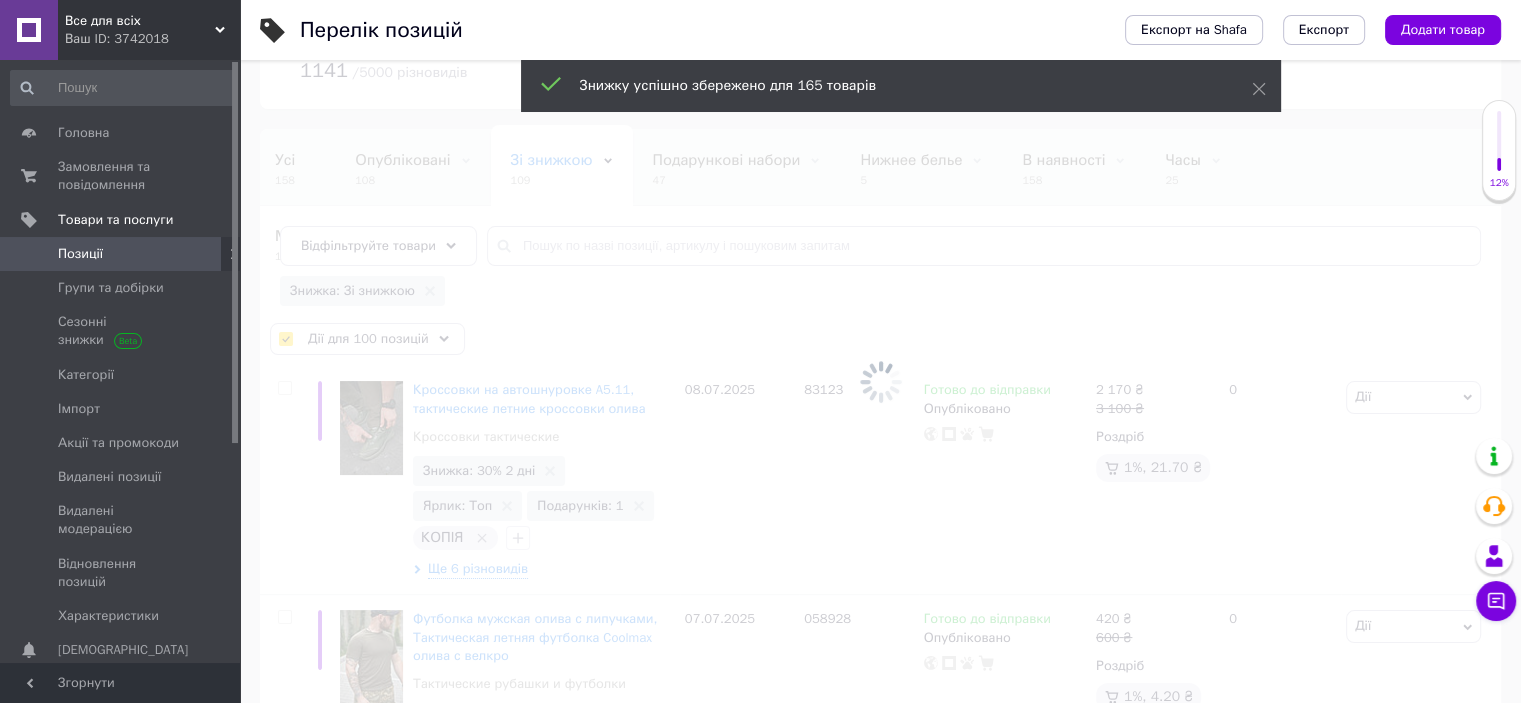 checkbox on "false" 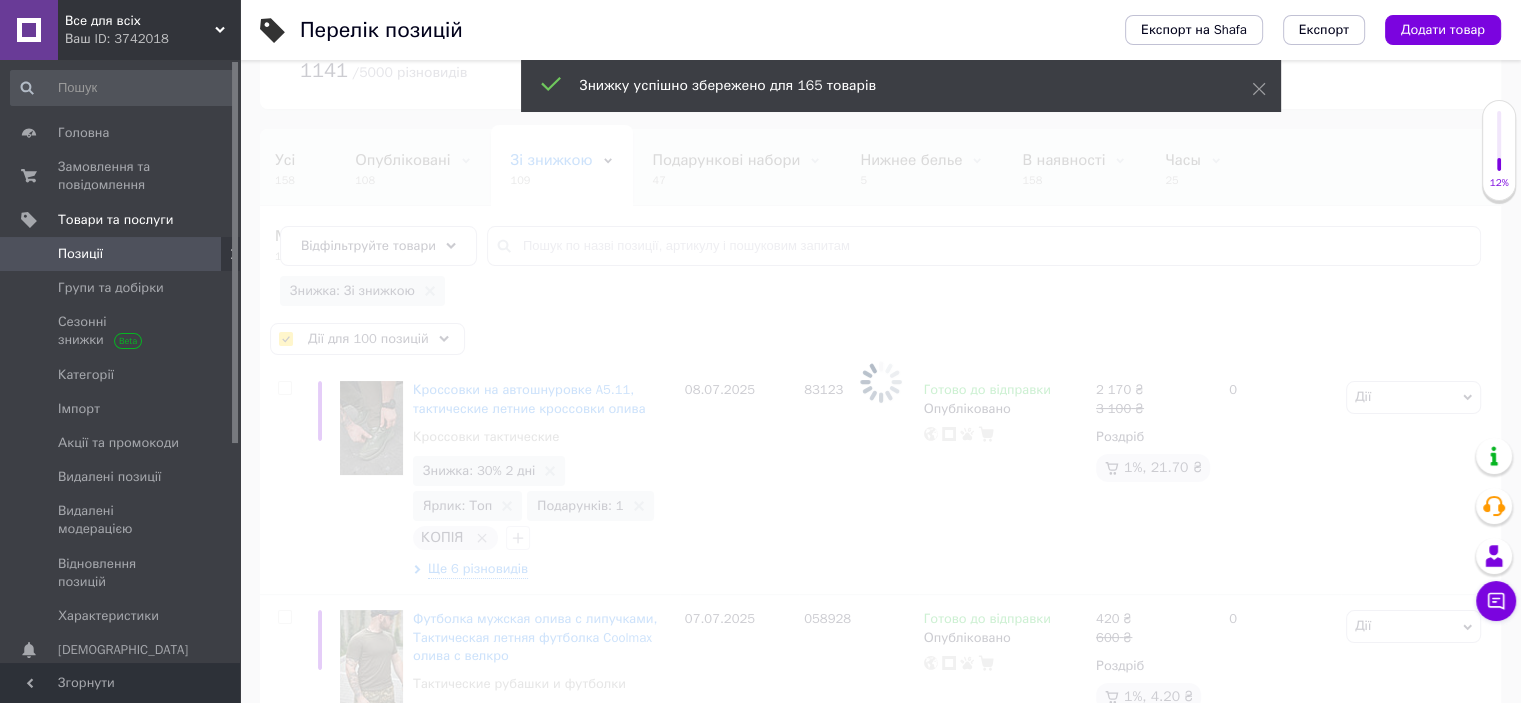 checkbox on "false" 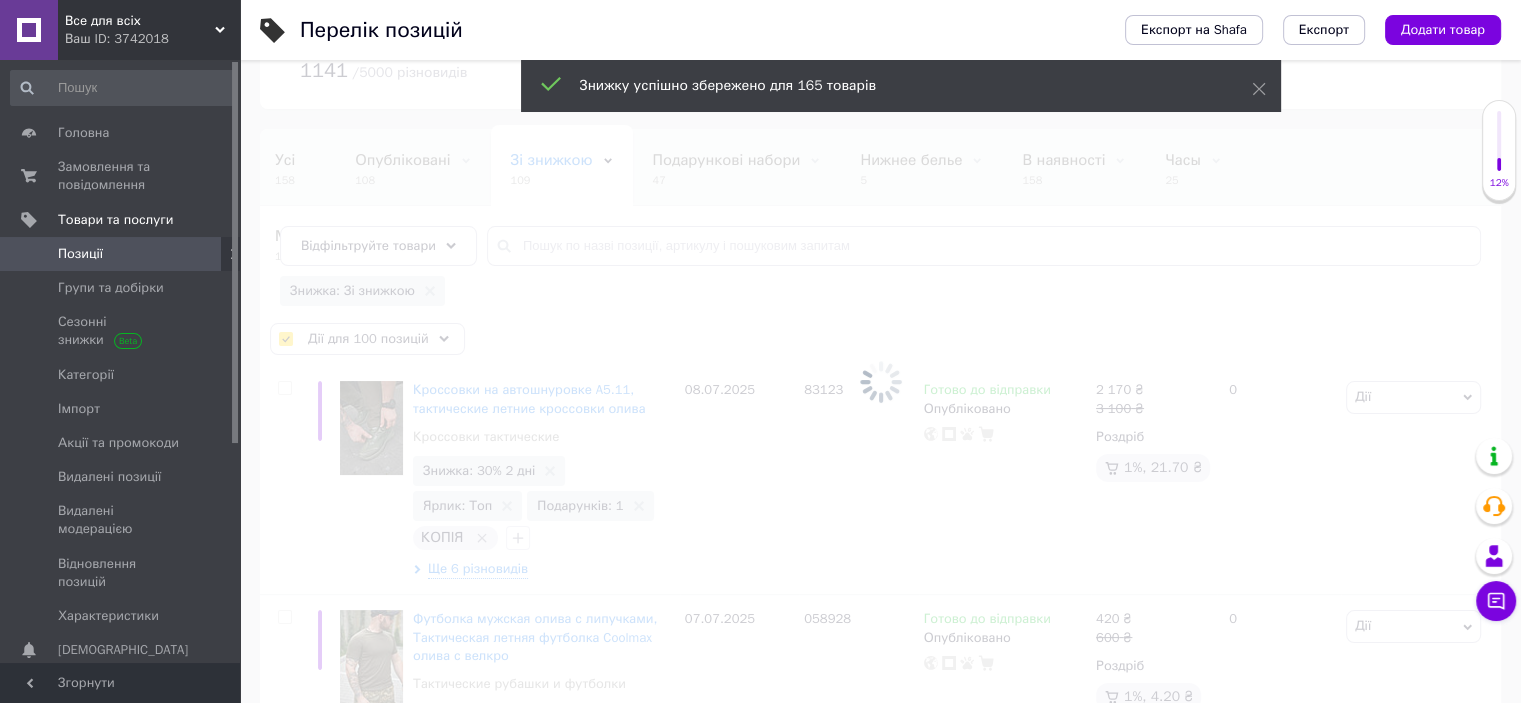 checkbox on "false" 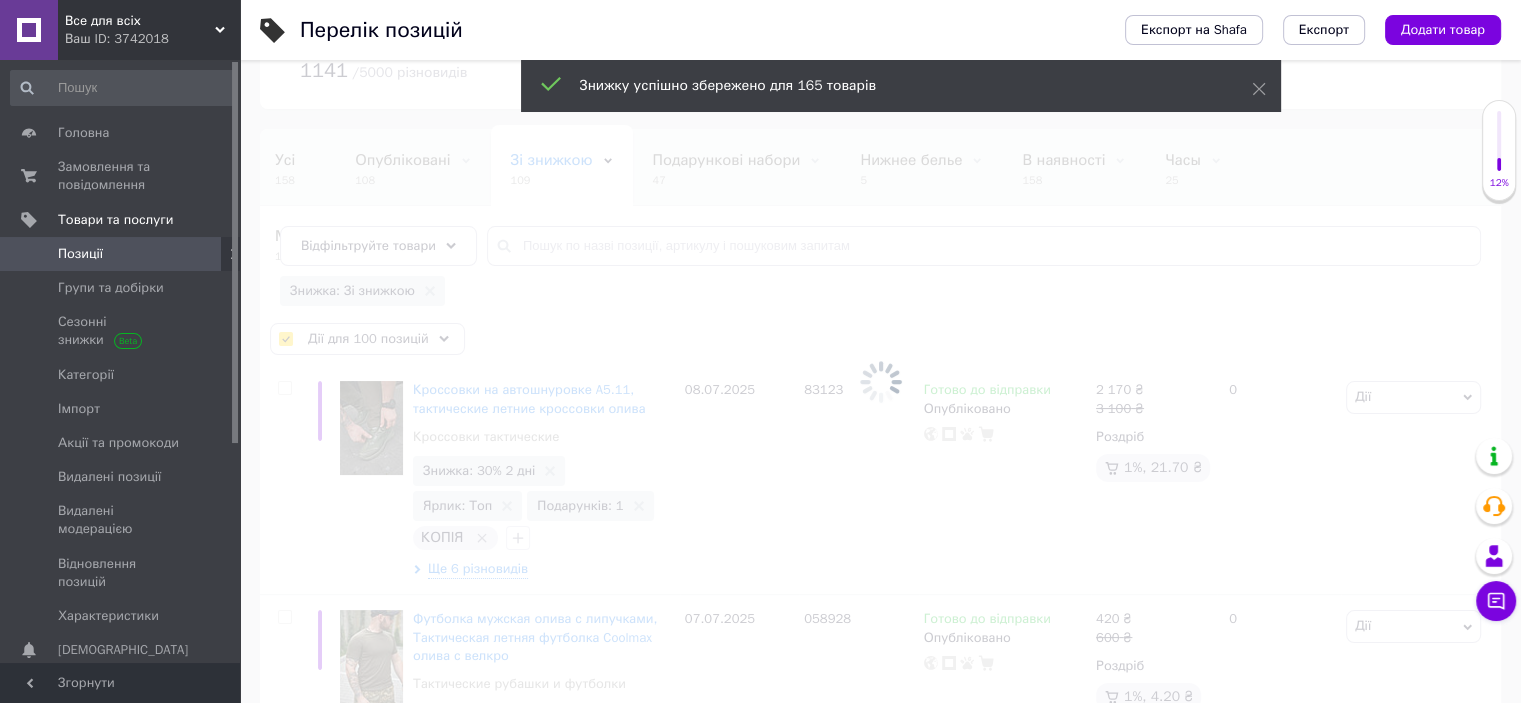 checkbox on "false" 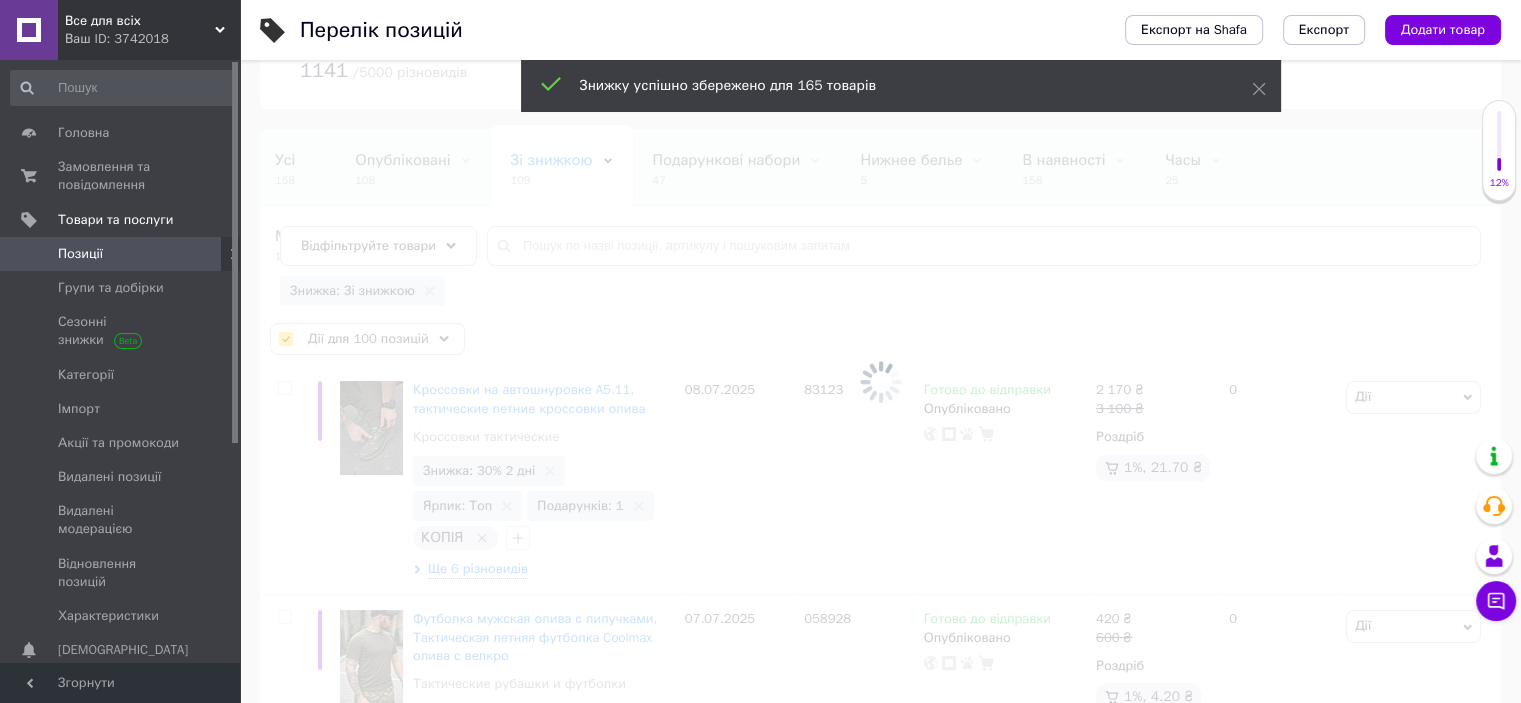 checkbox on "false" 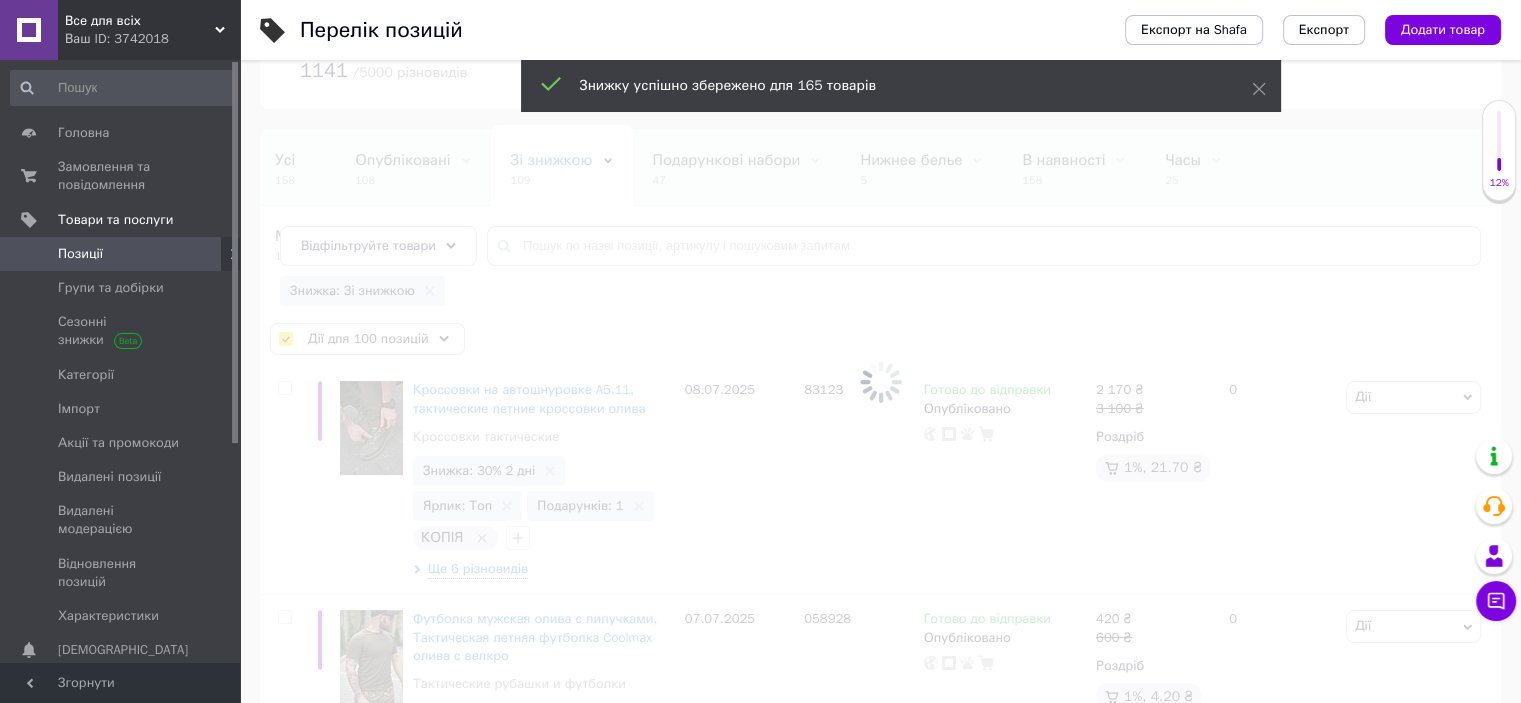 checkbox on "false" 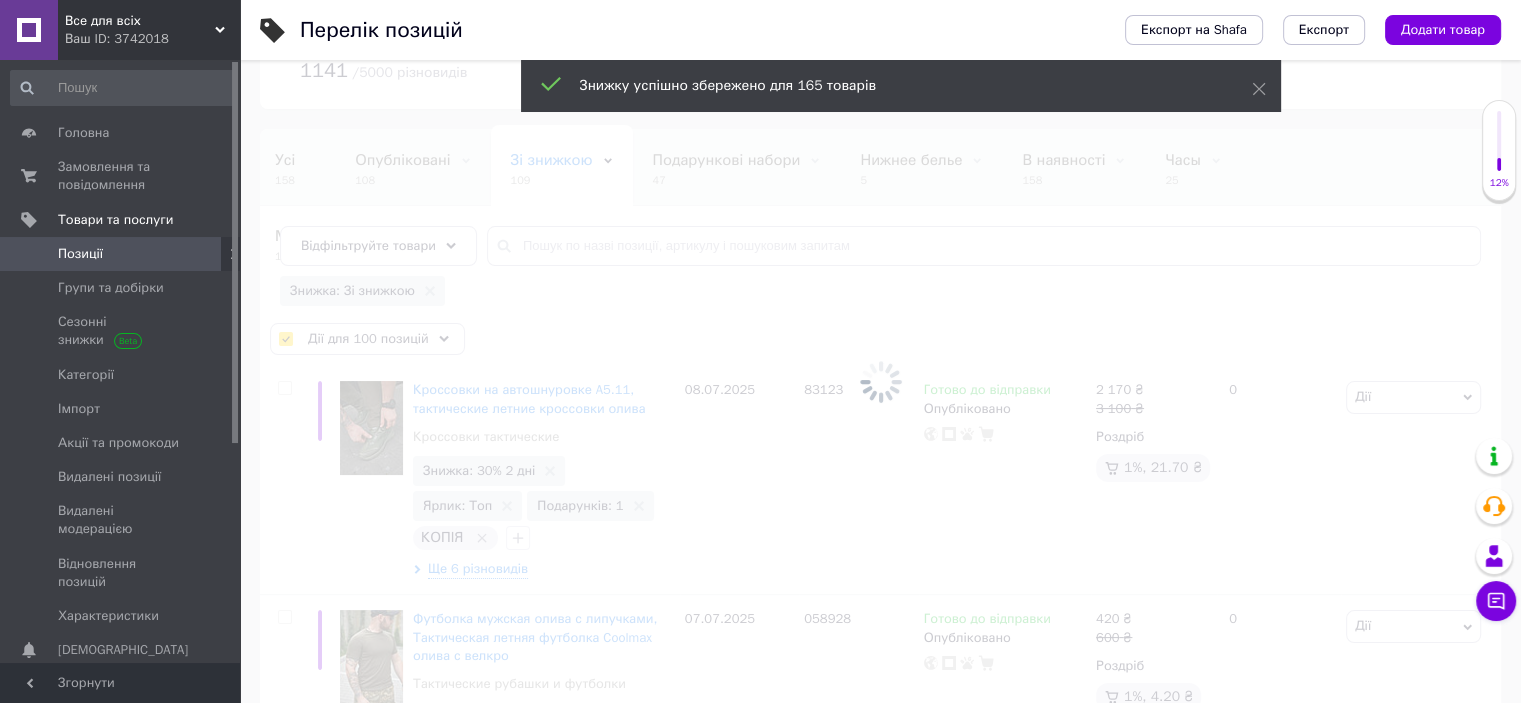 checkbox on "false" 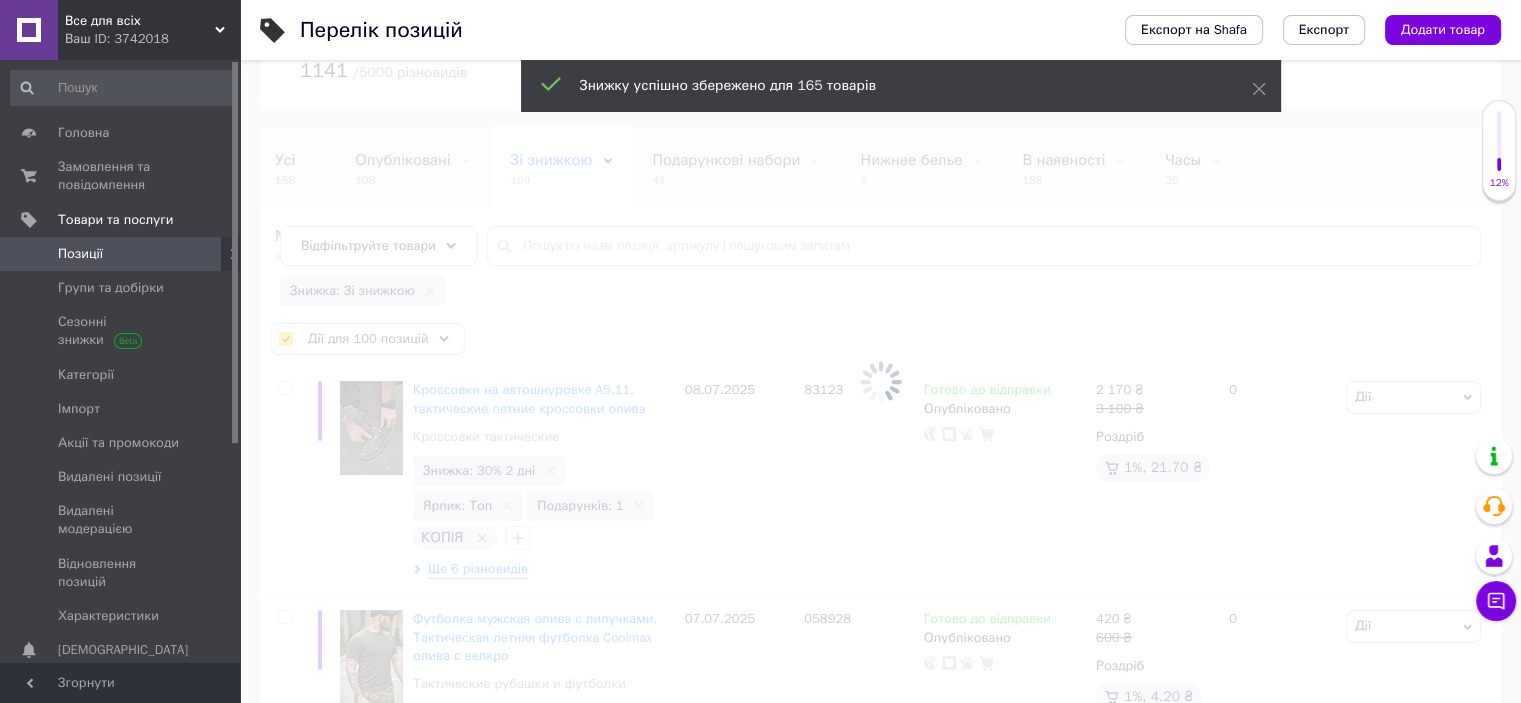 checkbox on "false" 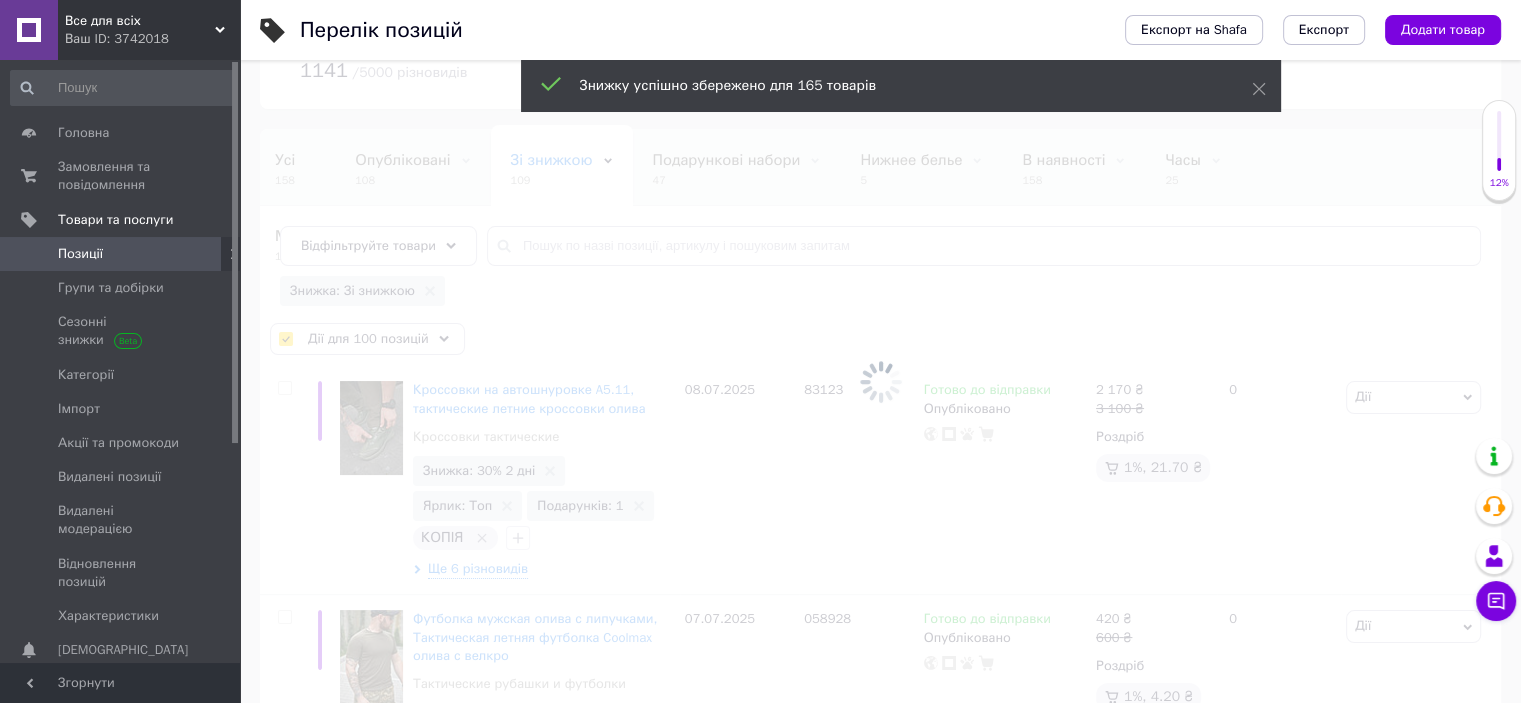 checkbox on "false" 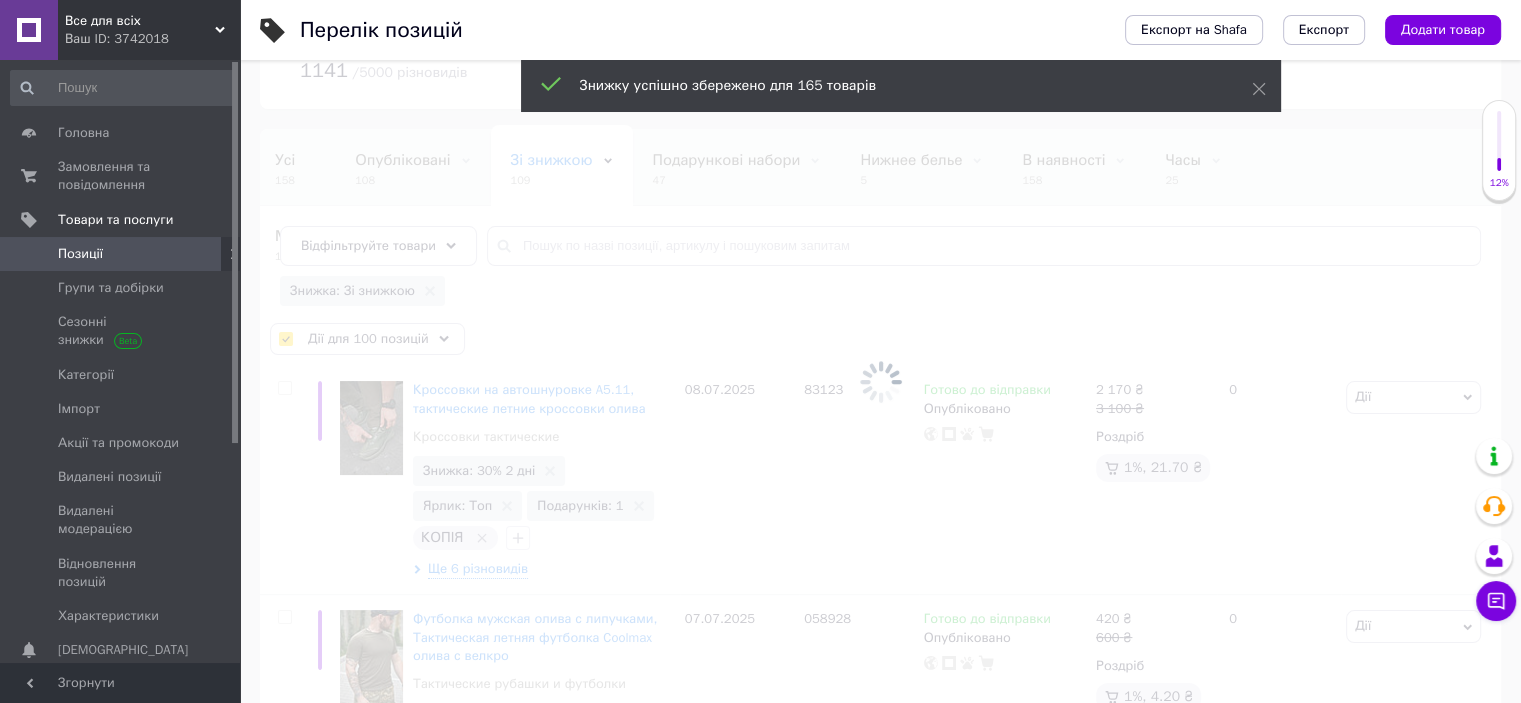 checkbox on "false" 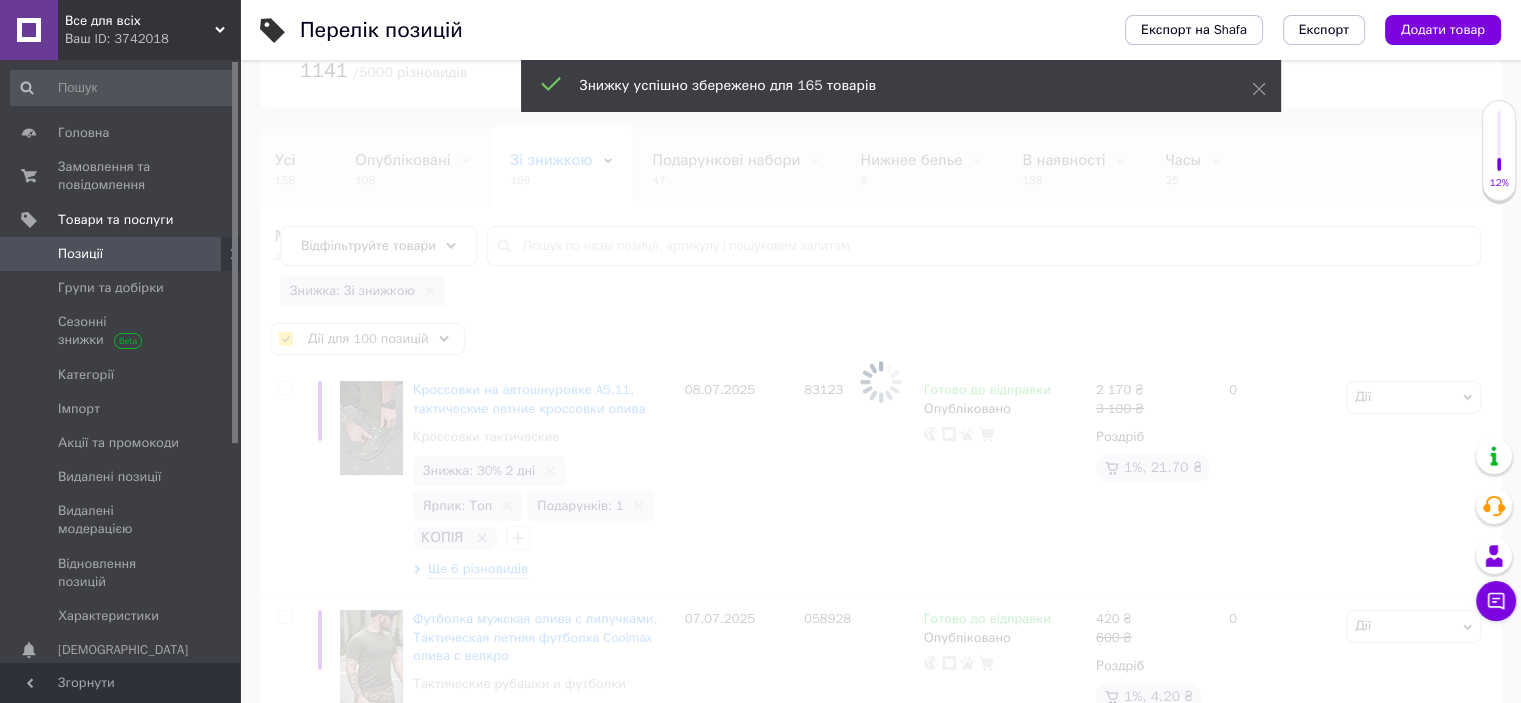 checkbox on "false" 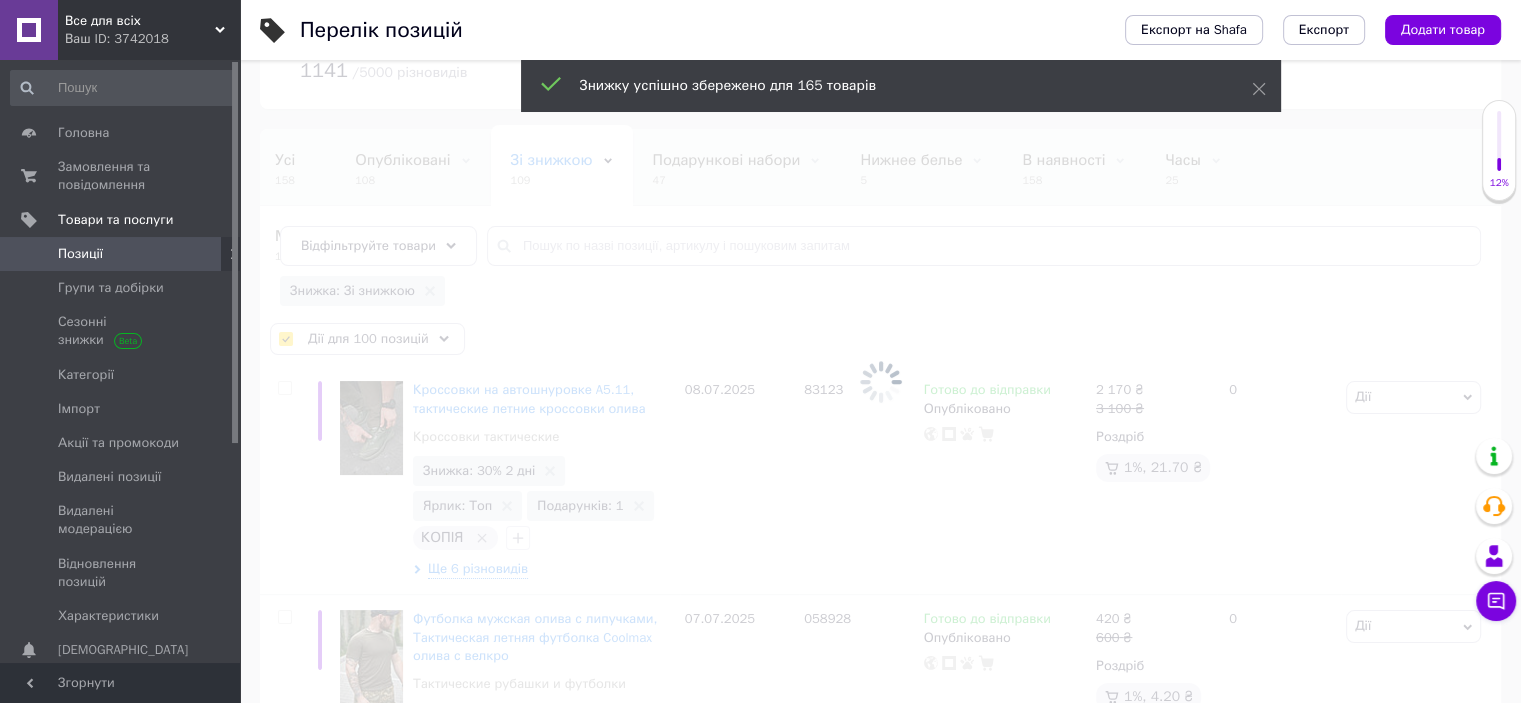 checkbox on "false" 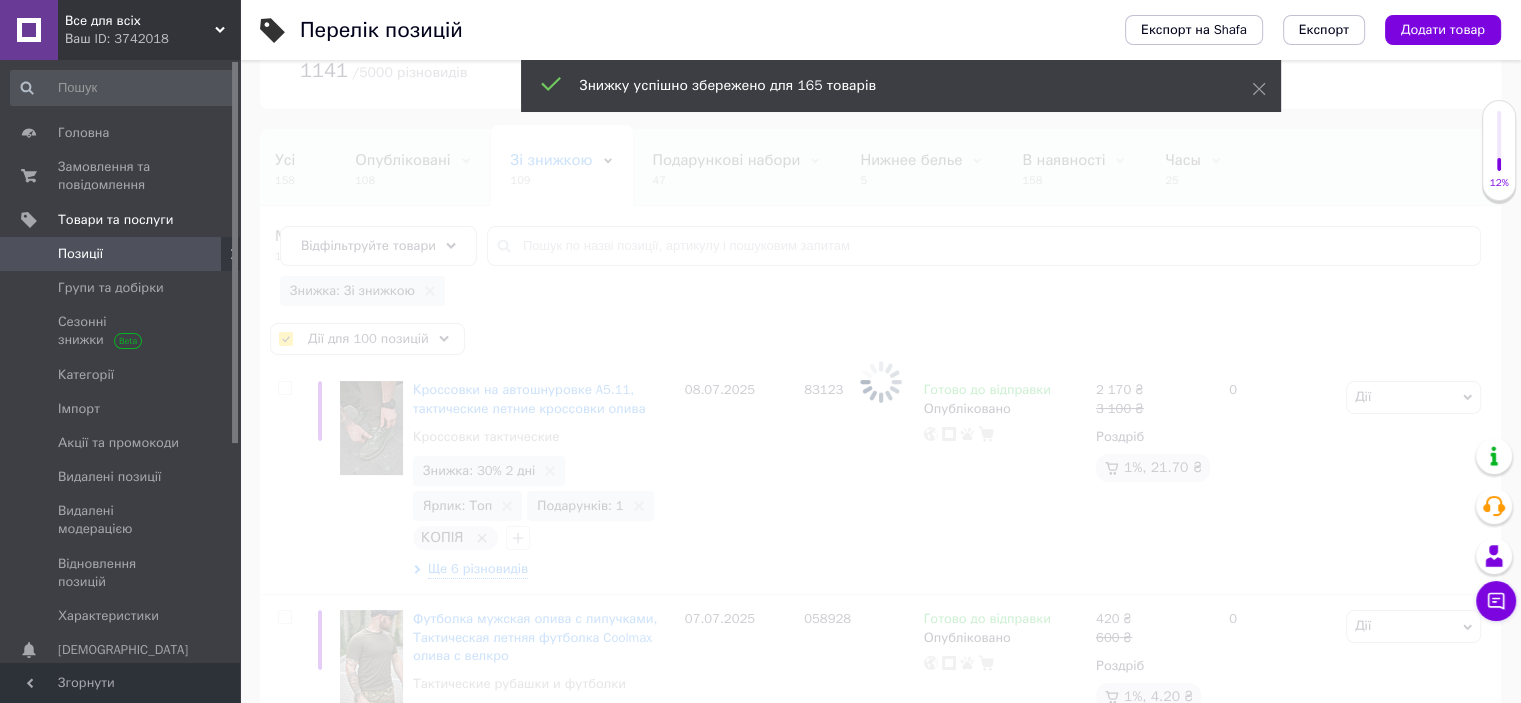 checkbox on "false" 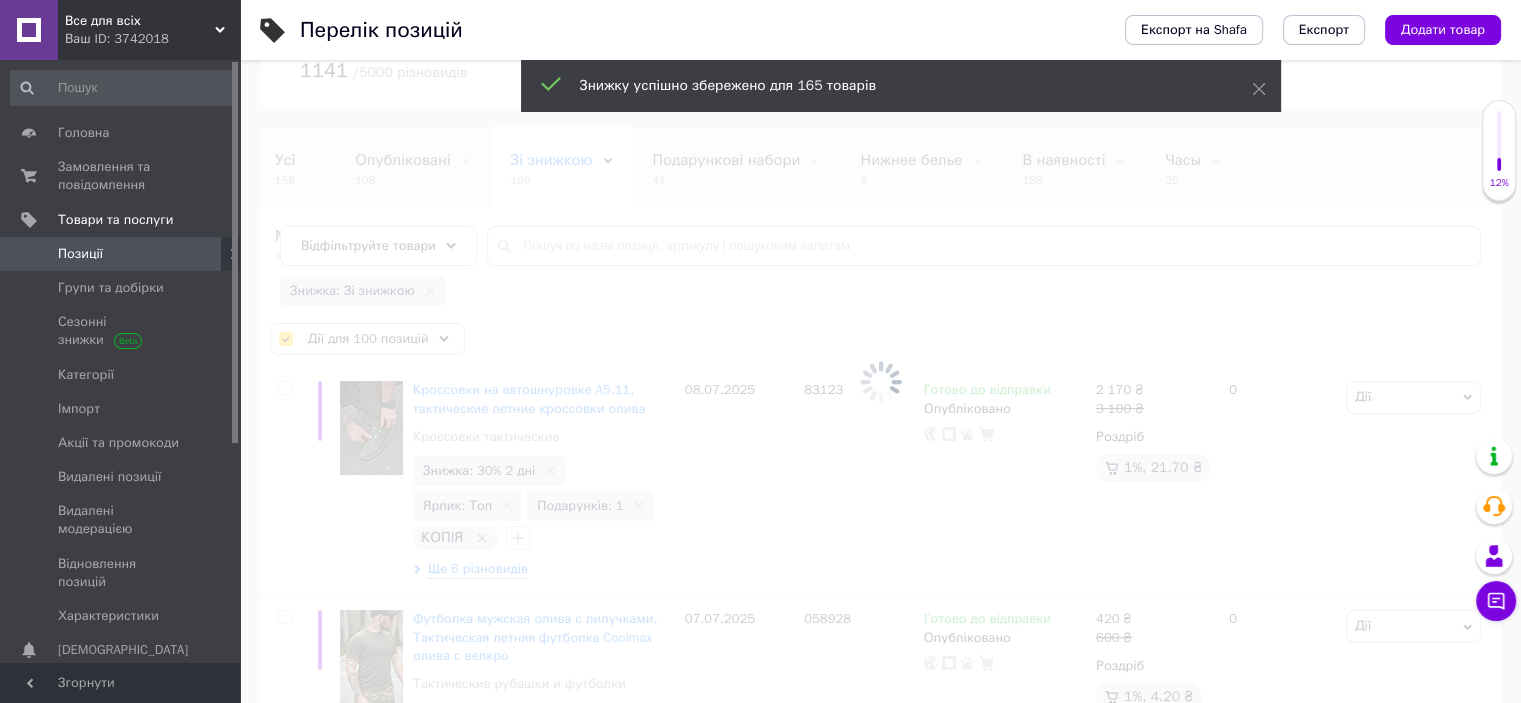 checkbox on "false" 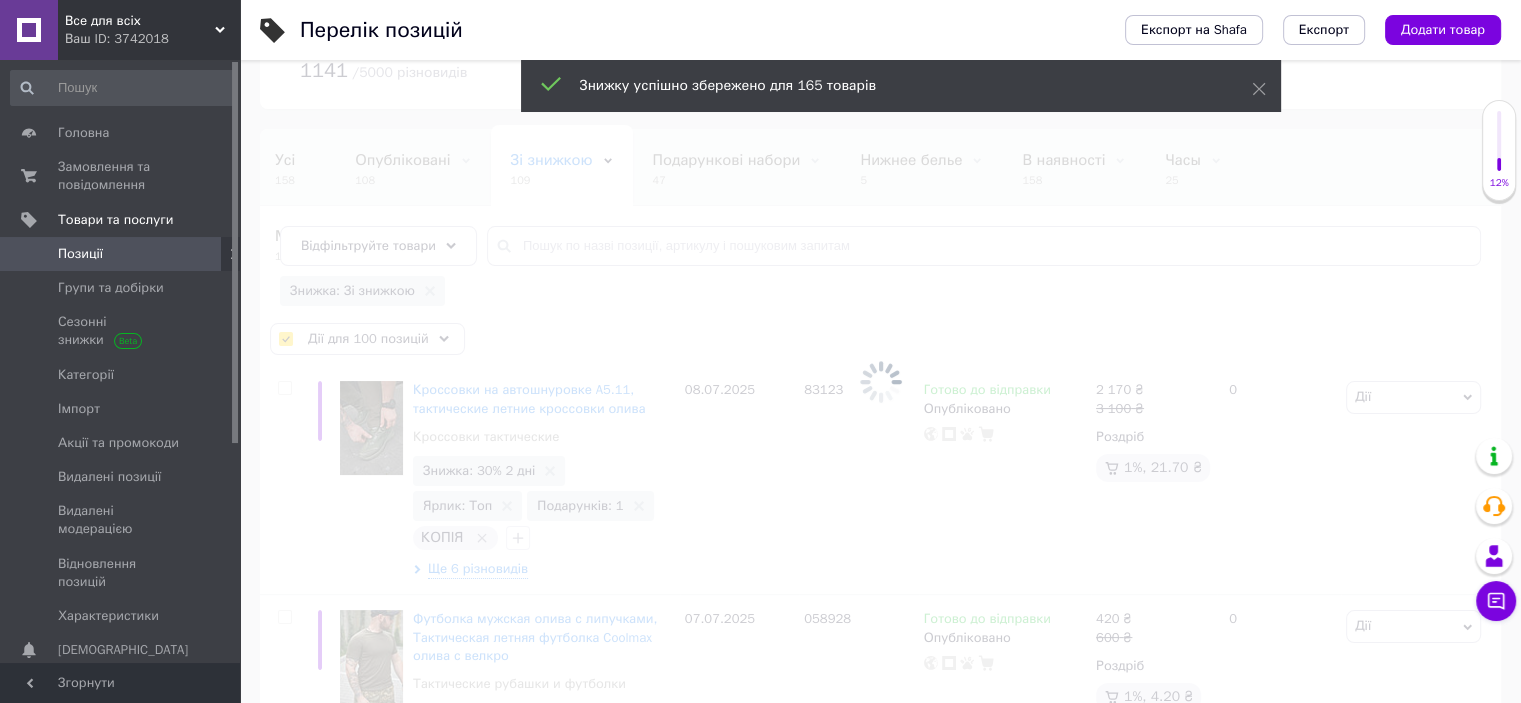 checkbox on "false" 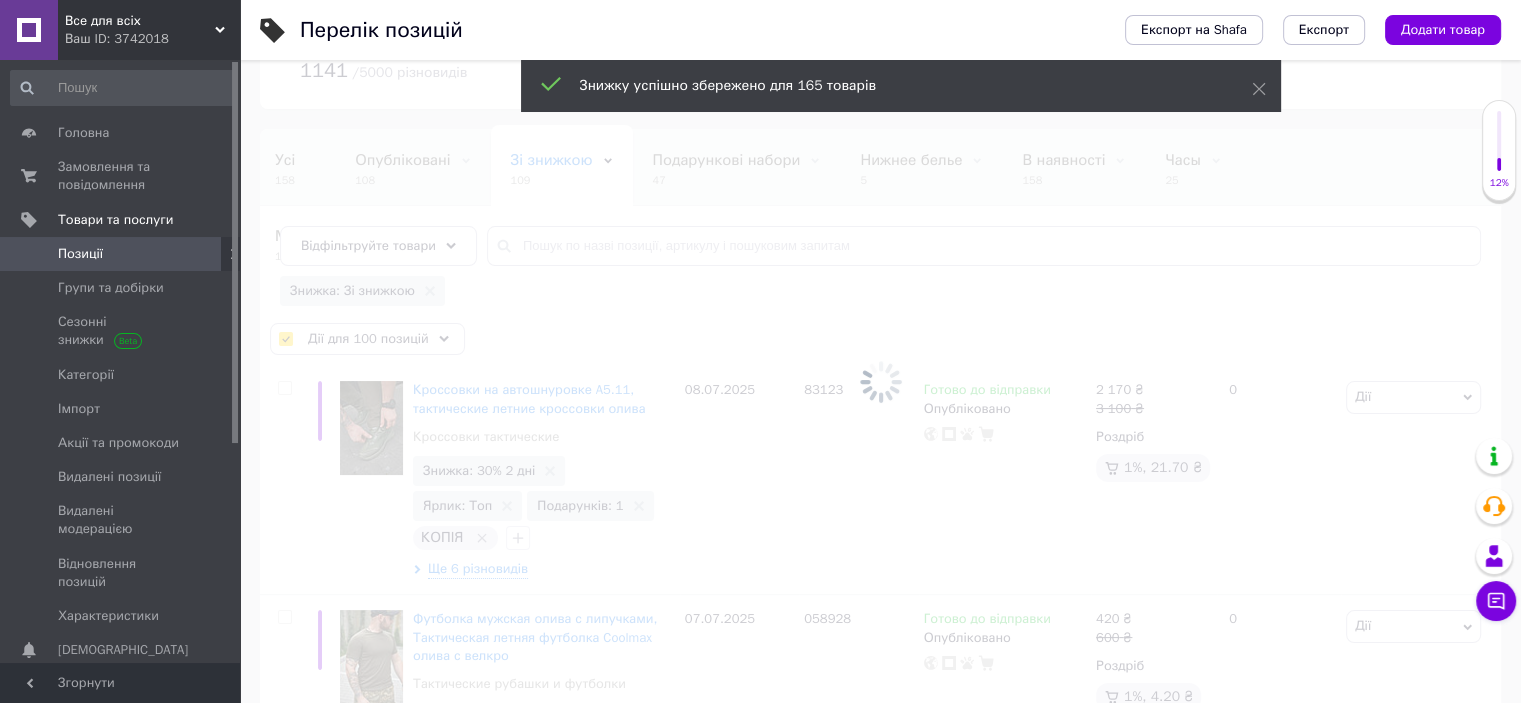 checkbox on "false" 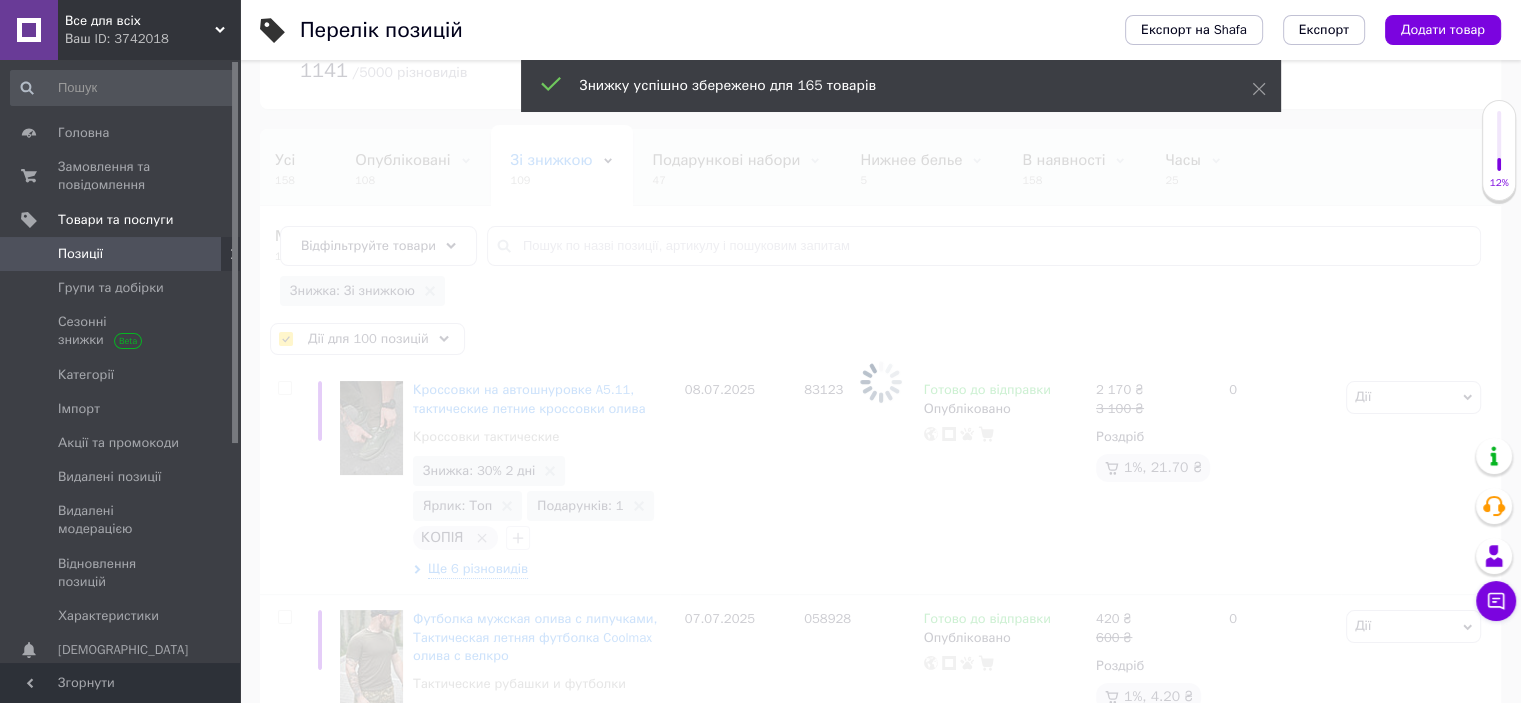checkbox on "false" 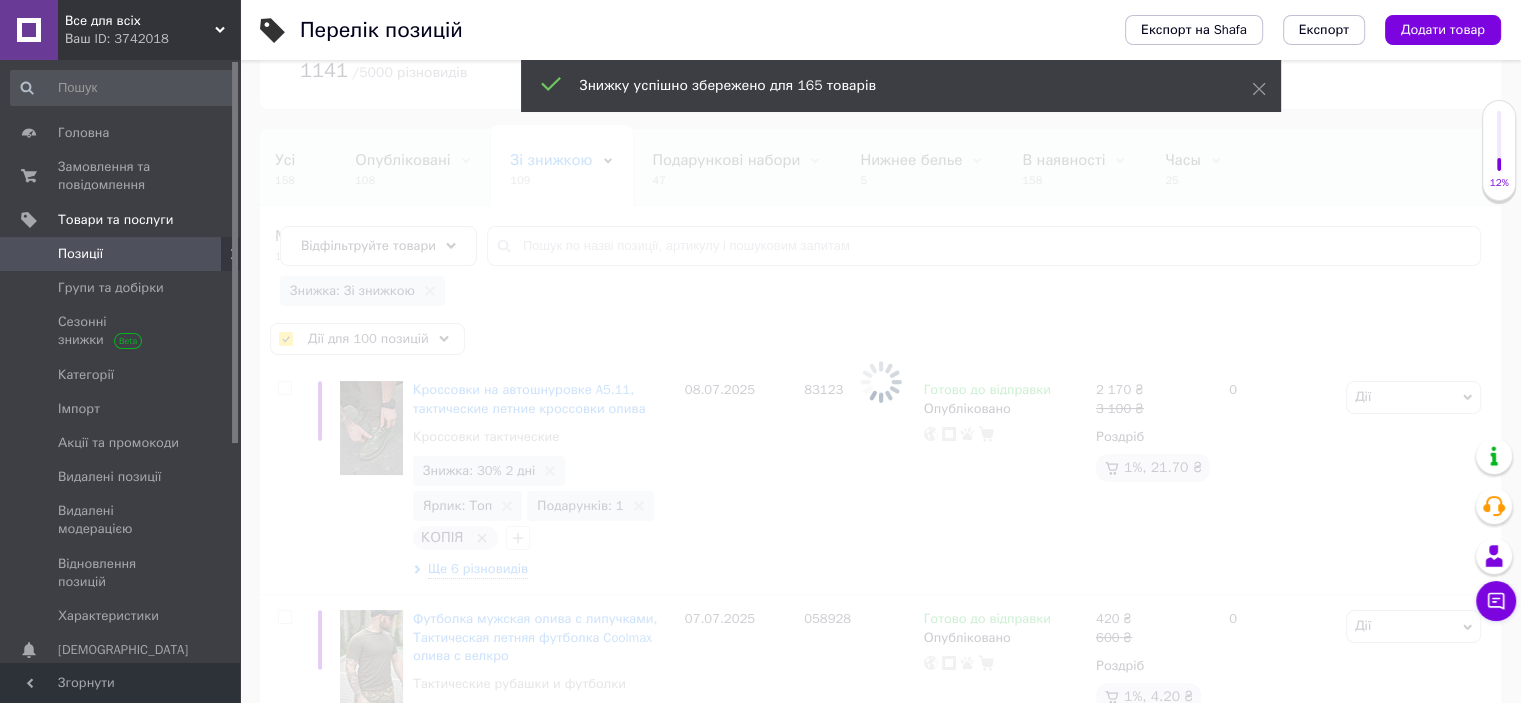 checkbox on "false" 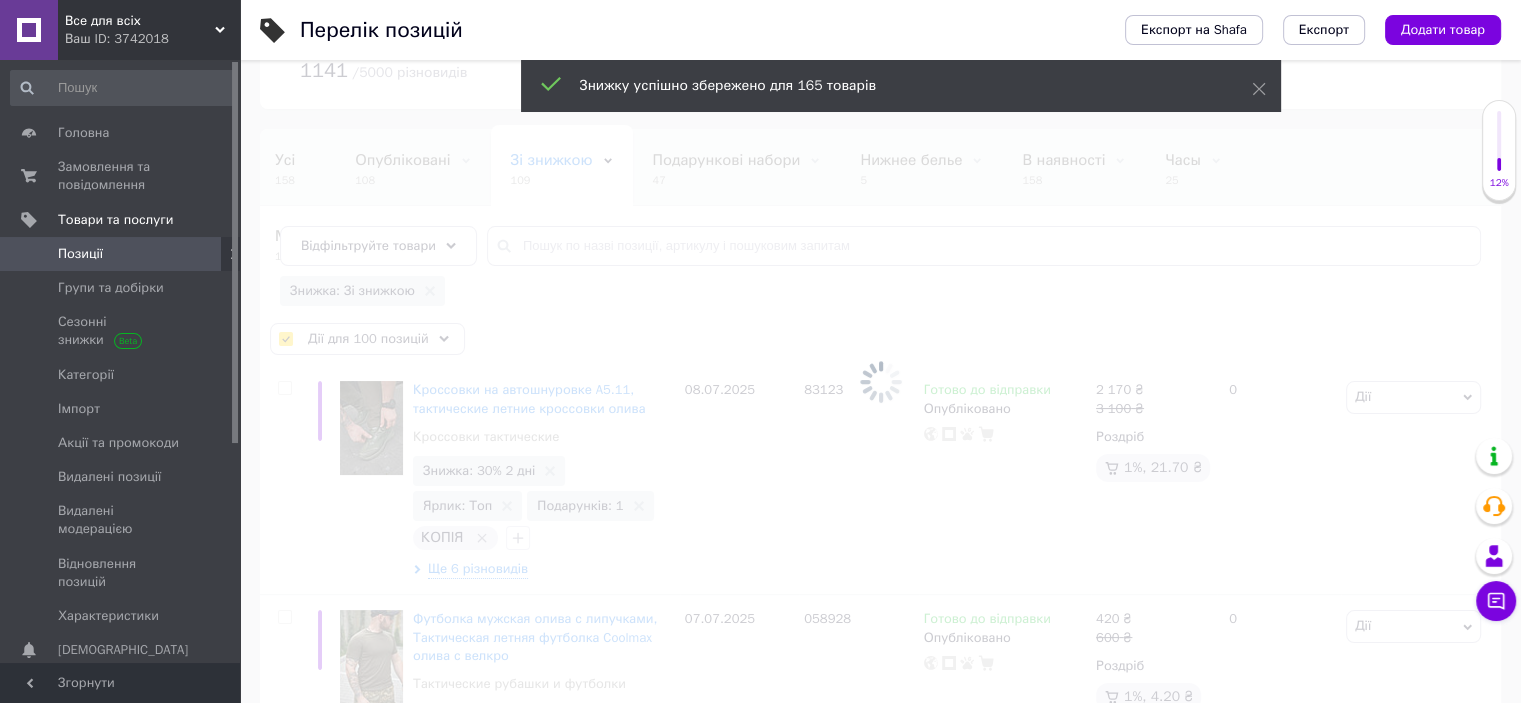 checkbox on "false" 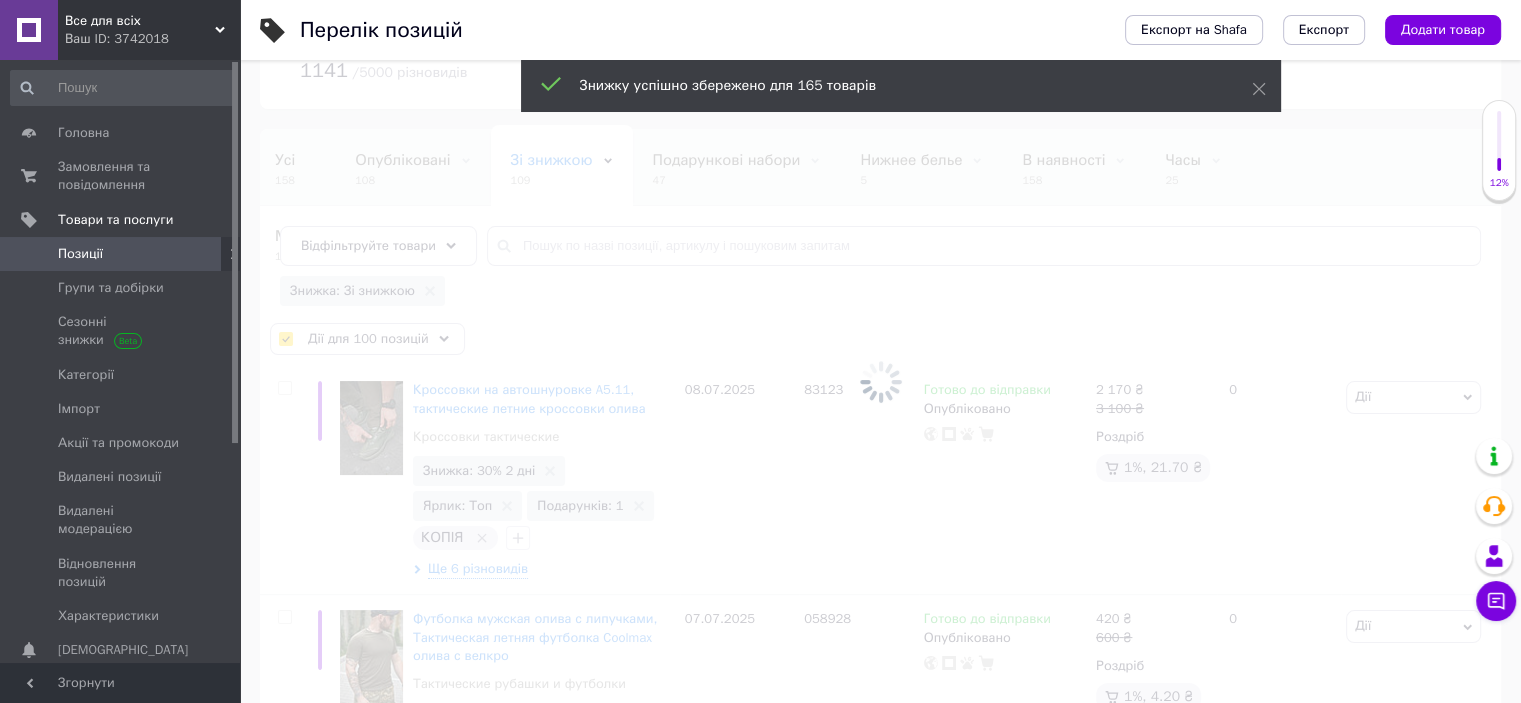 checkbox on "false" 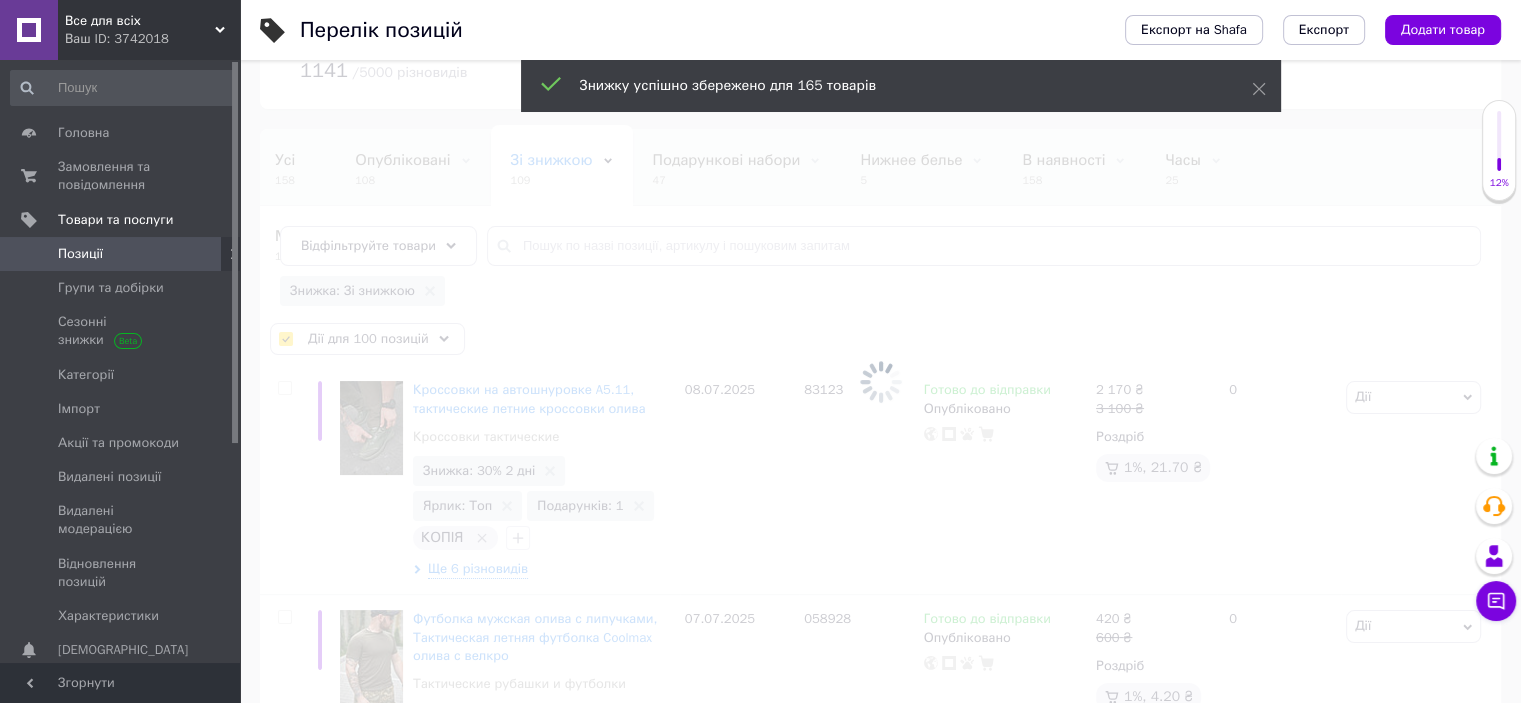 checkbox on "false" 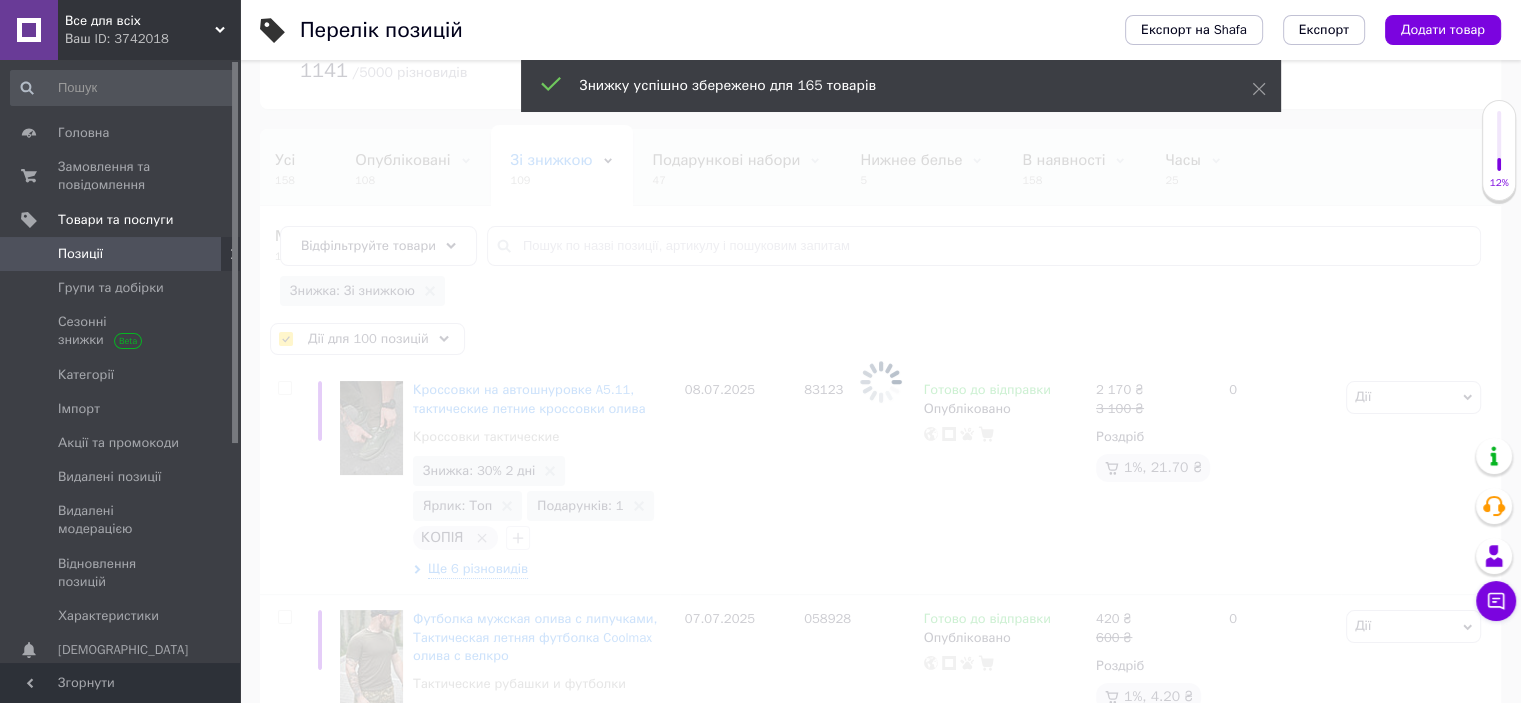 checkbox on "false" 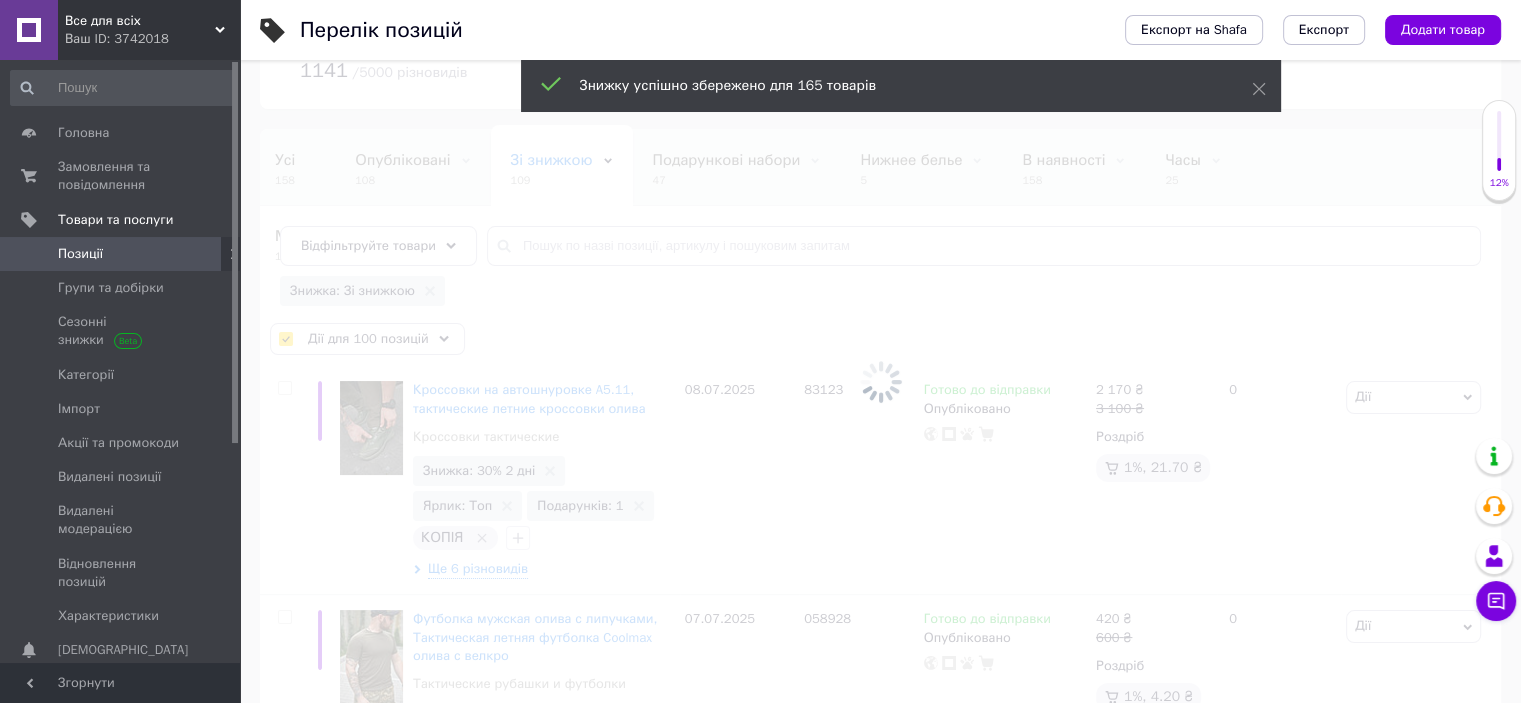 checkbox on "false" 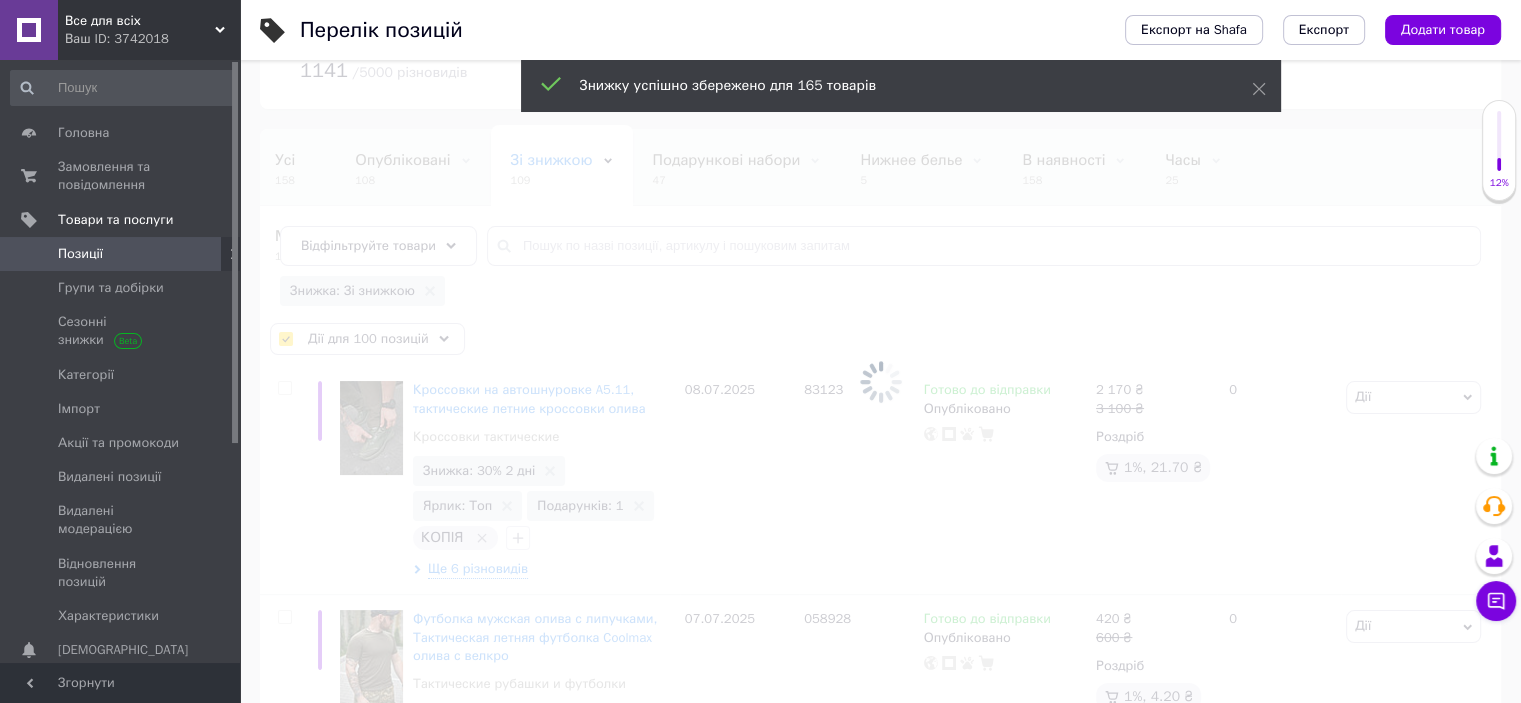 checkbox on "false" 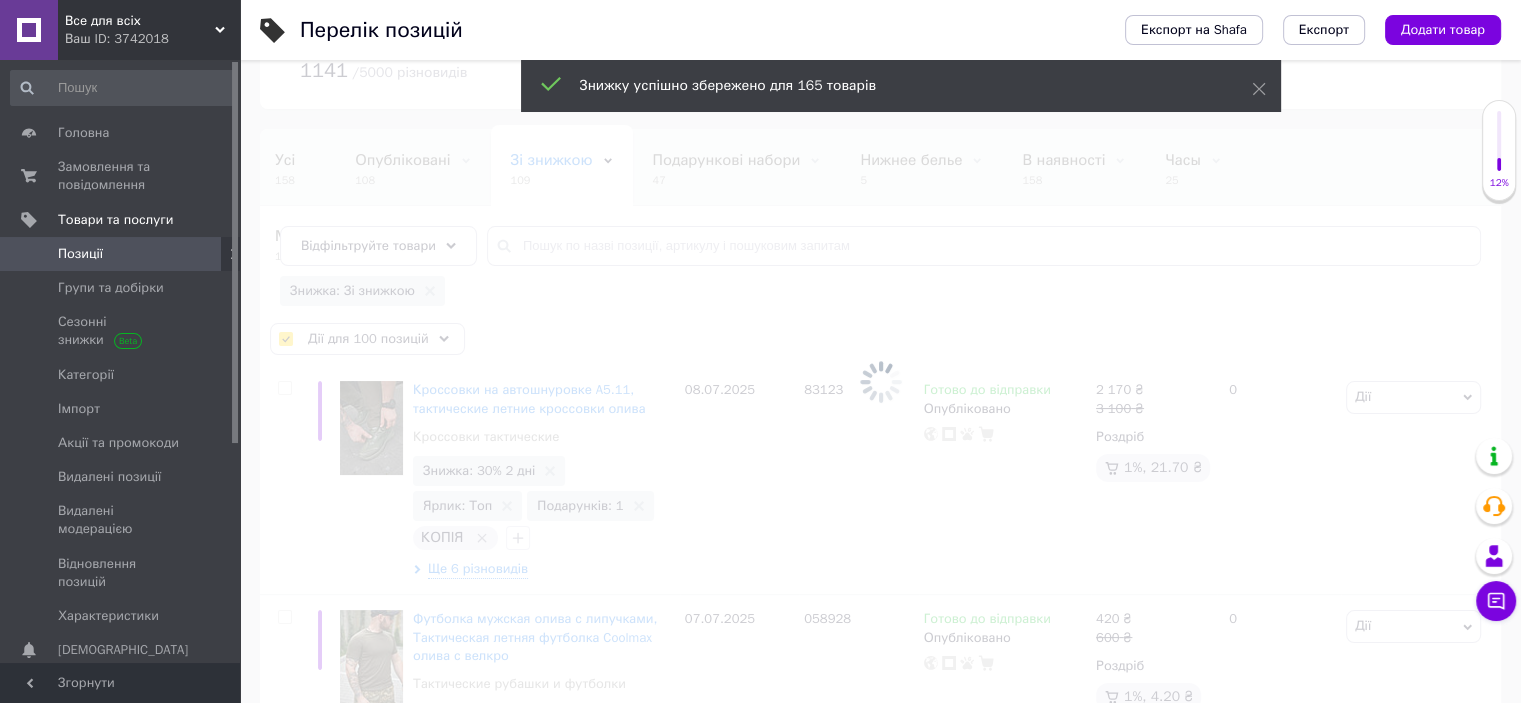 checkbox on "false" 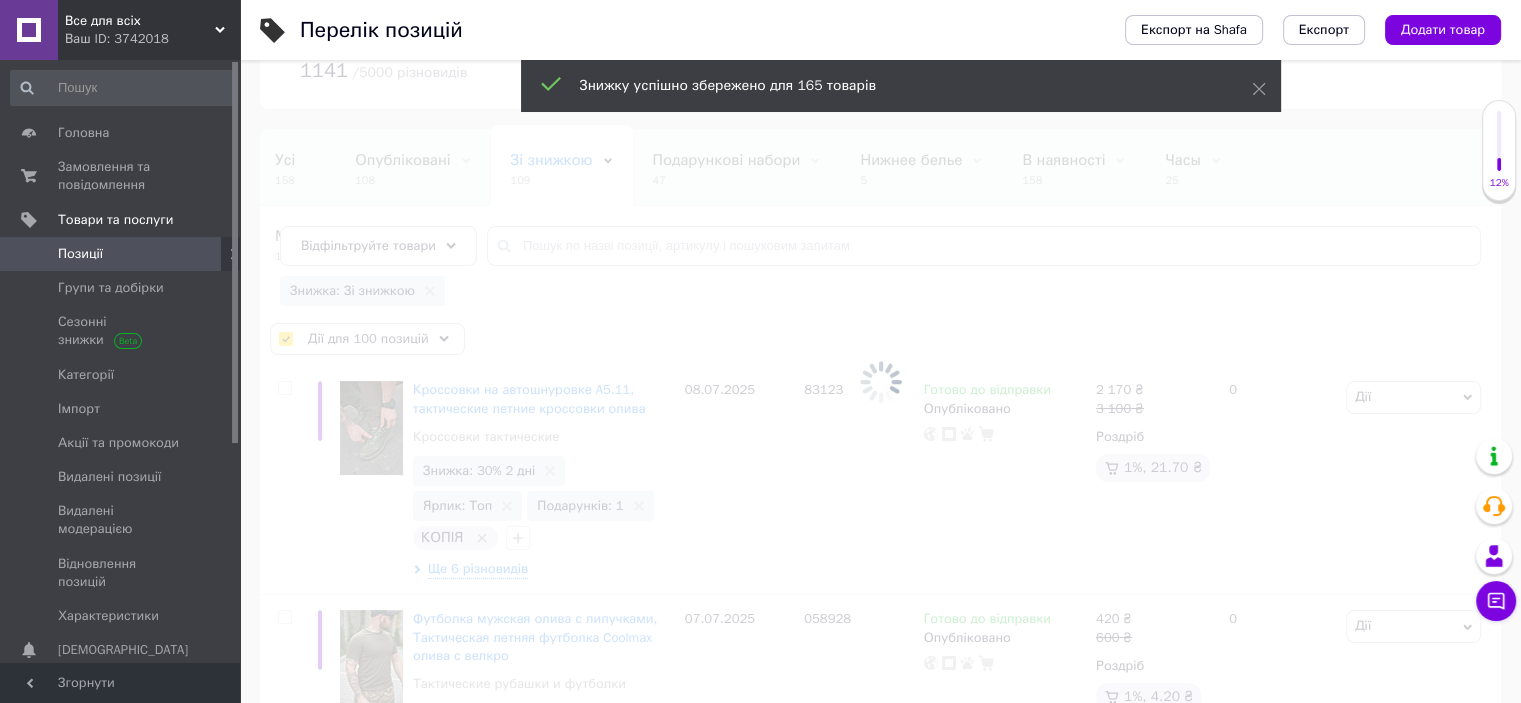 checkbox on "false" 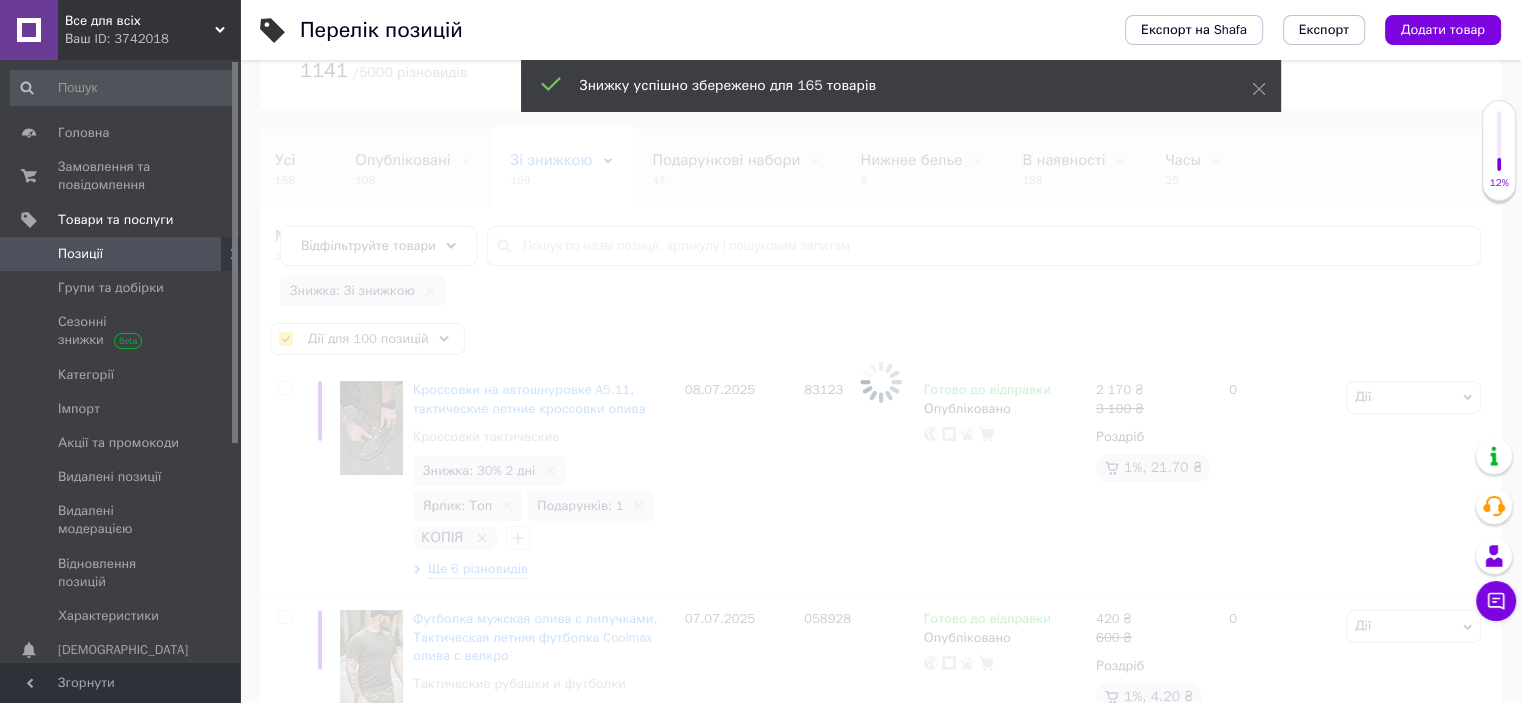 checkbox on "false" 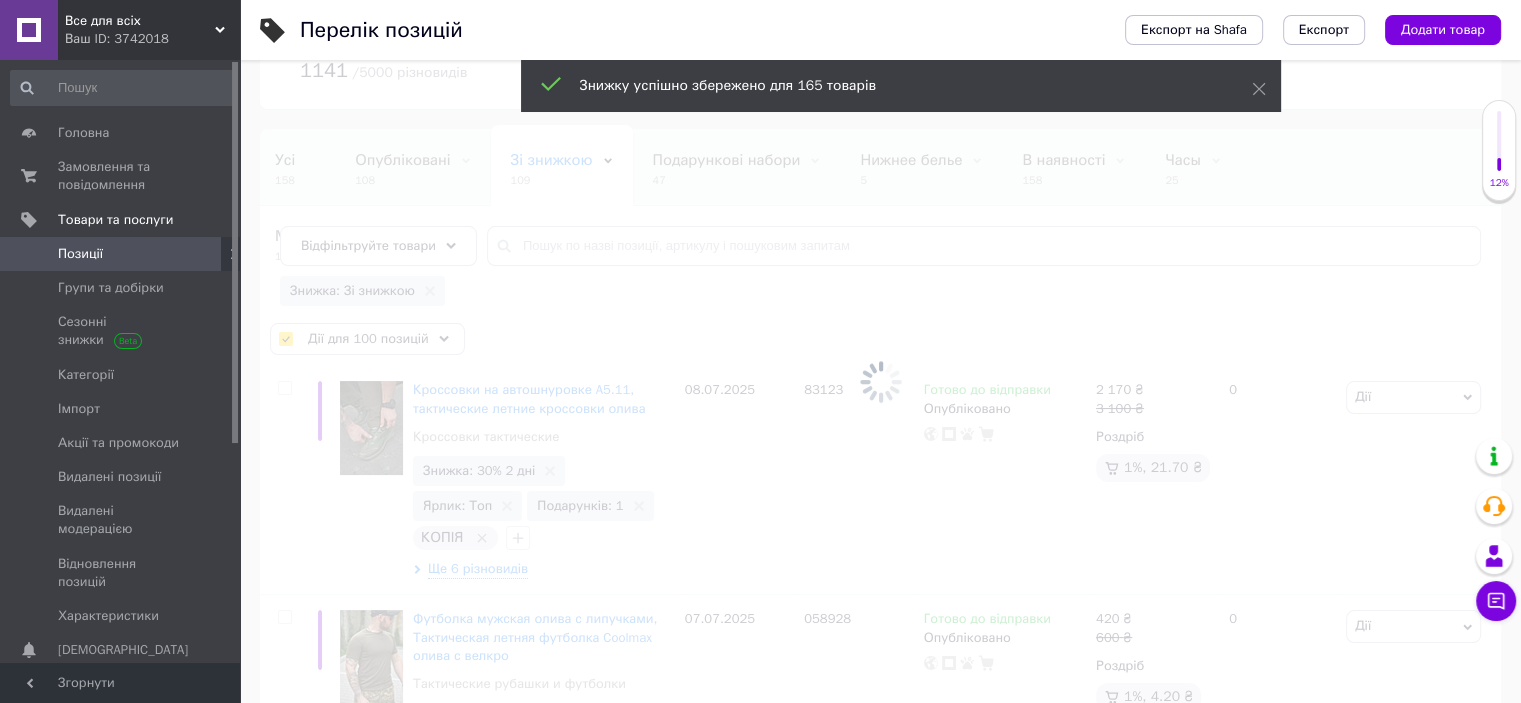 checkbox on "false" 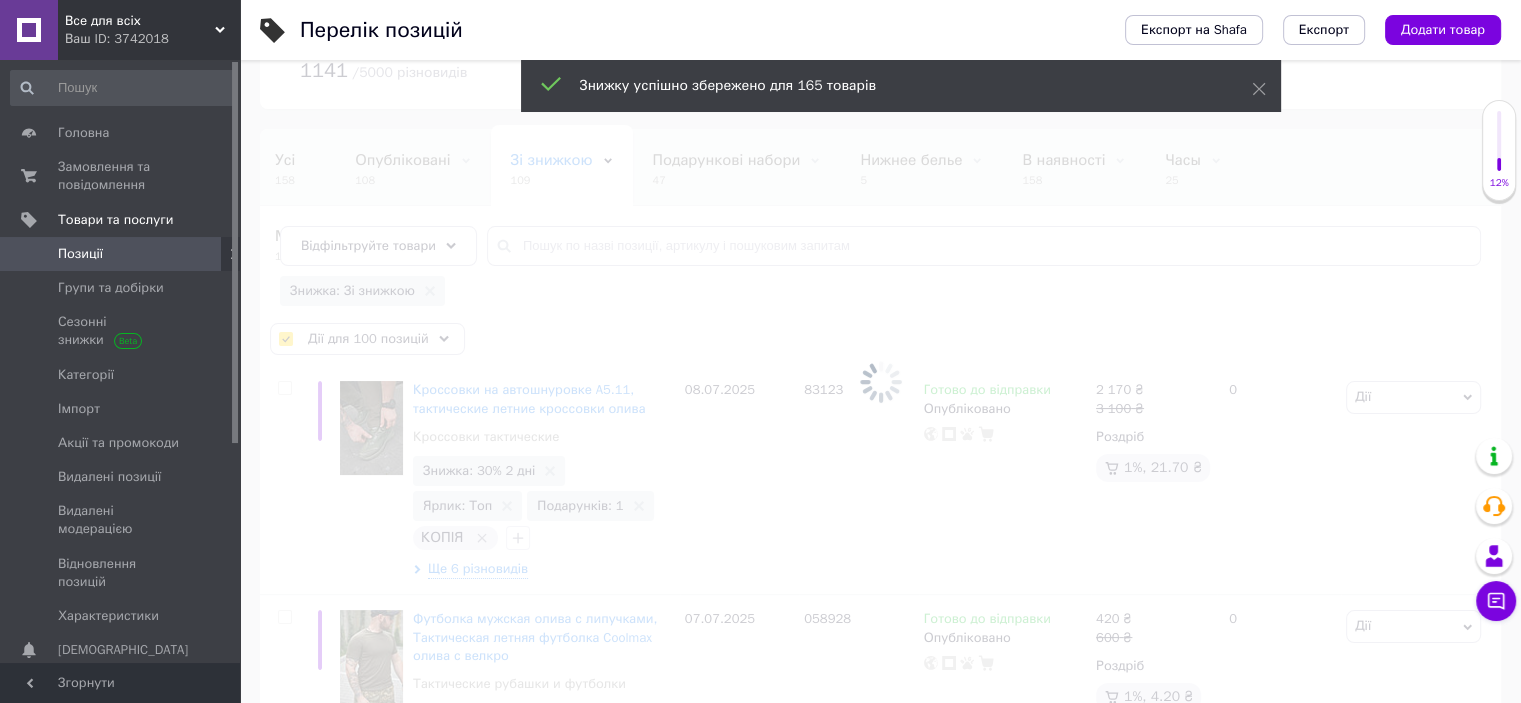 checkbox on "false" 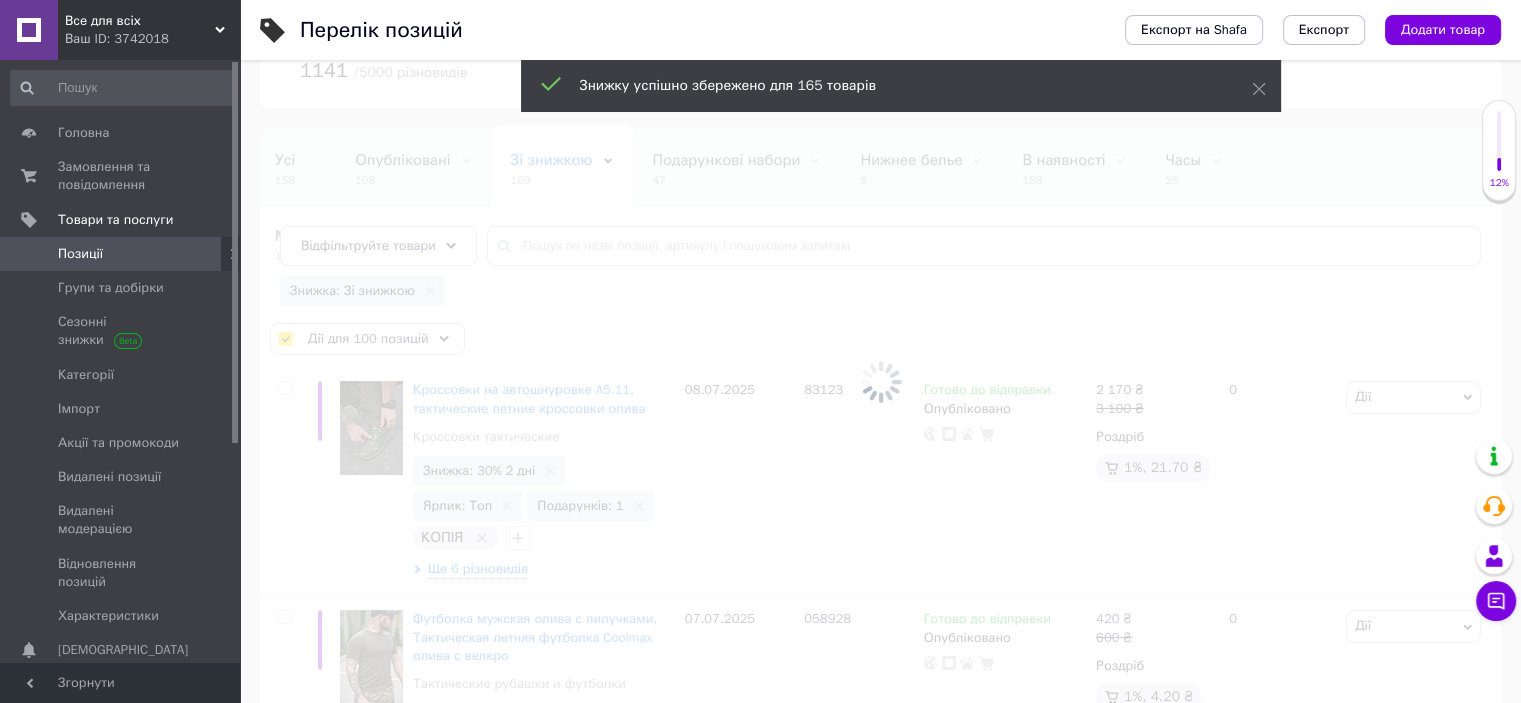 checkbox on "false" 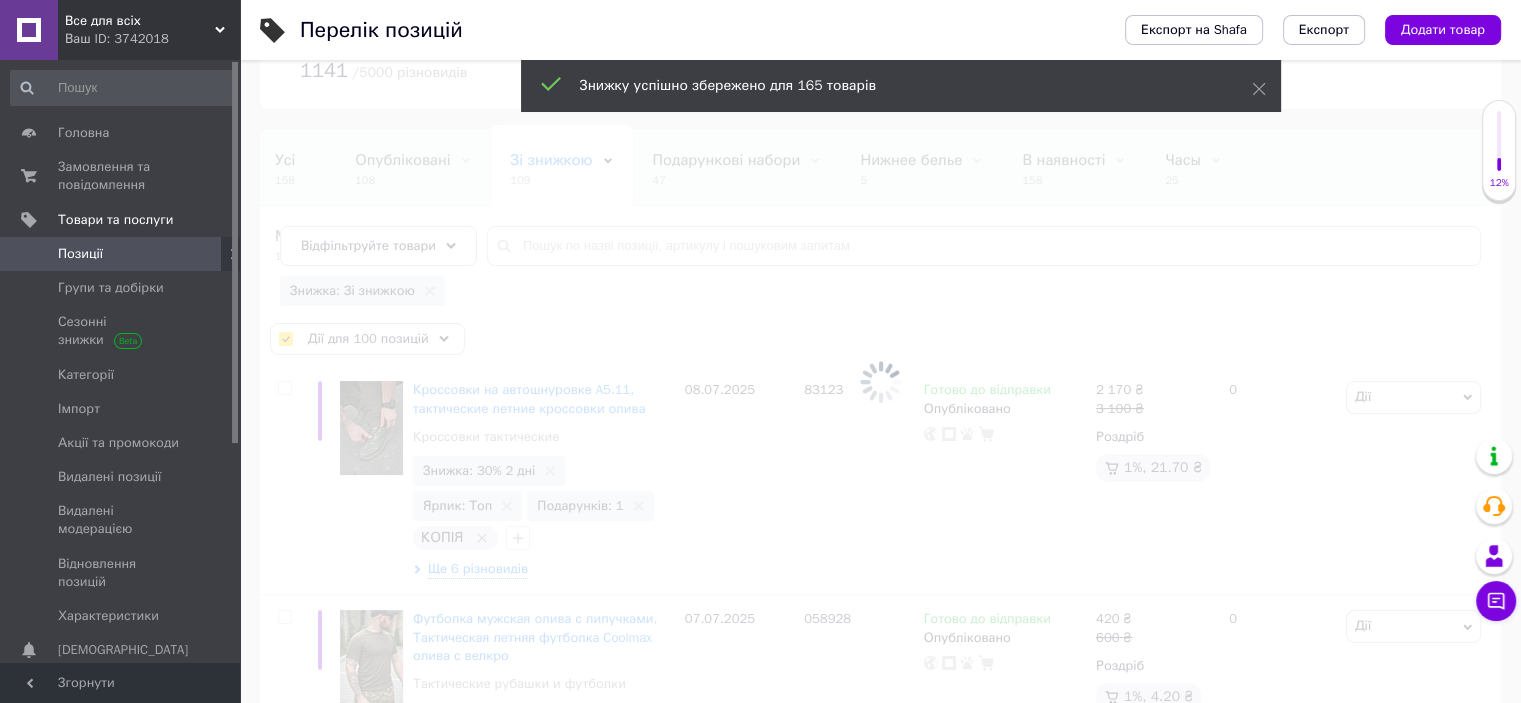 checkbox on "false" 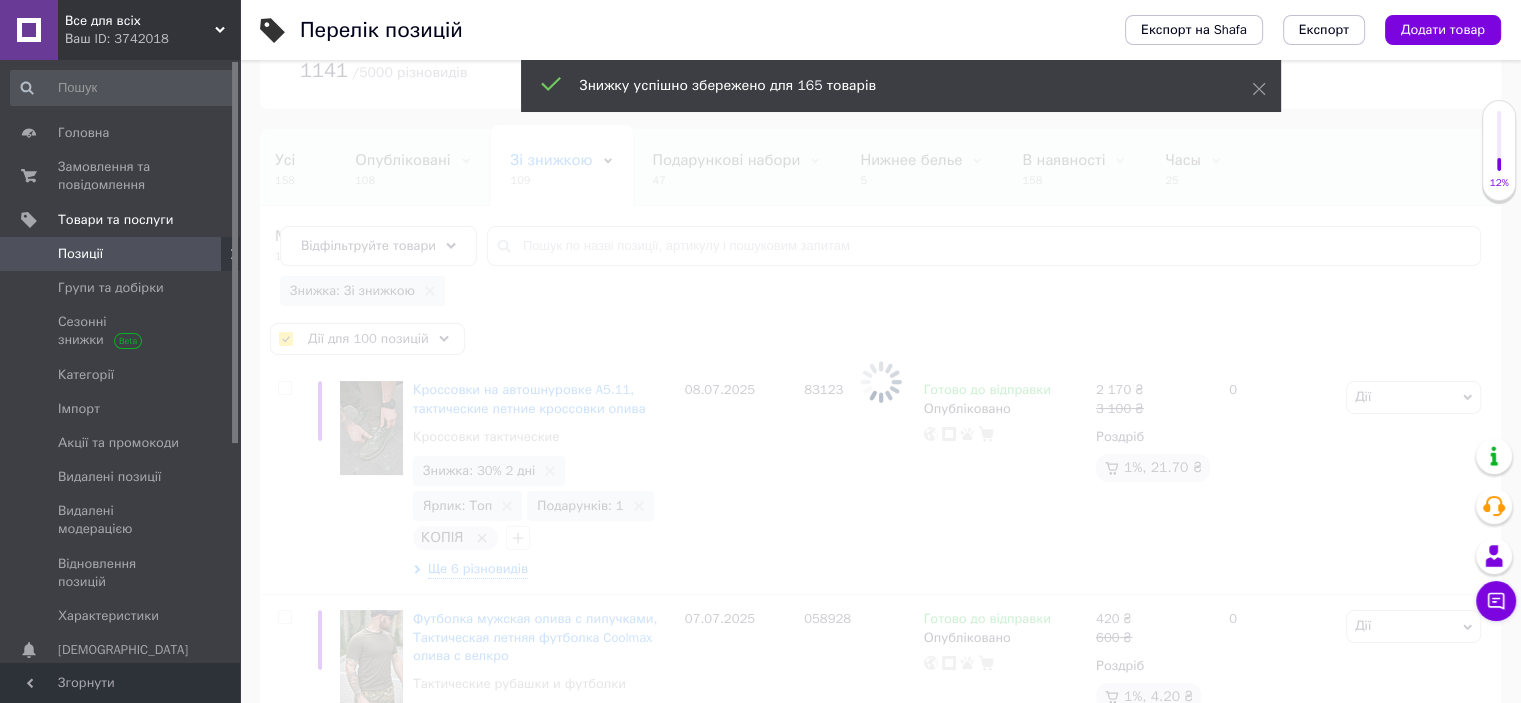 checkbox on "false" 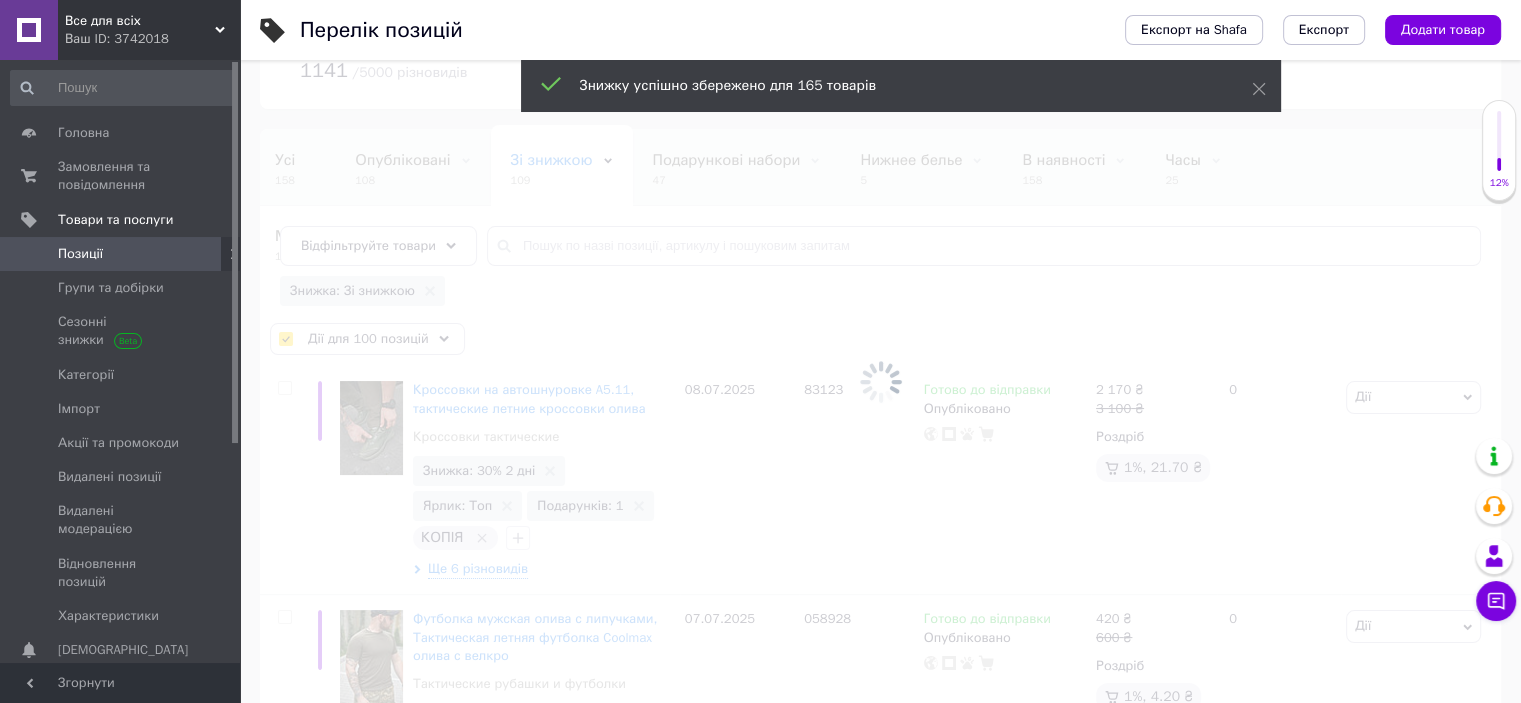 checkbox on "false" 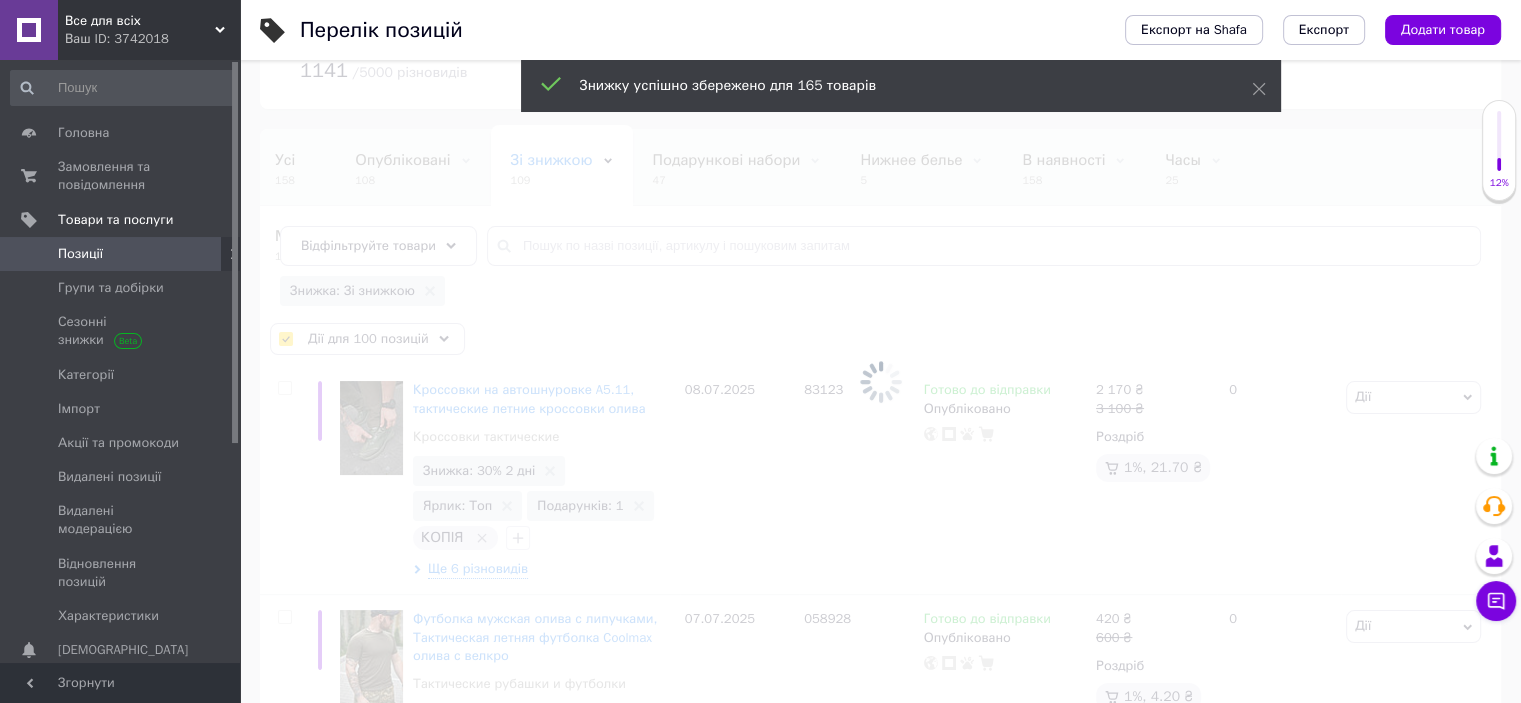 checkbox on "false" 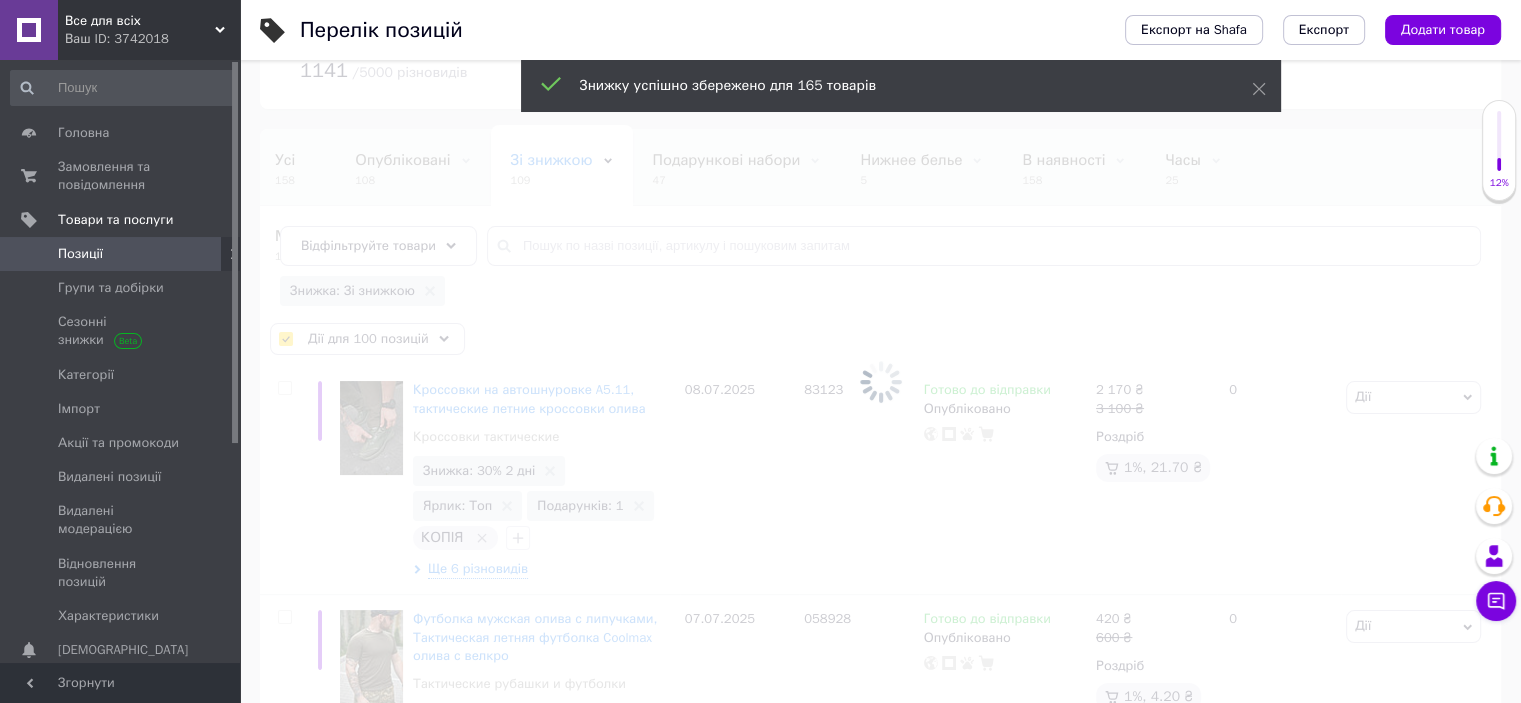 checkbox on "false" 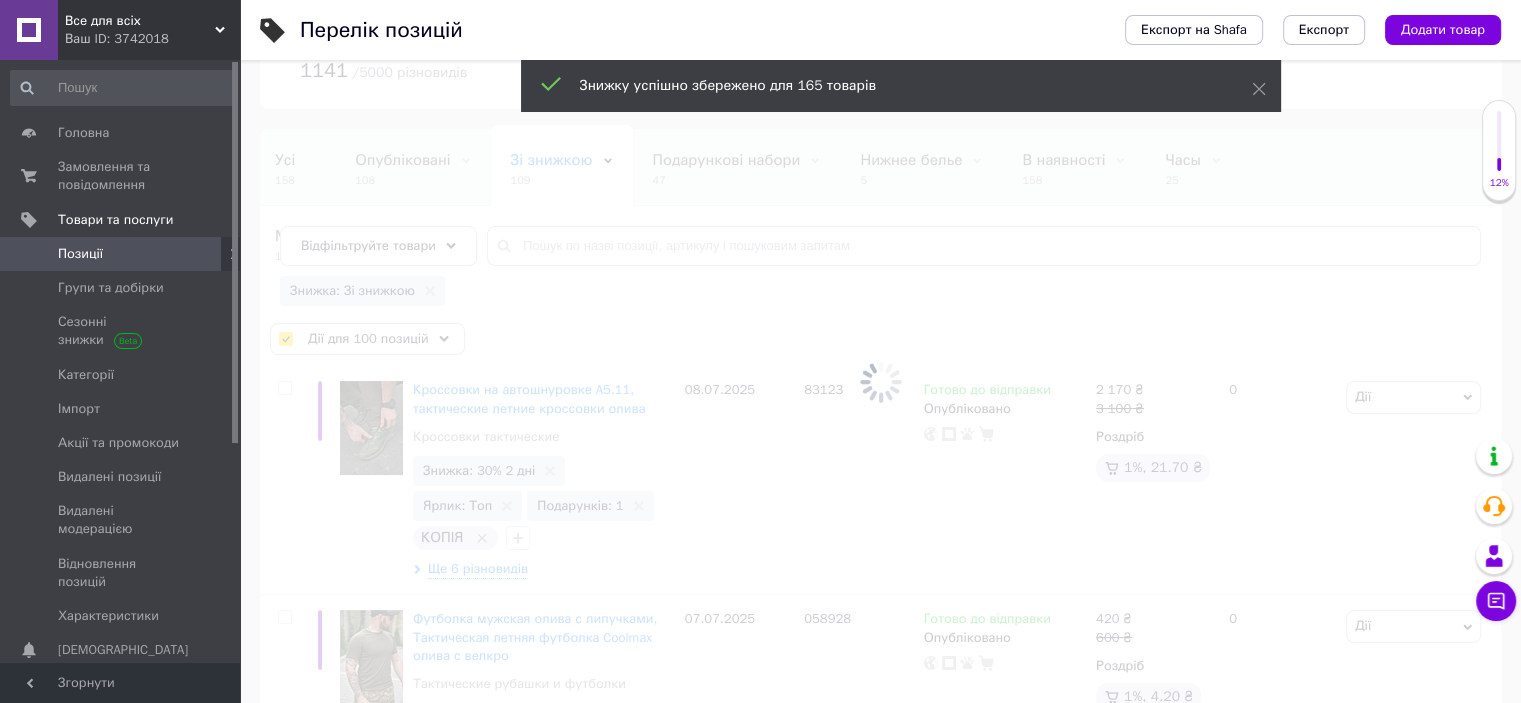 checkbox on "false" 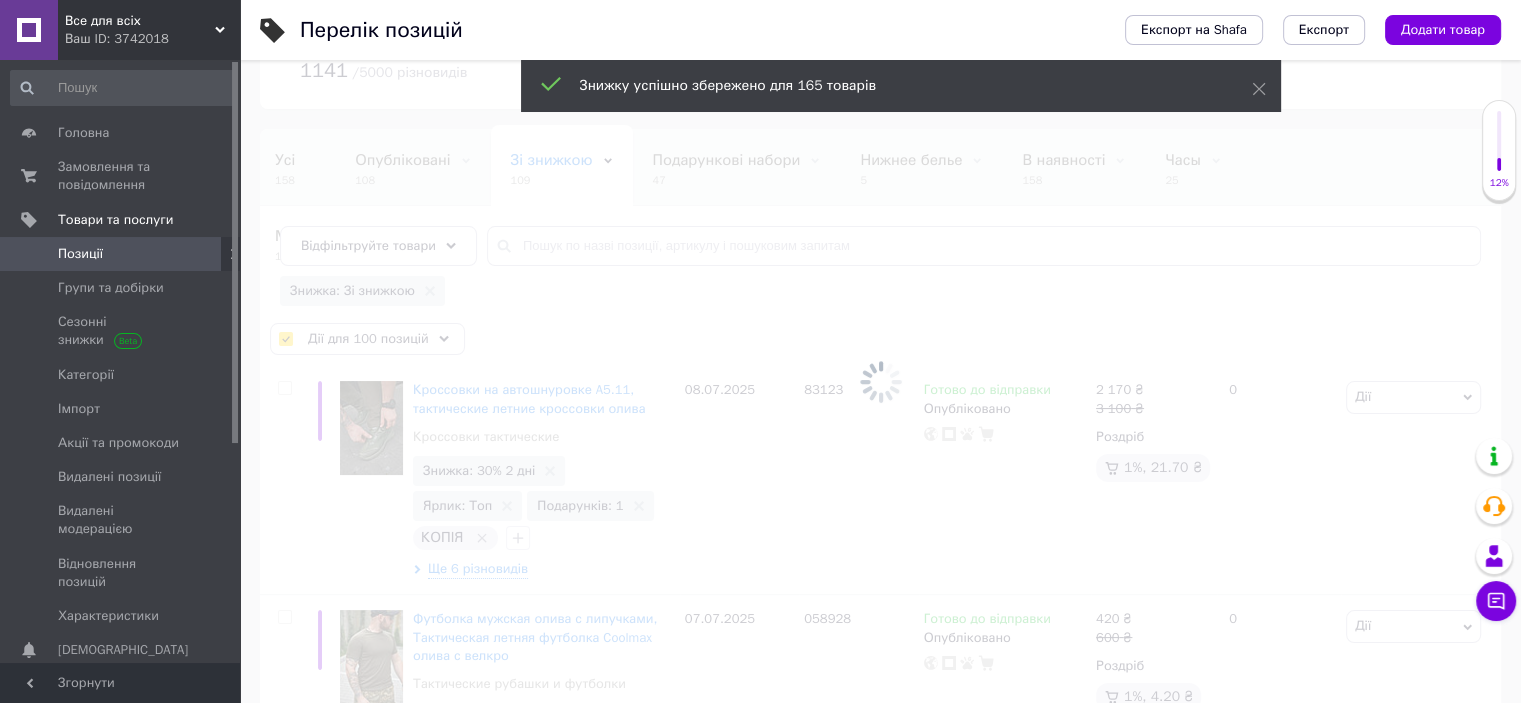 checkbox on "false" 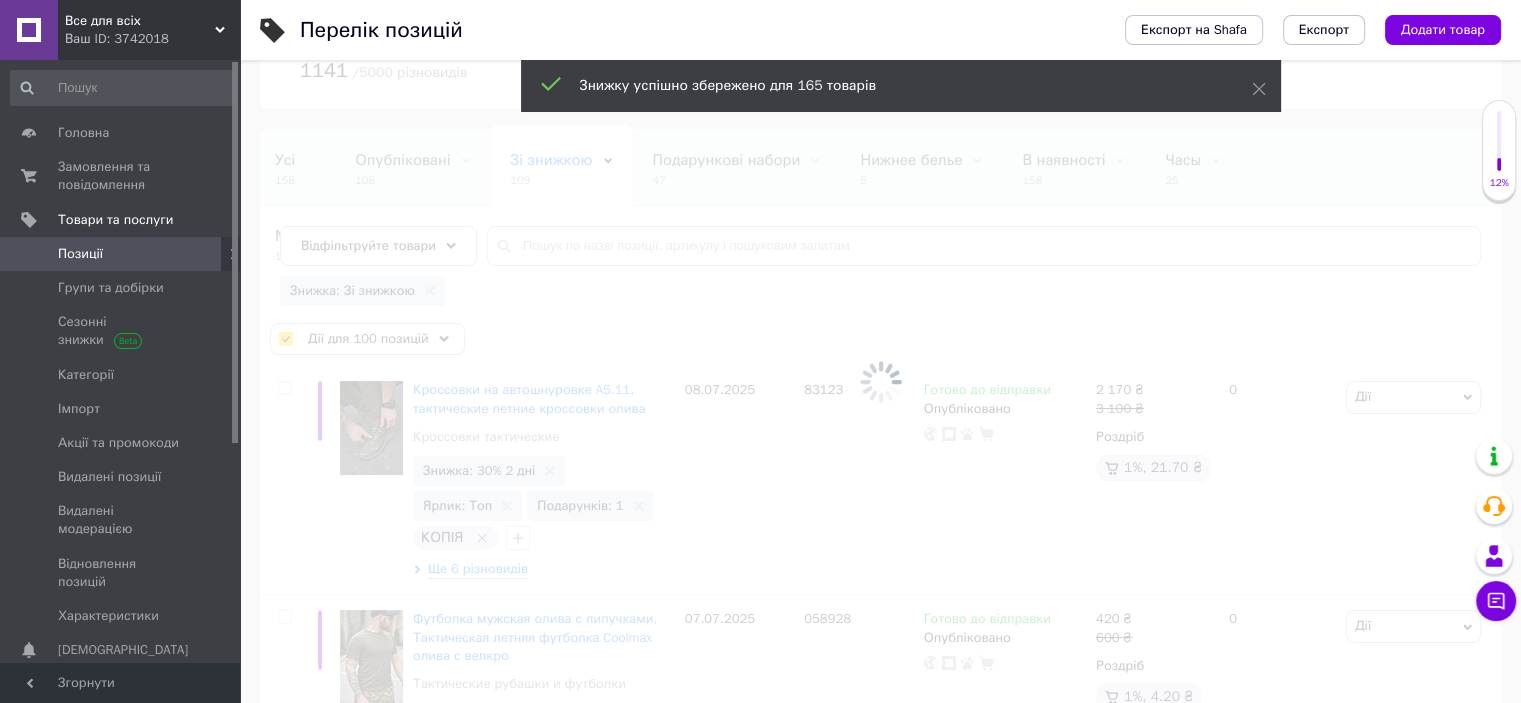 checkbox on "false" 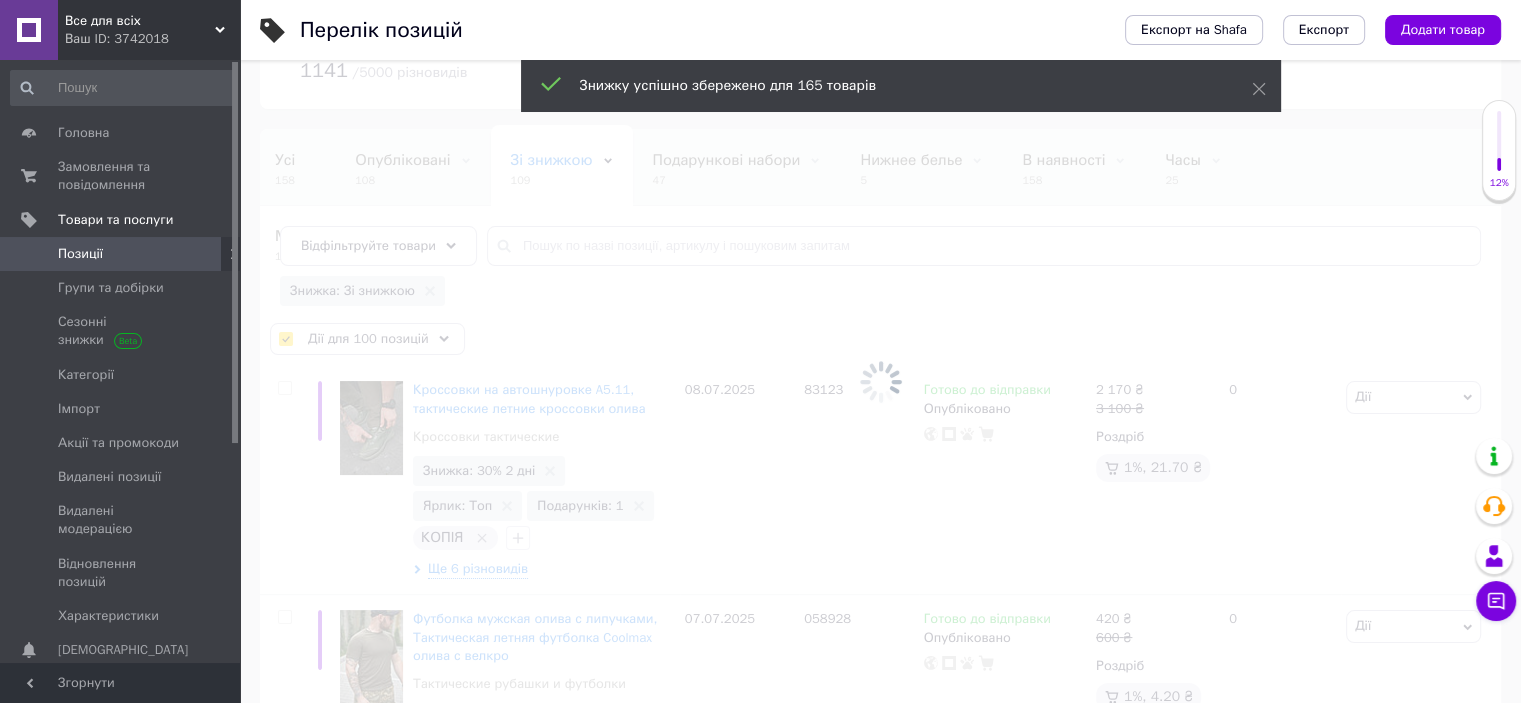 checkbox on "false" 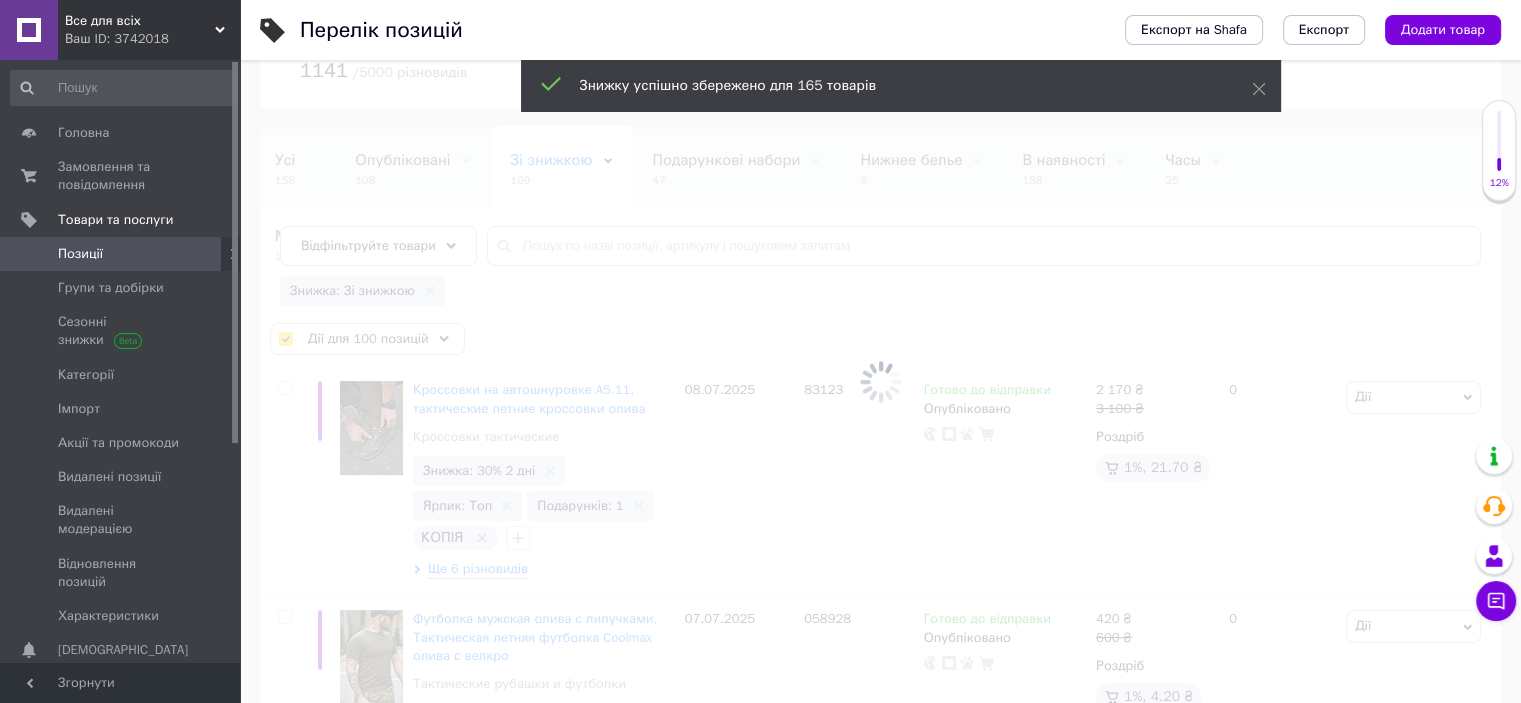 checkbox on "false" 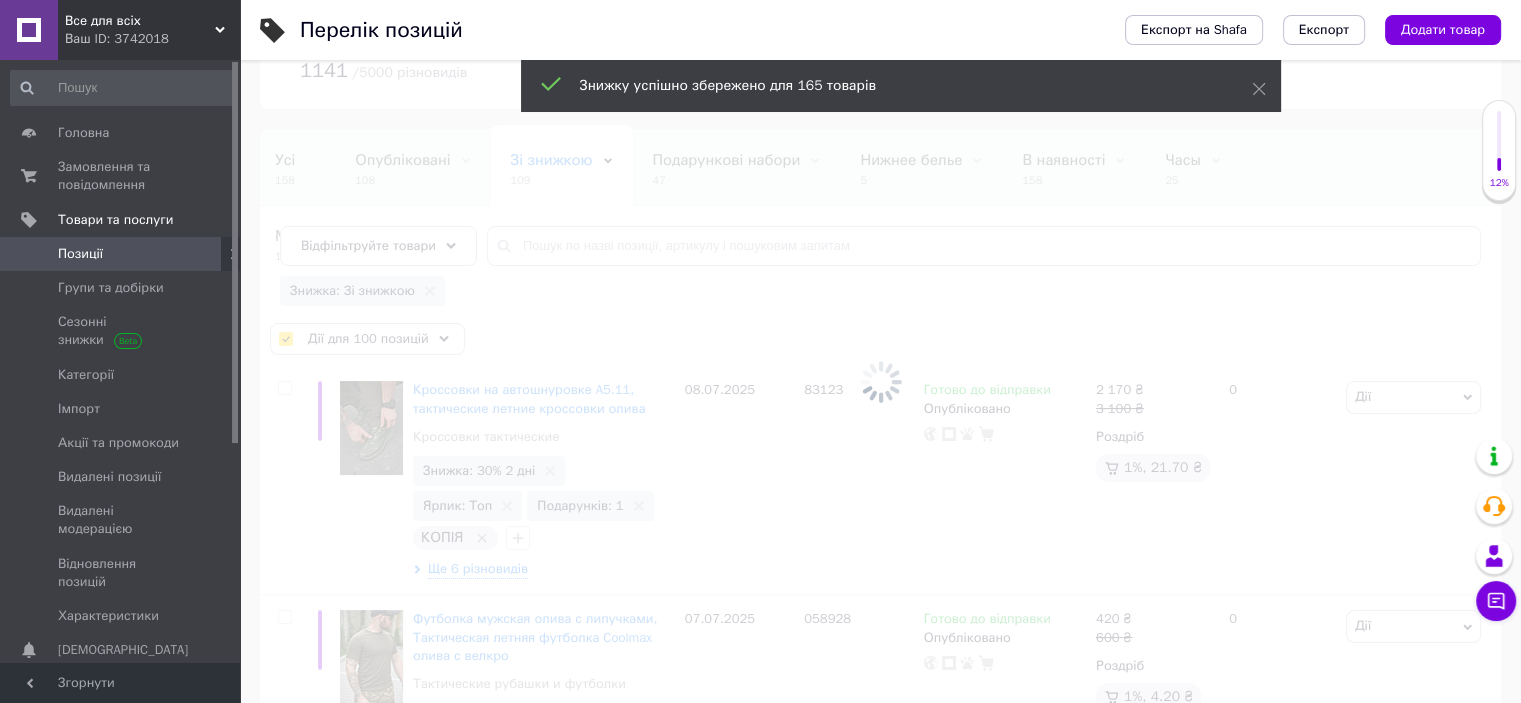 checkbox on "false" 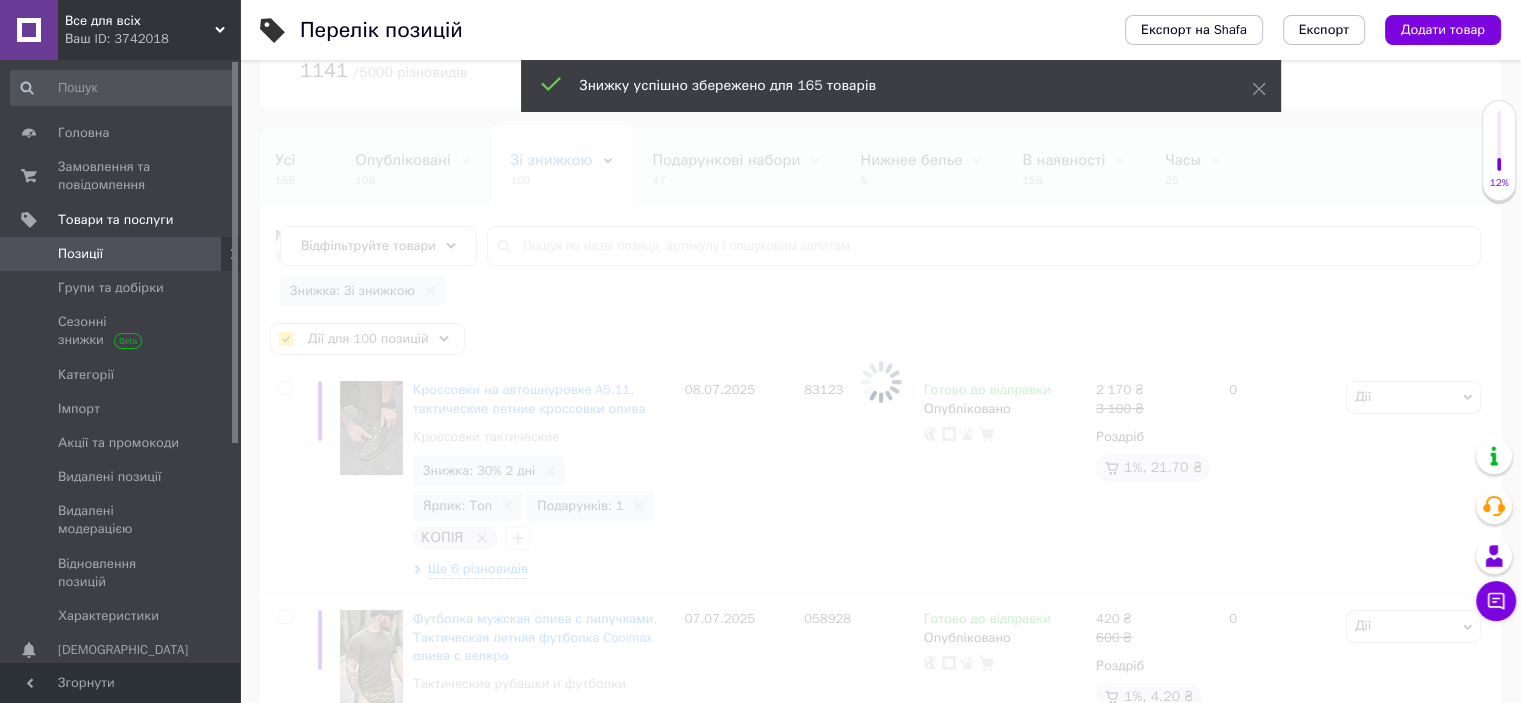 checkbox on "false" 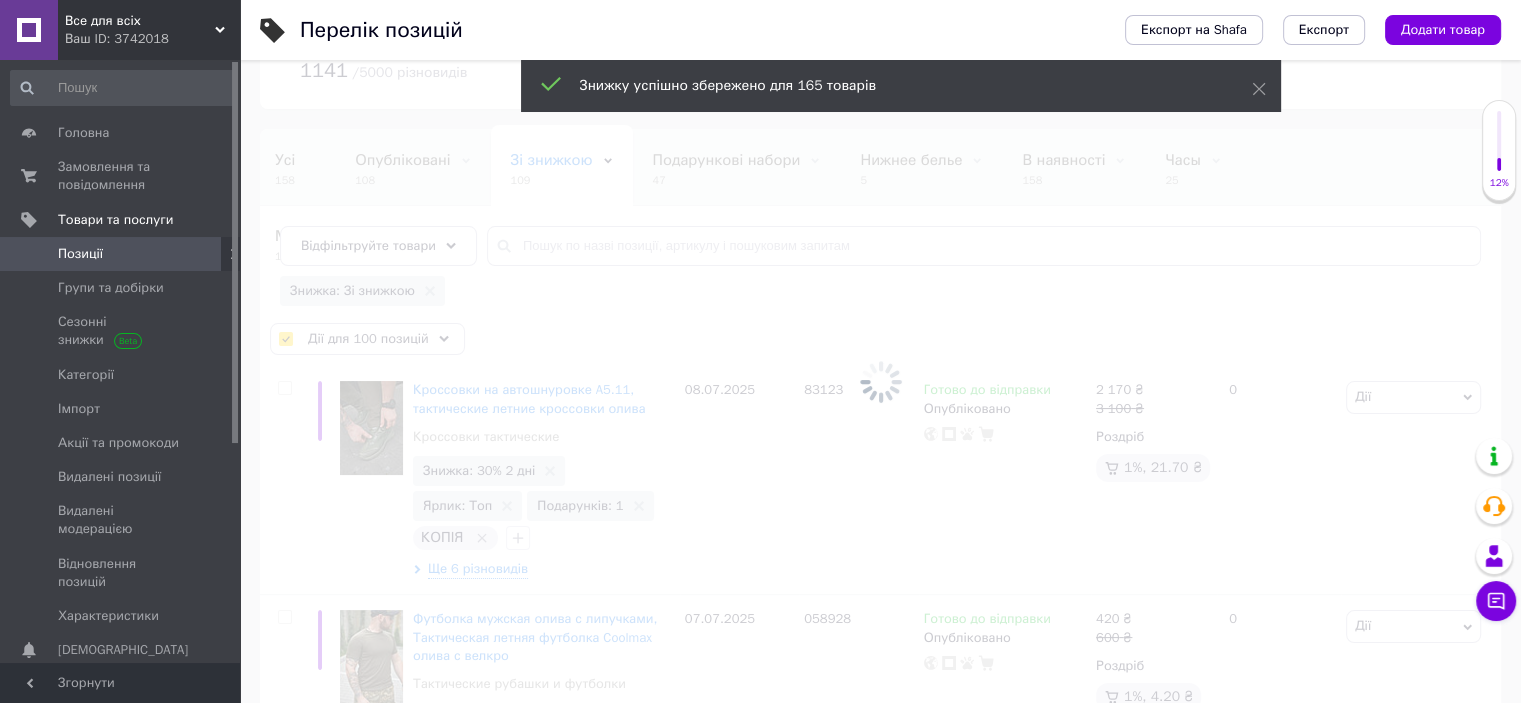 checkbox on "false" 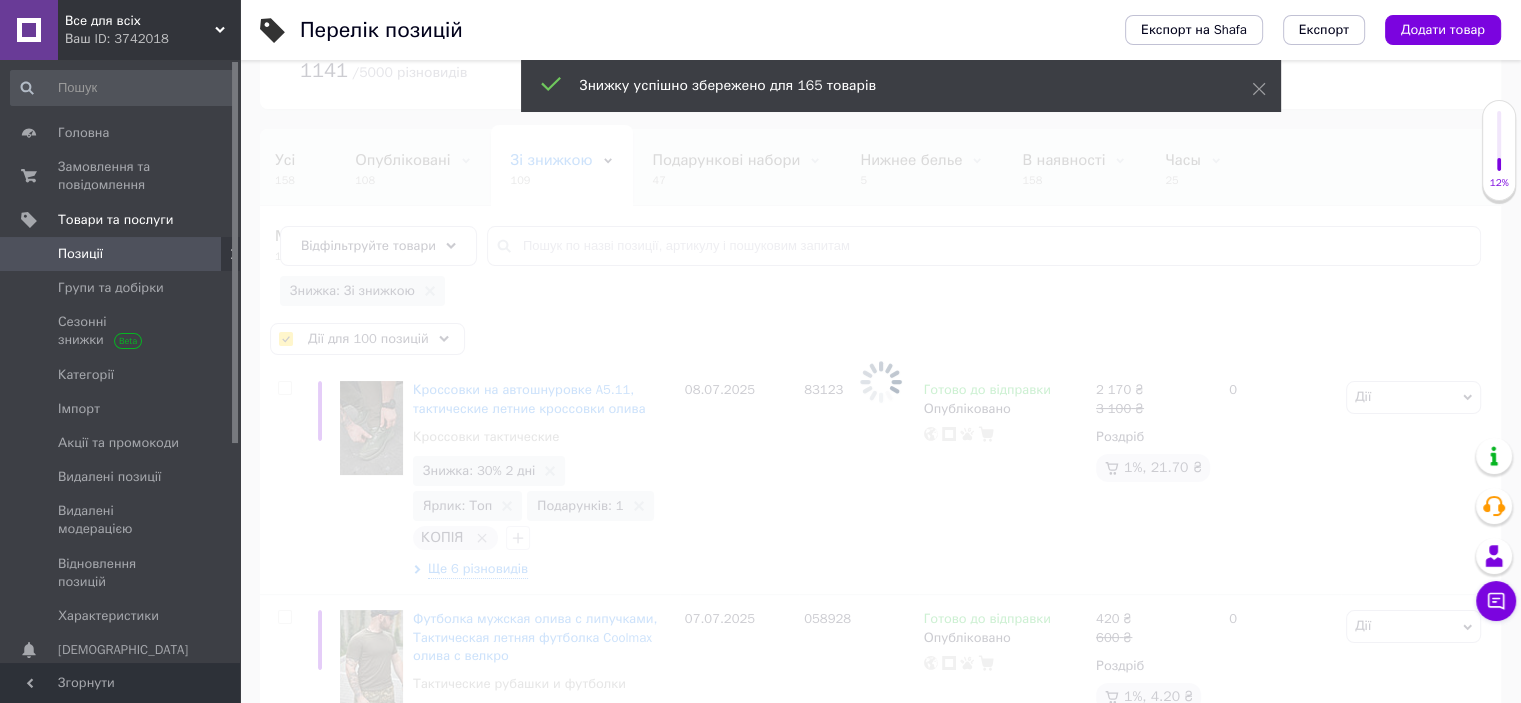 checkbox on "false" 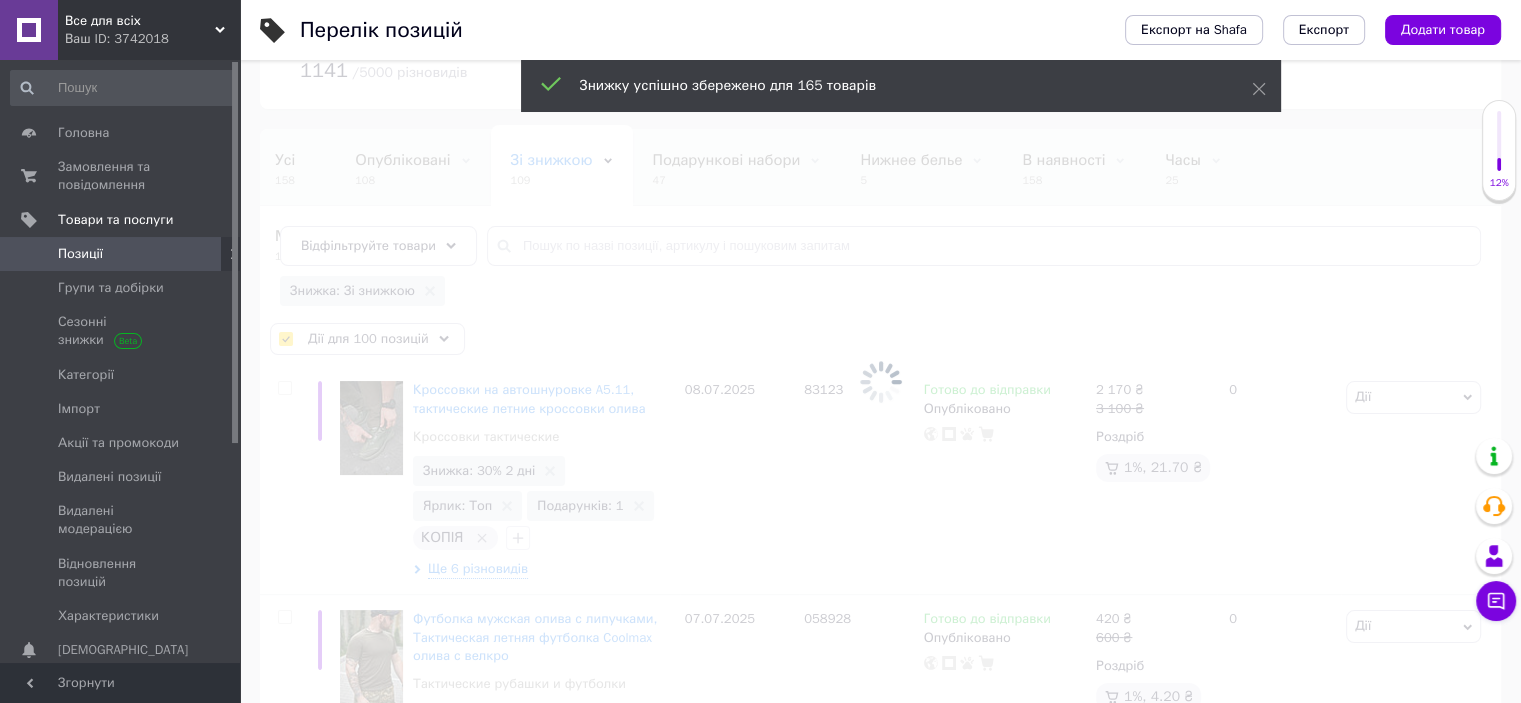 checkbox on "false" 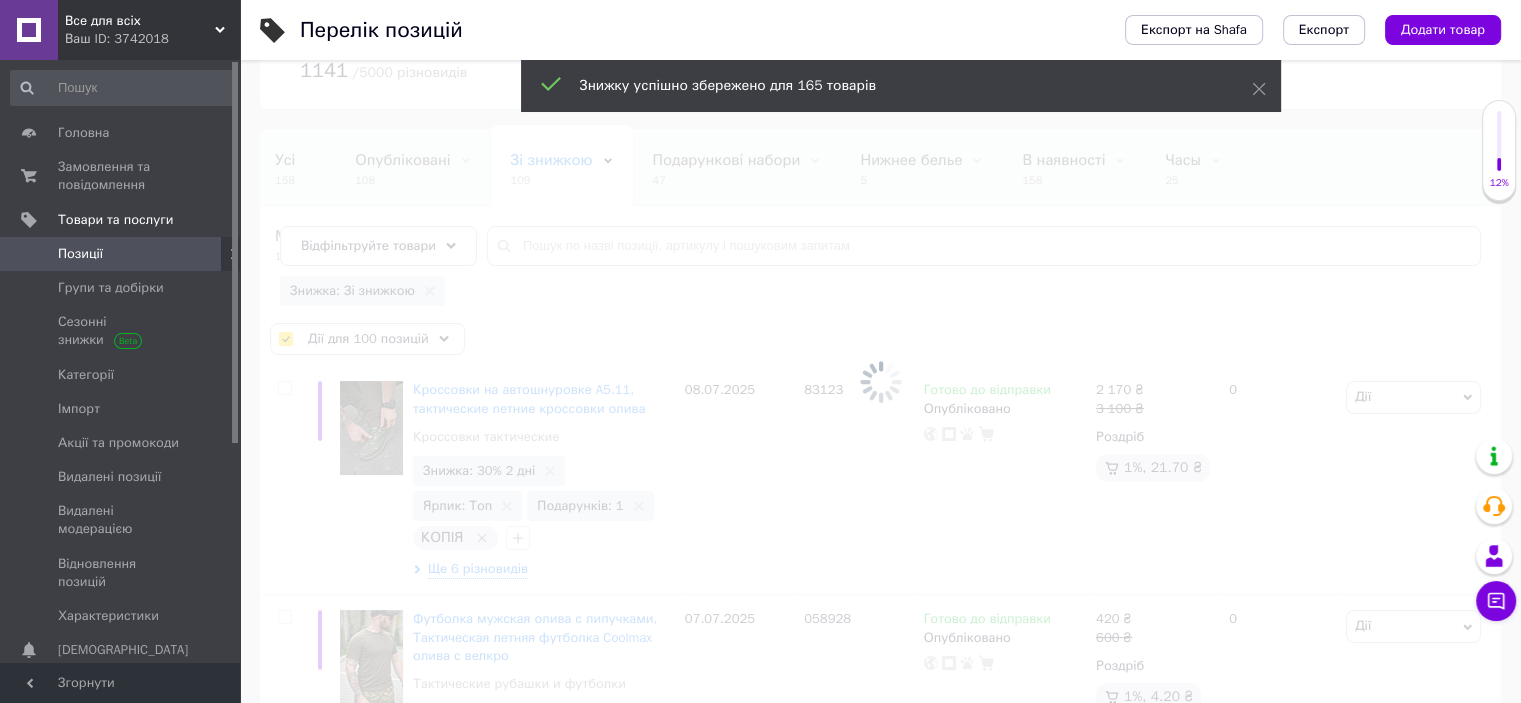 checkbox on "false" 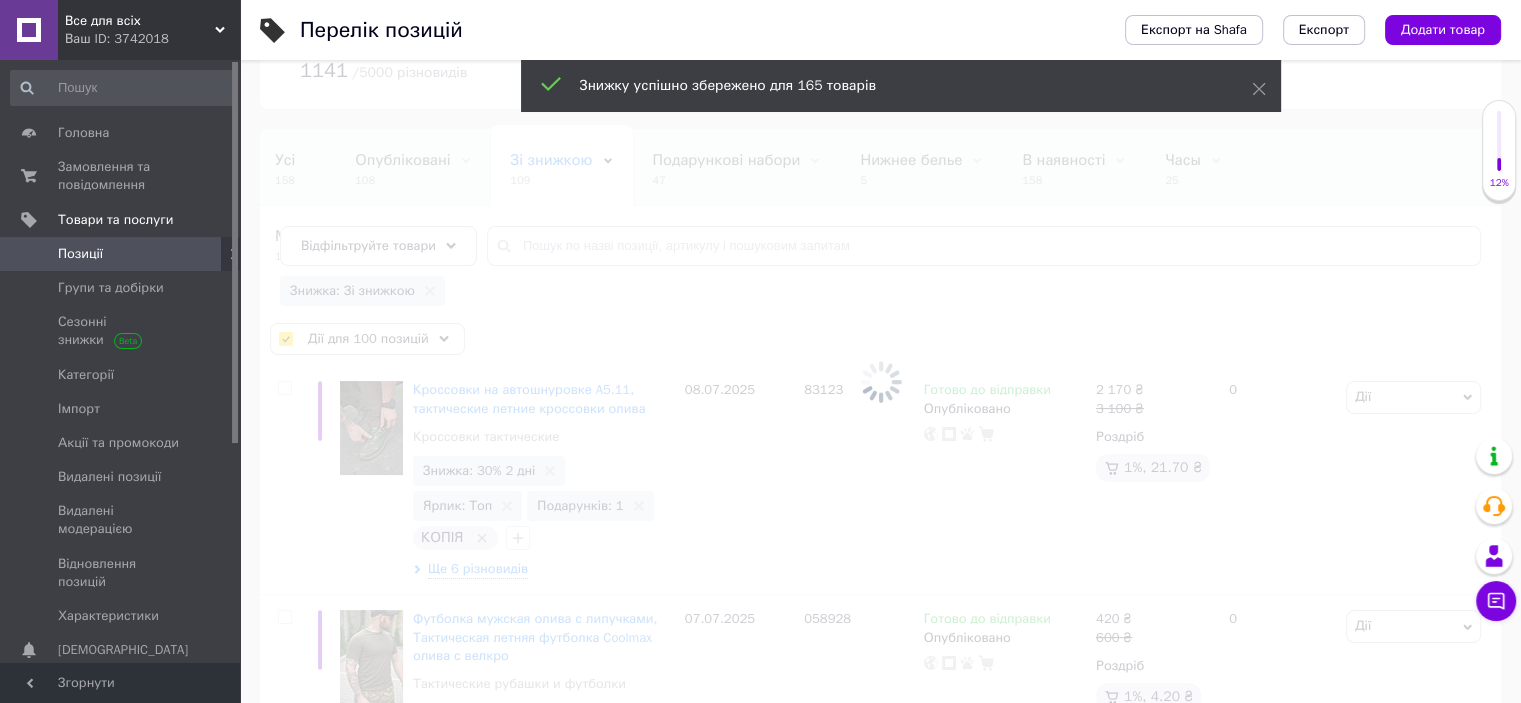 checkbox on "false" 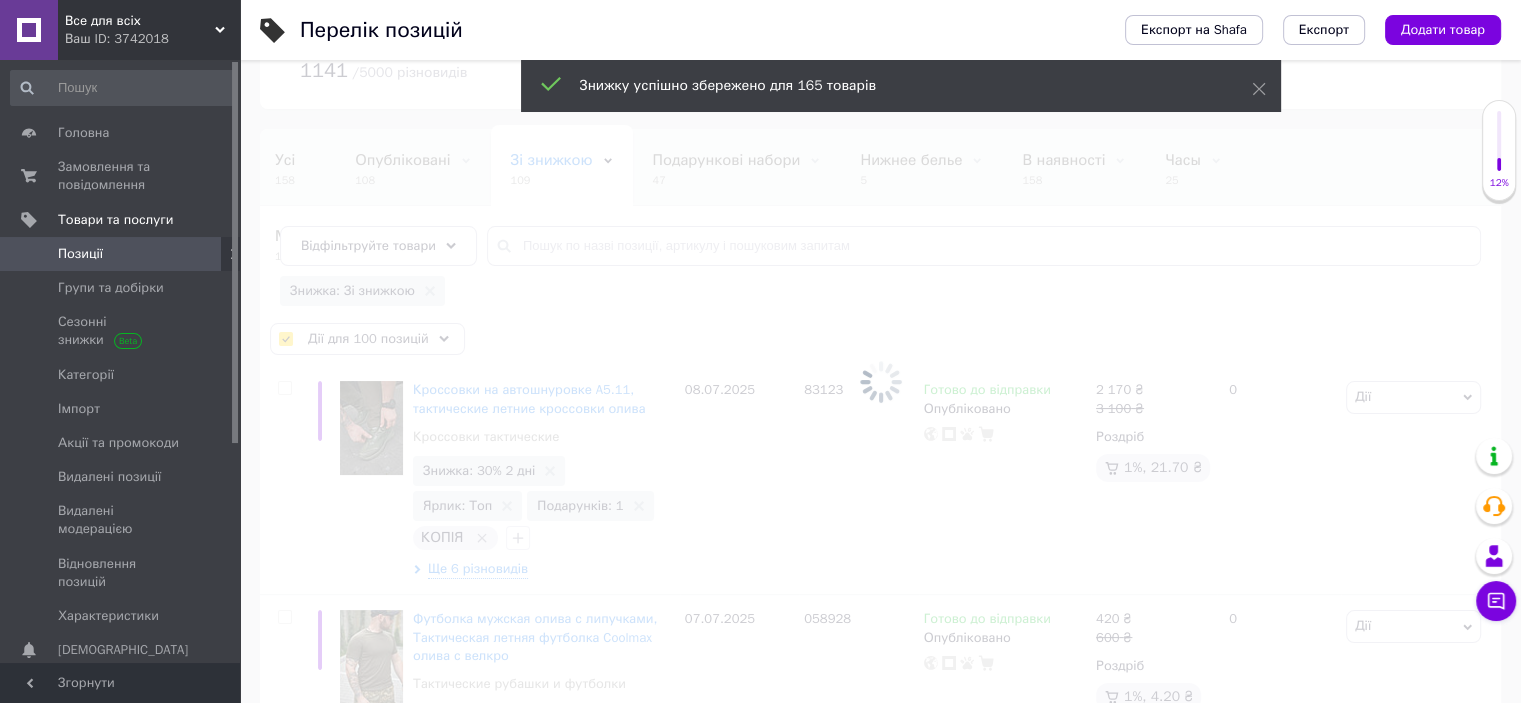checkbox on "false" 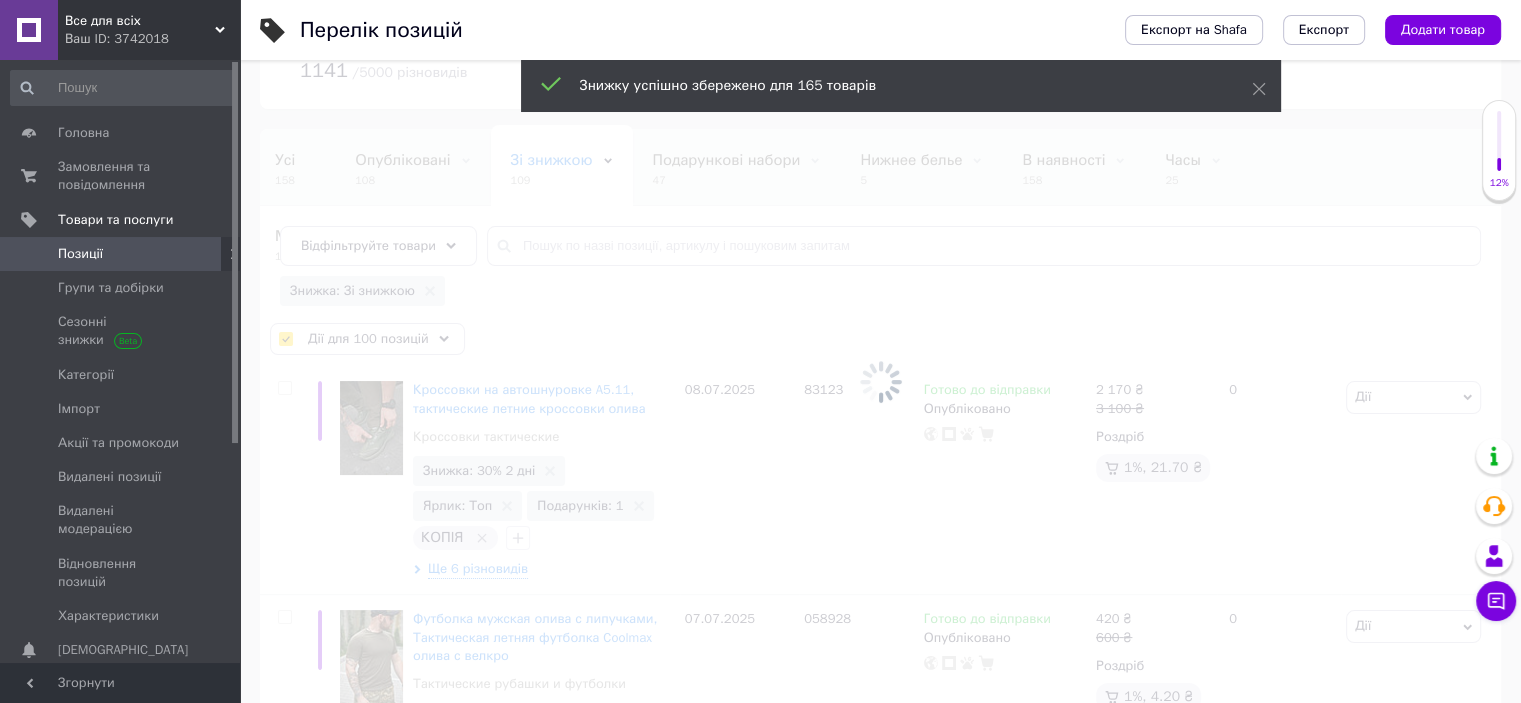 checkbox on "false" 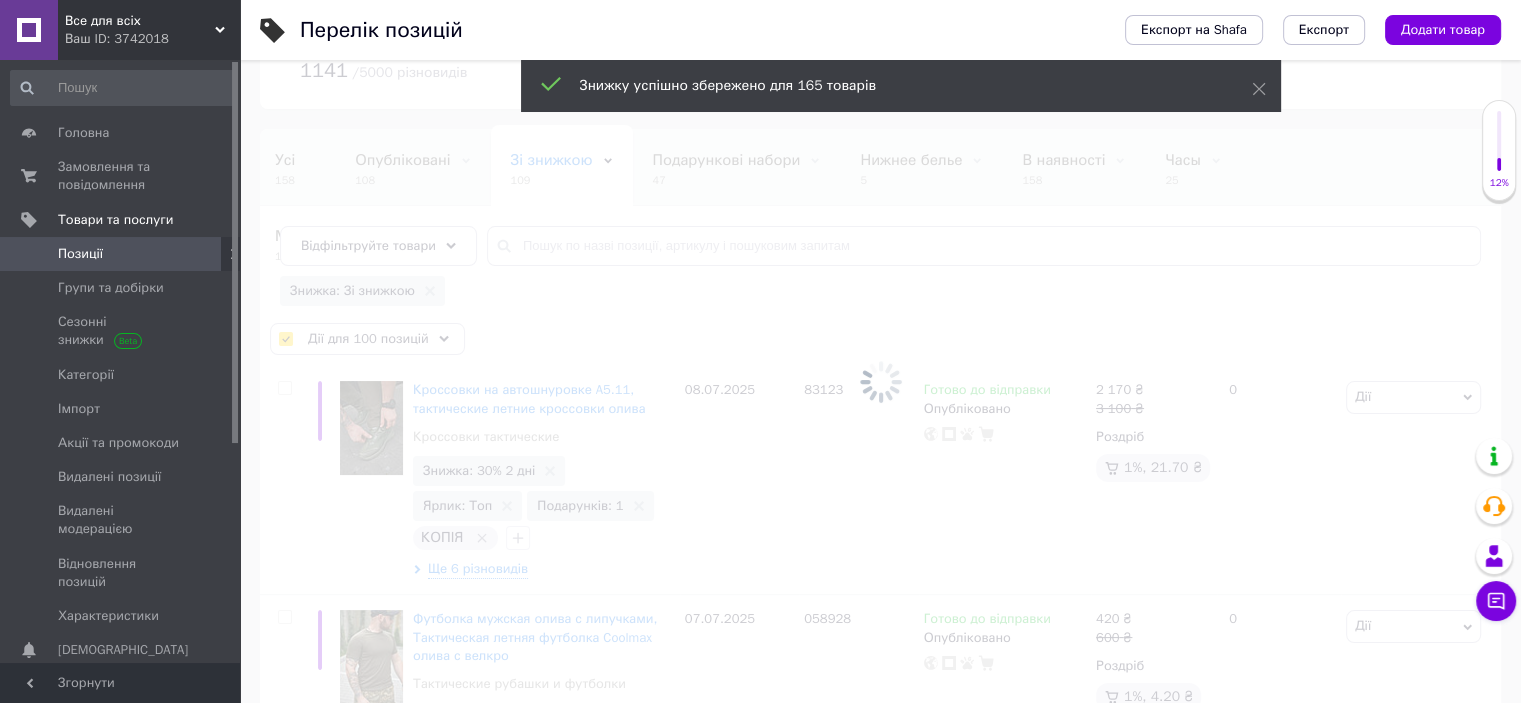 checkbox on "false" 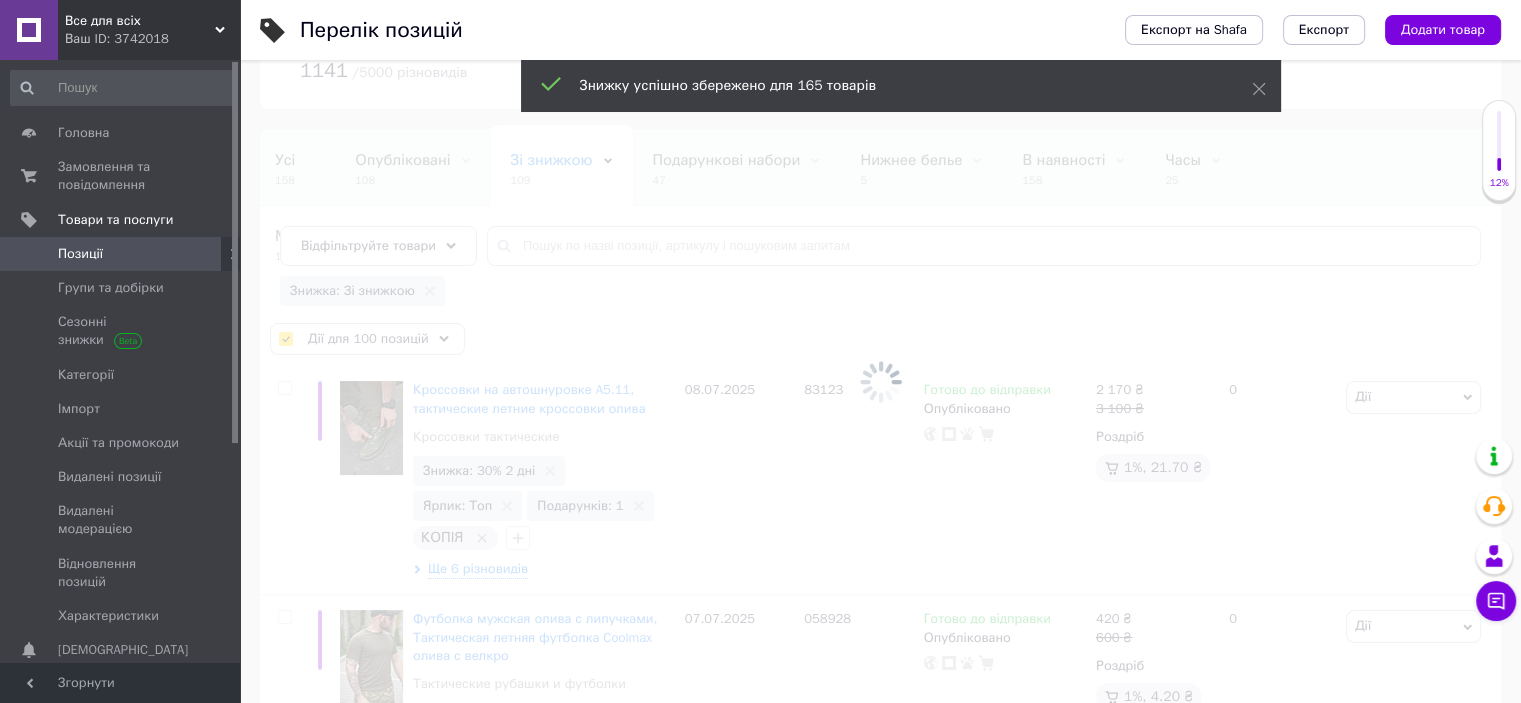 checkbox on "false" 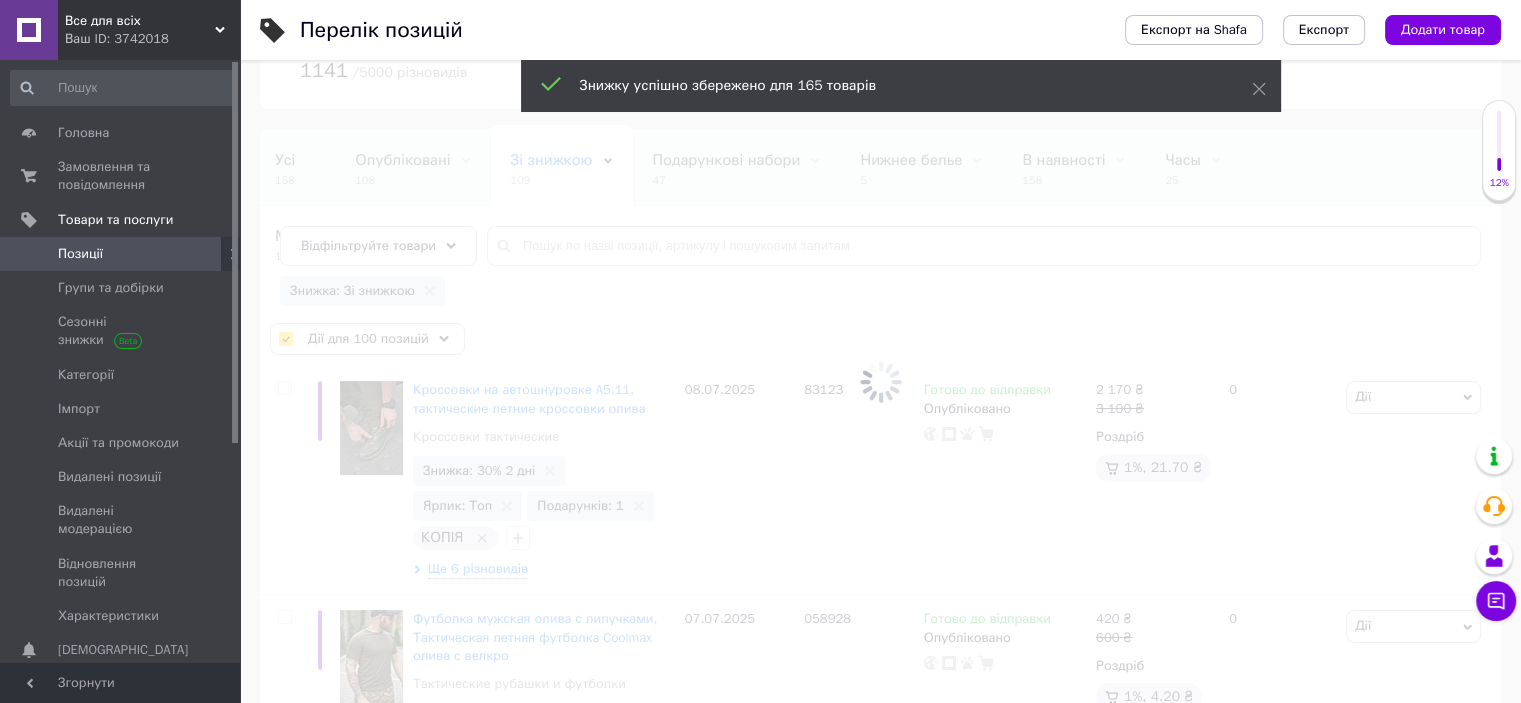 checkbox on "false" 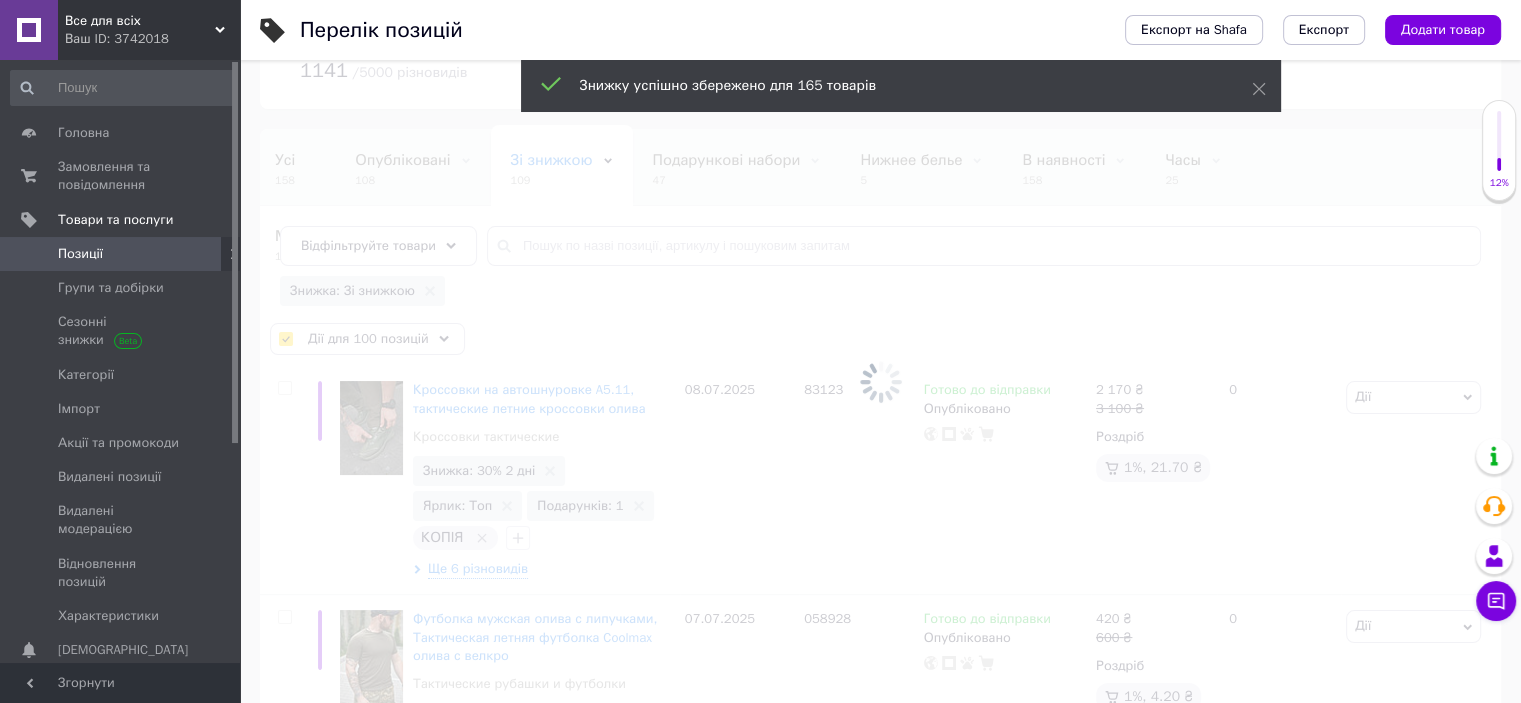 checkbox on "false" 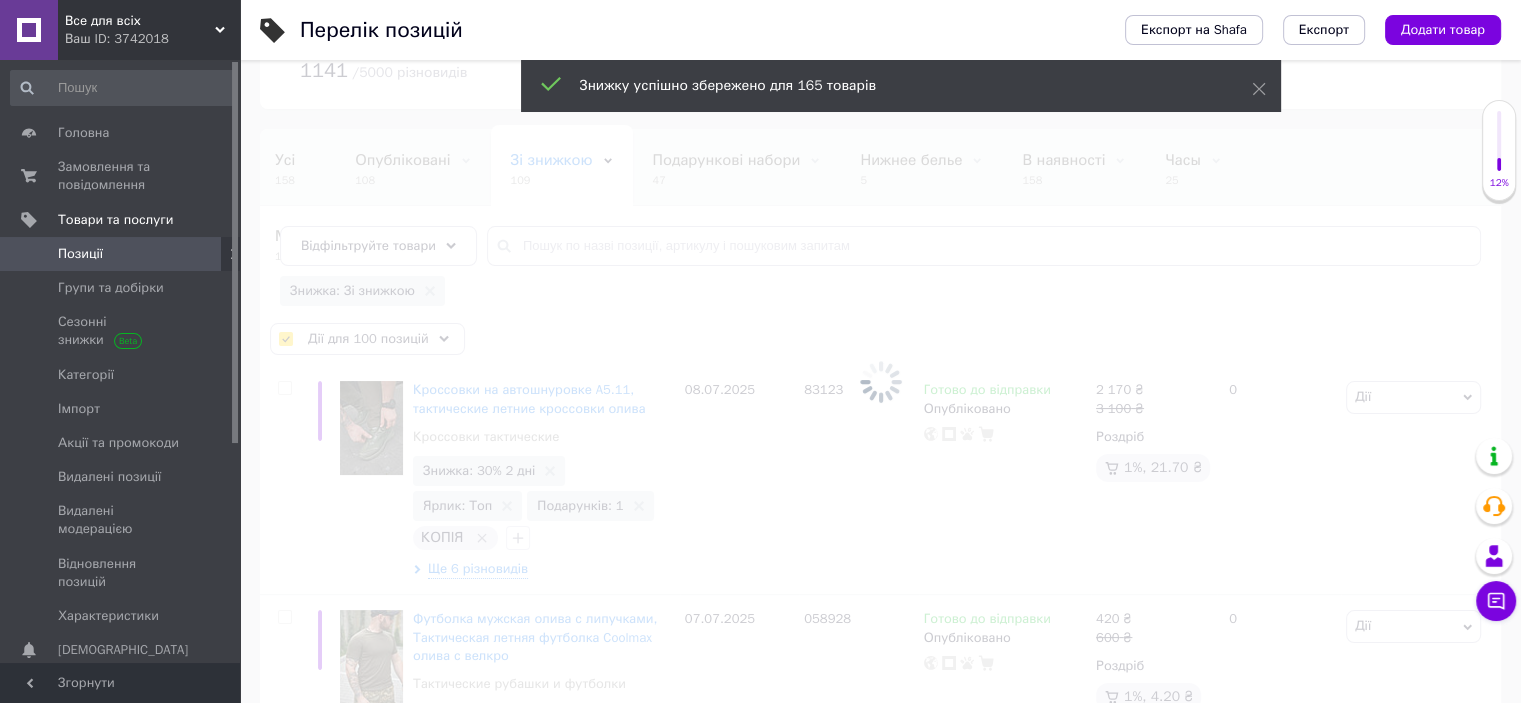 checkbox on "false" 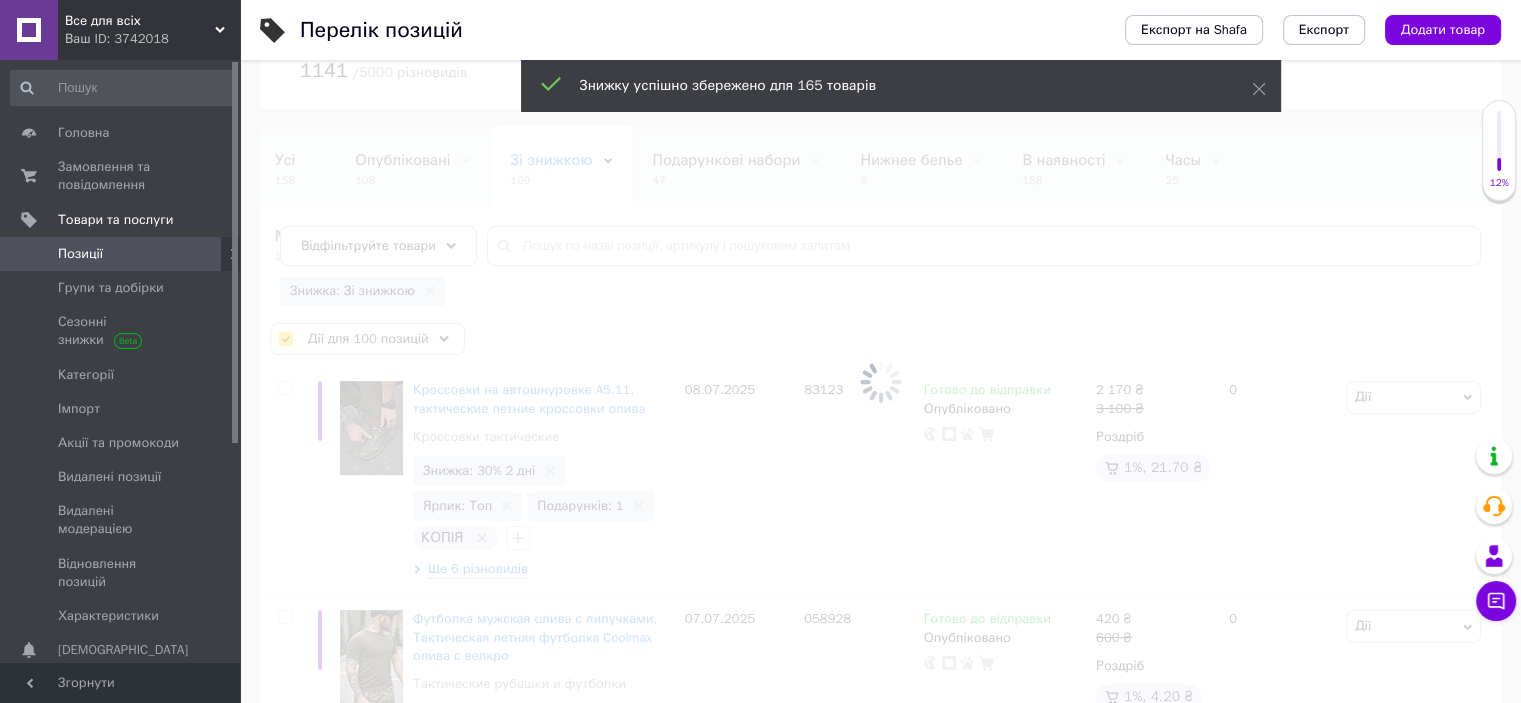 checkbox on "false" 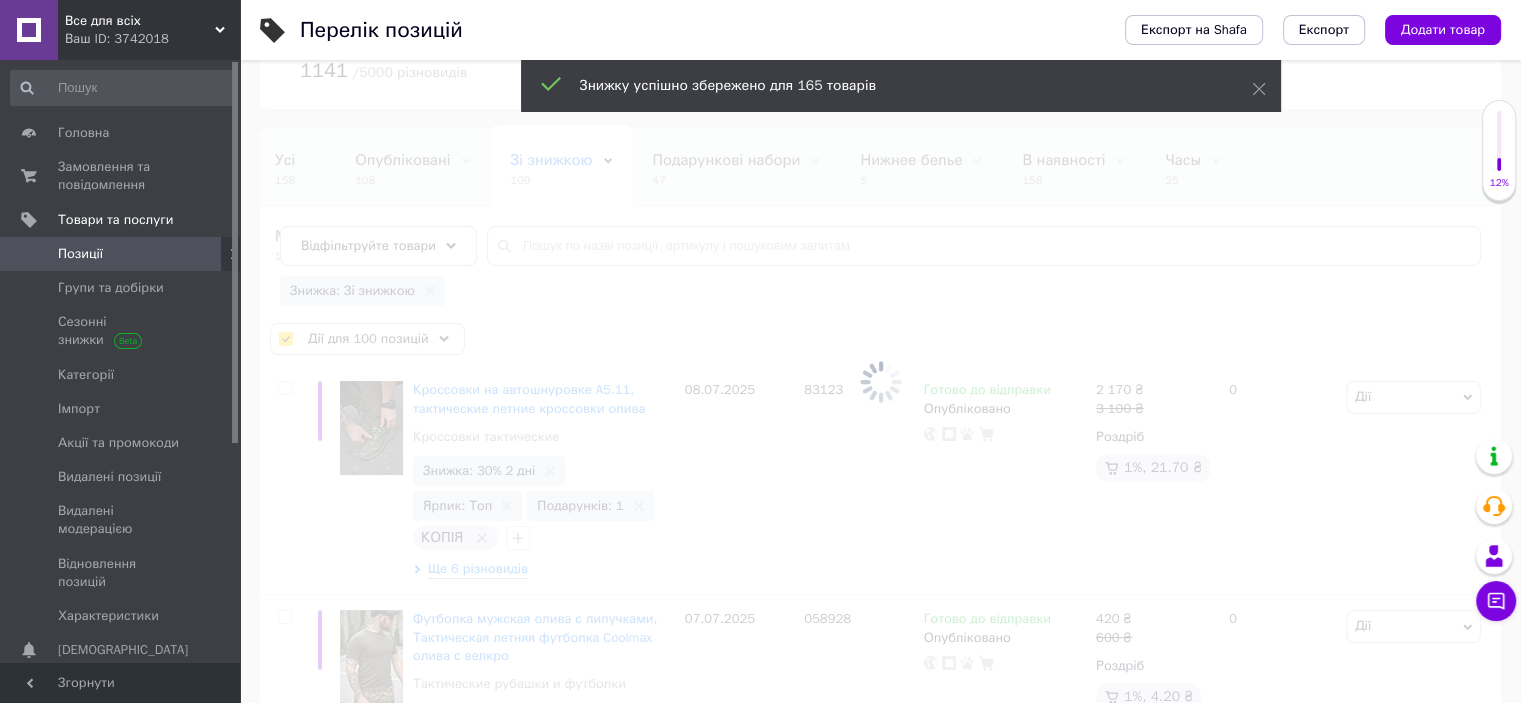 checkbox on "false" 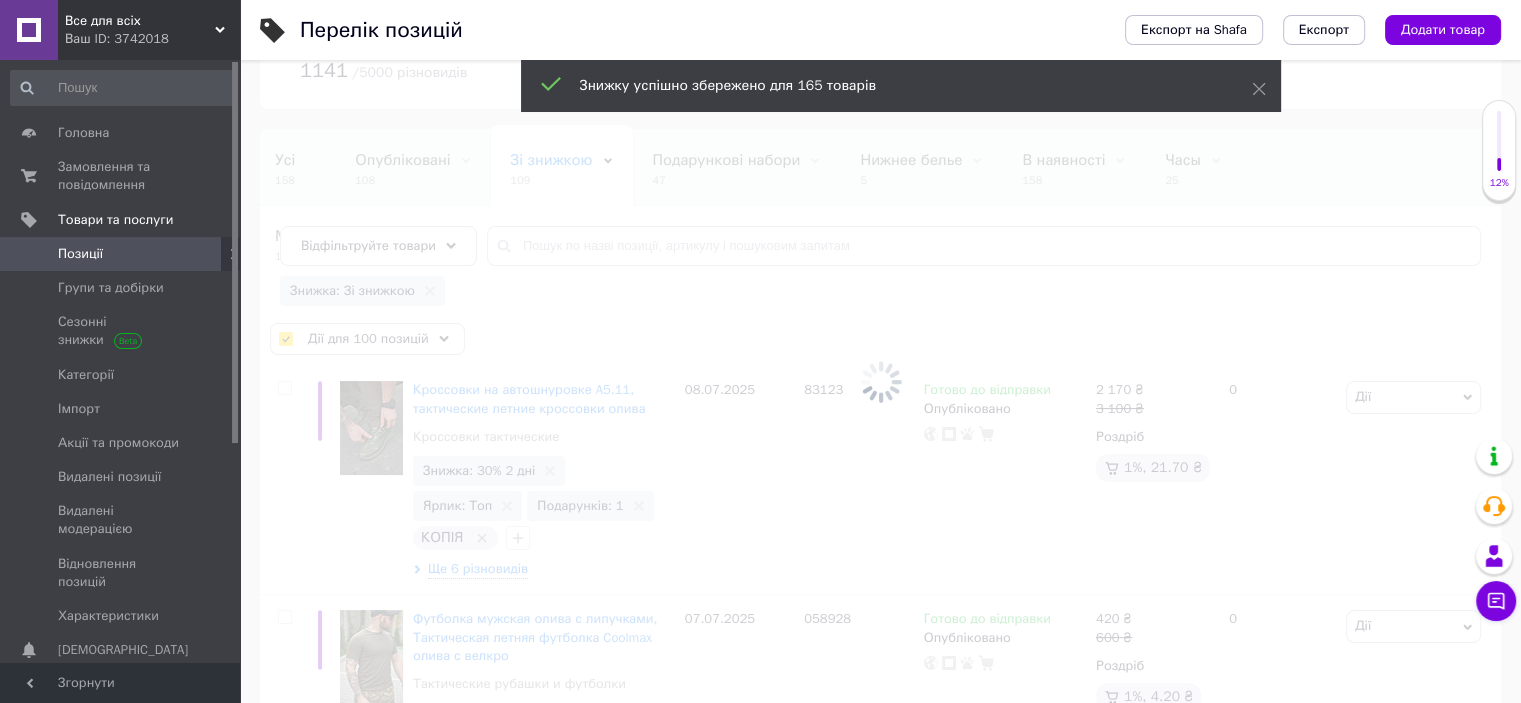 checkbox on "false" 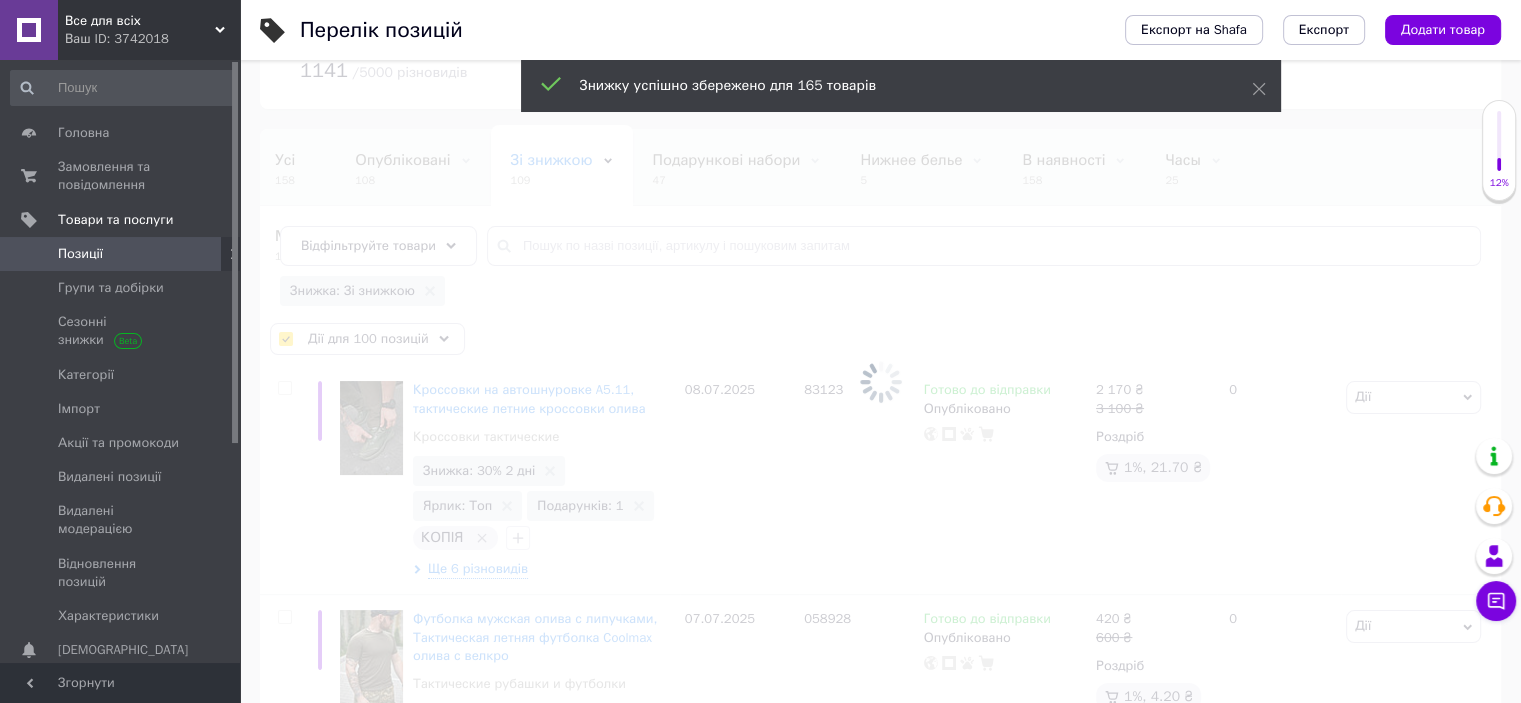 checkbox on "false" 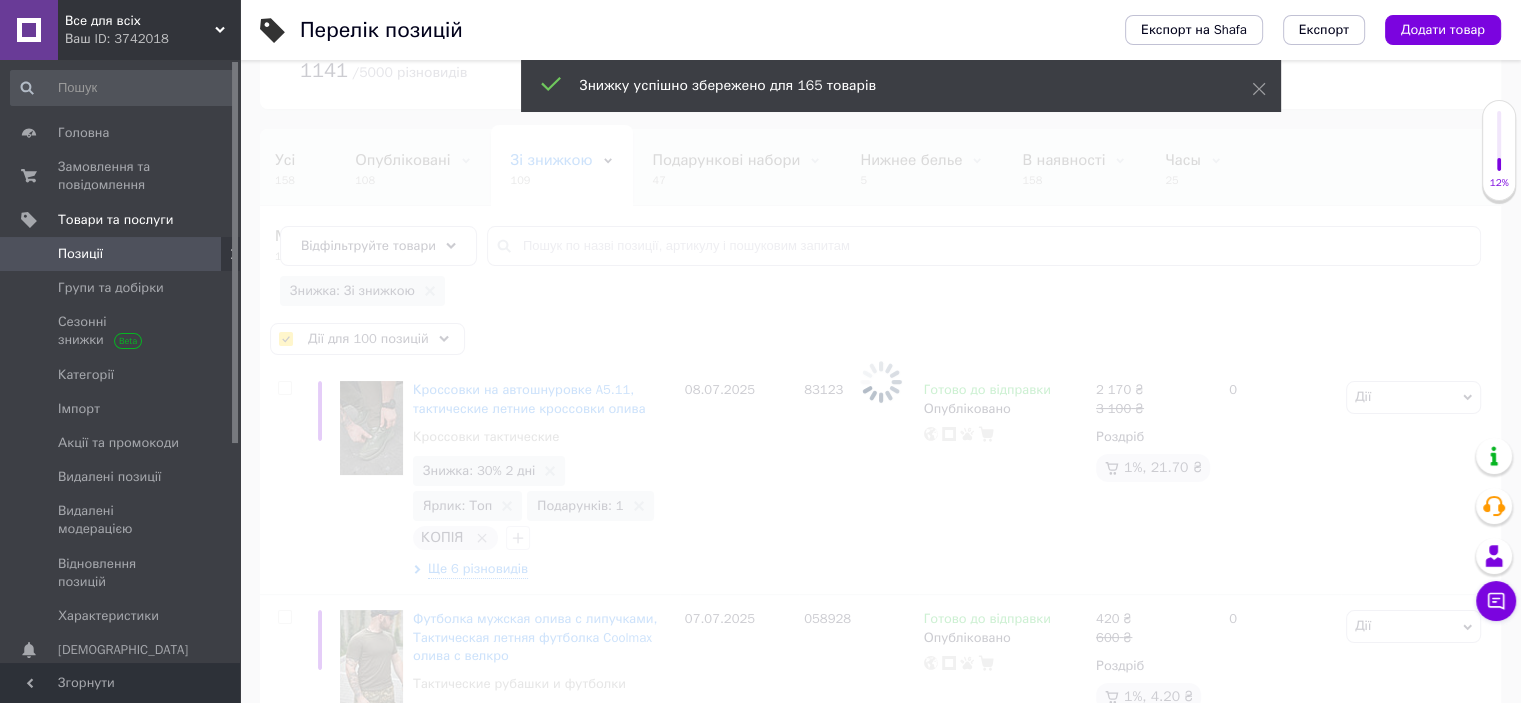 checkbox on "false" 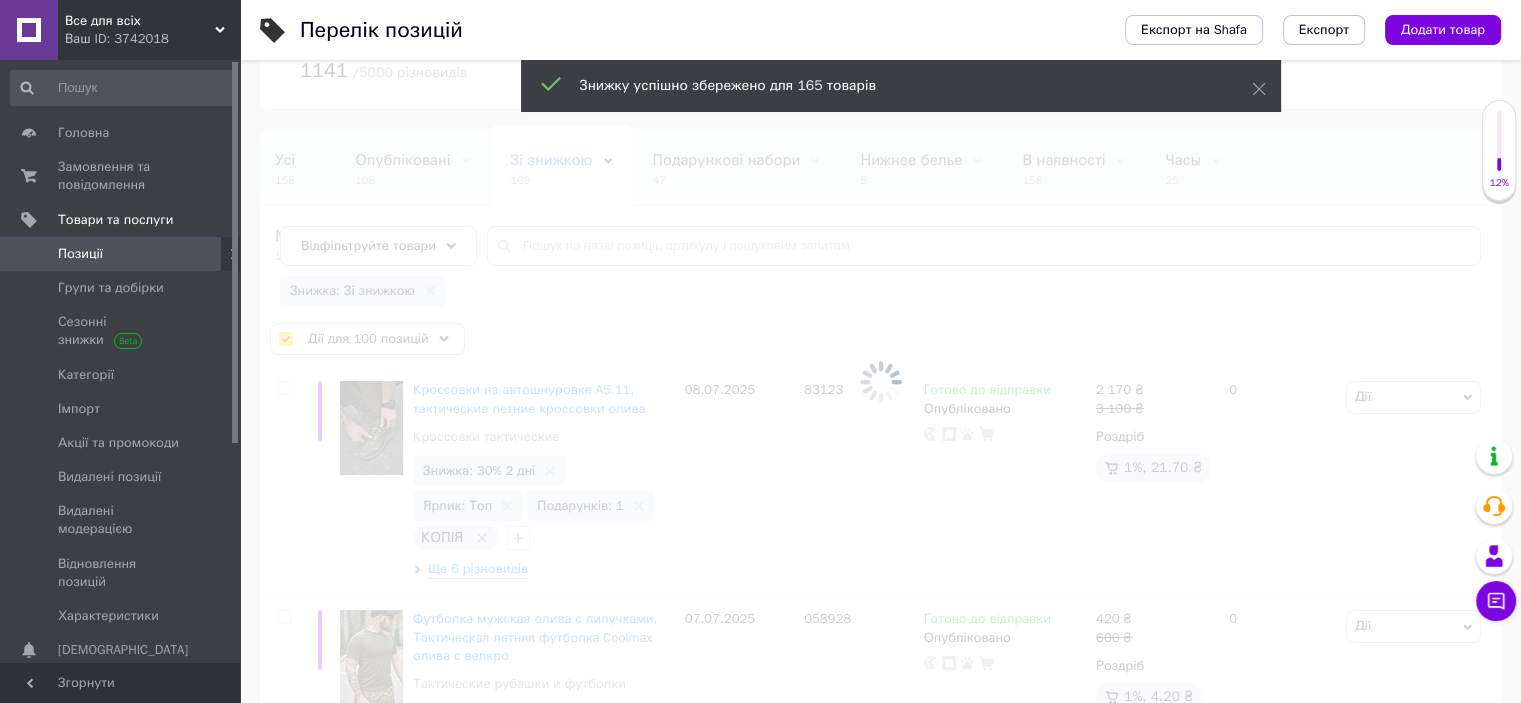 checkbox on "false" 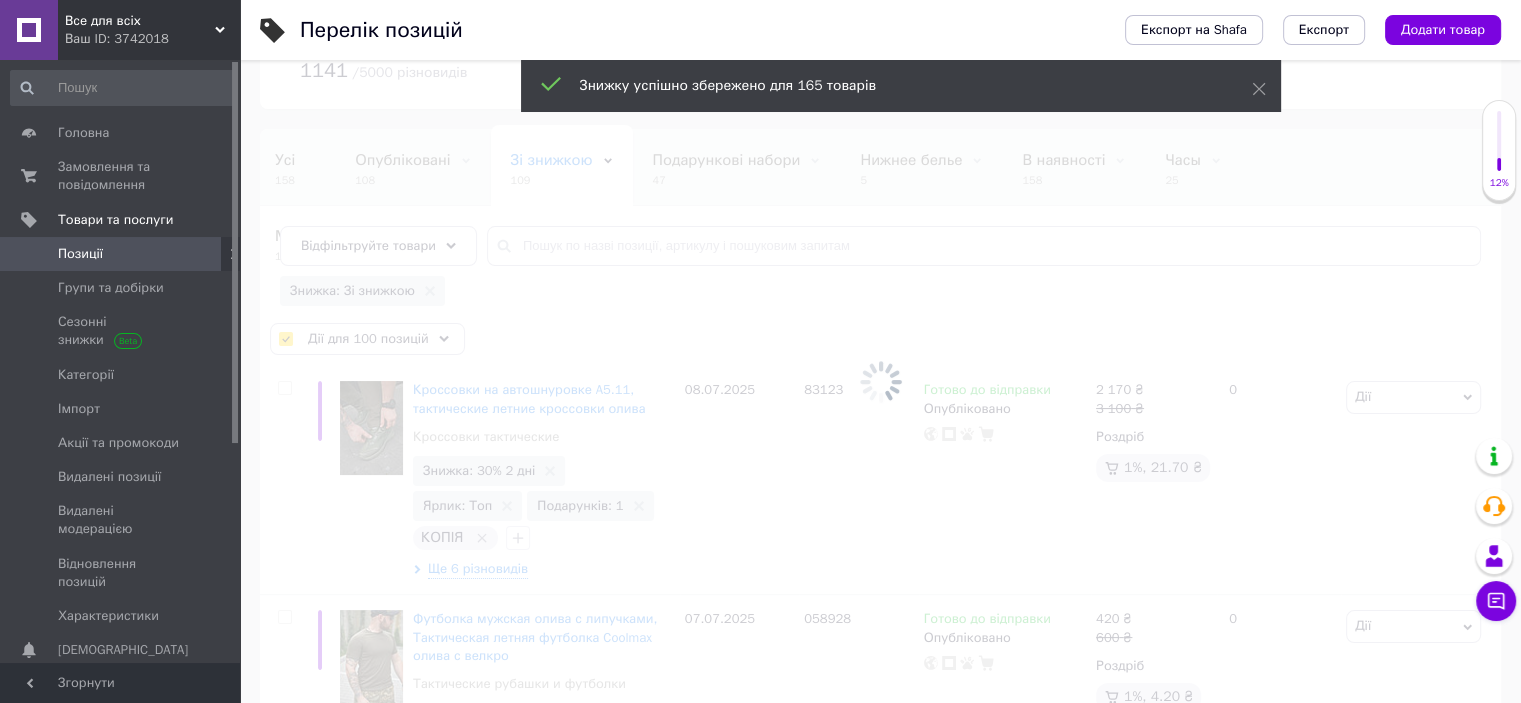 checkbox on "false" 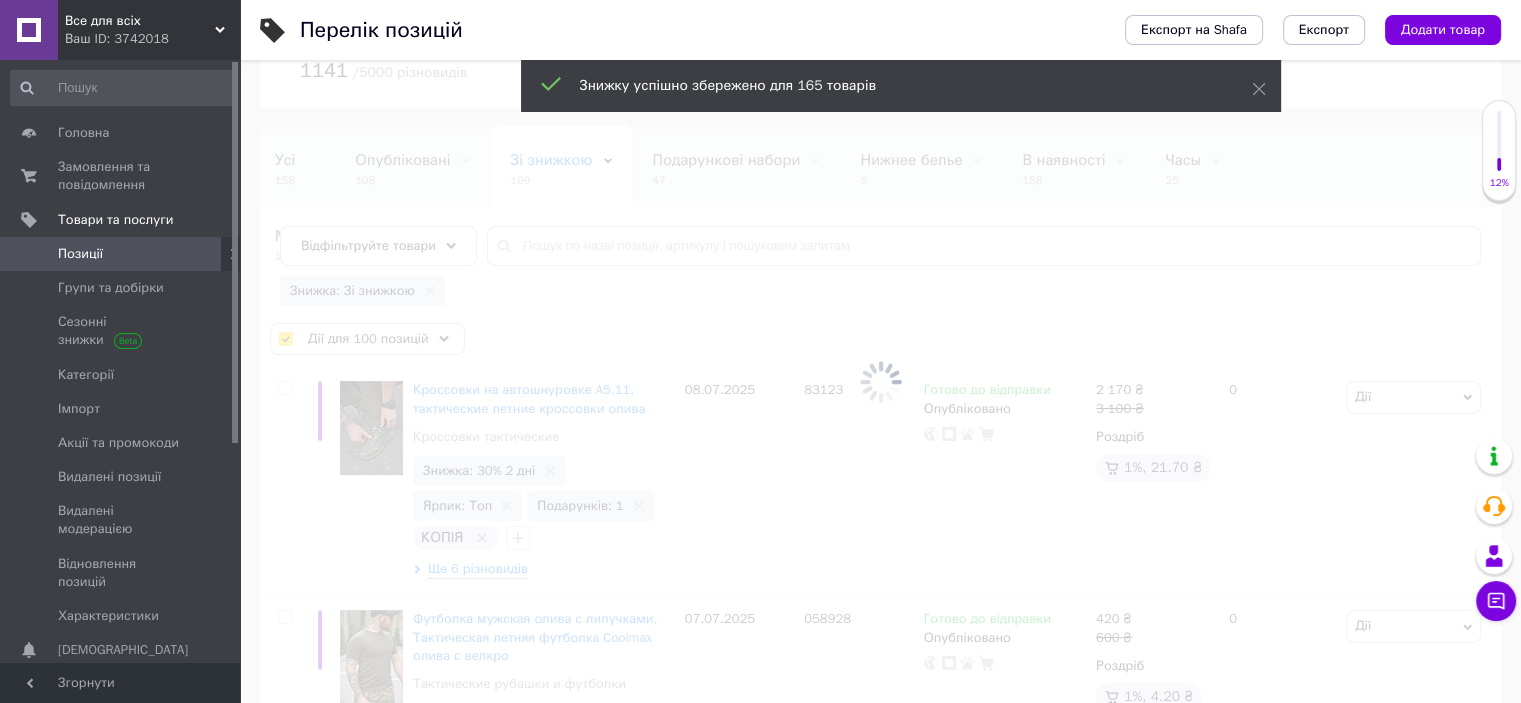 checkbox on "false" 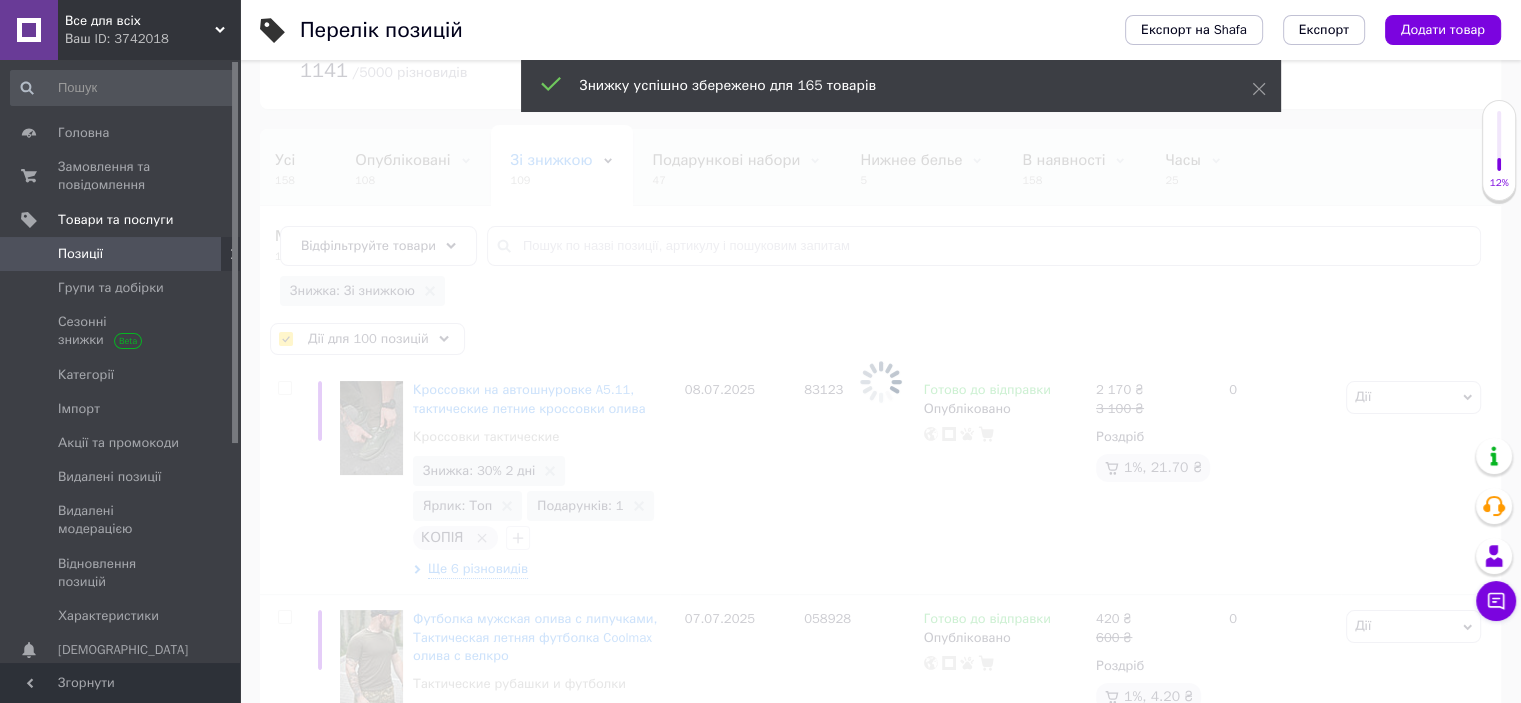 checkbox on "false" 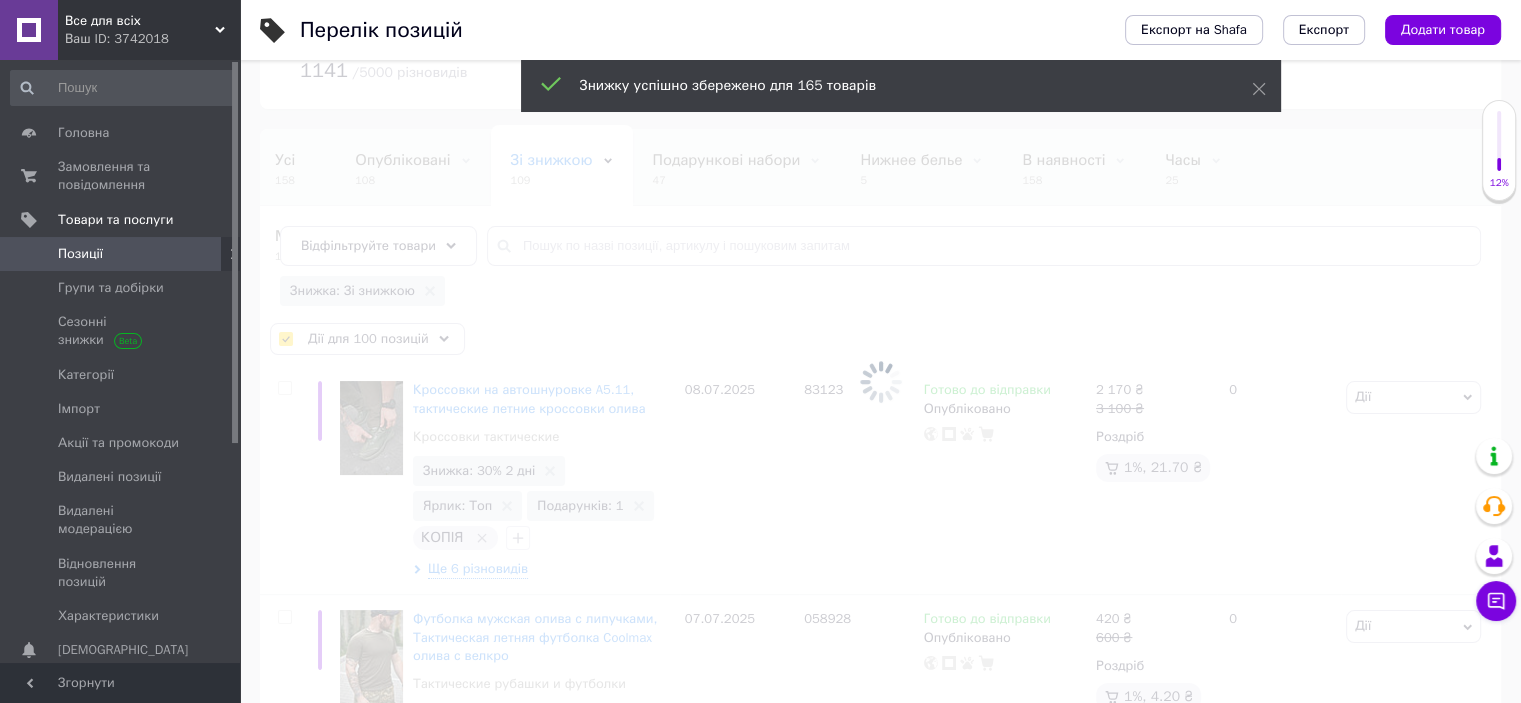 checkbox on "false" 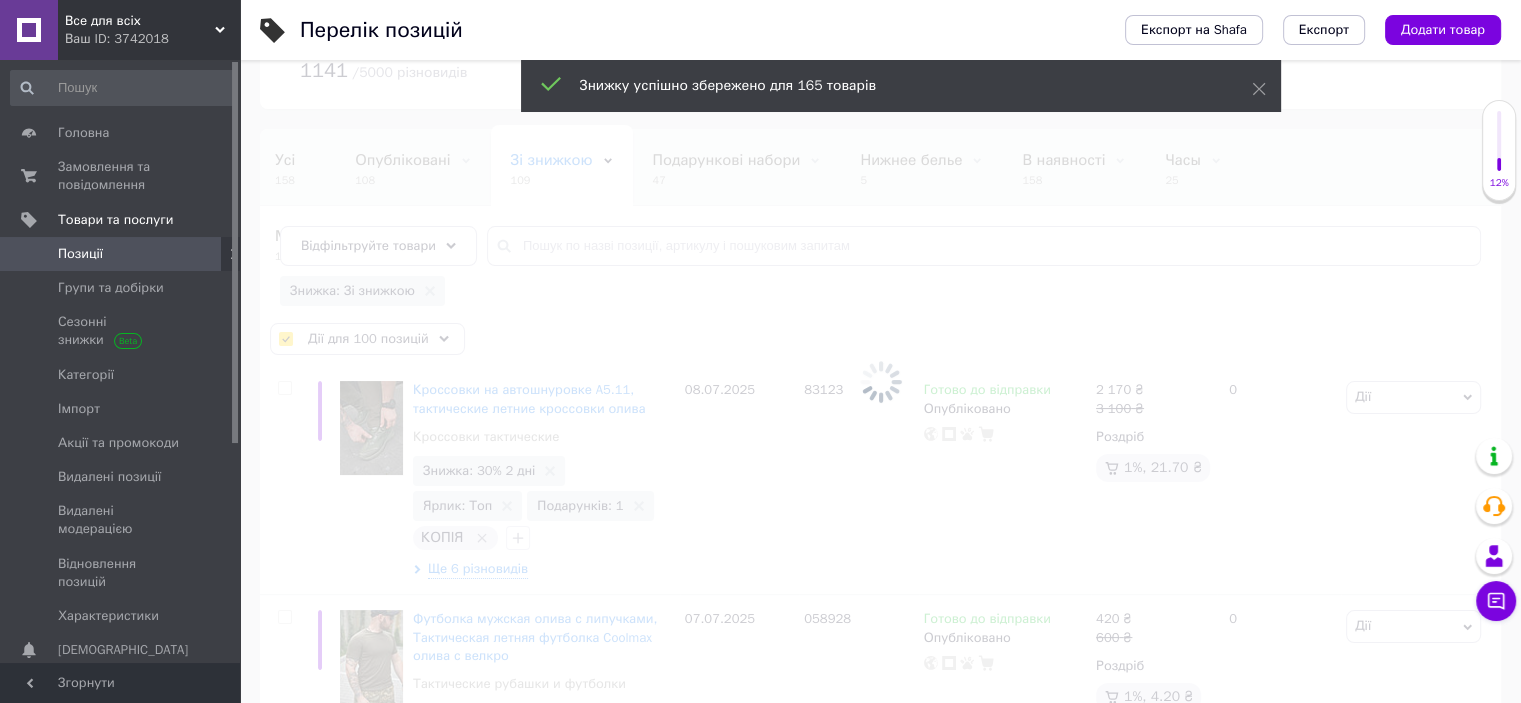 checkbox on "false" 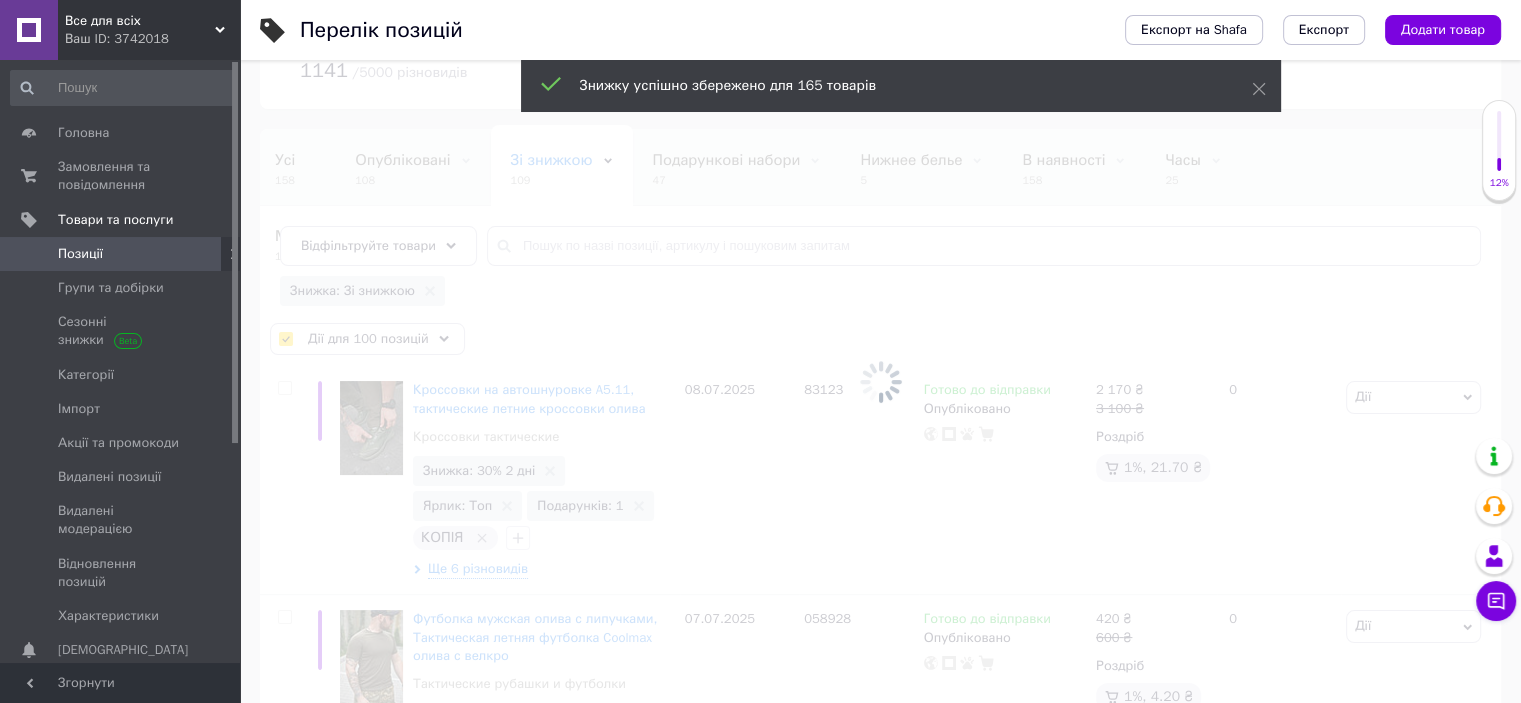 checkbox on "false" 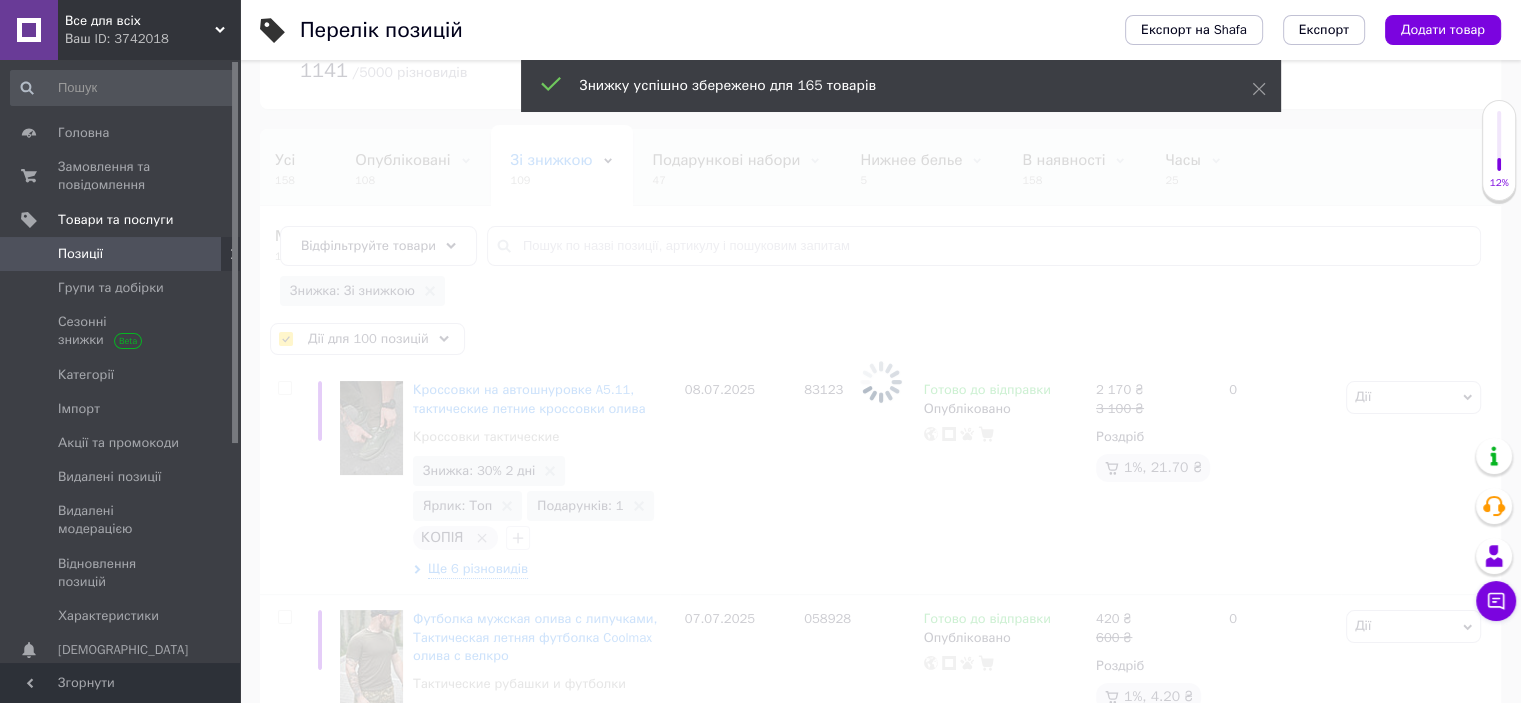 checkbox on "false" 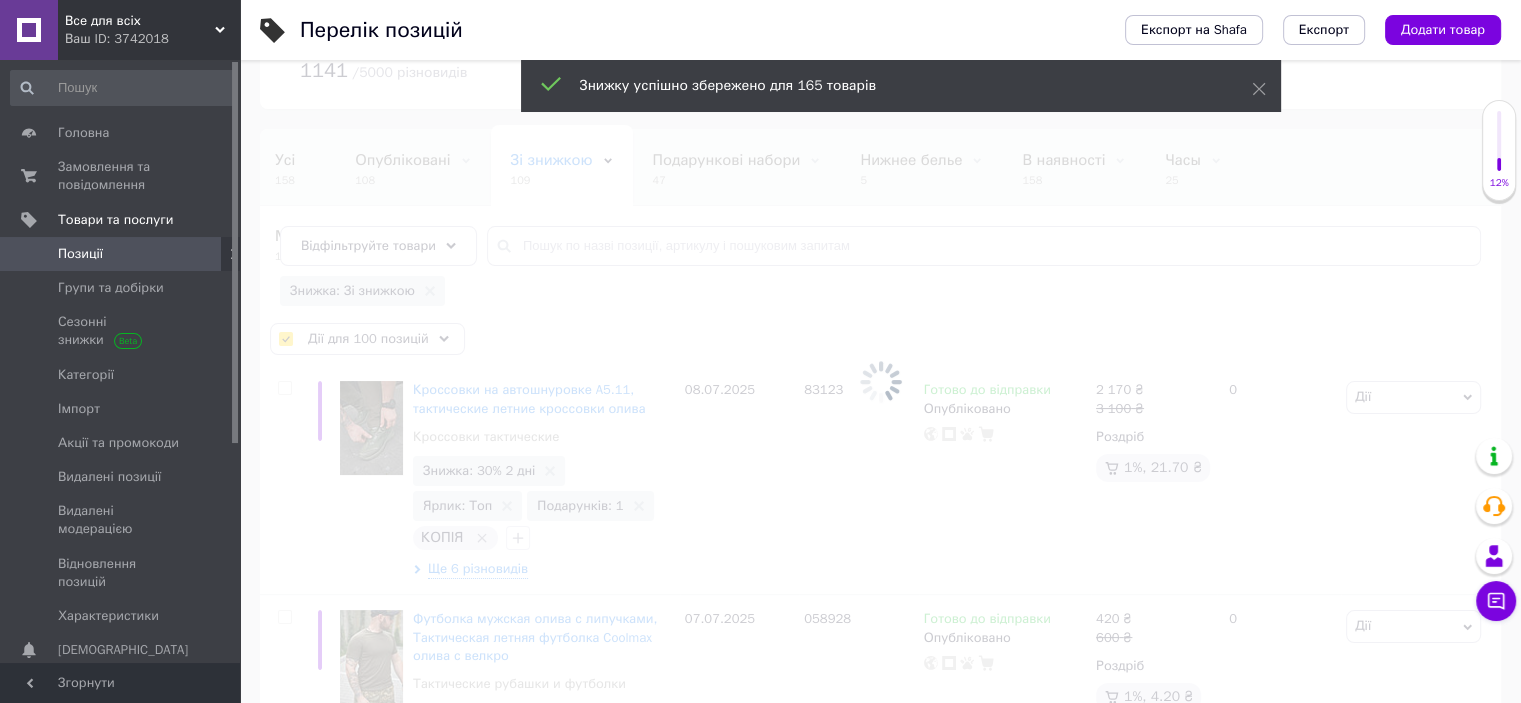 checkbox on "false" 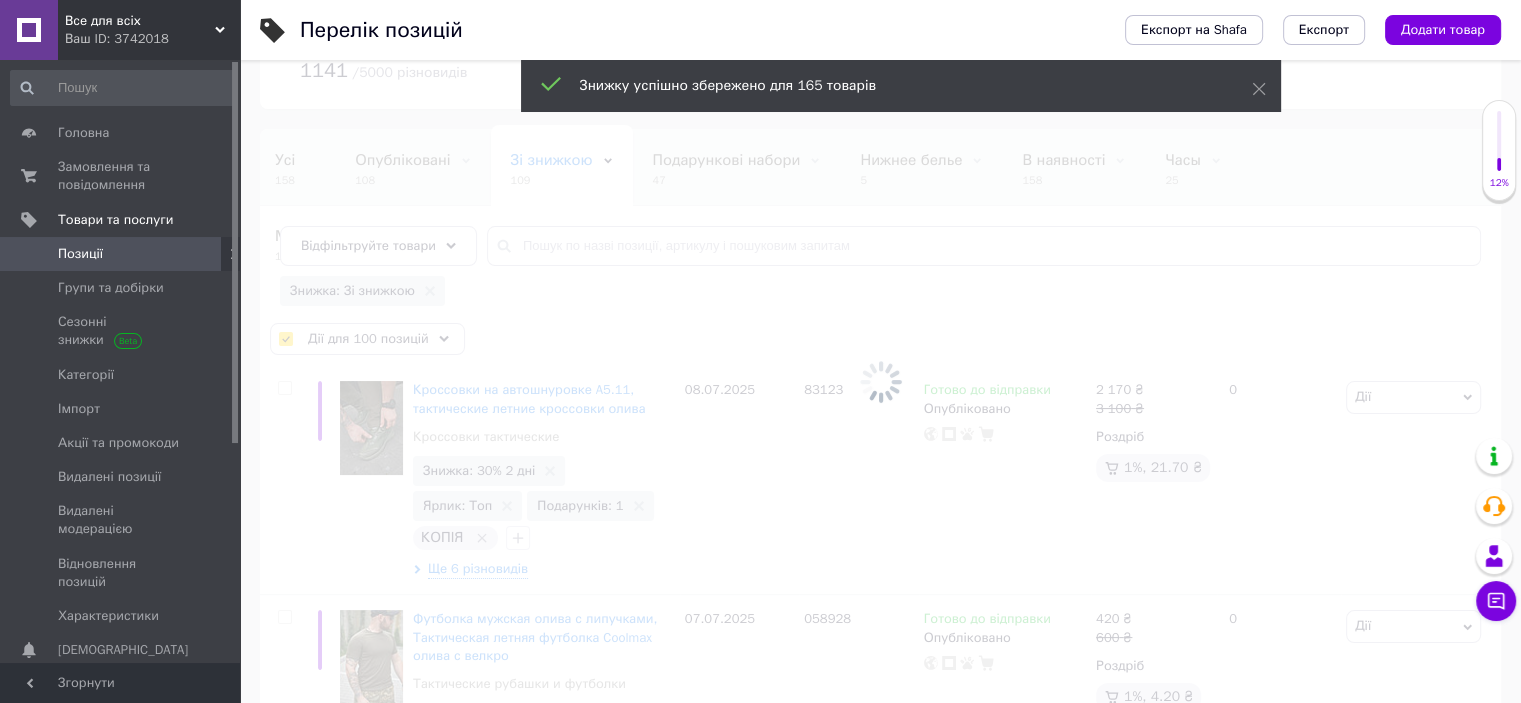 checkbox on "false" 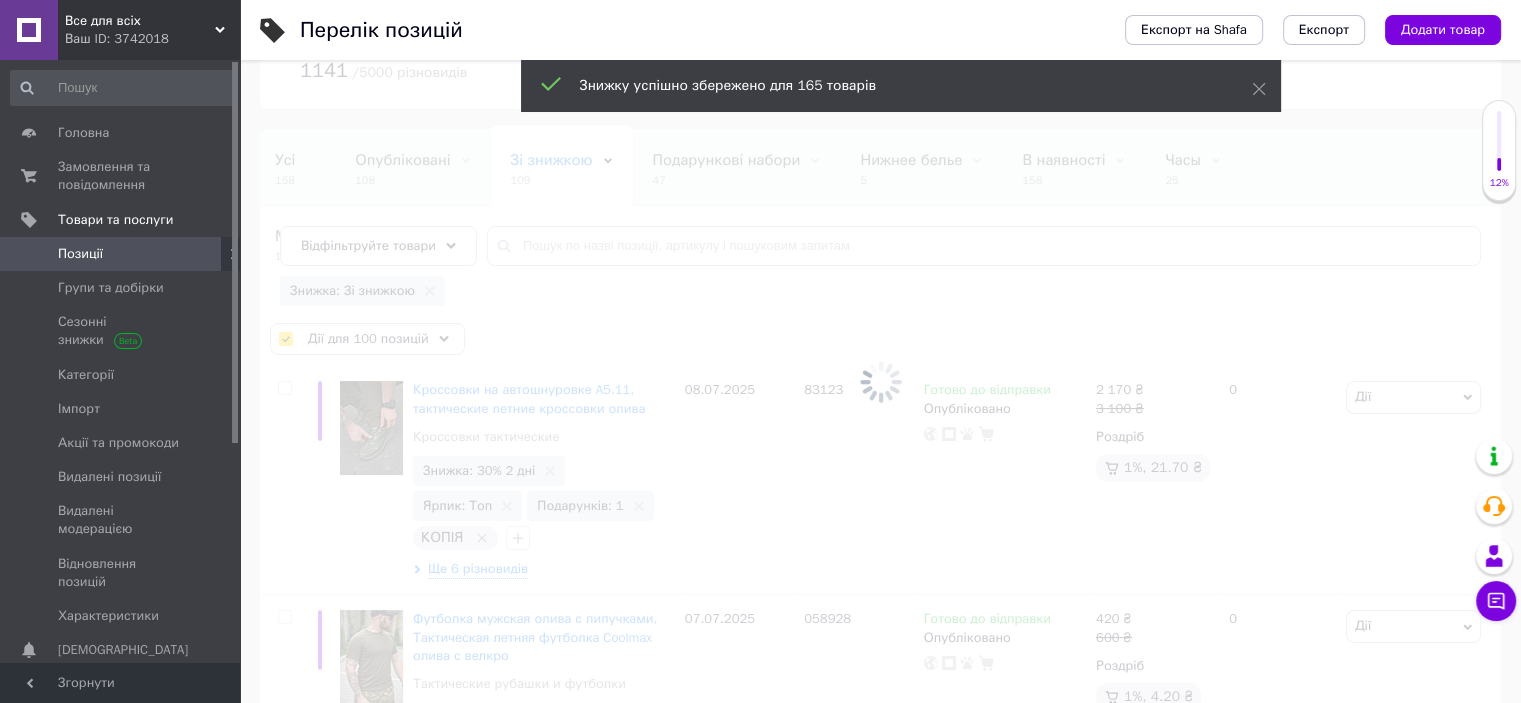 checkbox on "false" 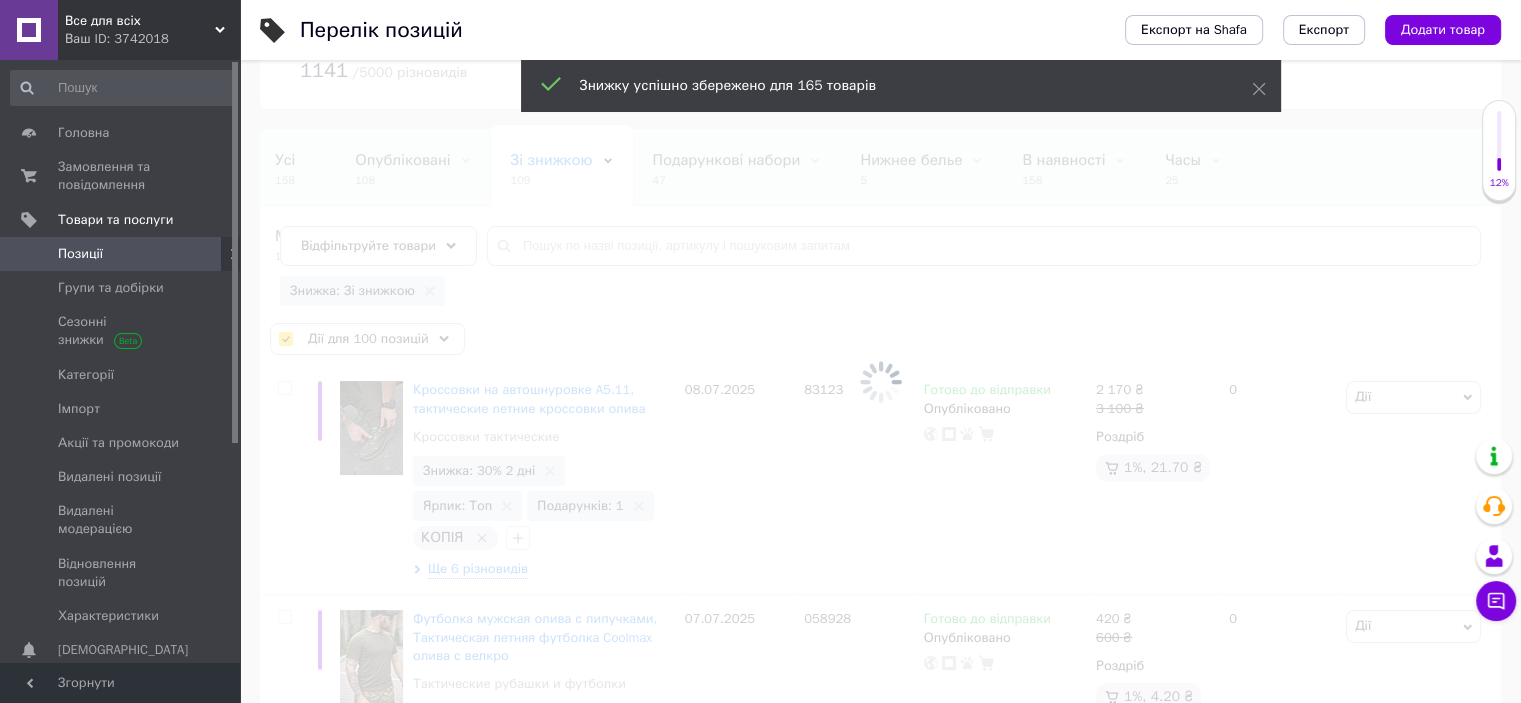 checkbox on "false" 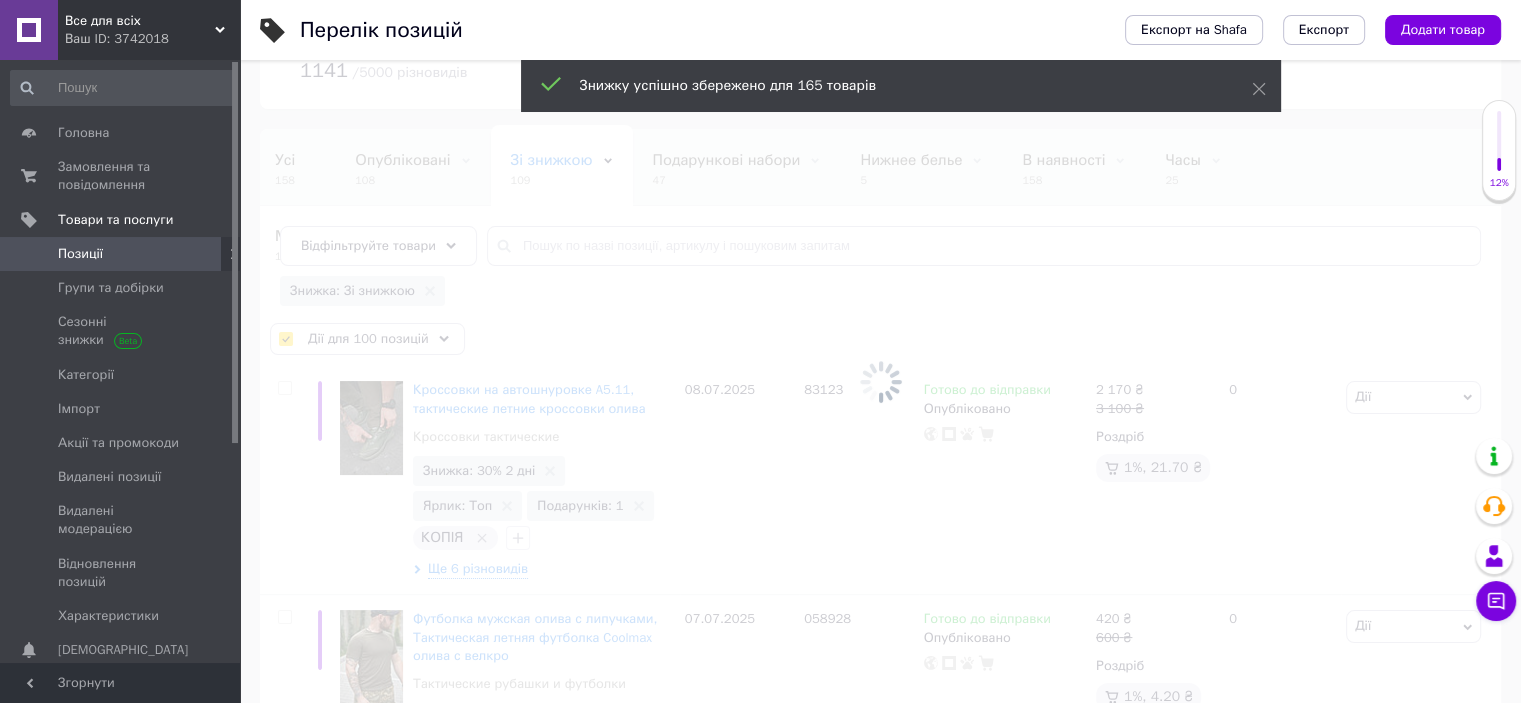 checkbox on "false" 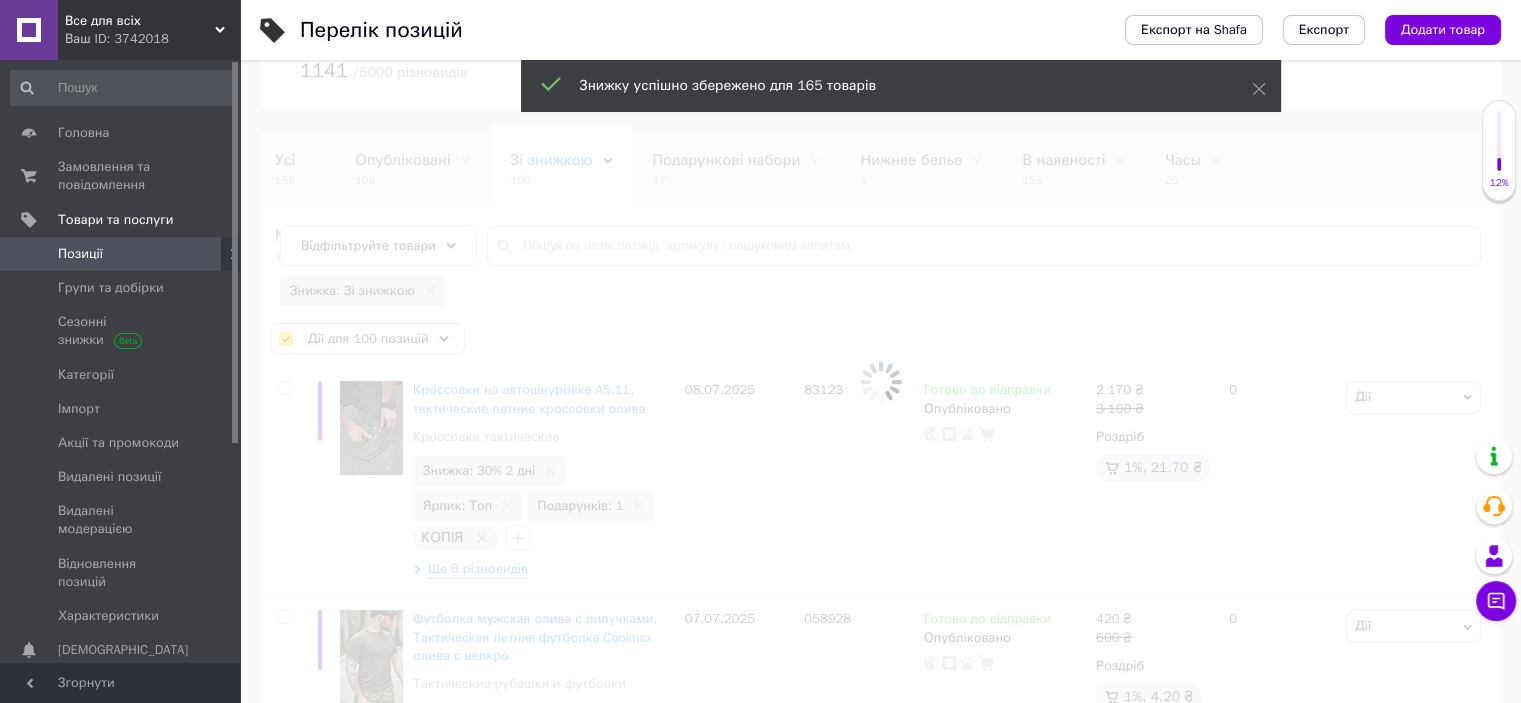 checkbox on "false" 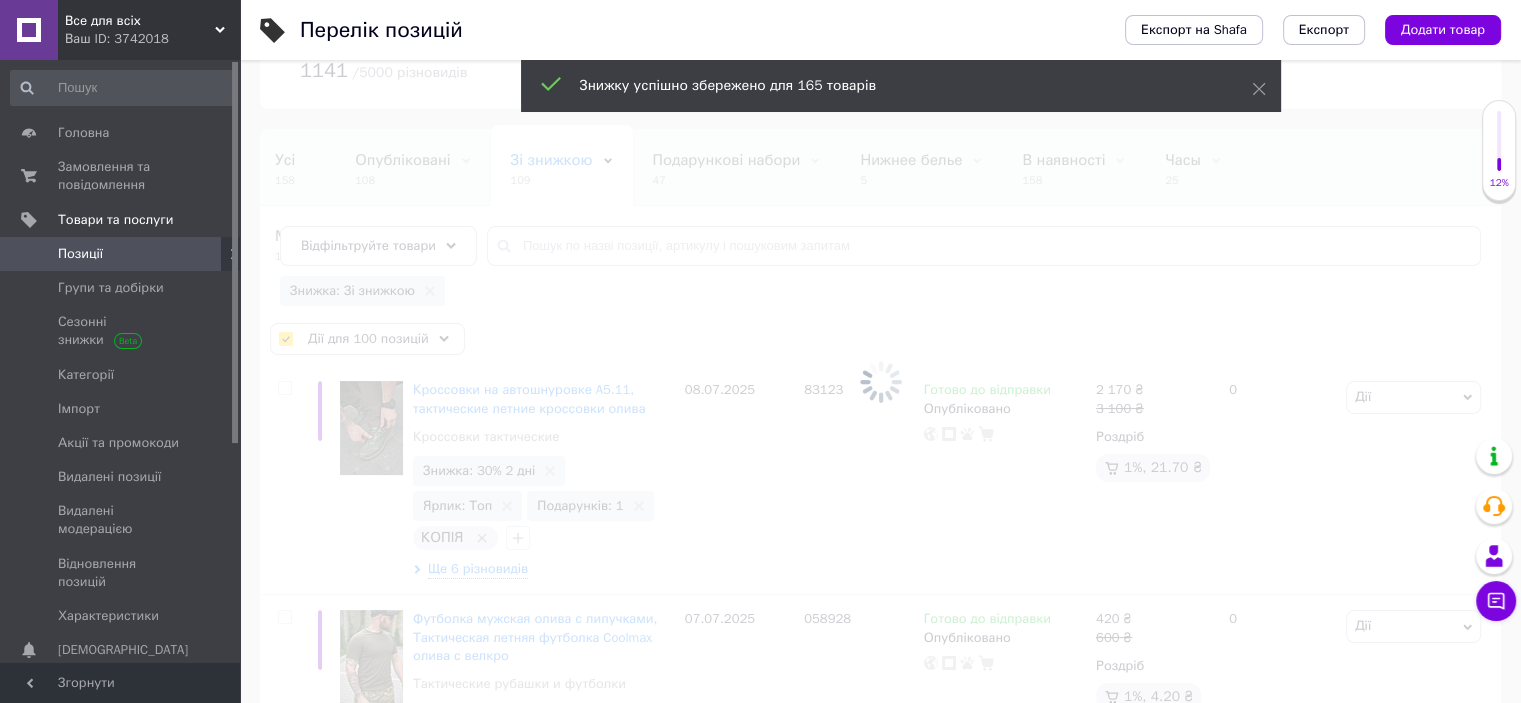 checkbox on "false" 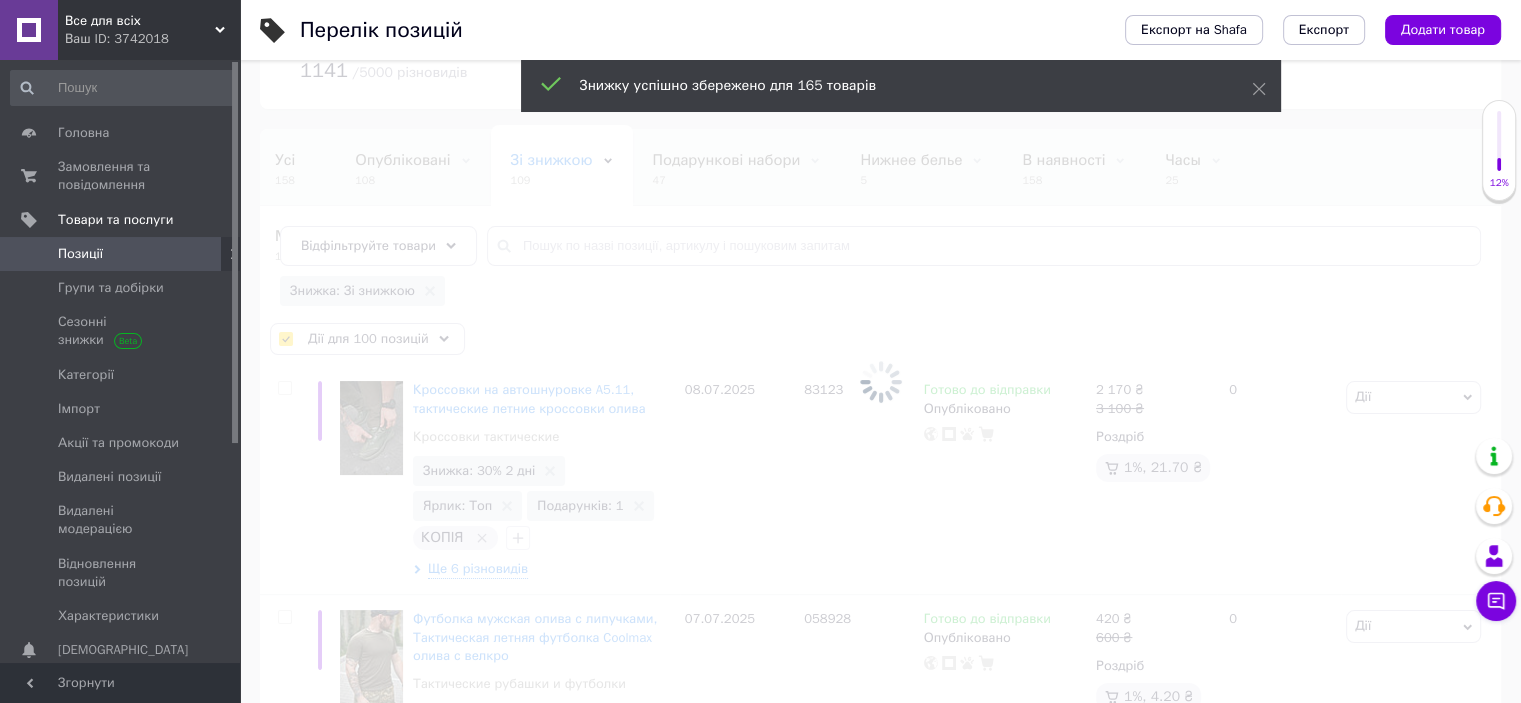 checkbox on "false" 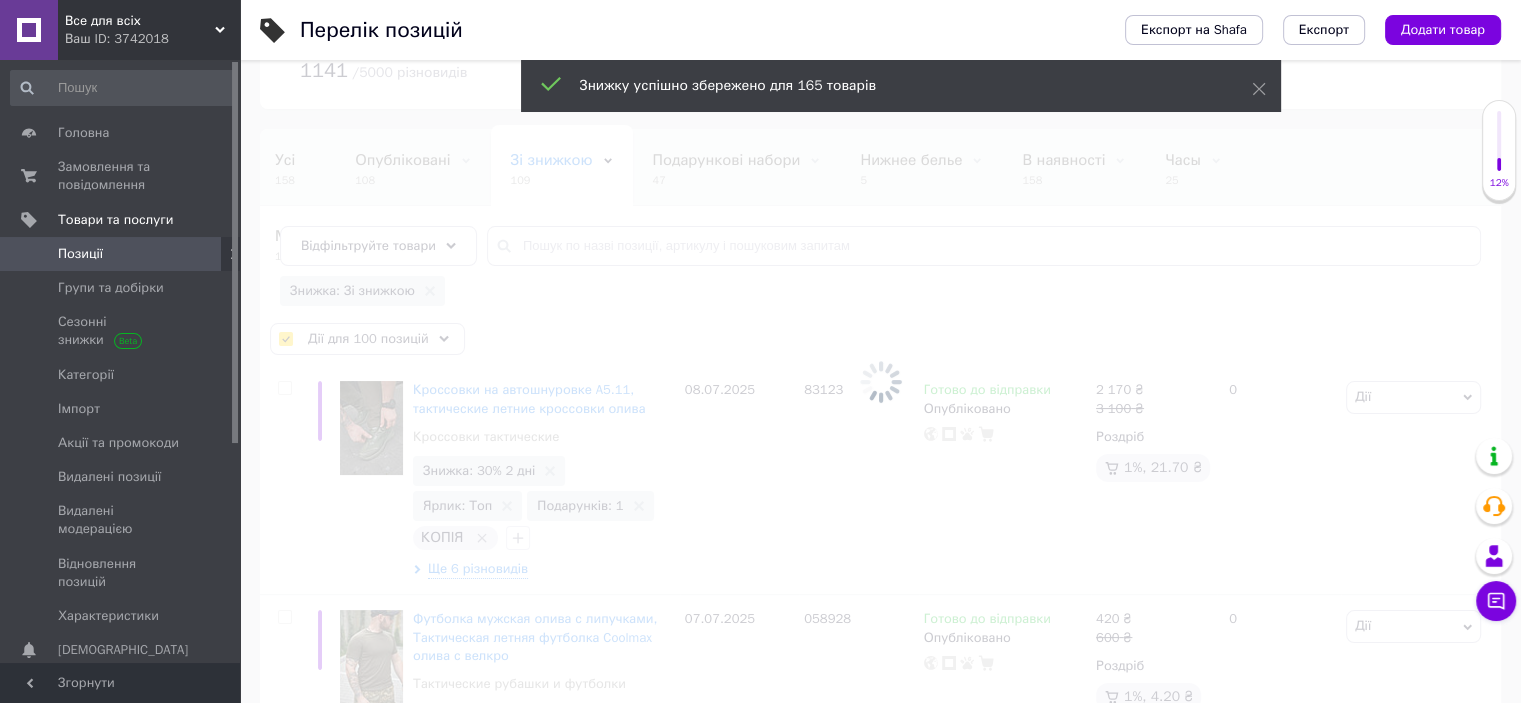 type 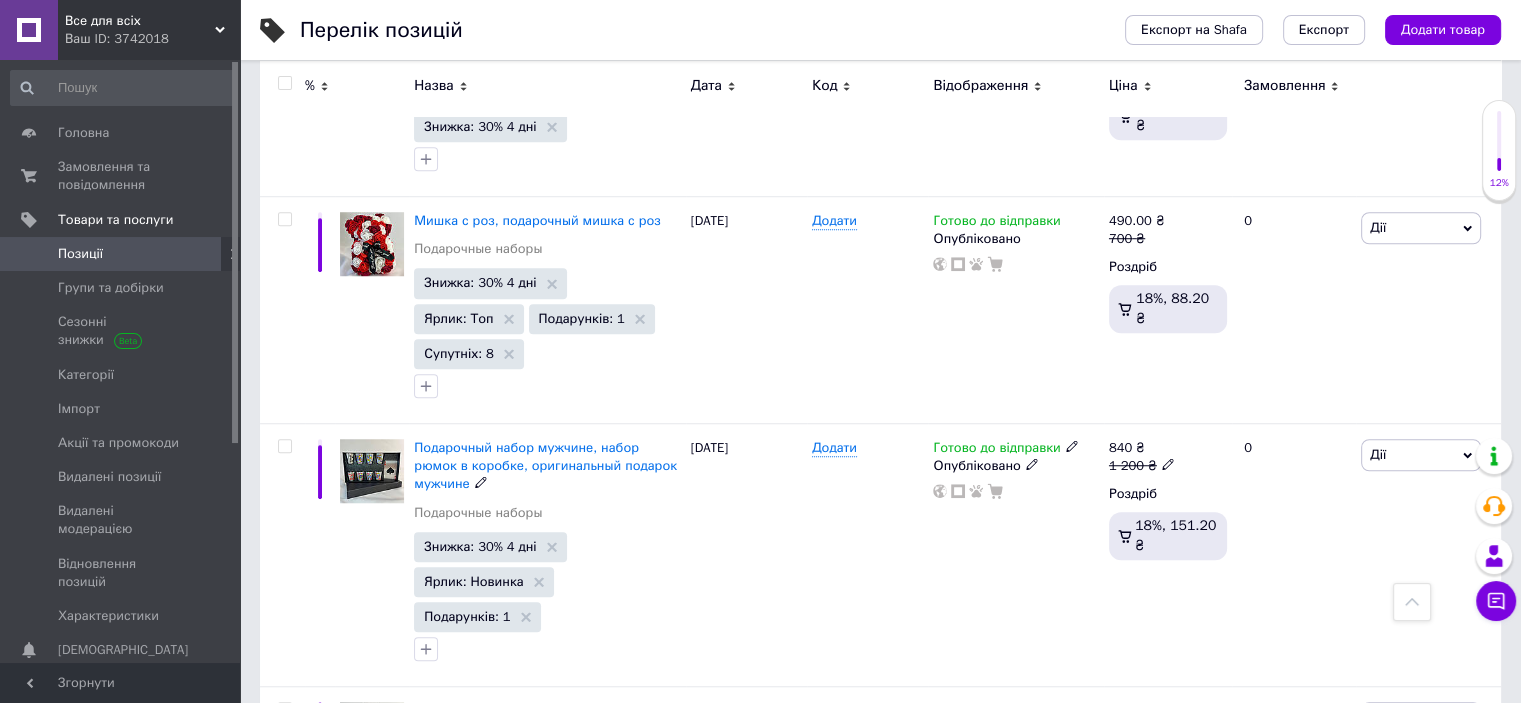 scroll, scrollTop: 1500, scrollLeft: 0, axis: vertical 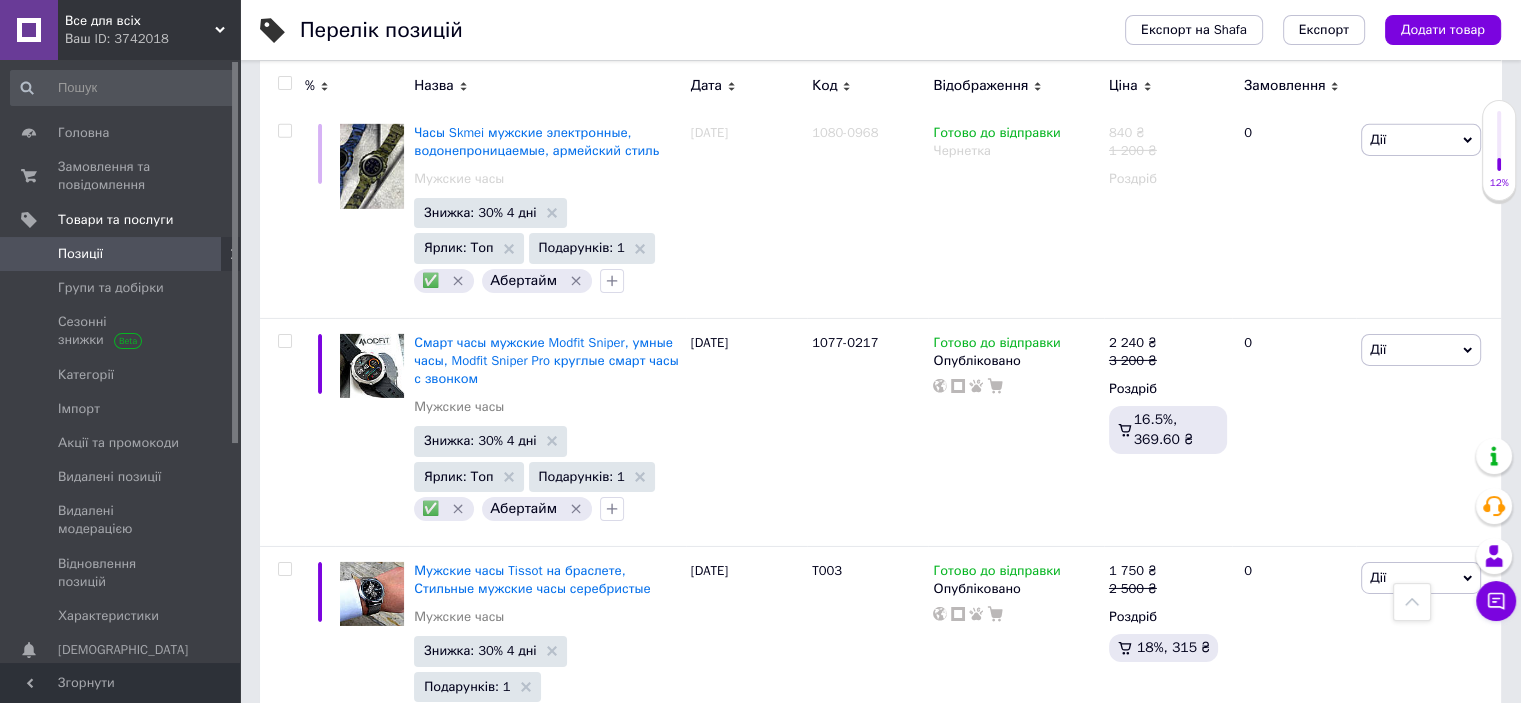 click on "2" at bounding box center [327, 1690] 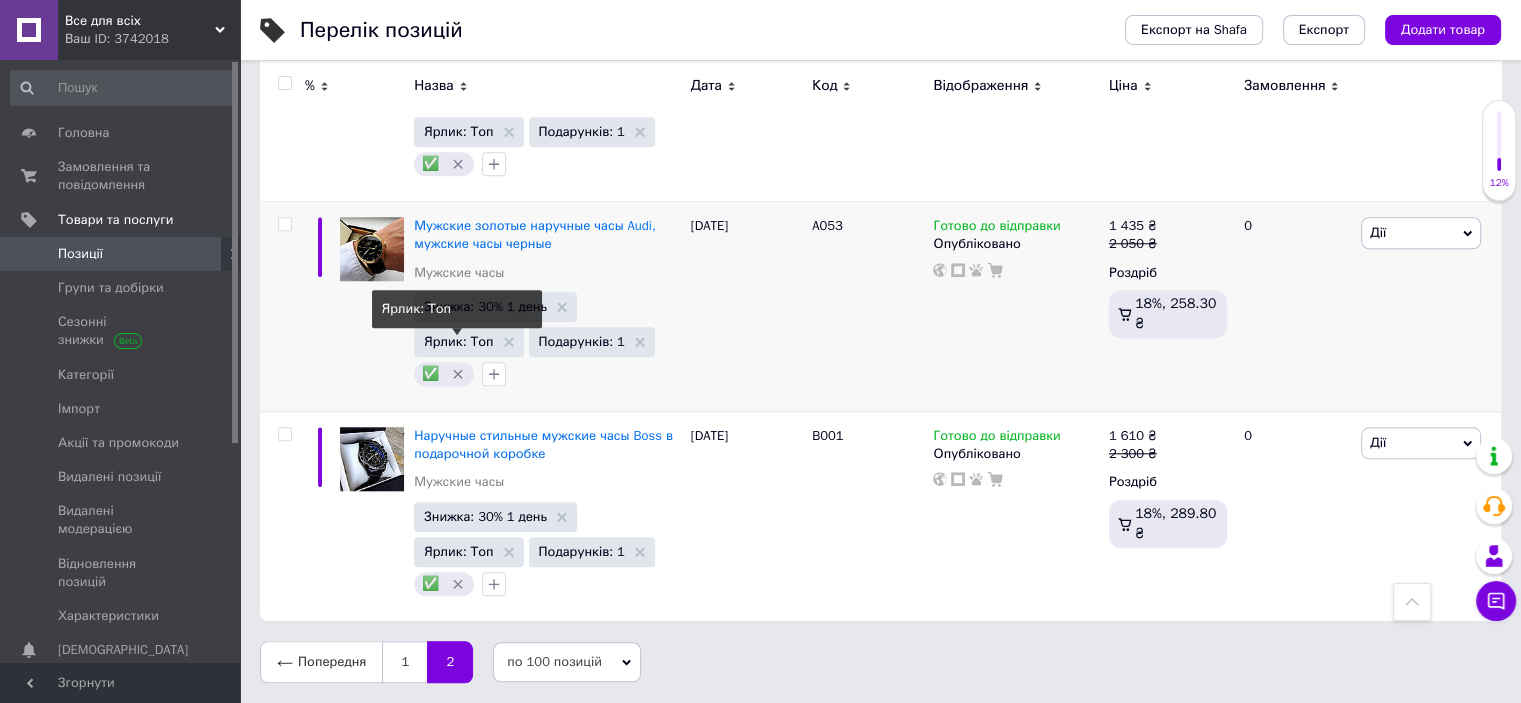 scroll, scrollTop: 1822, scrollLeft: 0, axis: vertical 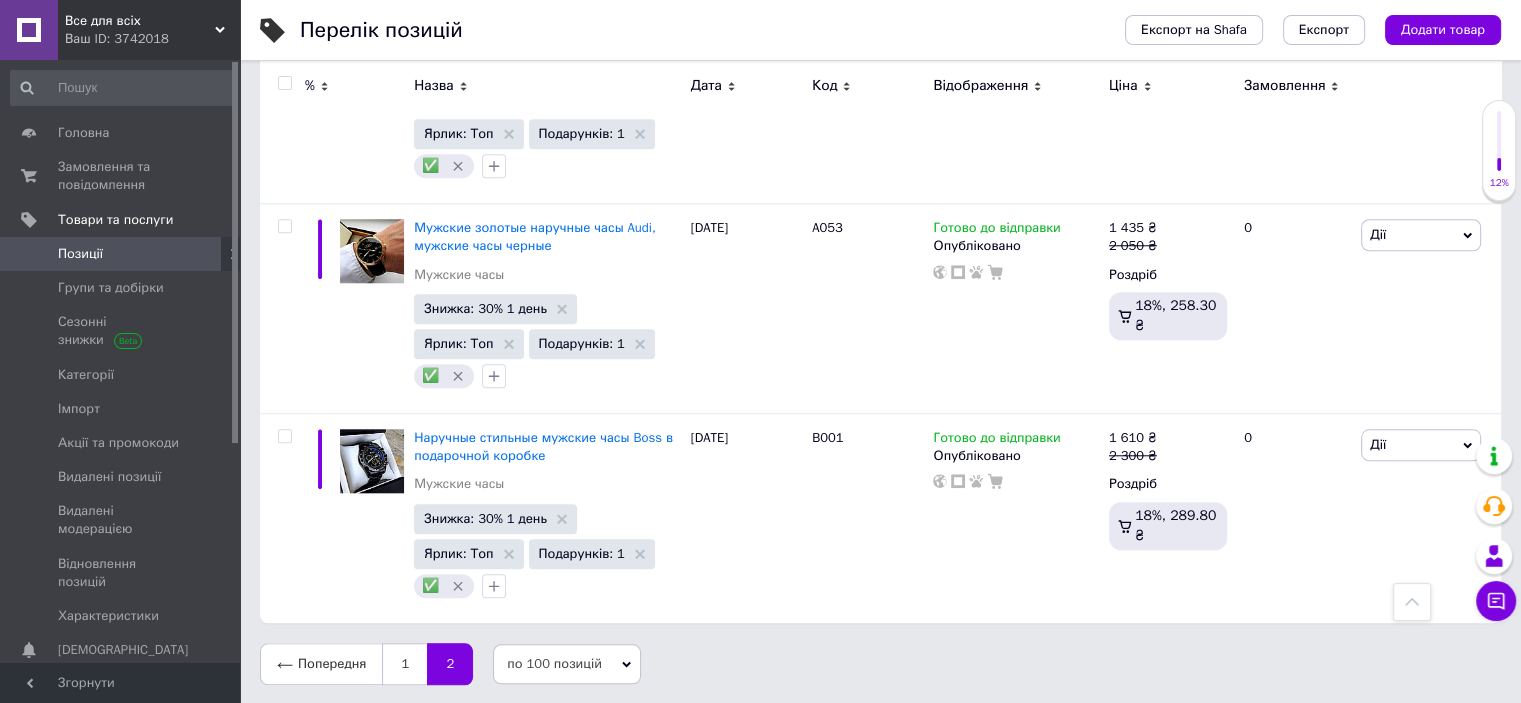 click at bounding box center [284, 83] 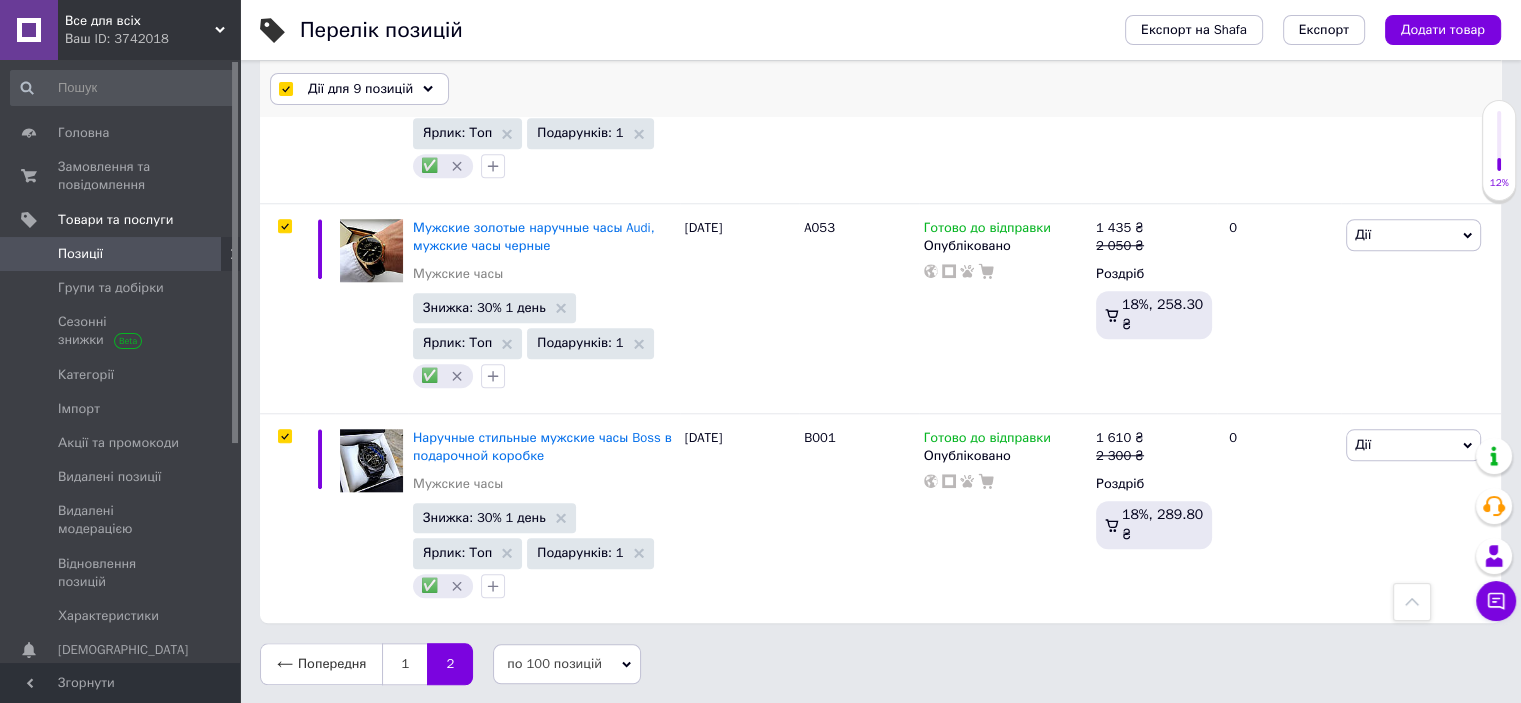 click on "Дії для 9 позицій" at bounding box center (360, 89) 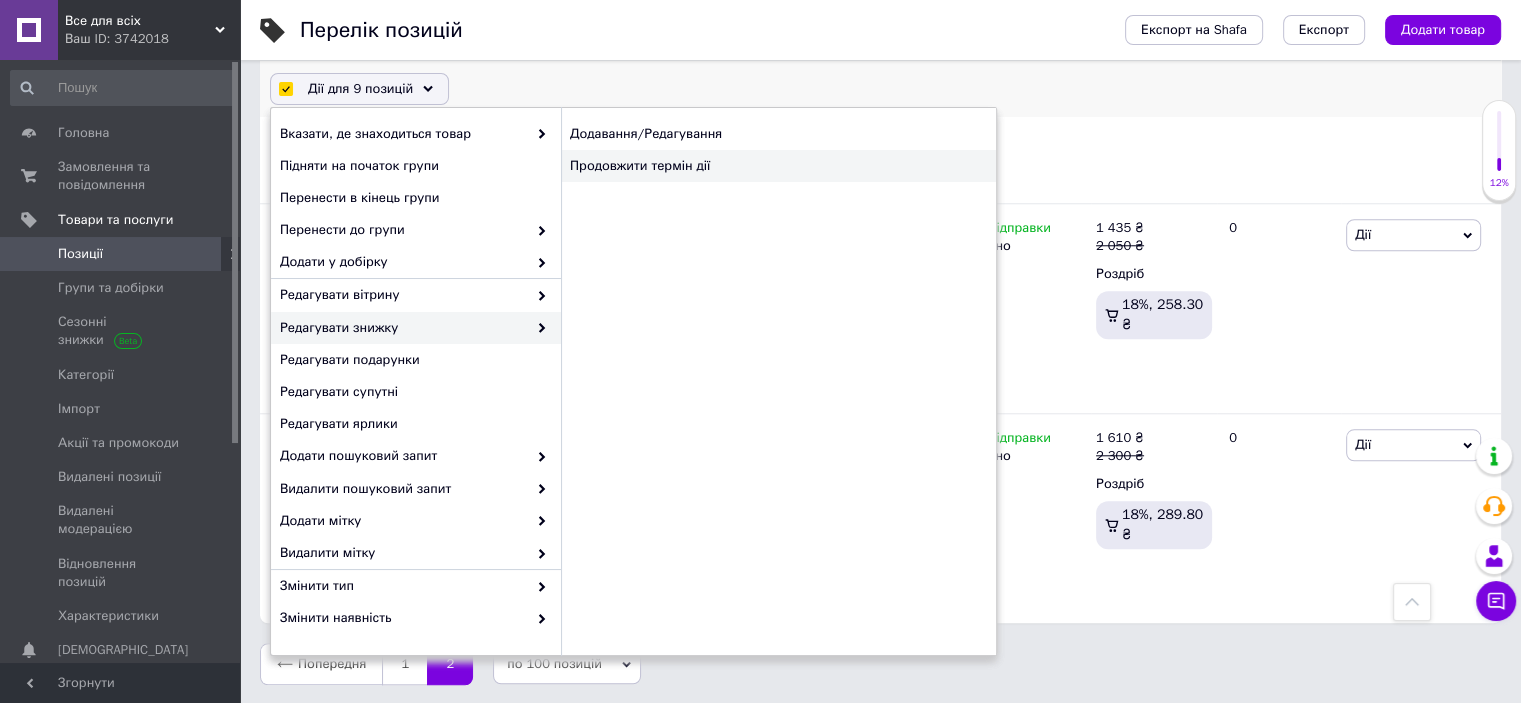 click on "Продовжити термін дії" at bounding box center (778, 166) 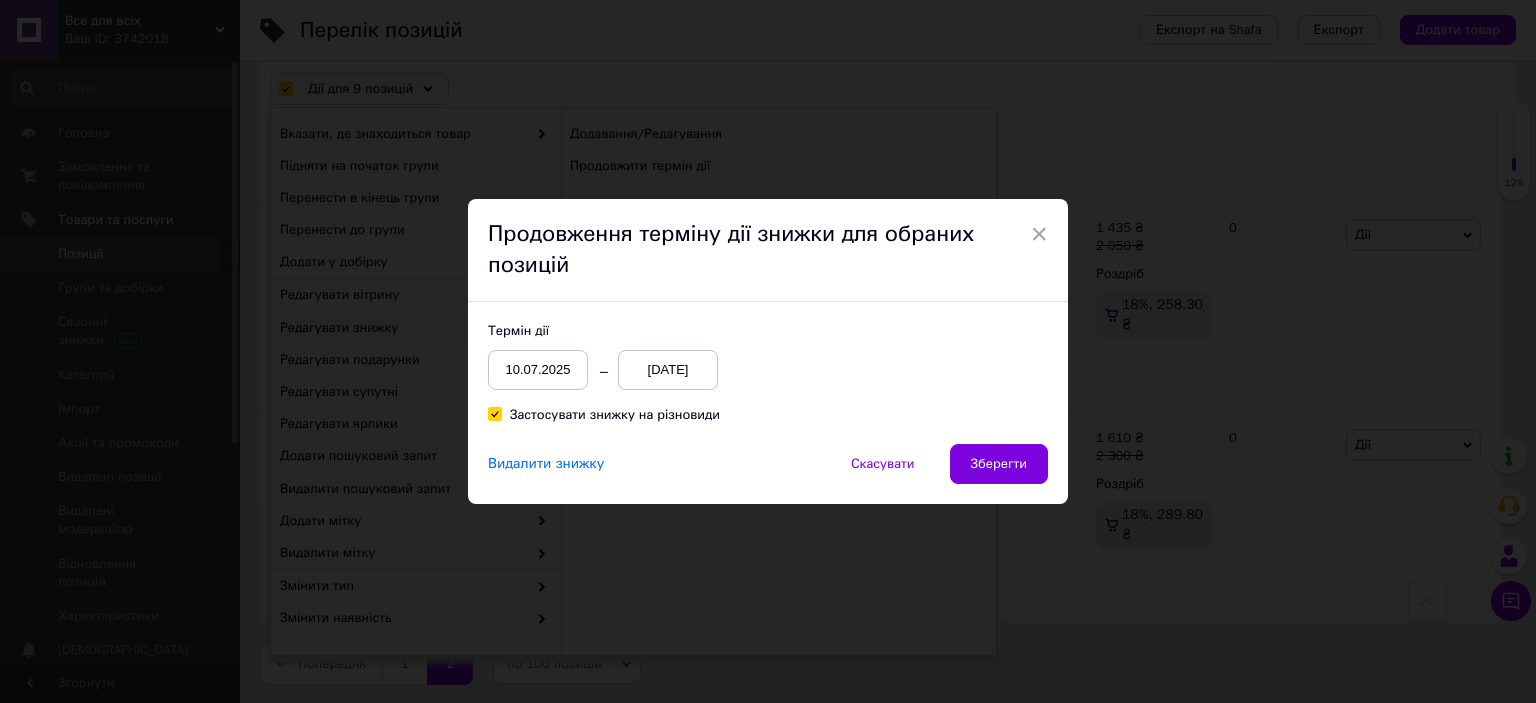 click on "14.07.2025" at bounding box center (668, 370) 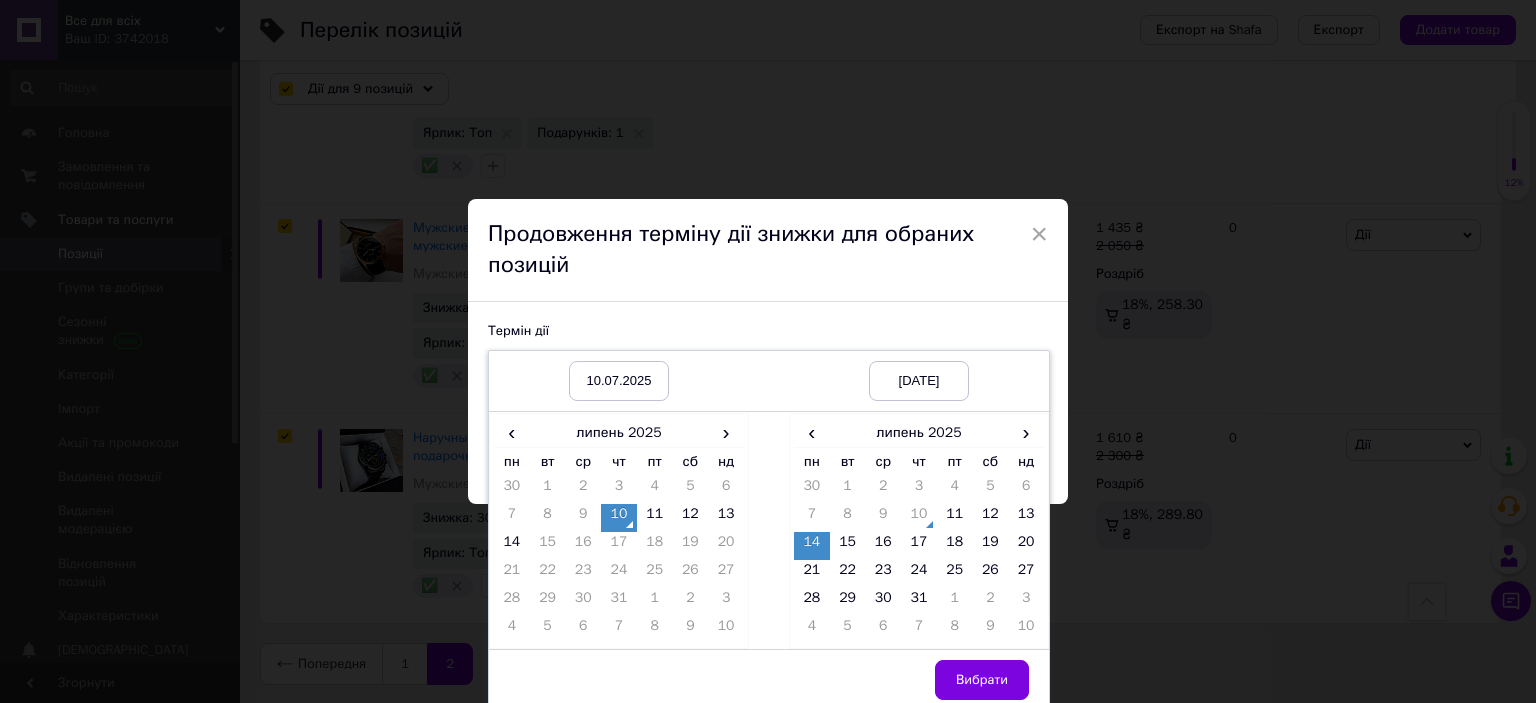 click on "14" at bounding box center (812, 546) 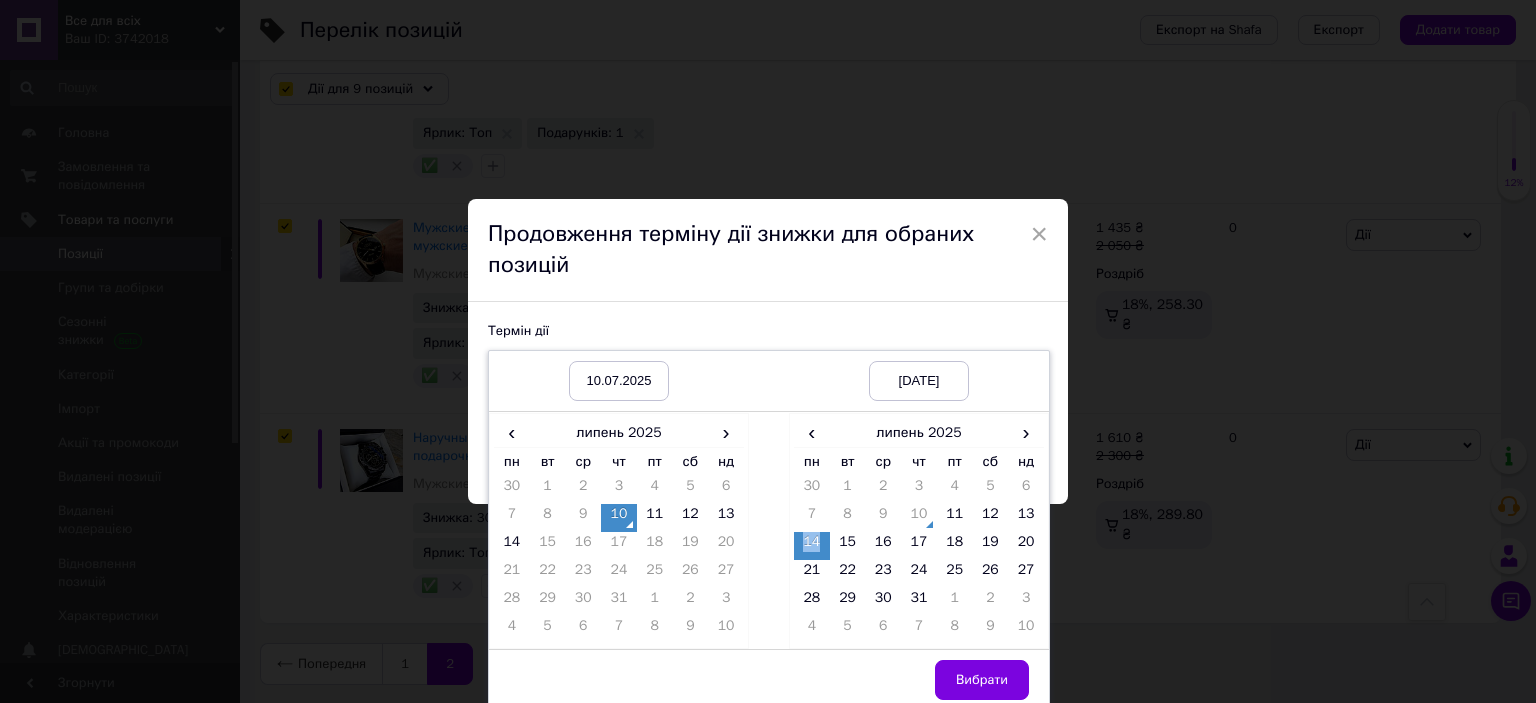 click on "14" at bounding box center [812, 546] 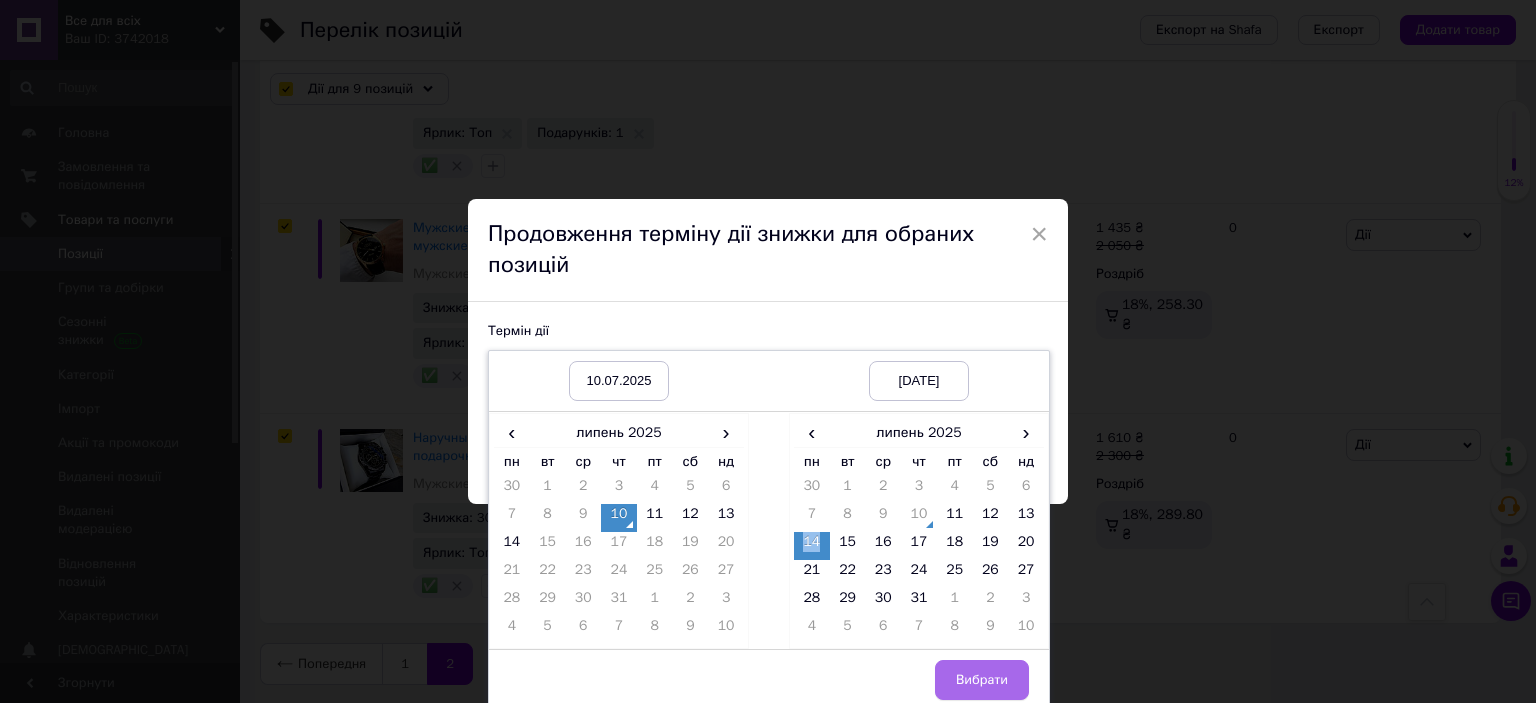 click on "Вибрати" at bounding box center [982, 680] 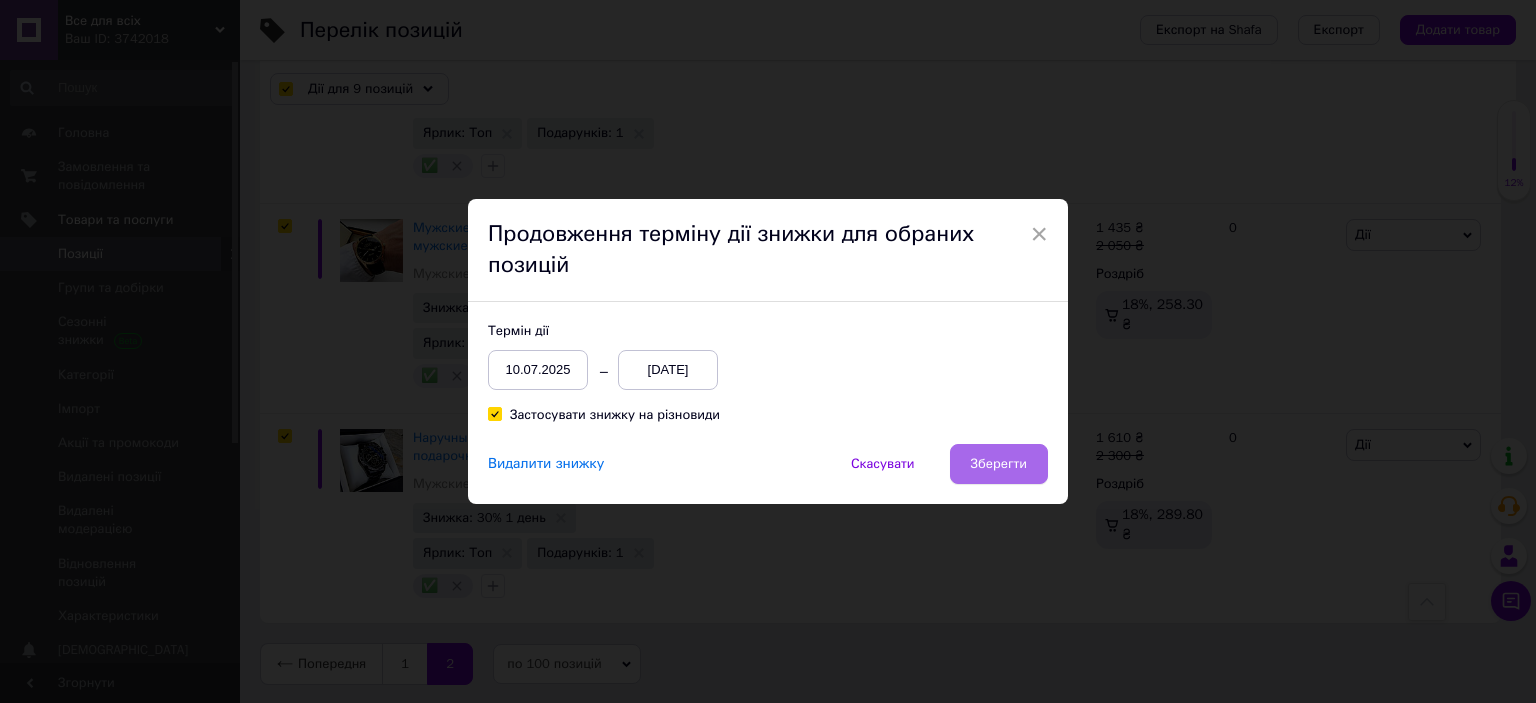 click on "Зберегти" at bounding box center (999, 464) 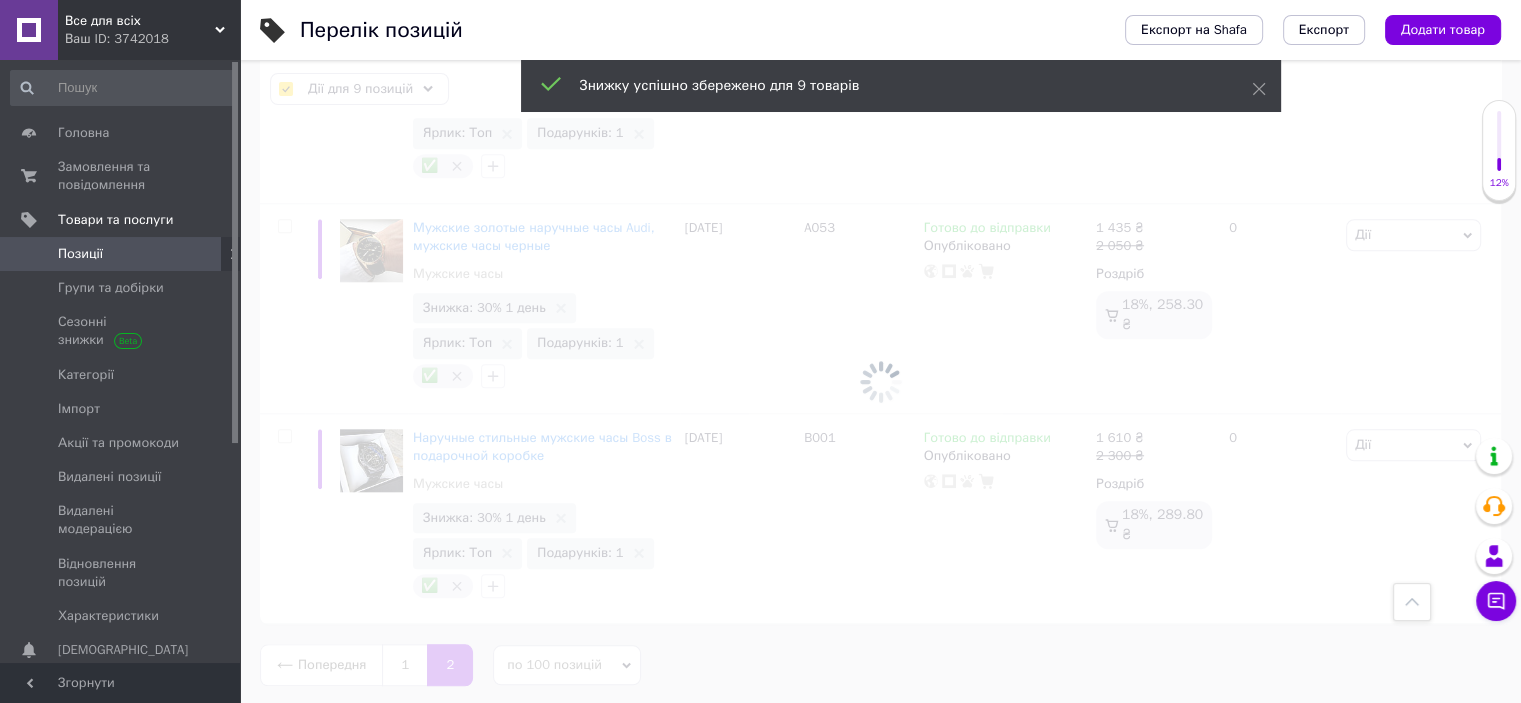 scroll, scrollTop: 1787, scrollLeft: 0, axis: vertical 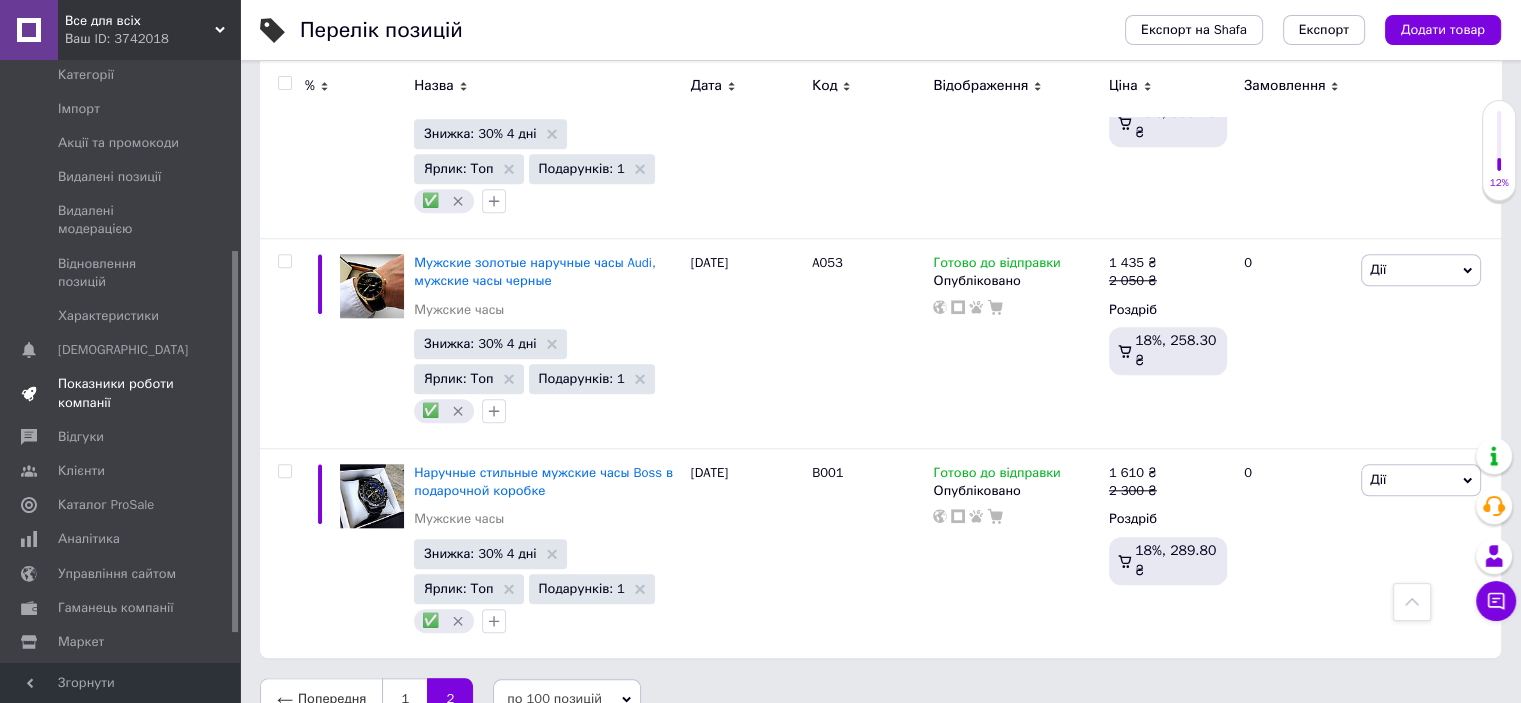 click on "Показники роботи компанії" at bounding box center (121, 393) 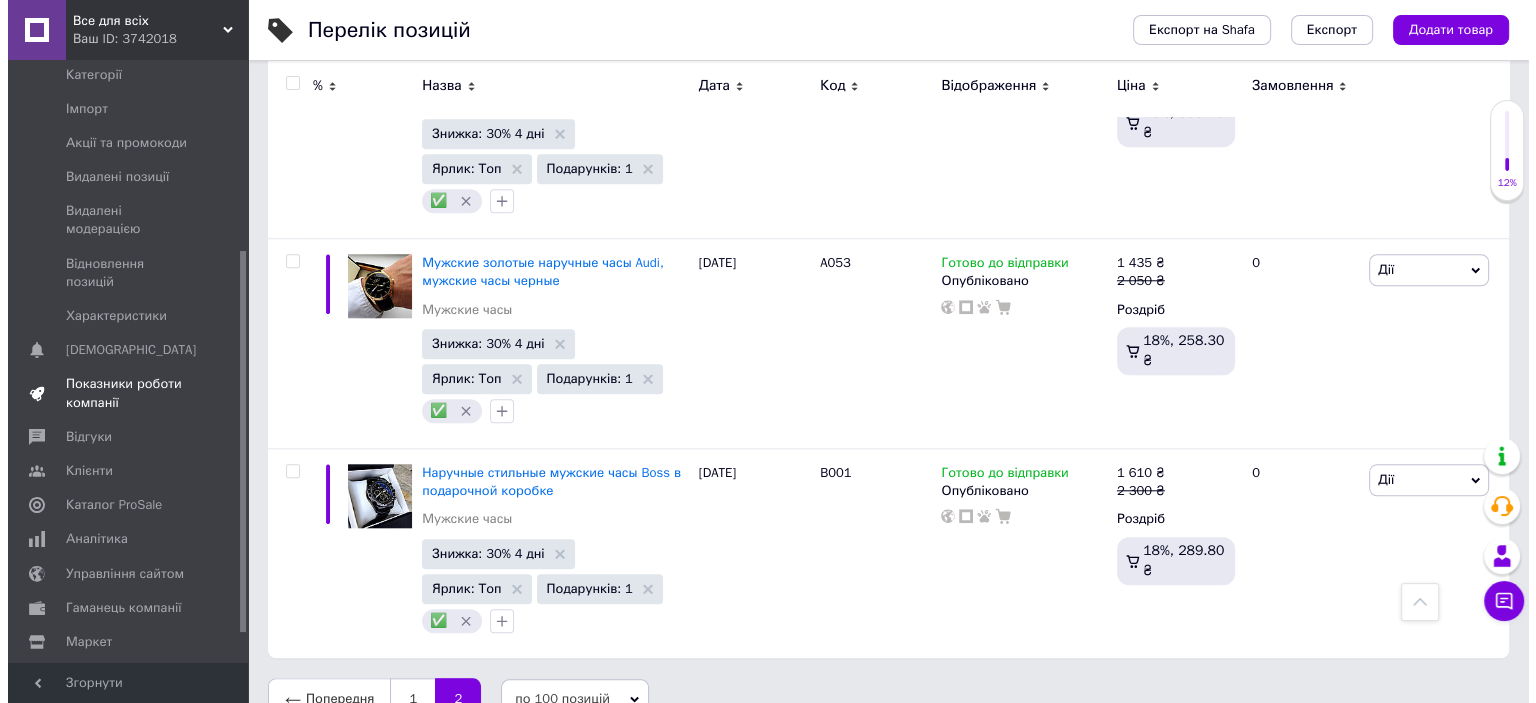 scroll, scrollTop: 0, scrollLeft: 0, axis: both 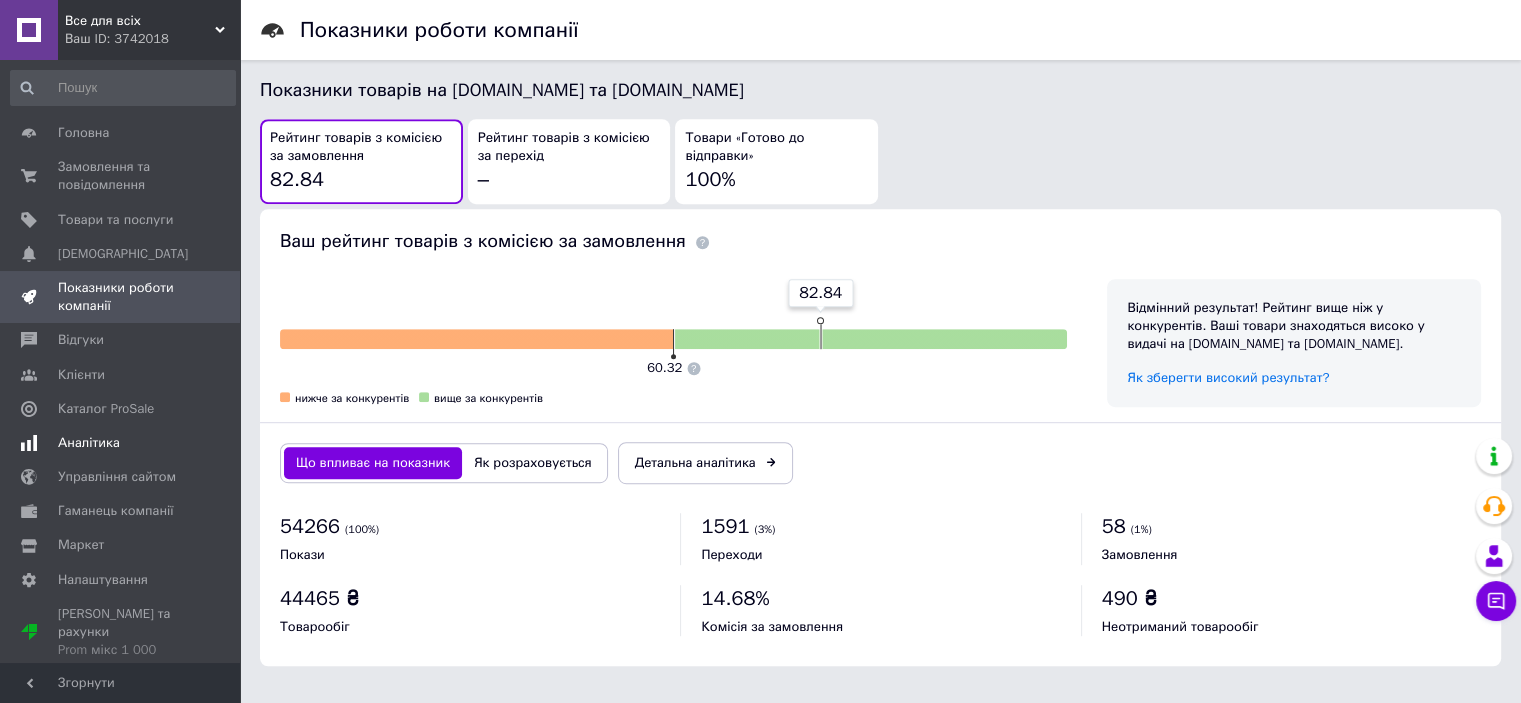 click on "Аналітика" at bounding box center (89, 443) 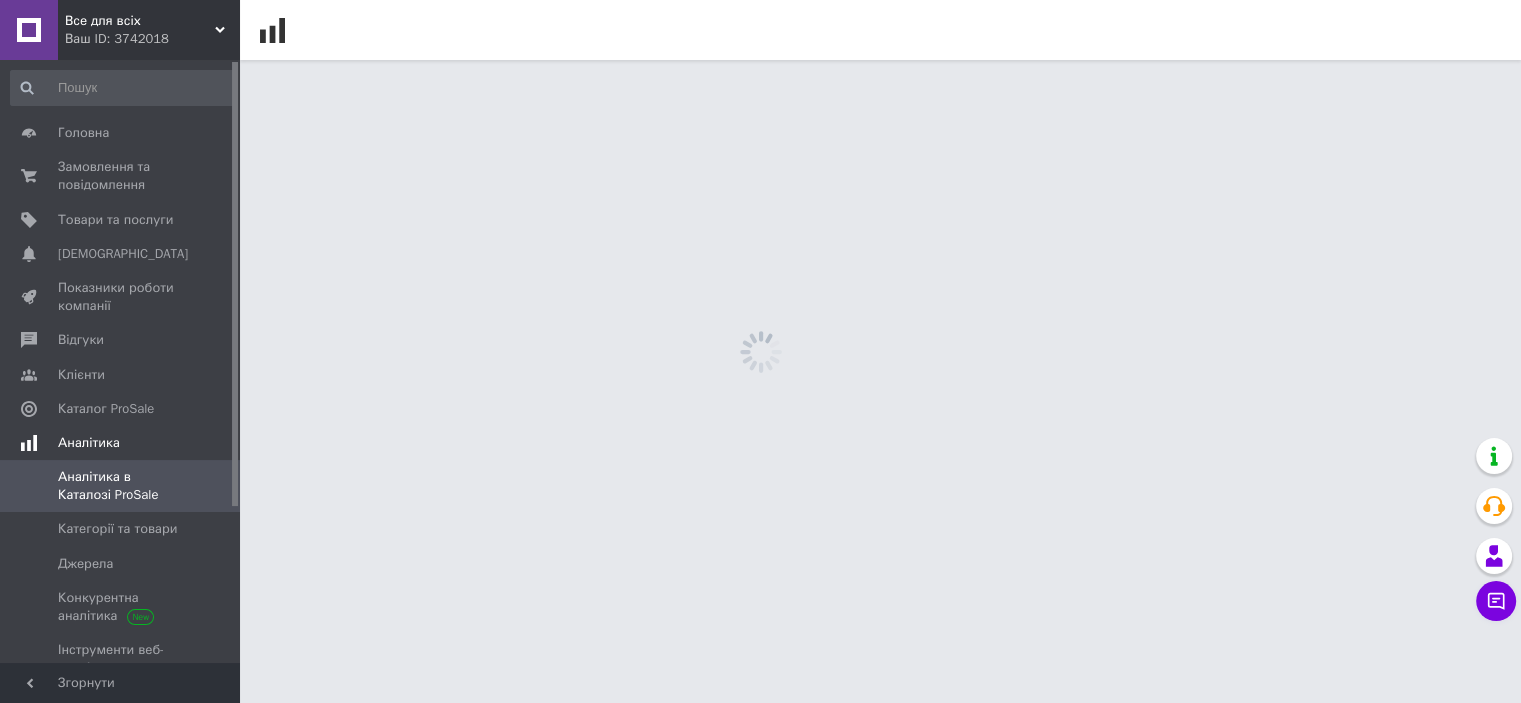 scroll, scrollTop: 0, scrollLeft: 0, axis: both 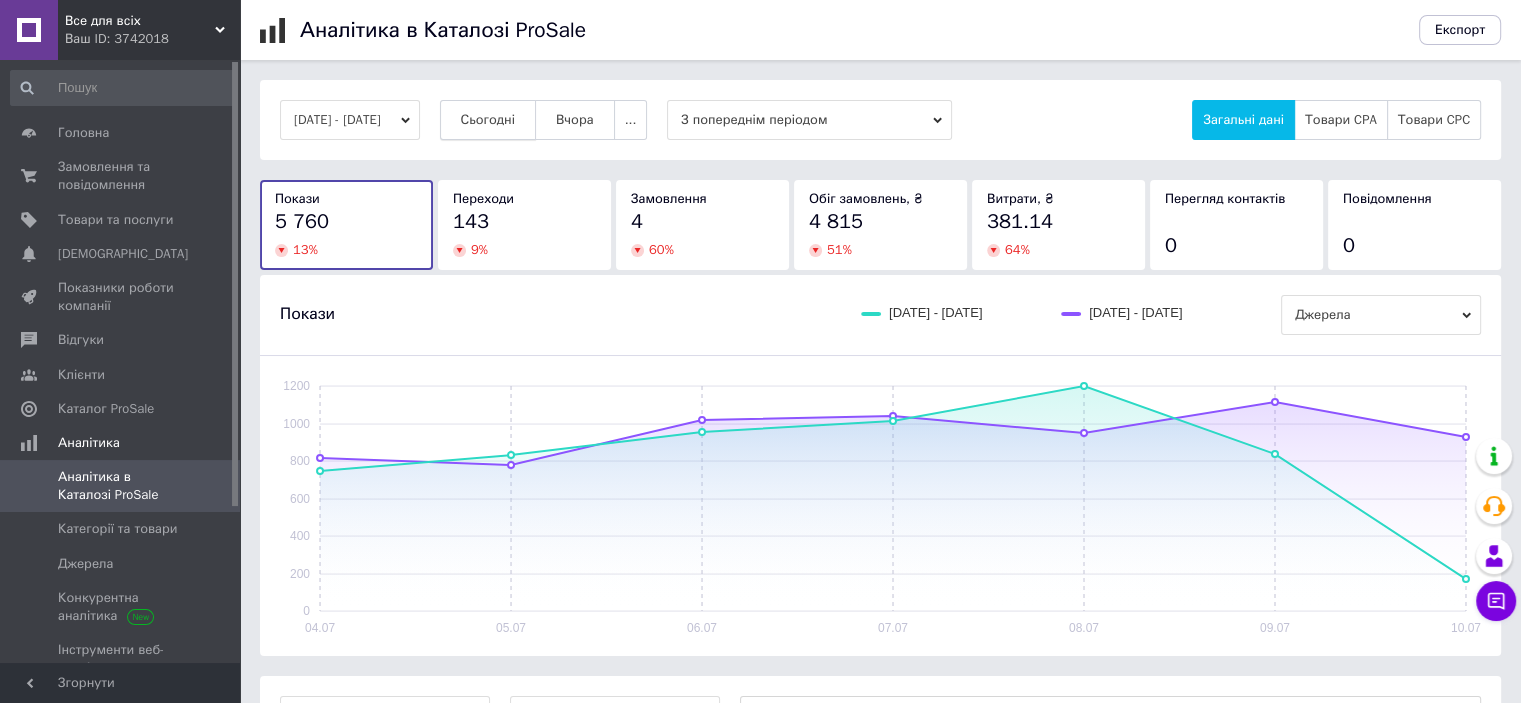 click on "Сьогодні" at bounding box center (488, 120) 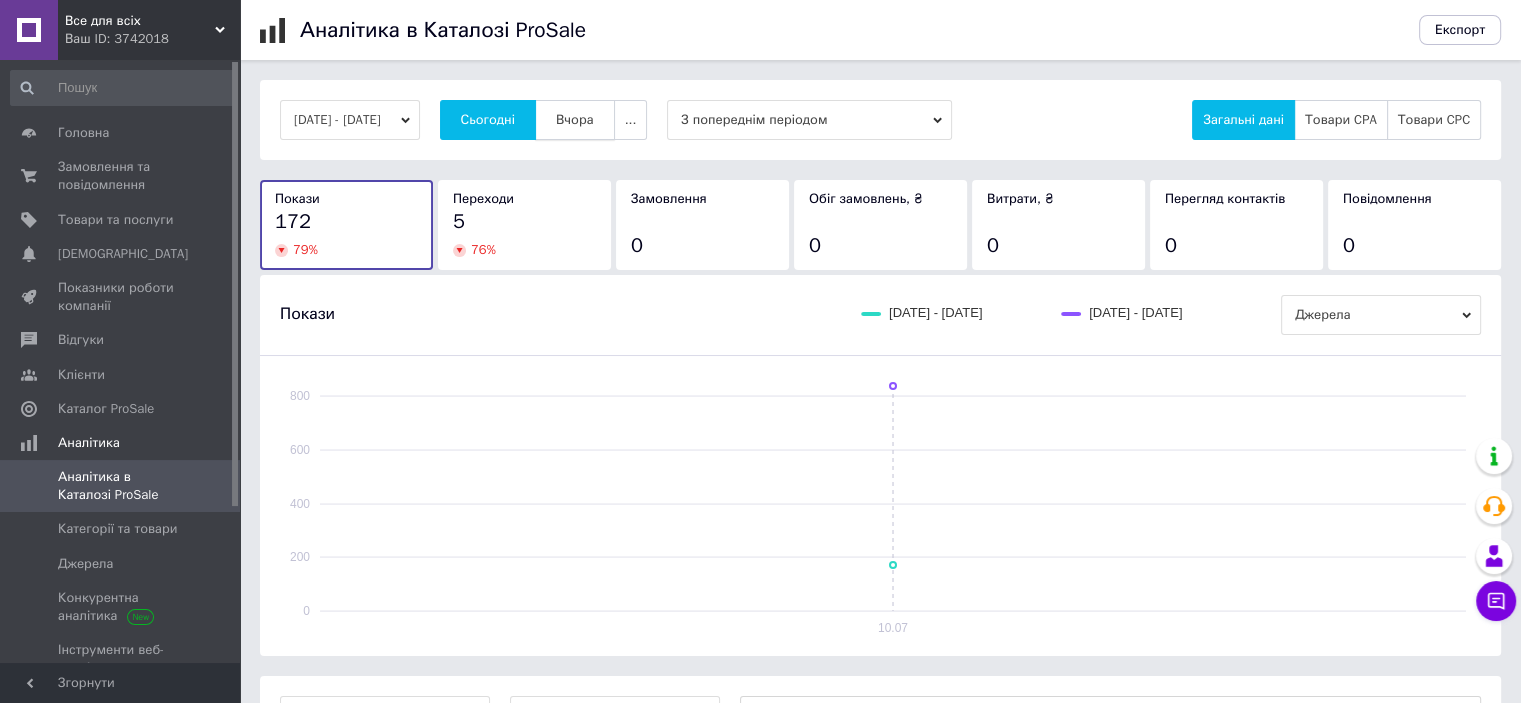 click on "Вчора" at bounding box center (575, 120) 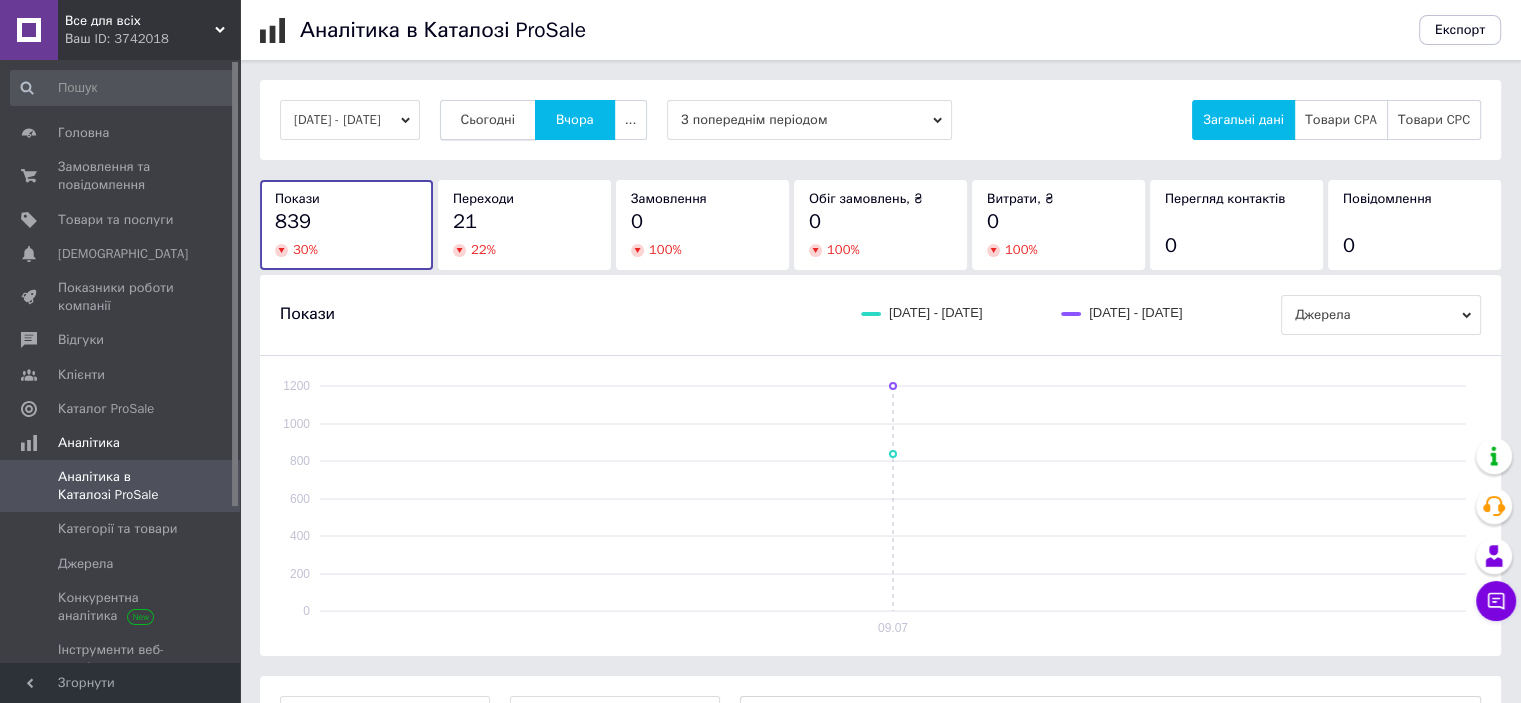 click on "Сьогодні" at bounding box center (488, 120) 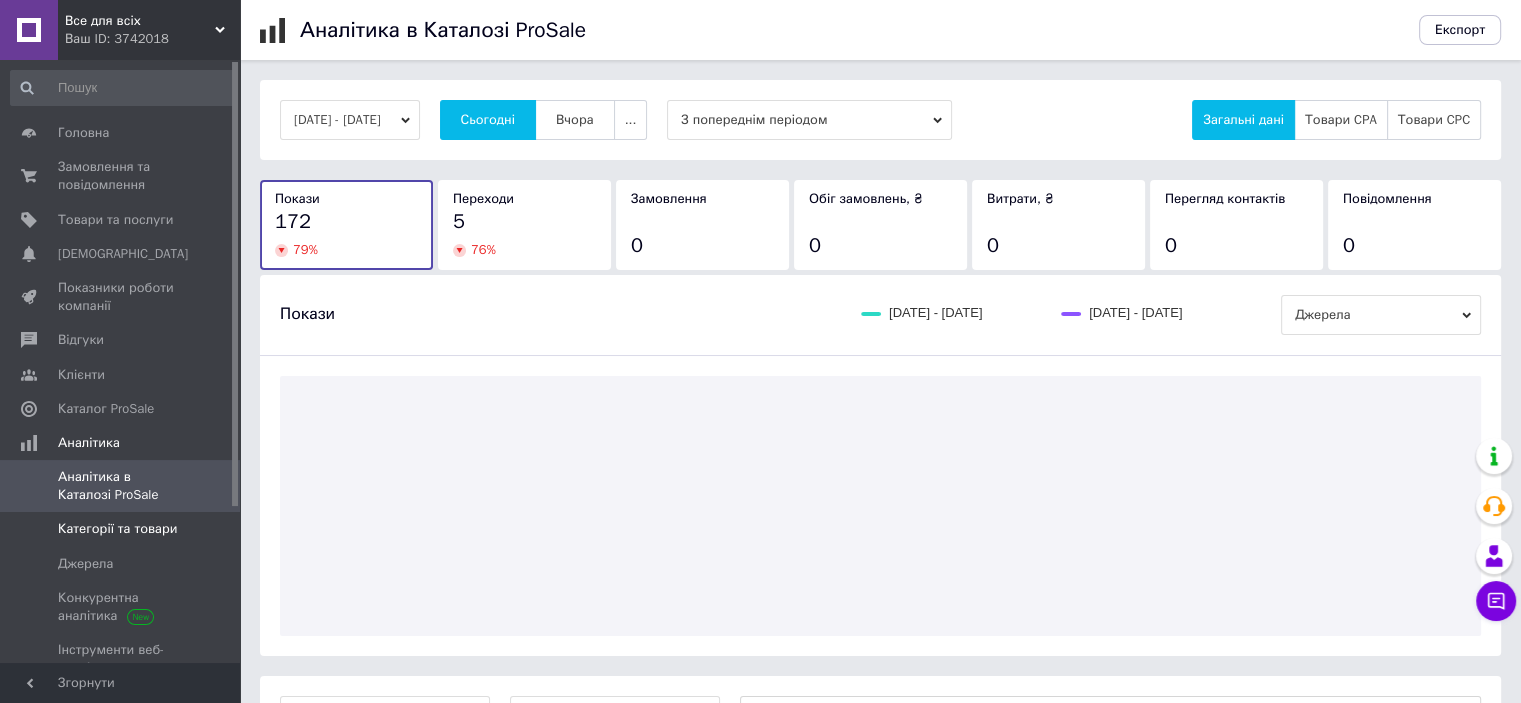 click on "Категорії та товари" at bounding box center (117, 529) 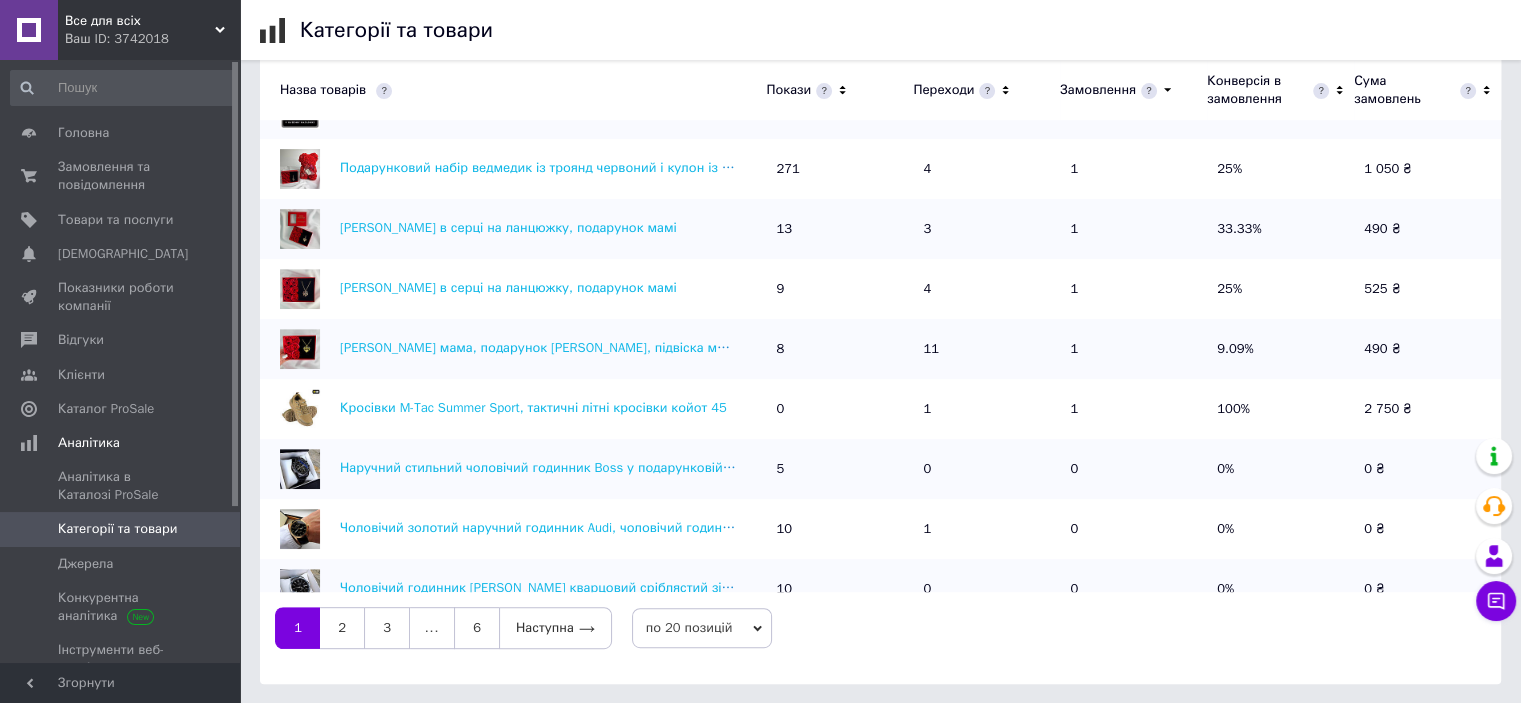 scroll, scrollTop: 695, scrollLeft: 0, axis: vertical 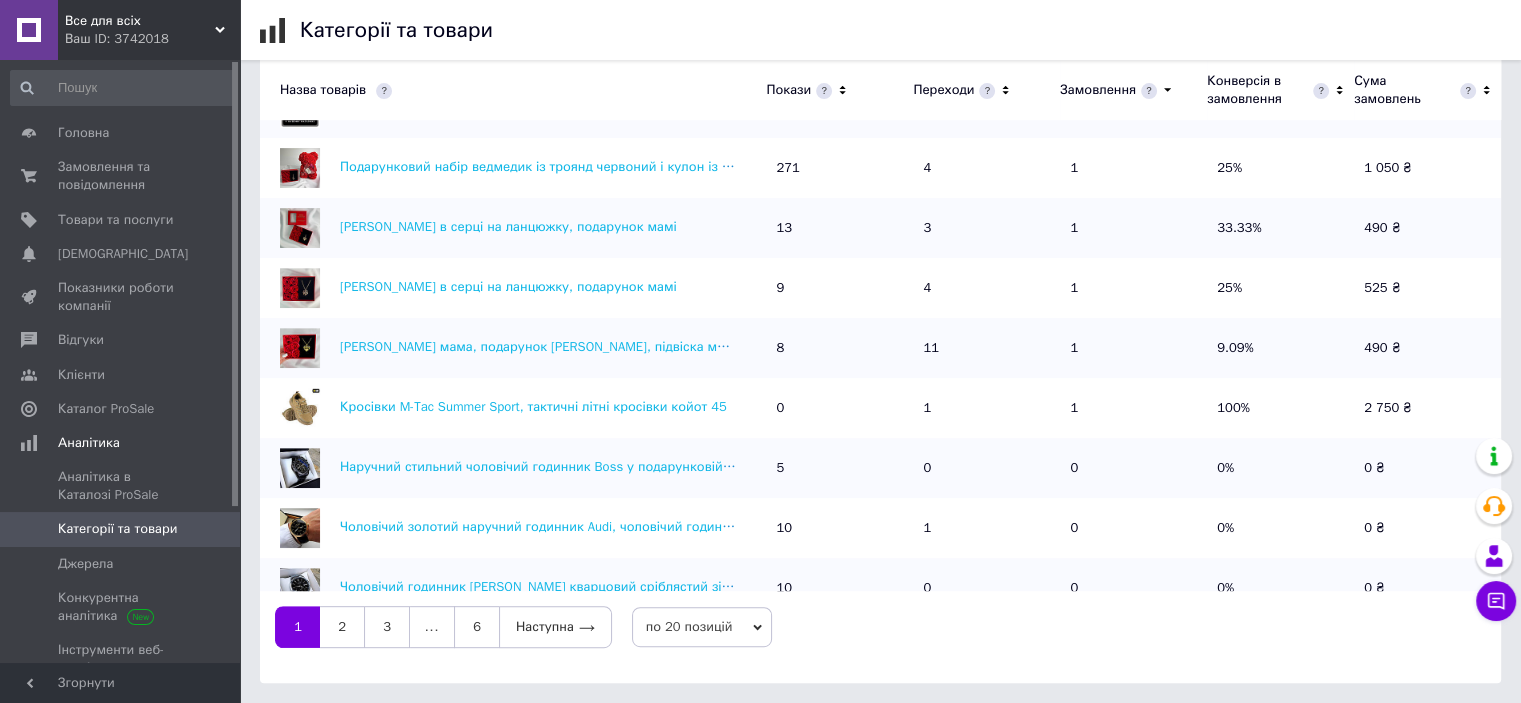 click on "по 20 позицій" at bounding box center (702, 627) 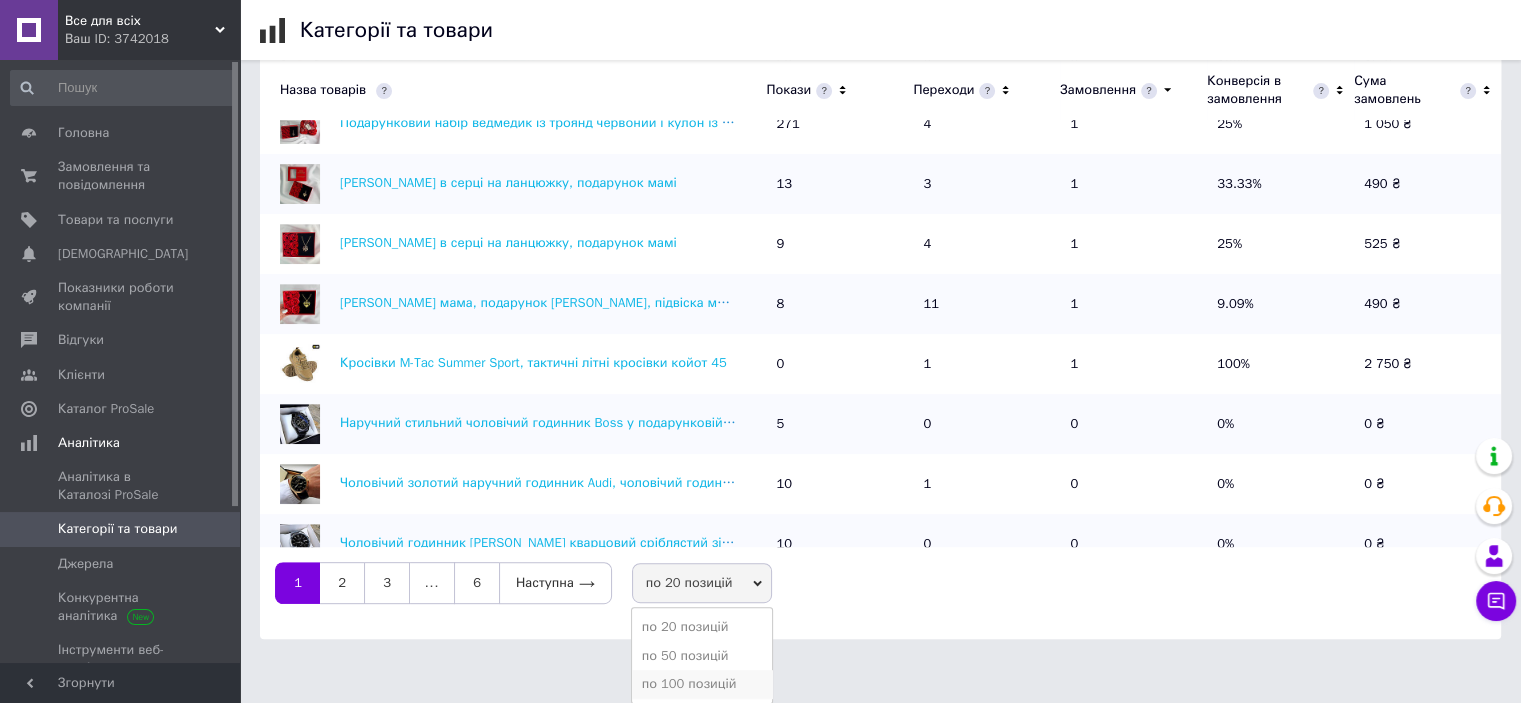 click on "по 100 позицій" at bounding box center (702, 684) 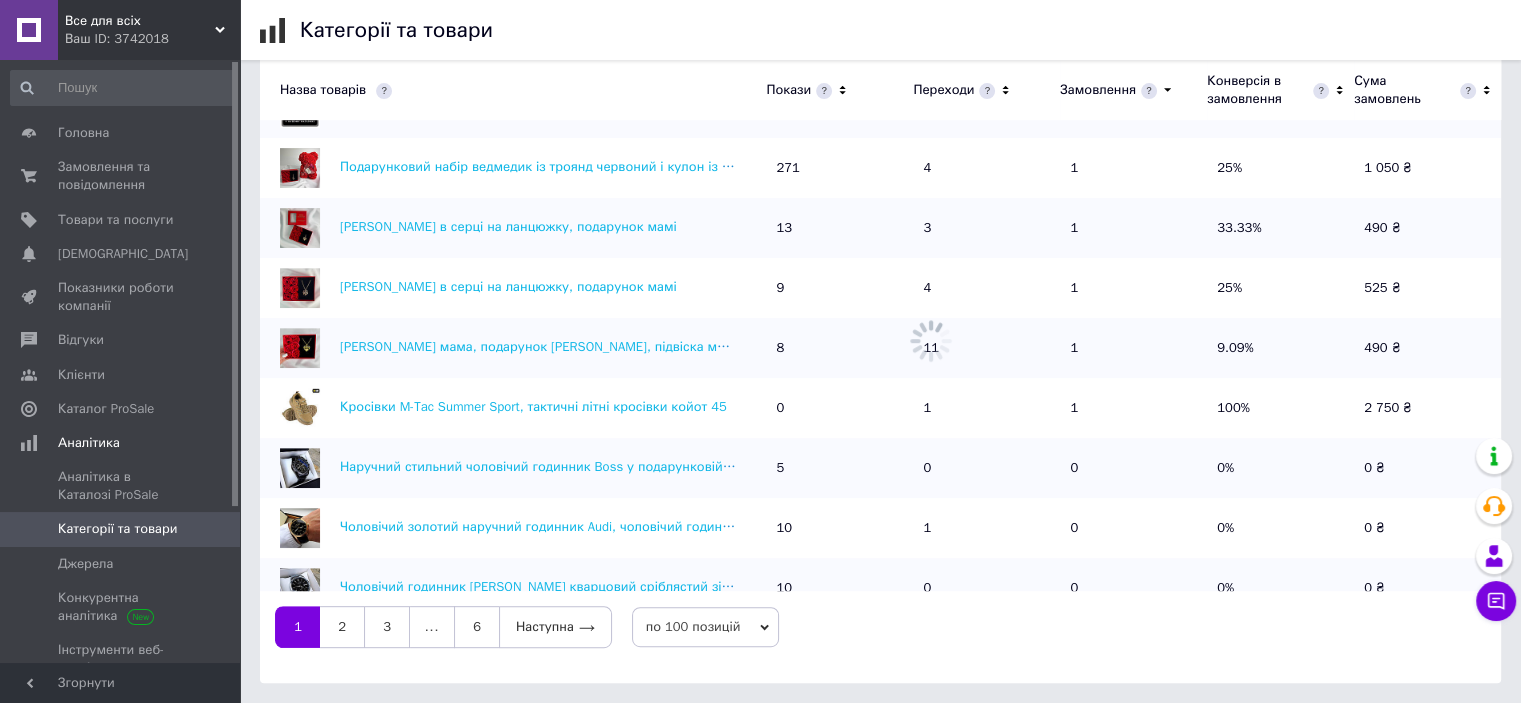 scroll, scrollTop: 695, scrollLeft: 0, axis: vertical 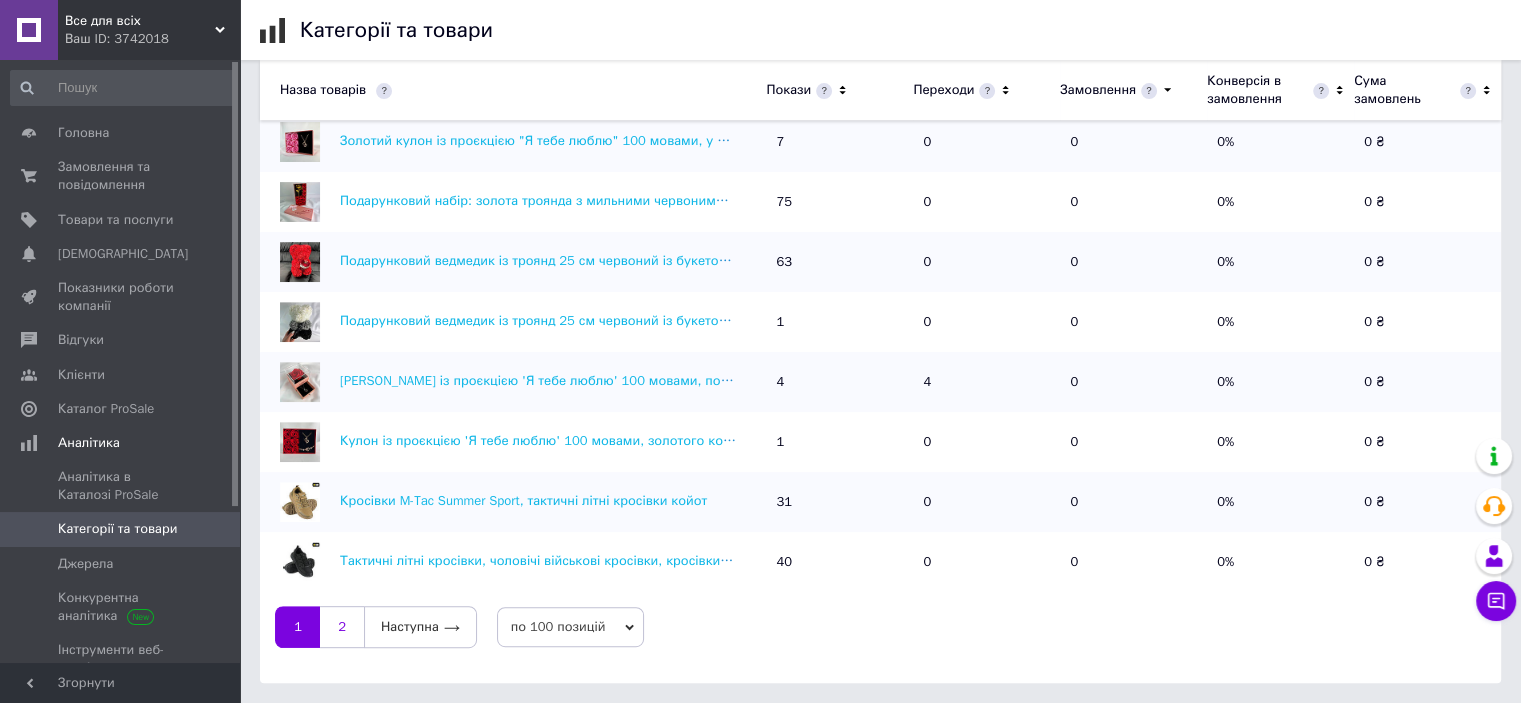 click on "2" at bounding box center [342, 627] 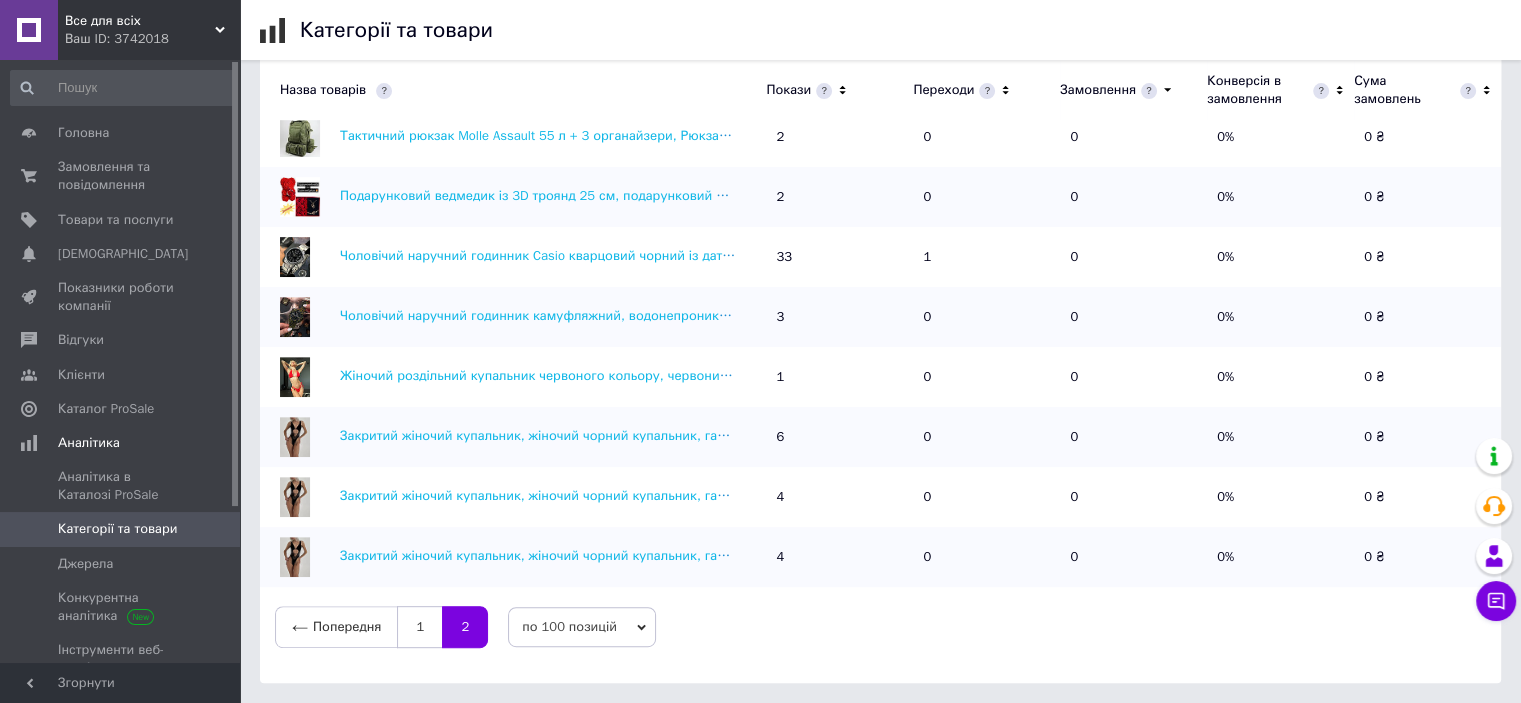 scroll, scrollTop: 0, scrollLeft: 0, axis: both 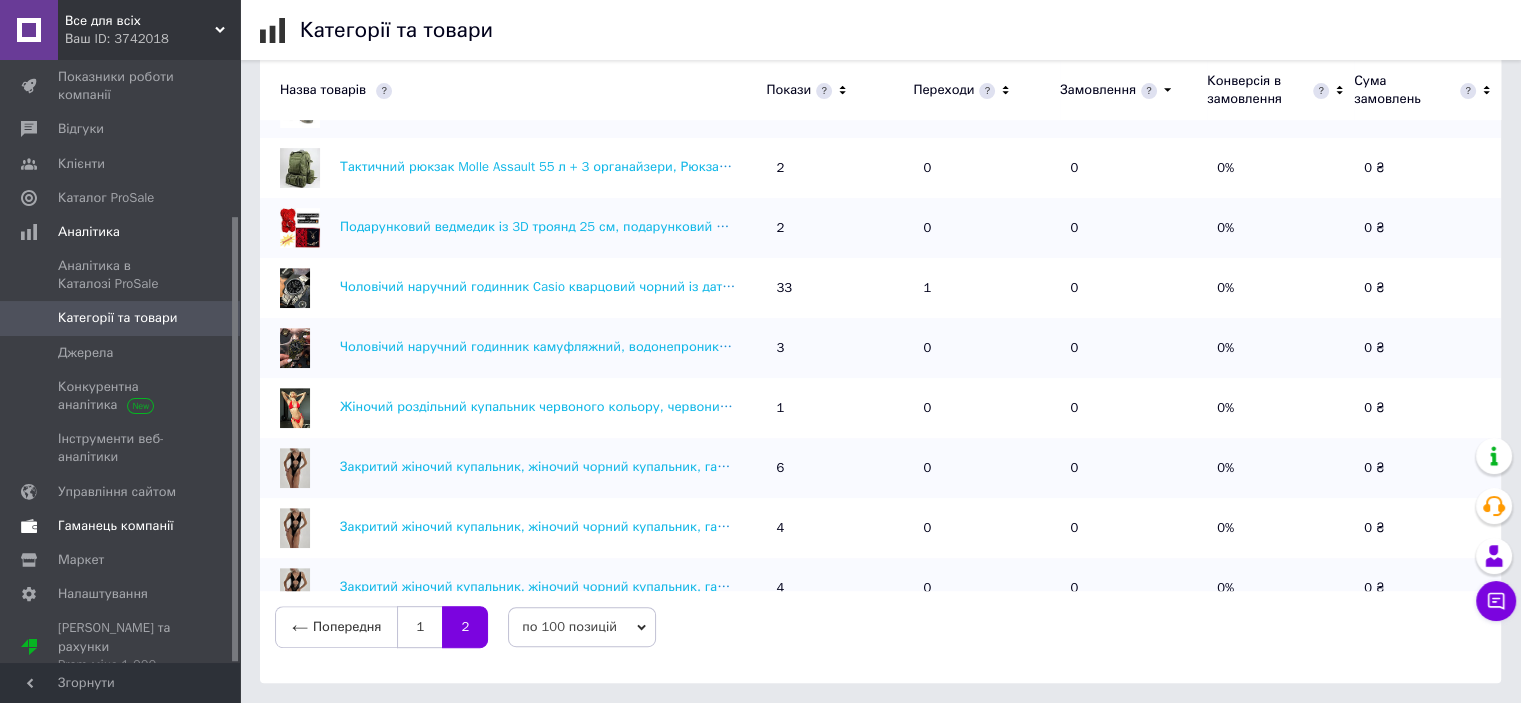 click on "Гаманець компанії" at bounding box center (116, 526) 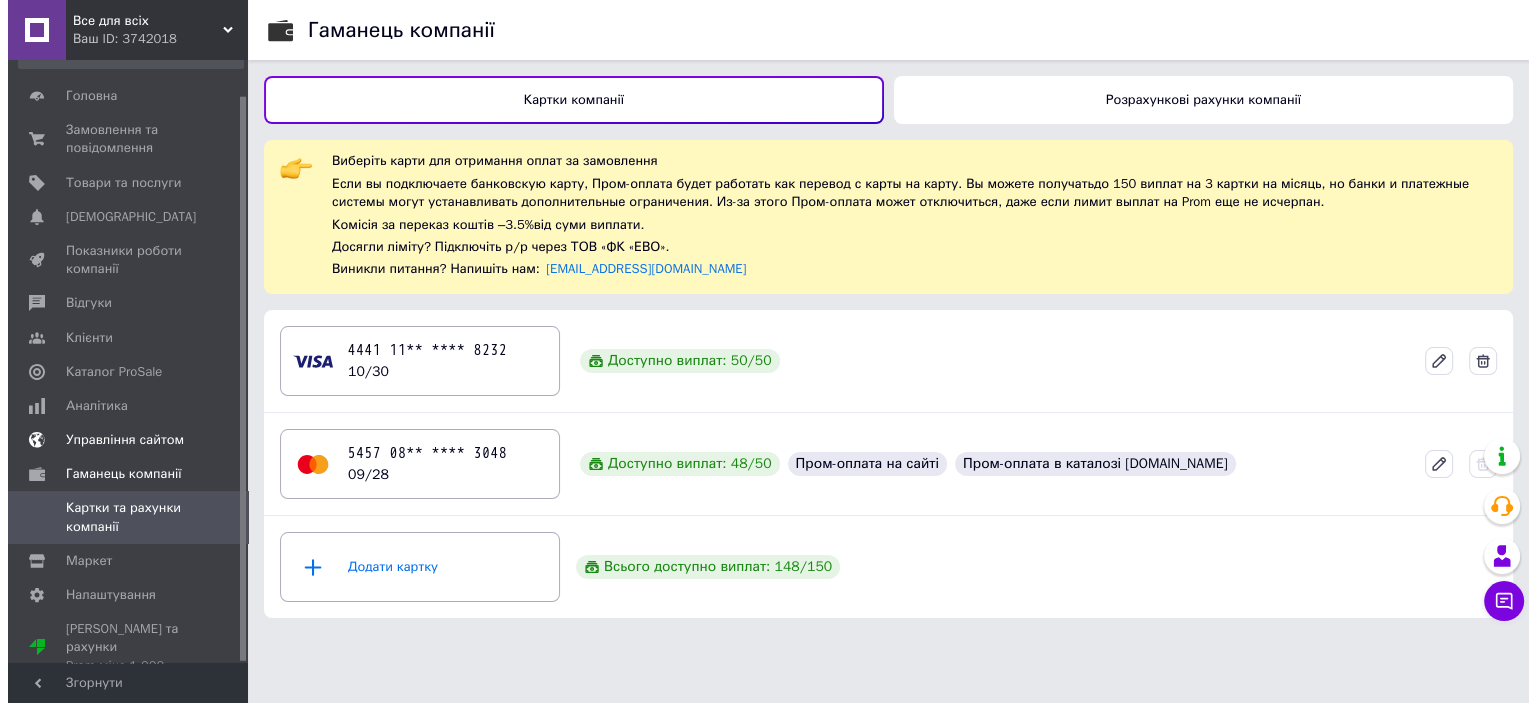 scroll, scrollTop: 0, scrollLeft: 0, axis: both 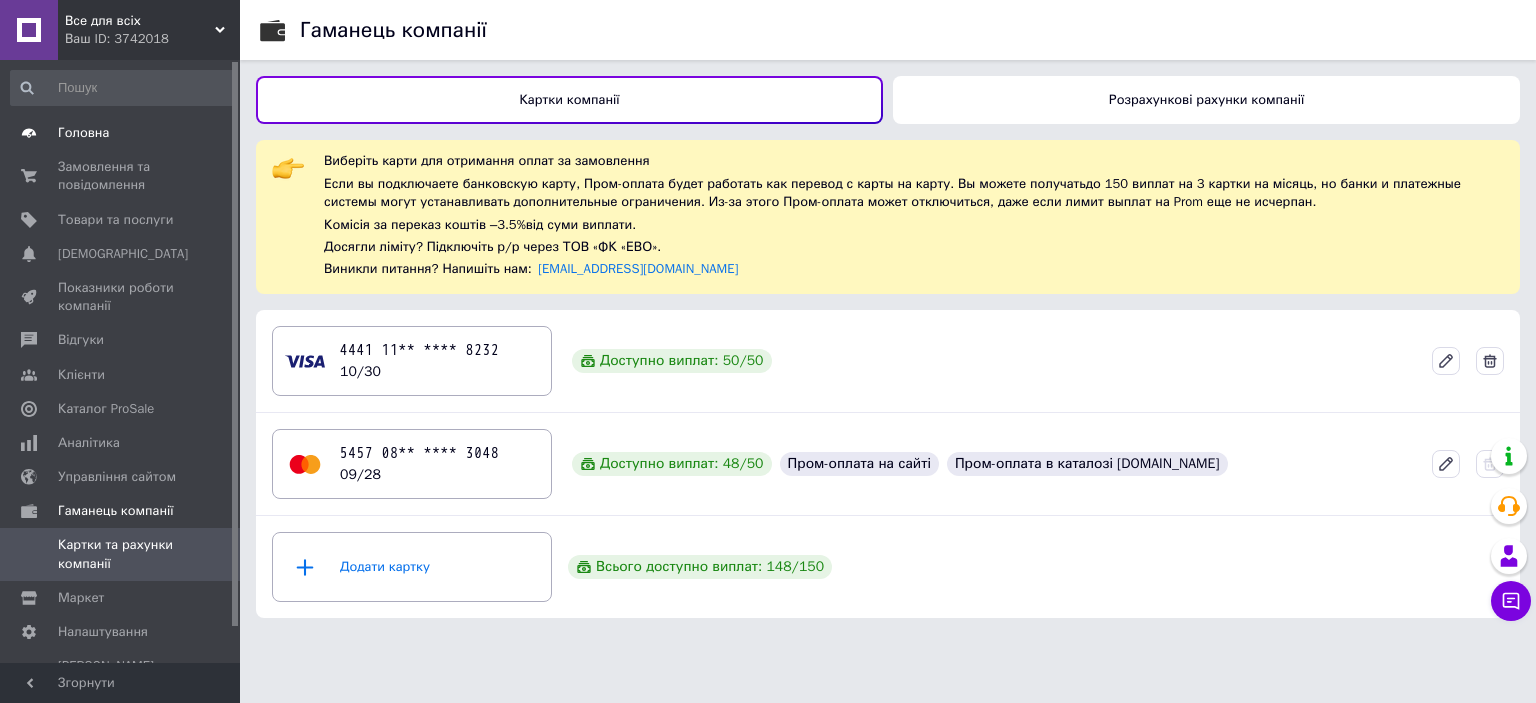 click on "Головна" at bounding box center [83, 133] 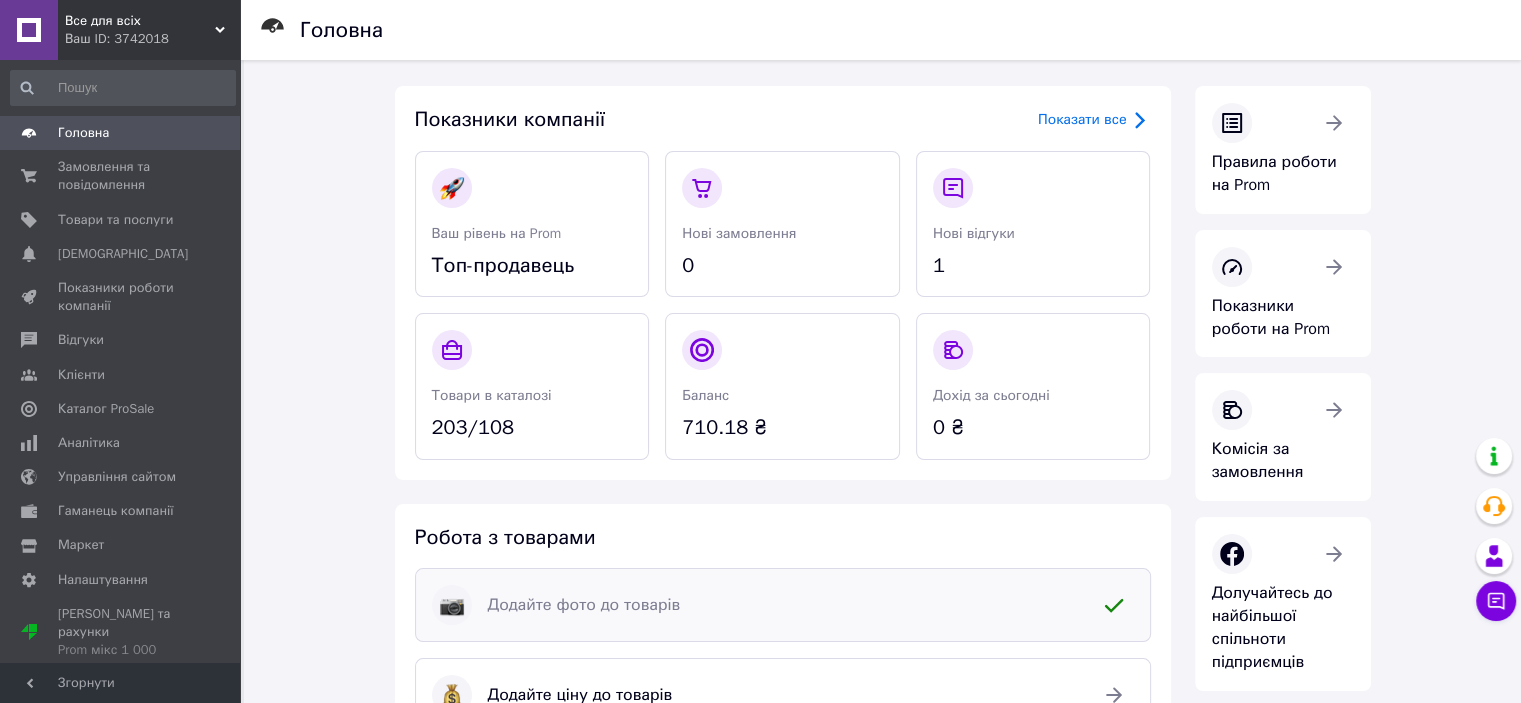 scroll, scrollTop: 0, scrollLeft: 0, axis: both 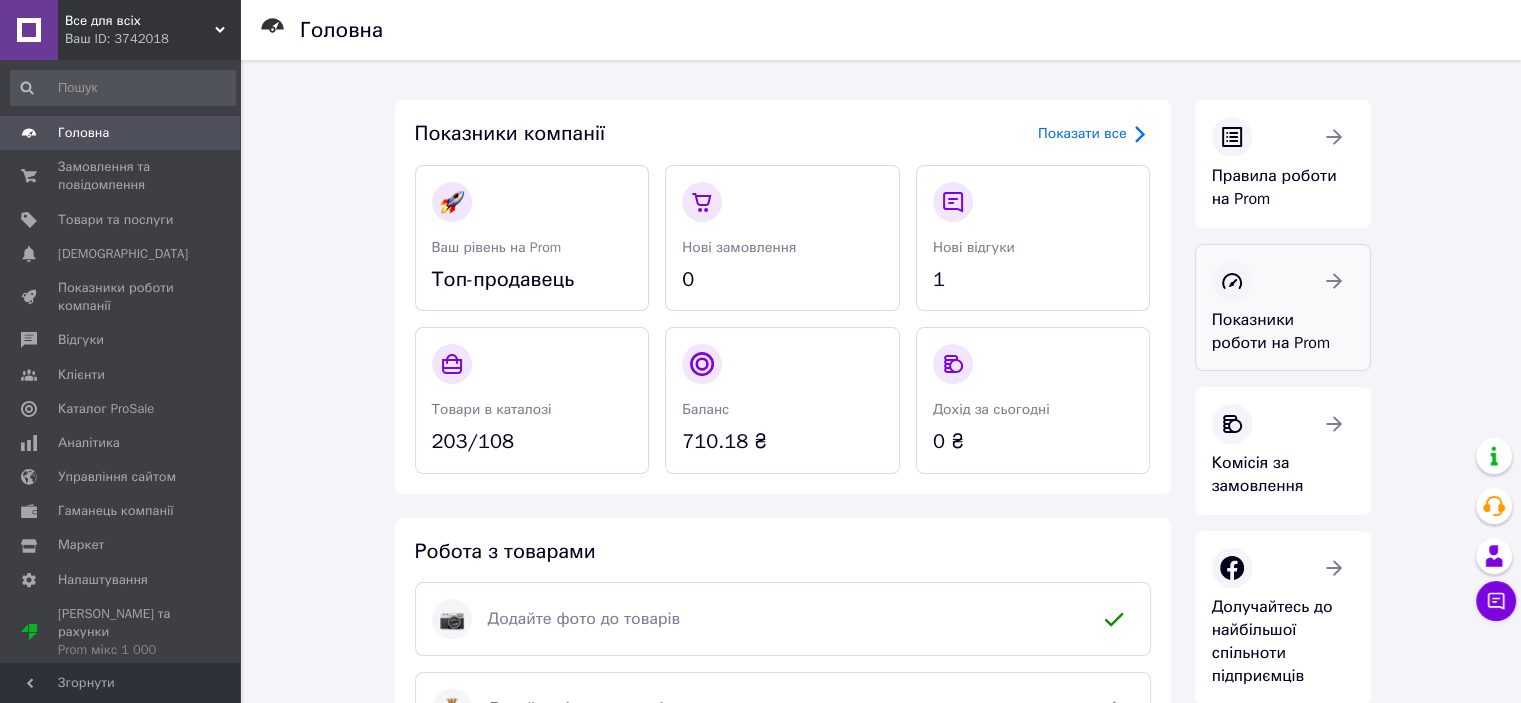 click at bounding box center (1283, 281) 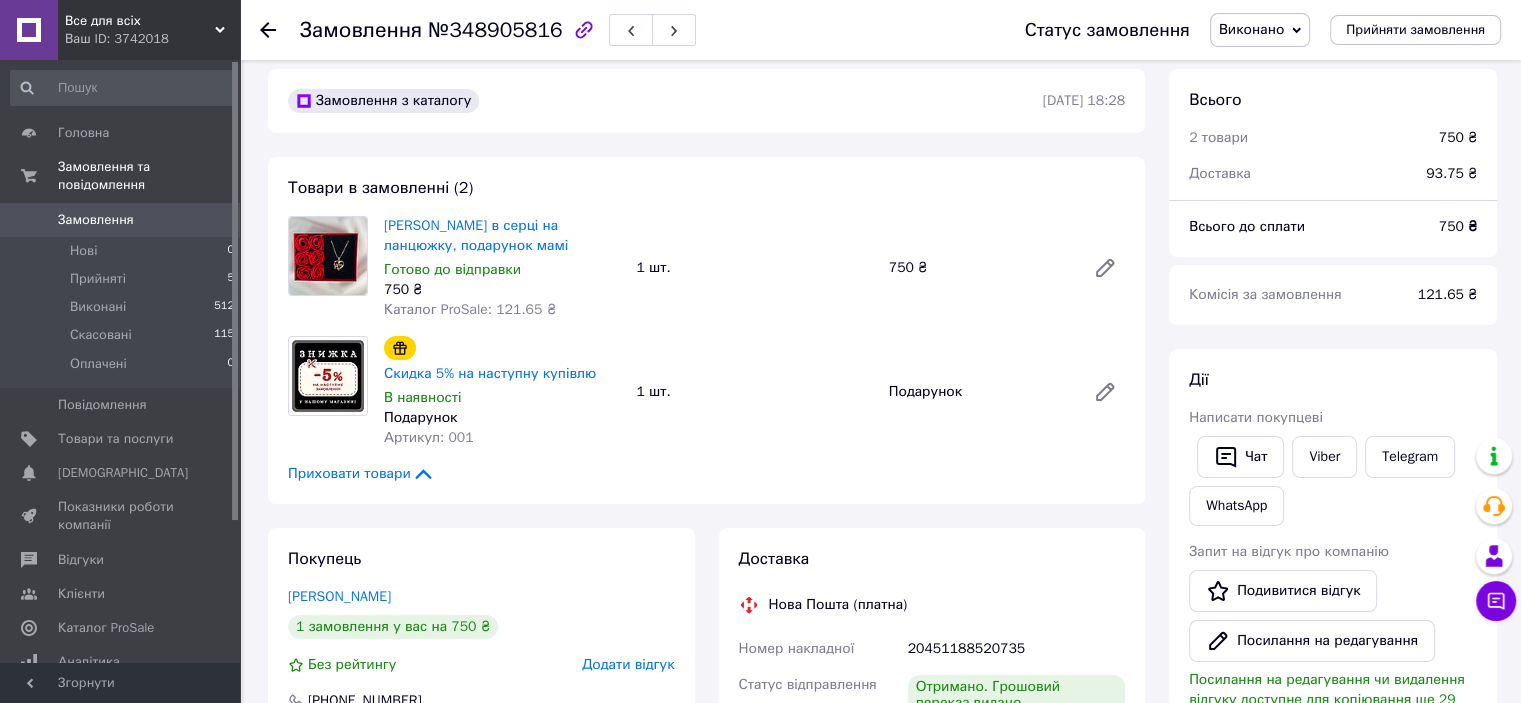 scroll, scrollTop: 0, scrollLeft: 0, axis: both 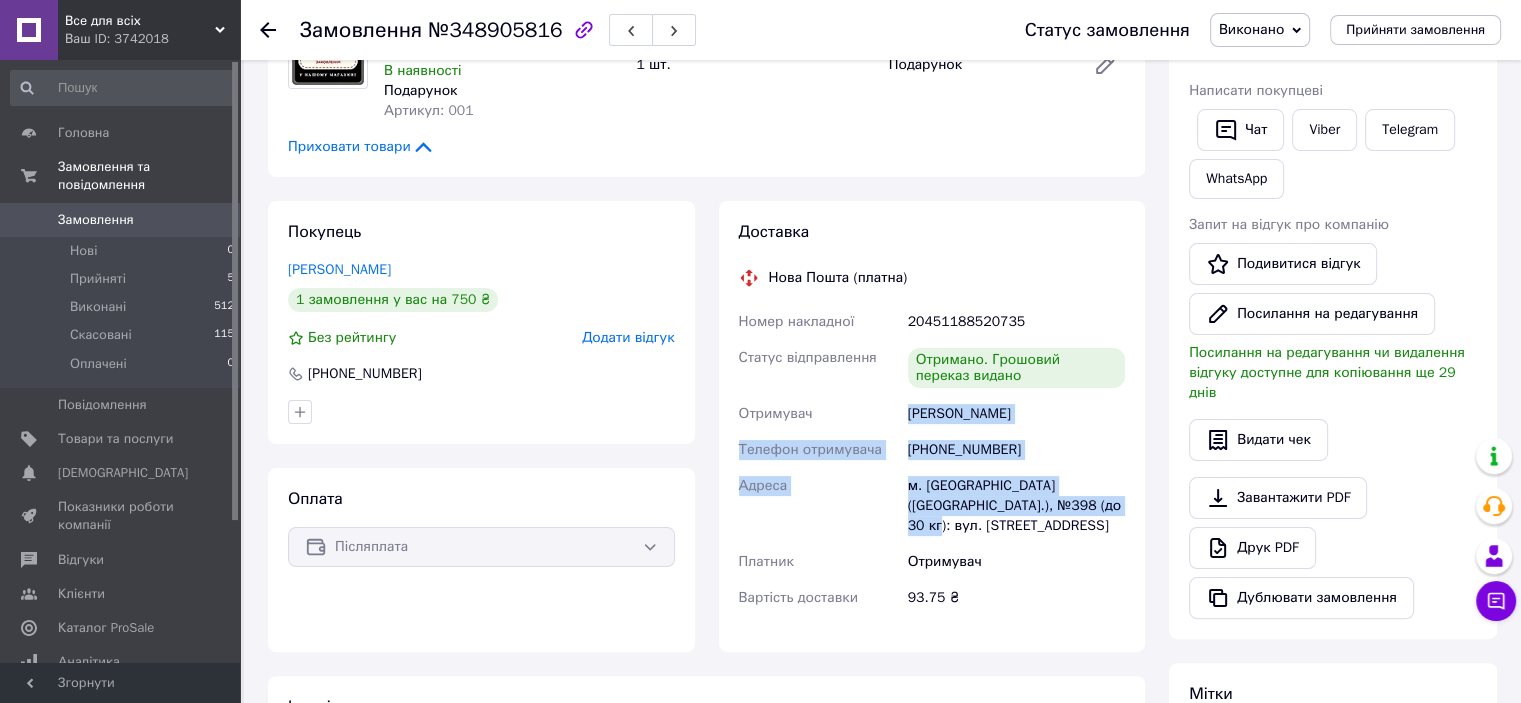drag, startPoint x: 904, startPoint y: 415, endPoint x: 1088, endPoint y: 519, distance: 211.35751 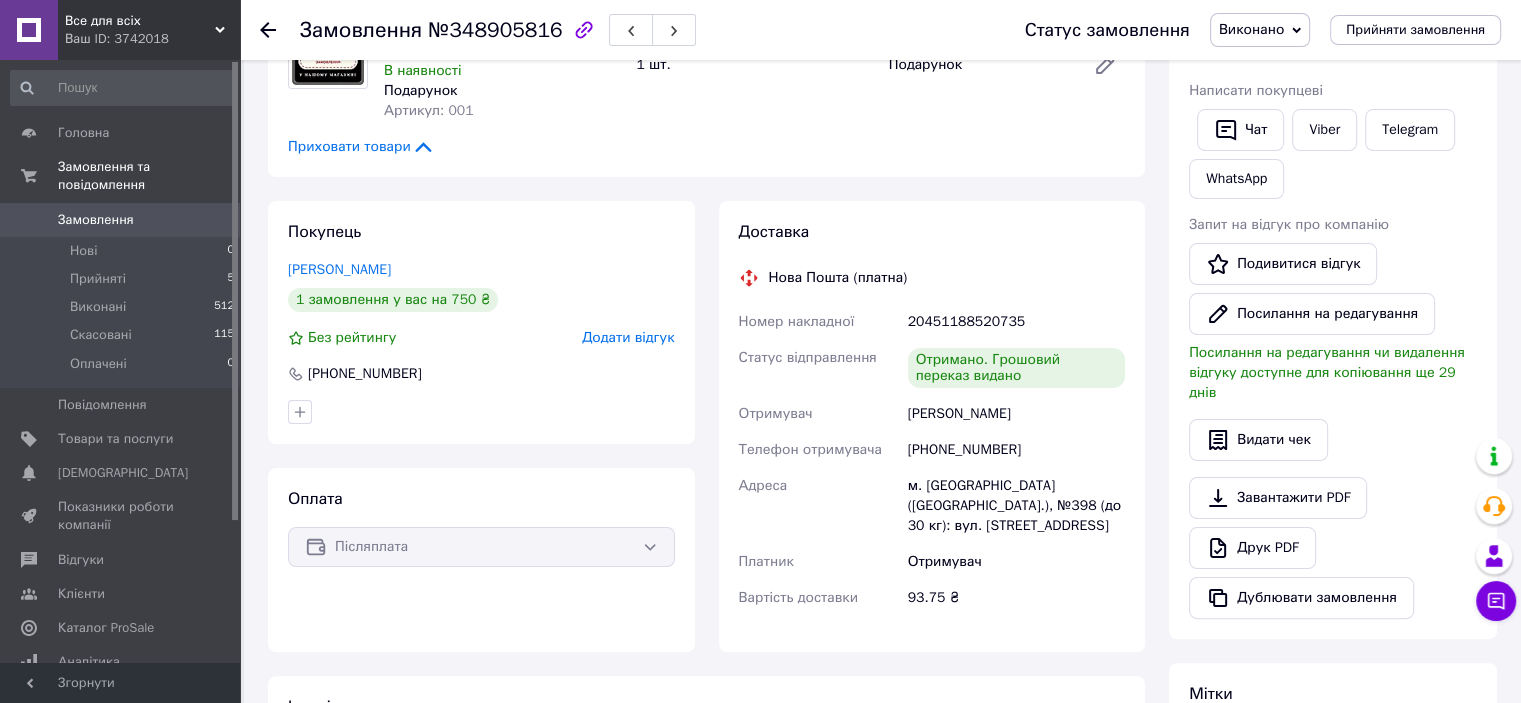 click on "Отримувач" at bounding box center (1016, 562) 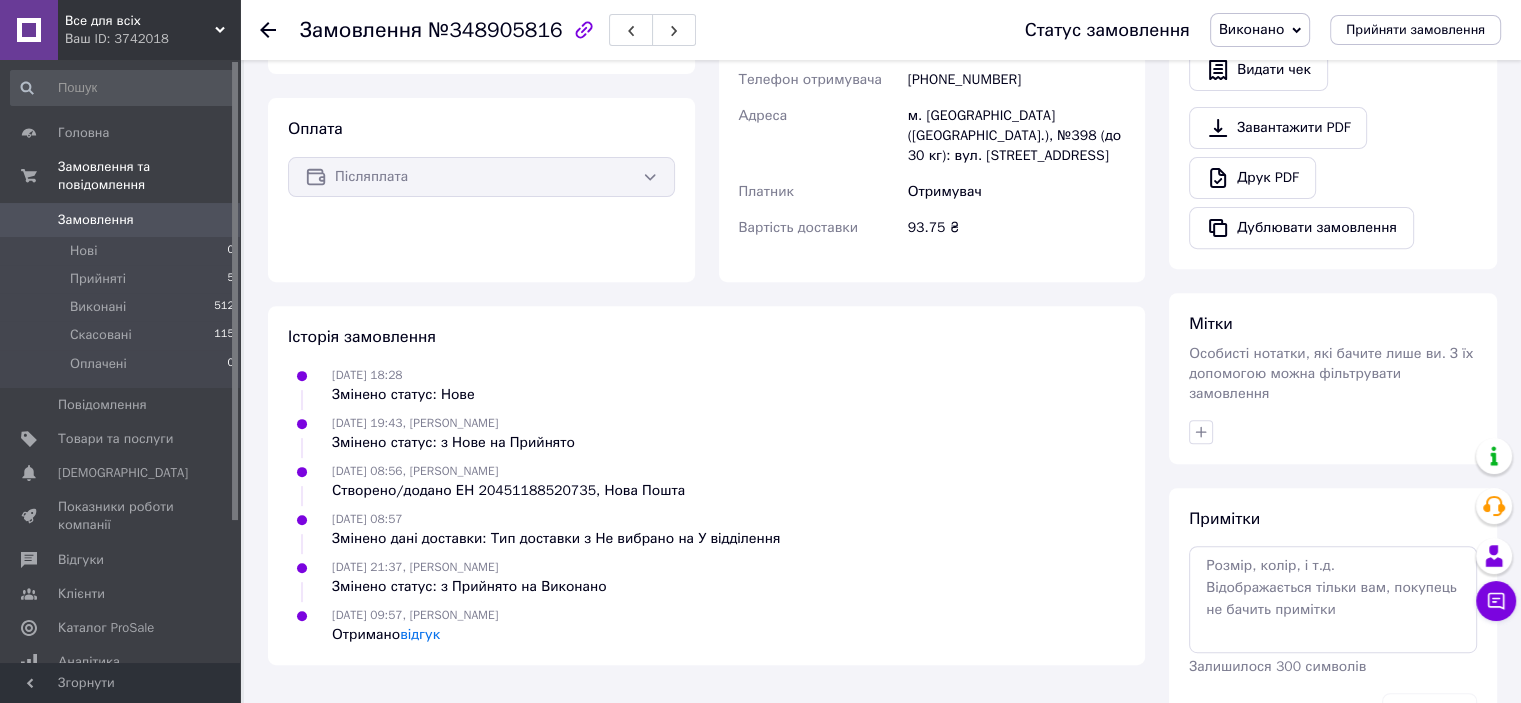 scroll, scrollTop: 742, scrollLeft: 0, axis: vertical 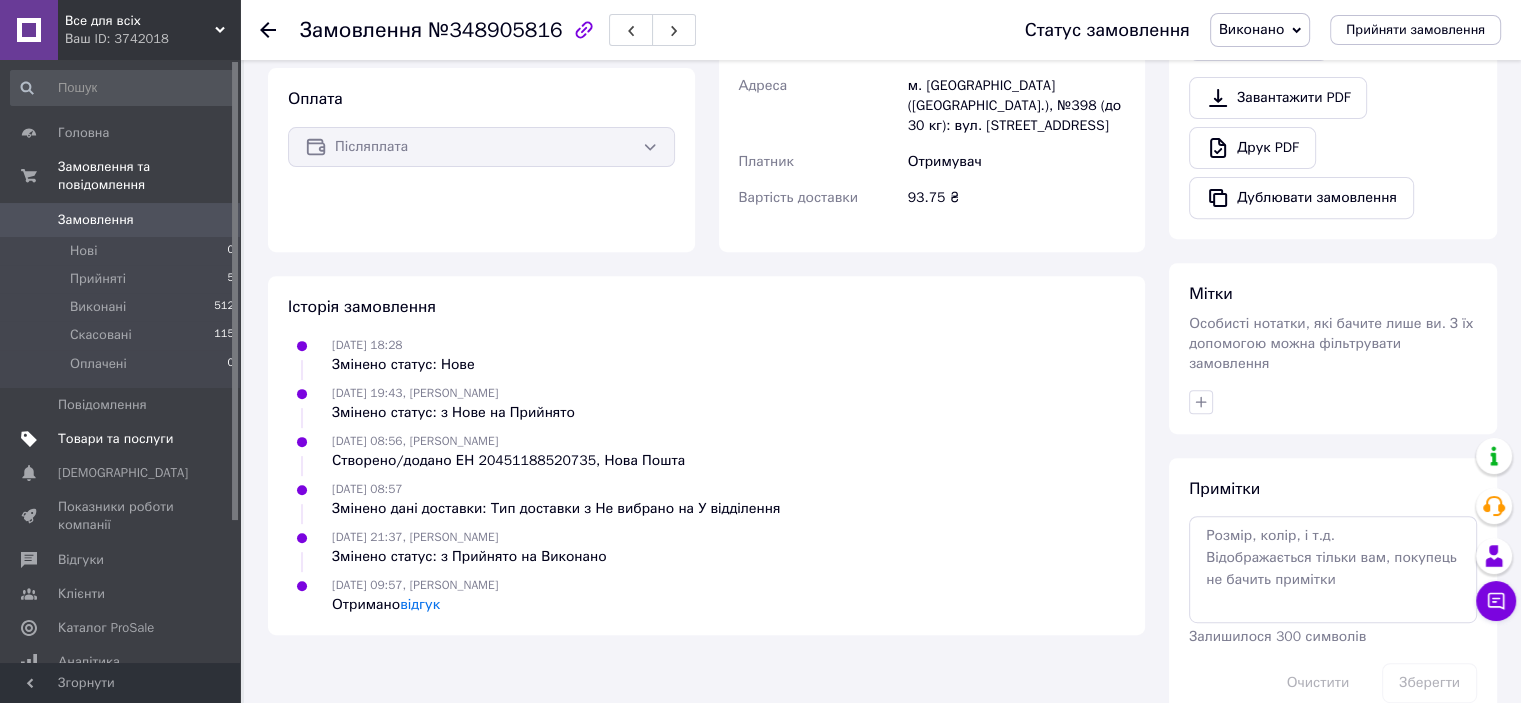 click on "Товари та послуги" at bounding box center (115, 439) 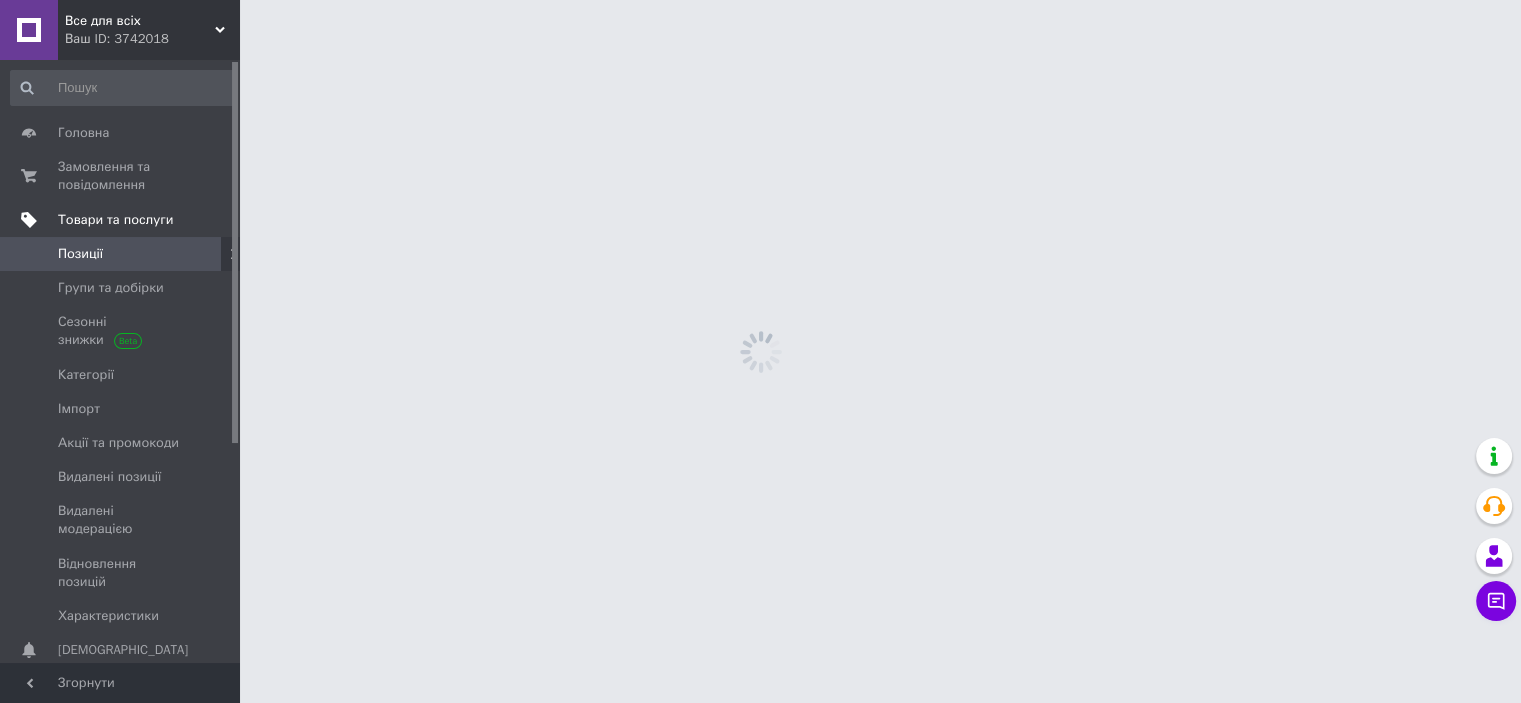 scroll, scrollTop: 0, scrollLeft: 0, axis: both 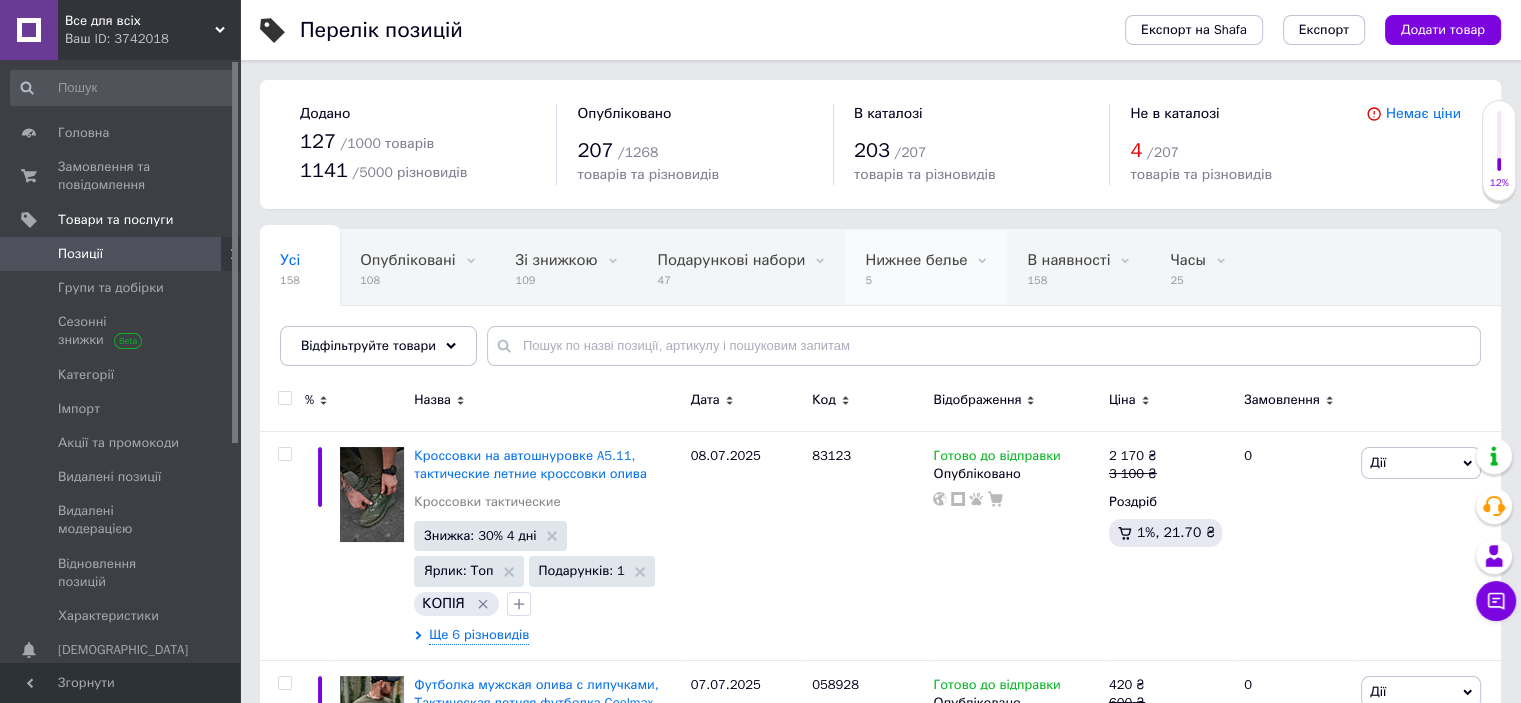 click on "5" at bounding box center [916, 280] 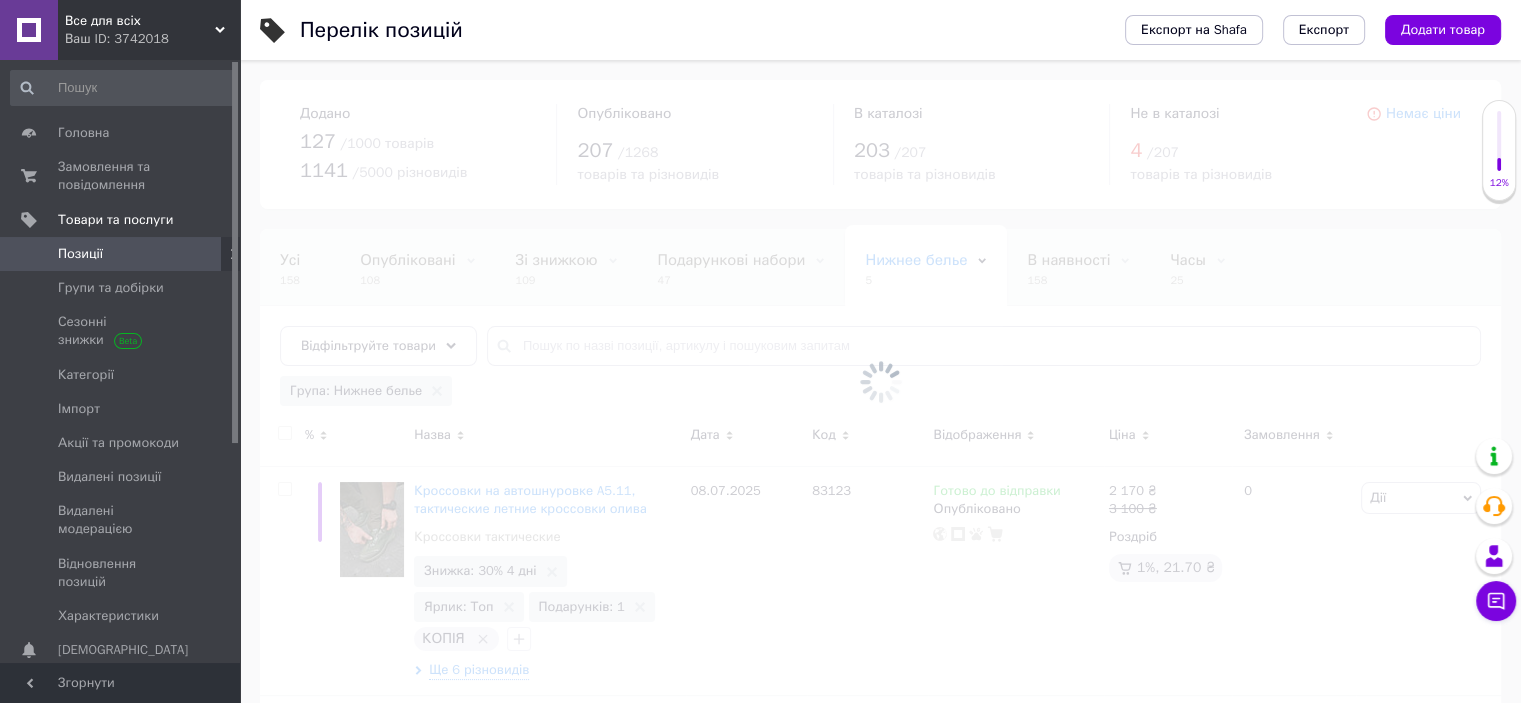 scroll, scrollTop: 0, scrollLeft: 20, axis: horizontal 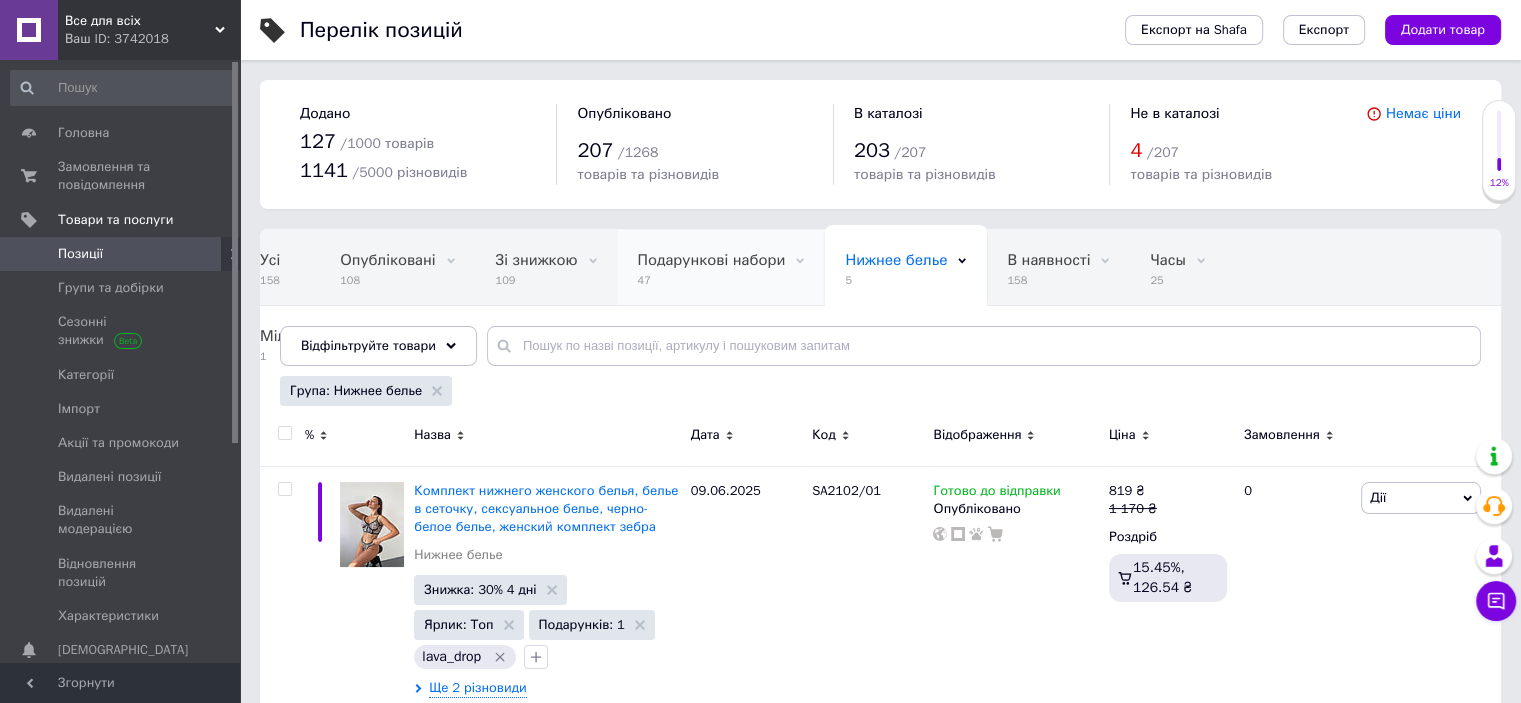 click on "47" at bounding box center (712, 280) 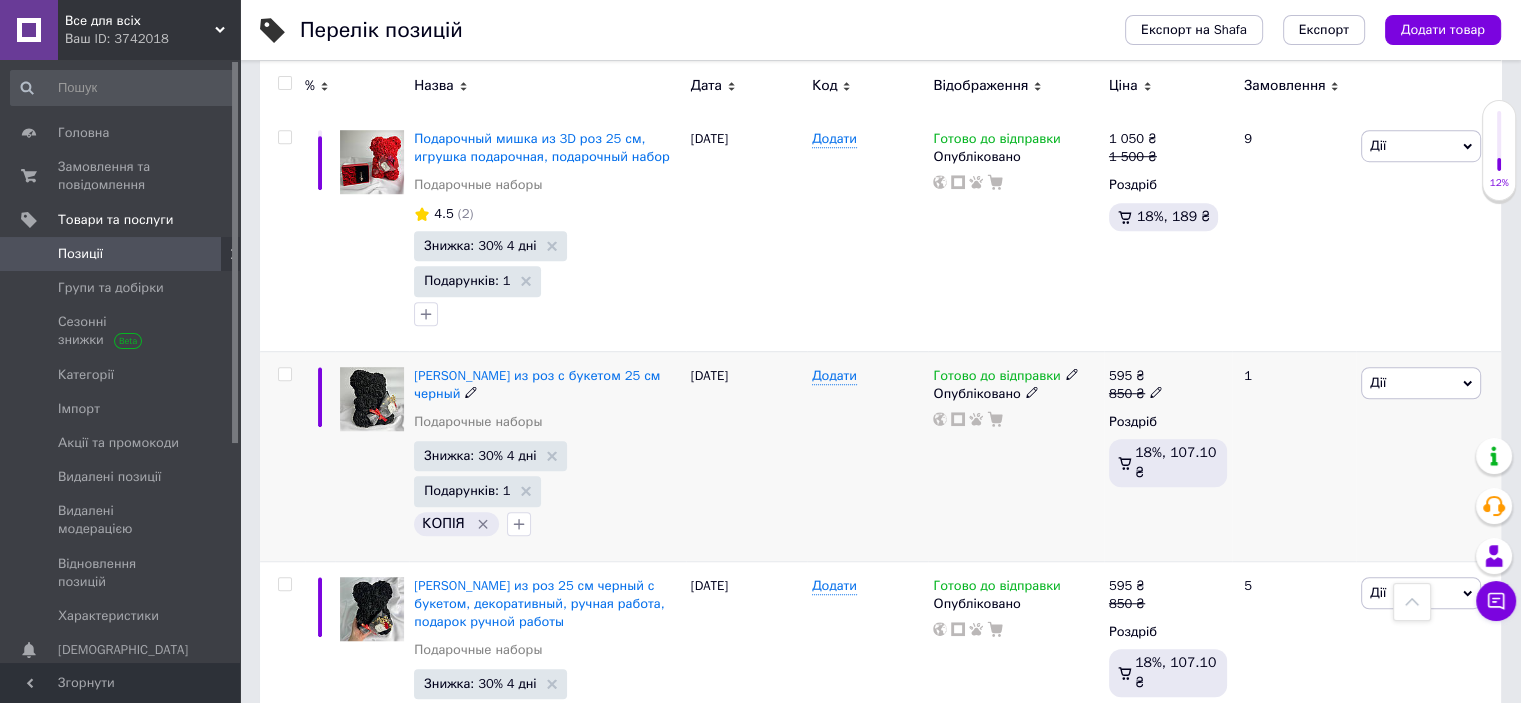 scroll, scrollTop: 1400, scrollLeft: 0, axis: vertical 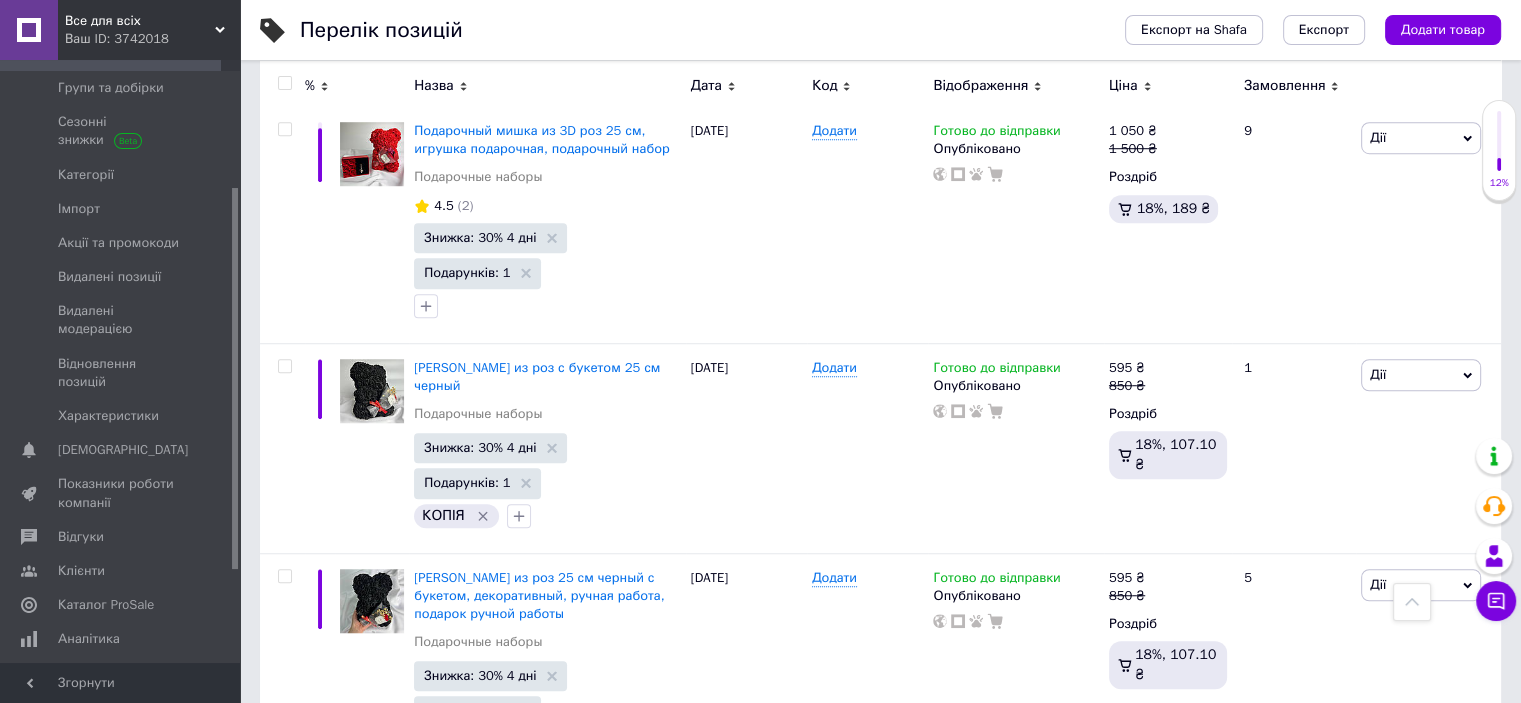 drag, startPoint x: 101, startPoint y: 507, endPoint x: 99, endPoint y: 497, distance: 10.198039 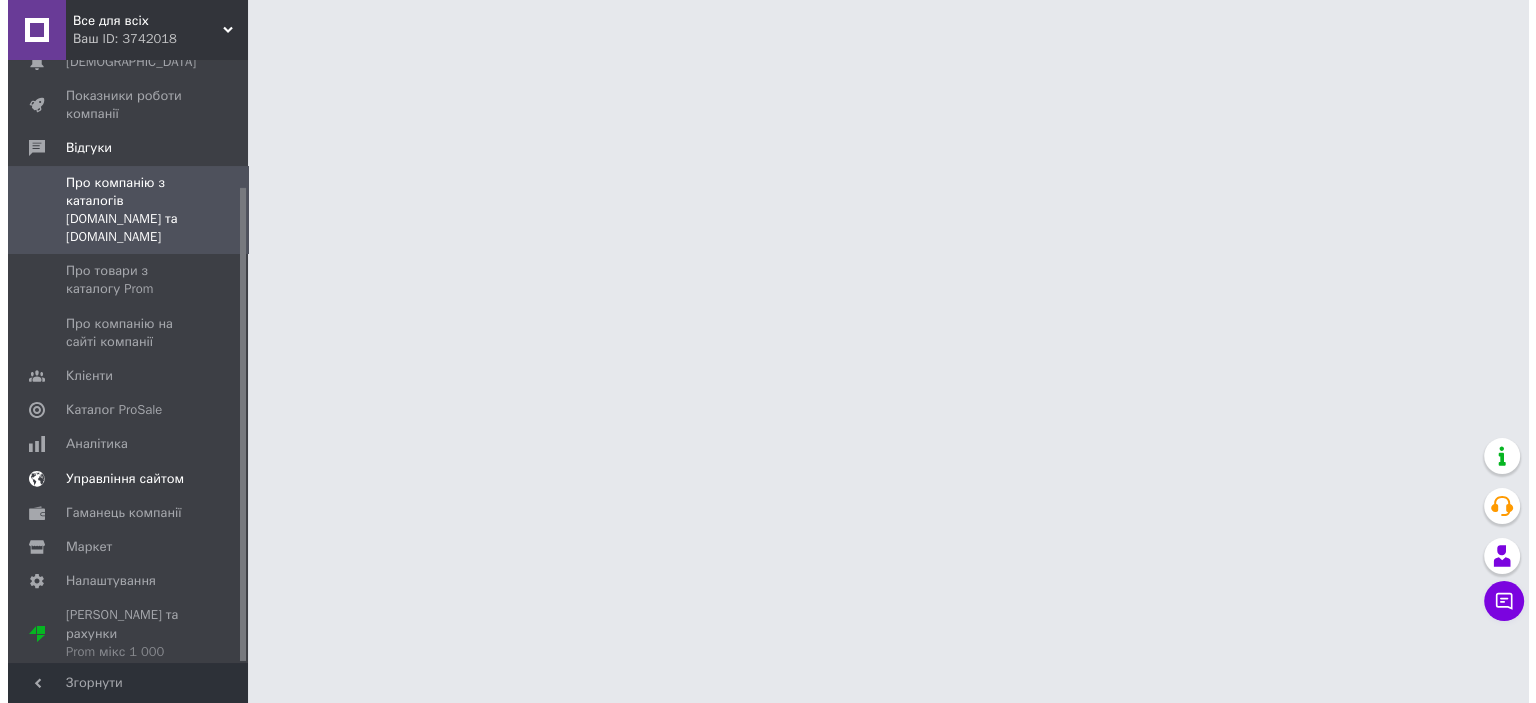 scroll, scrollTop: 0, scrollLeft: 0, axis: both 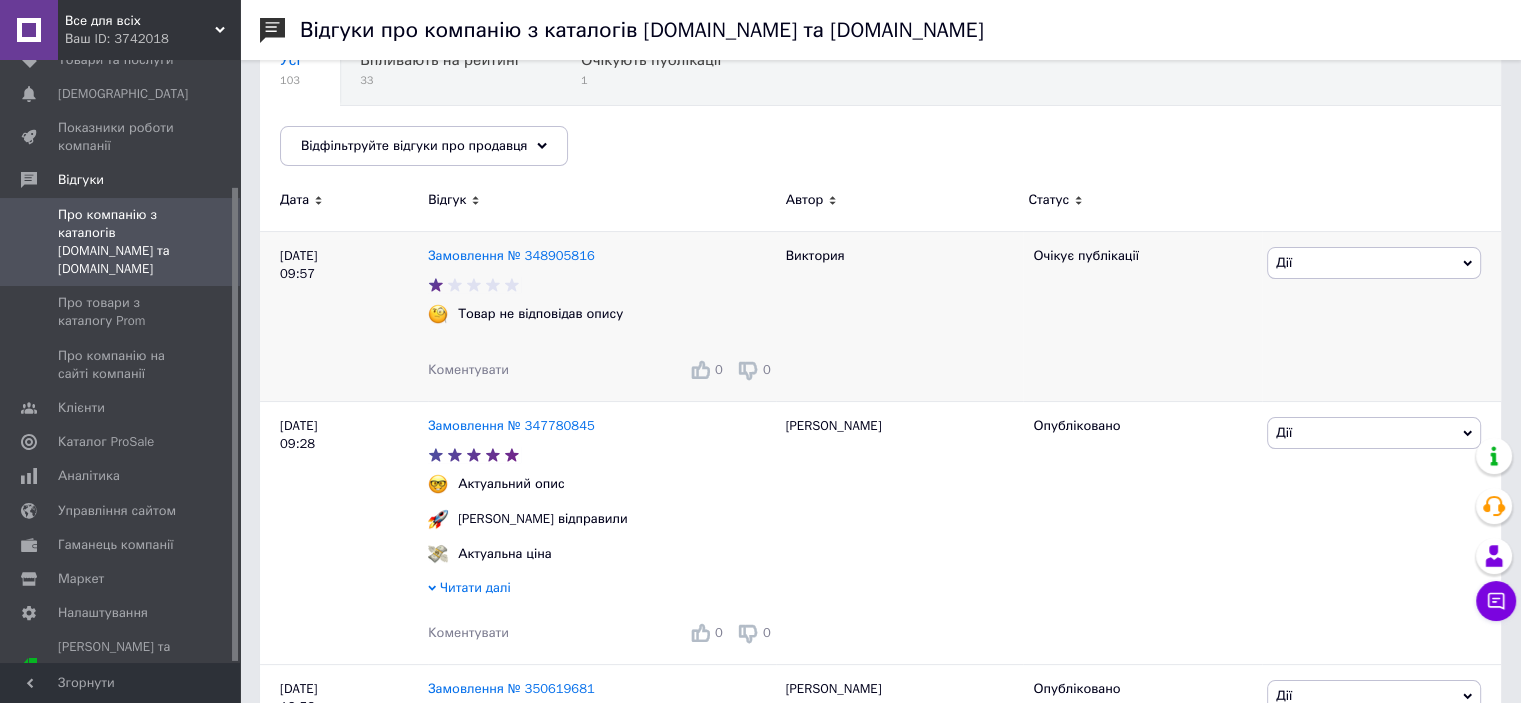 click on "Очікує публікації" at bounding box center [1142, 316] 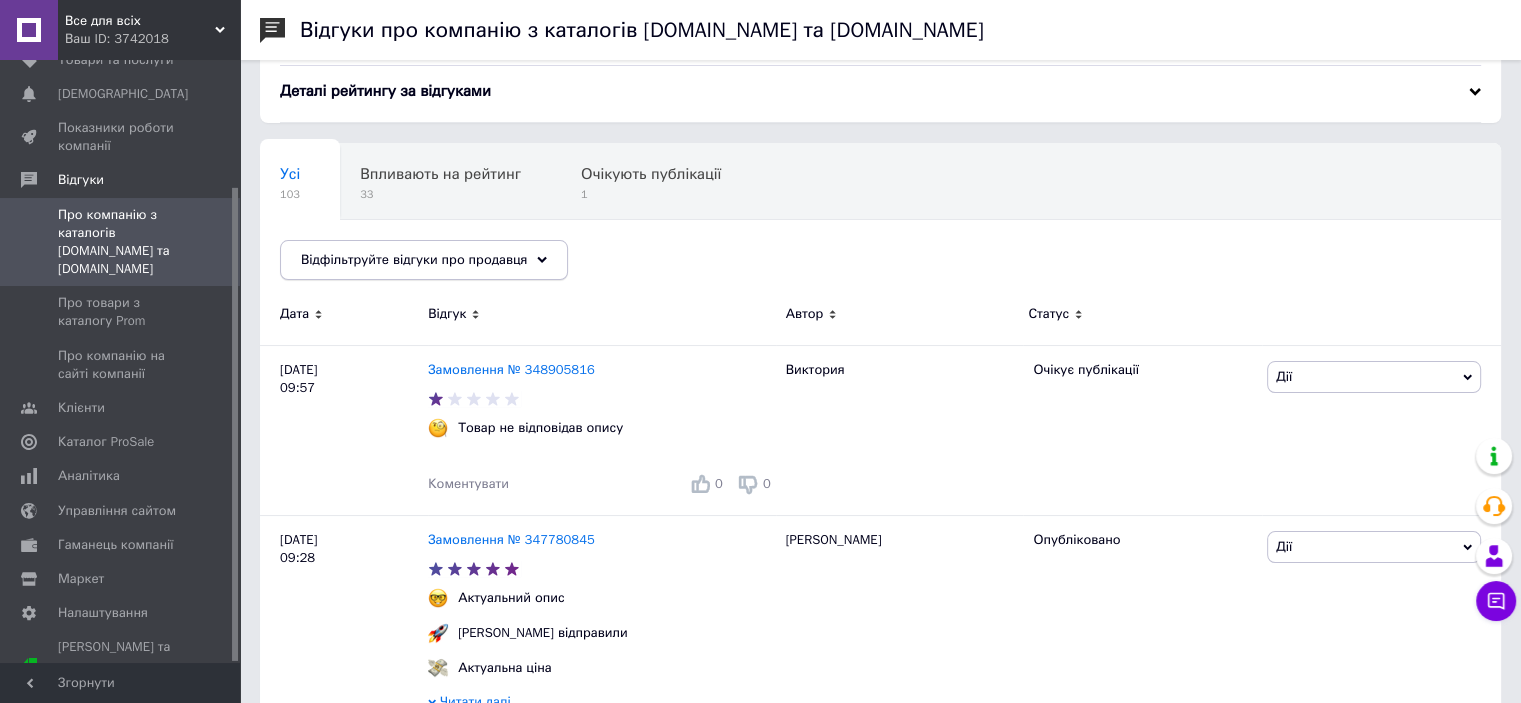 scroll, scrollTop: 0, scrollLeft: 0, axis: both 